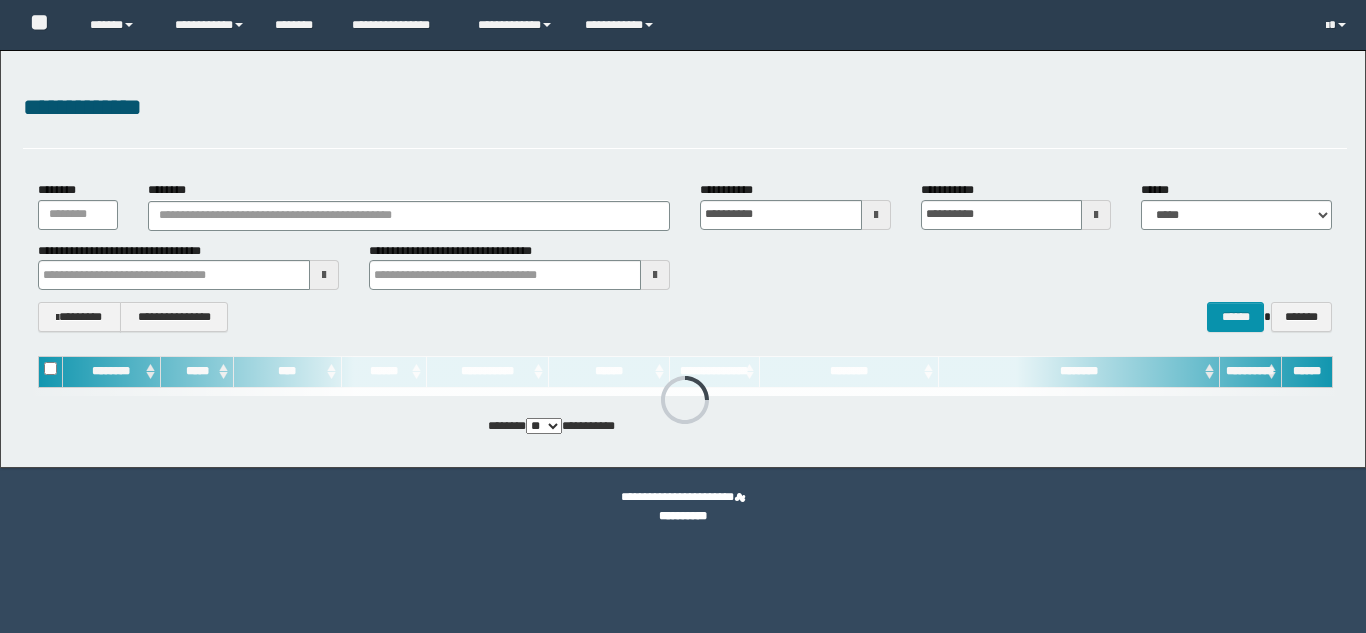 scroll, scrollTop: 0, scrollLeft: 0, axis: both 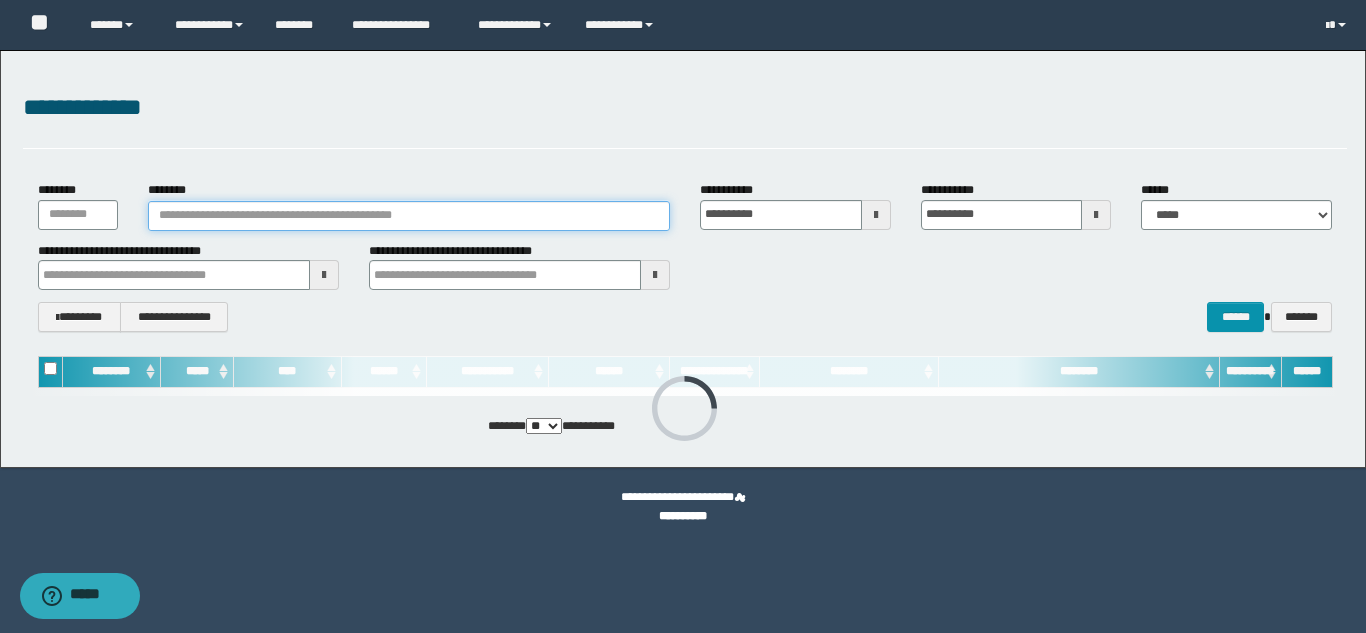 click on "********" at bounding box center (409, 216) 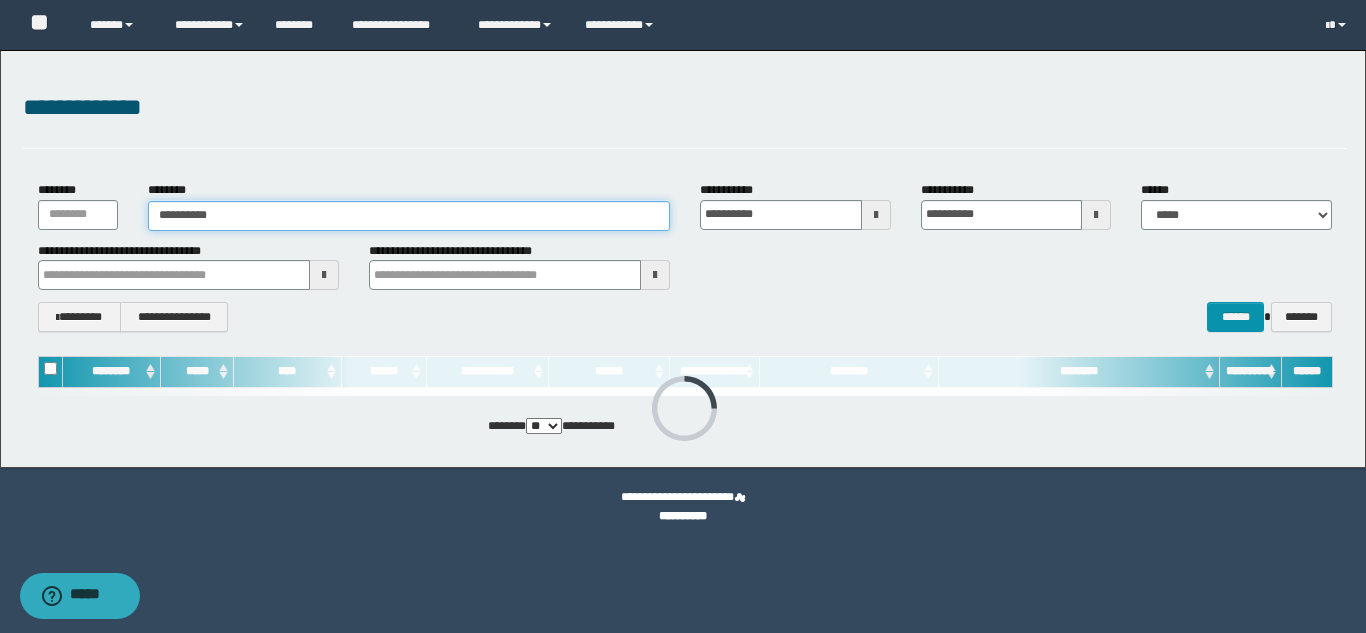 type on "**********" 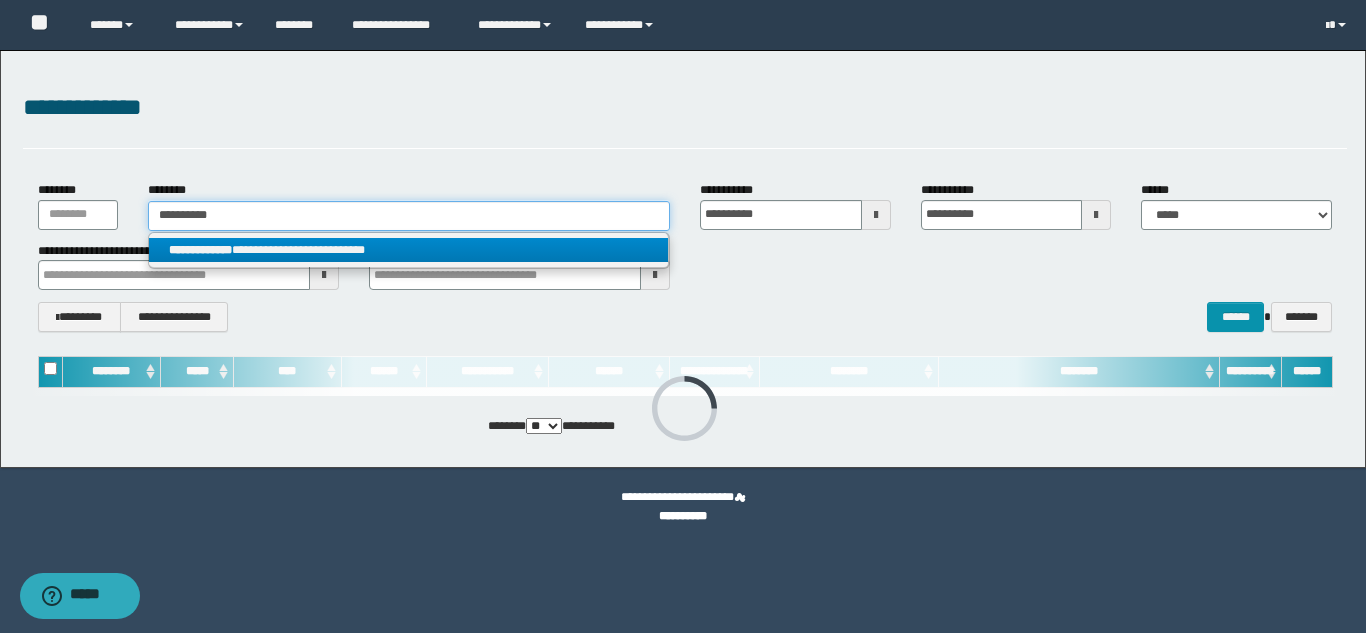 type on "**********" 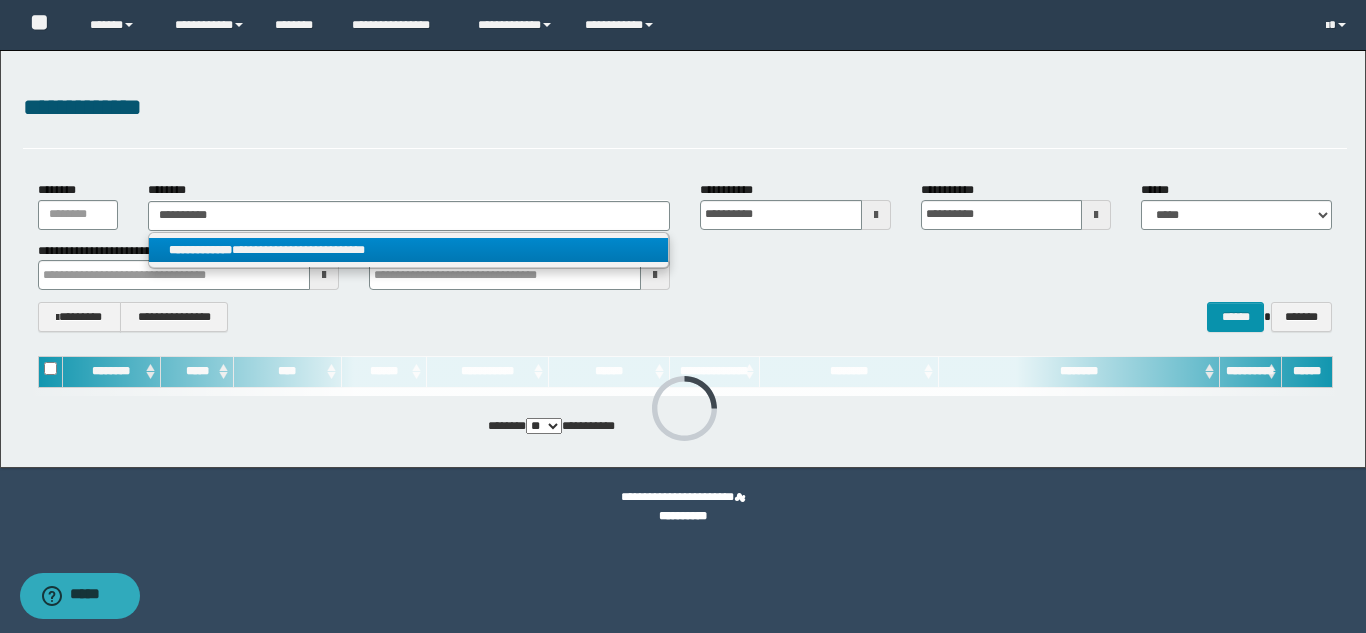 click on "**********" at bounding box center (408, 250) 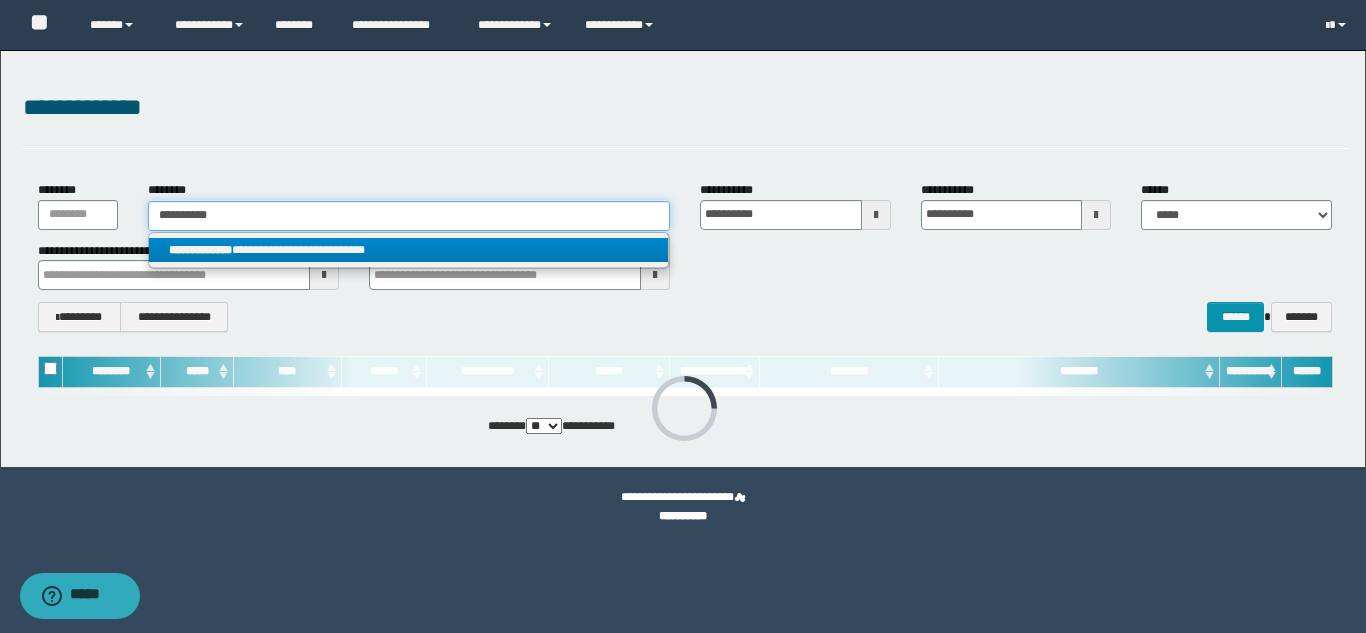 type 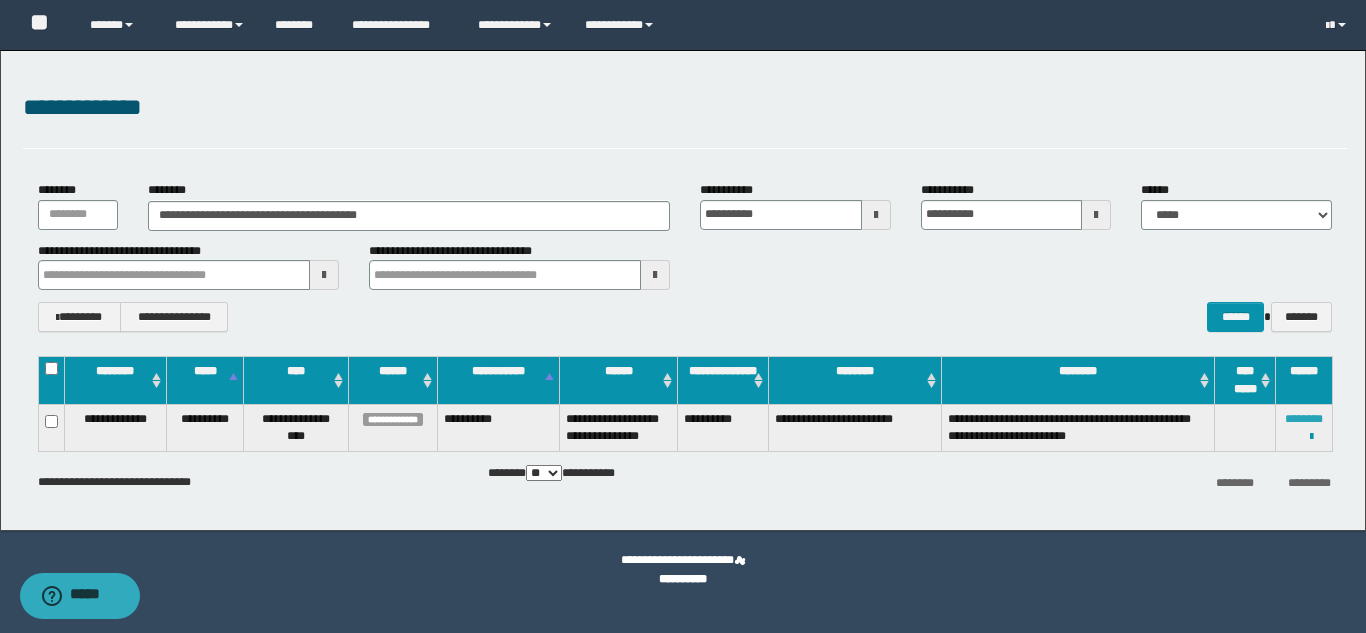 click on "********" at bounding box center [1304, 419] 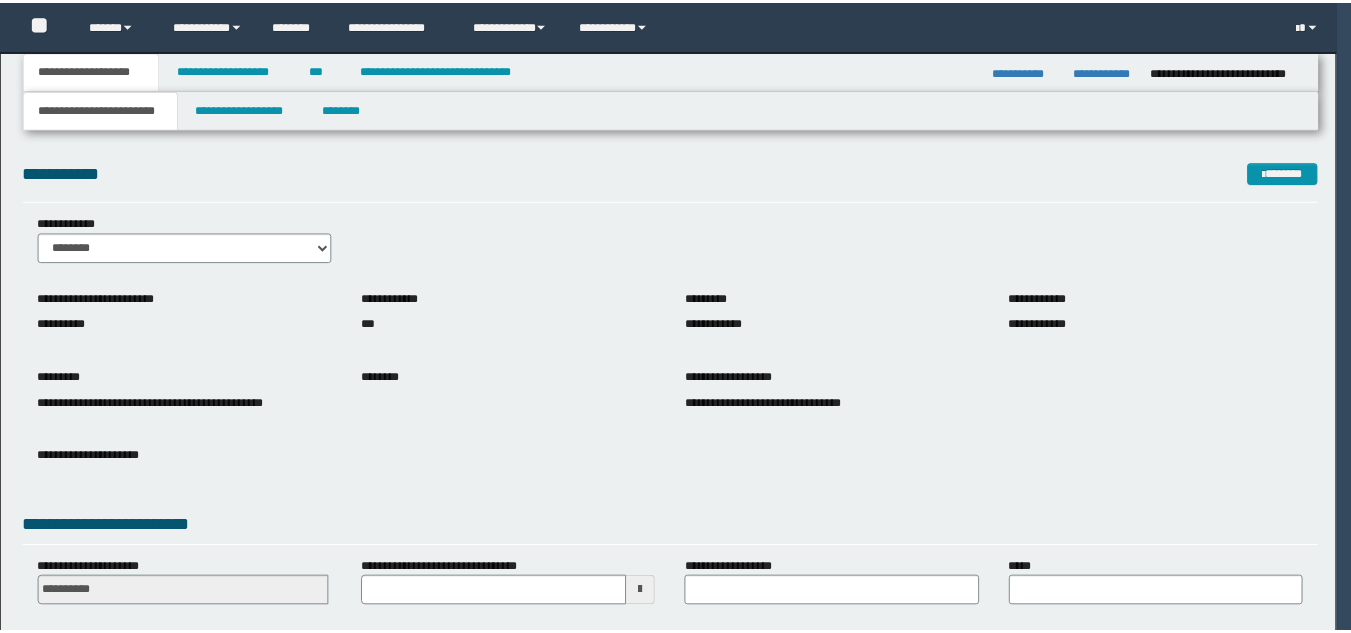scroll, scrollTop: 0, scrollLeft: 0, axis: both 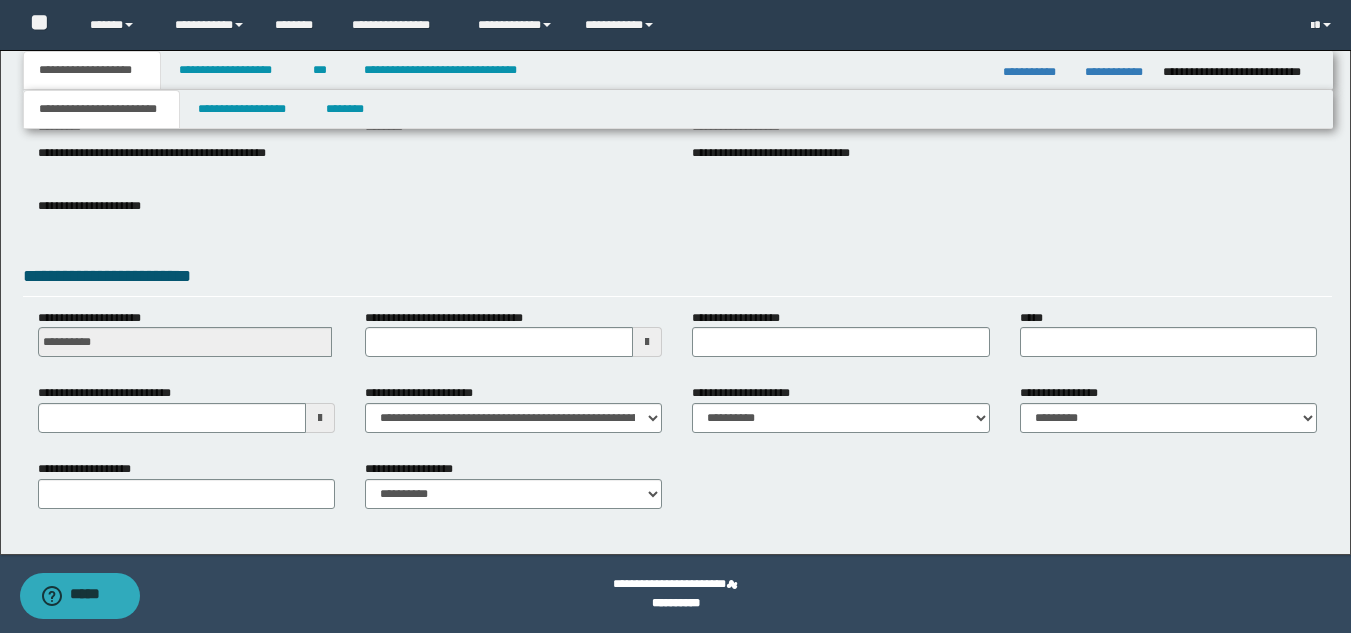 click at bounding box center (320, 418) 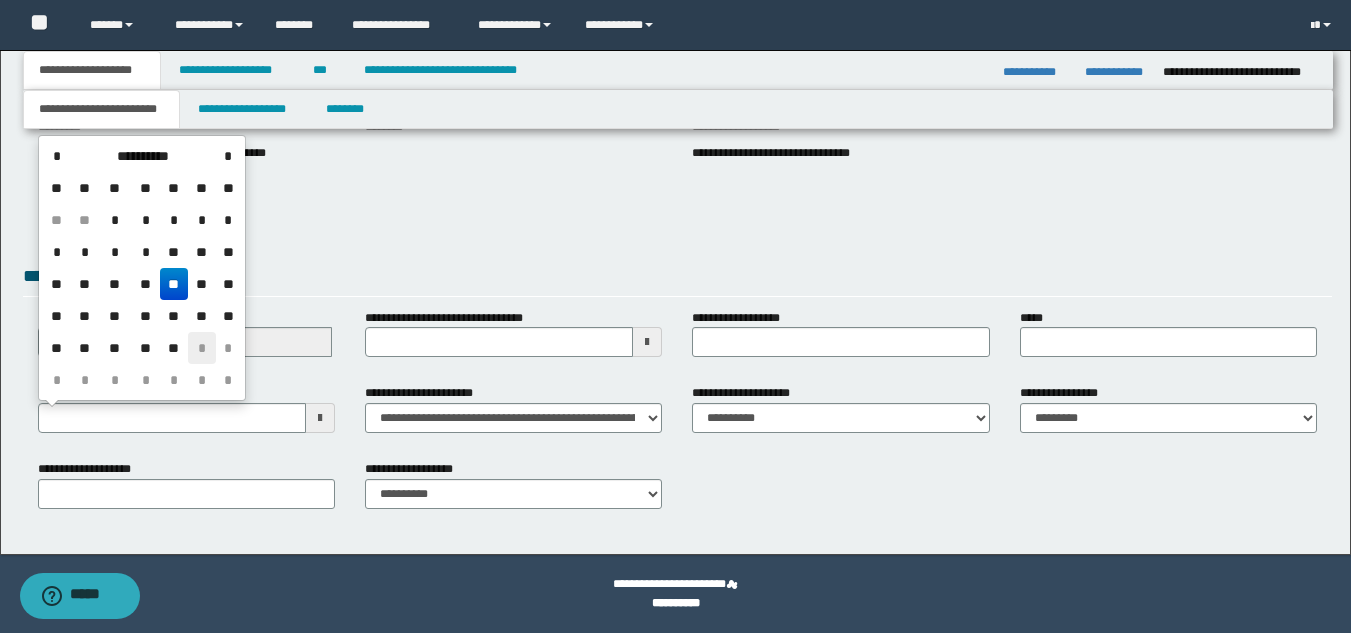 click on "*" at bounding box center [202, 348] 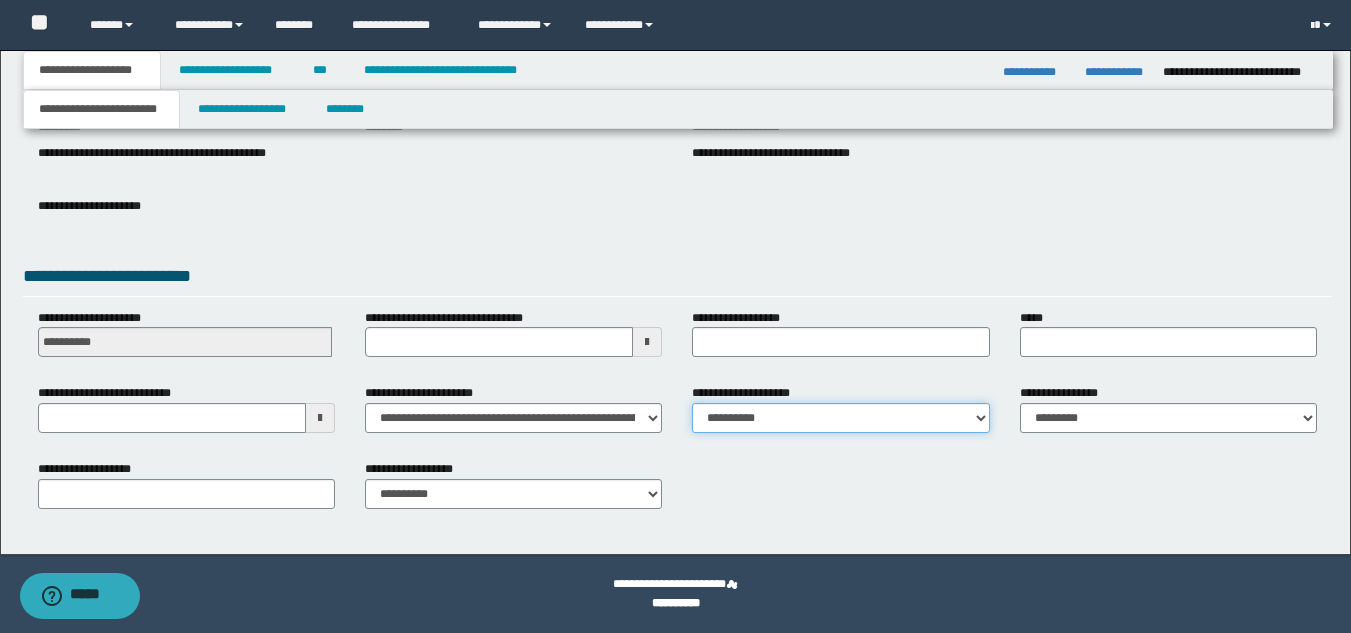 click on "**********" at bounding box center [840, 418] 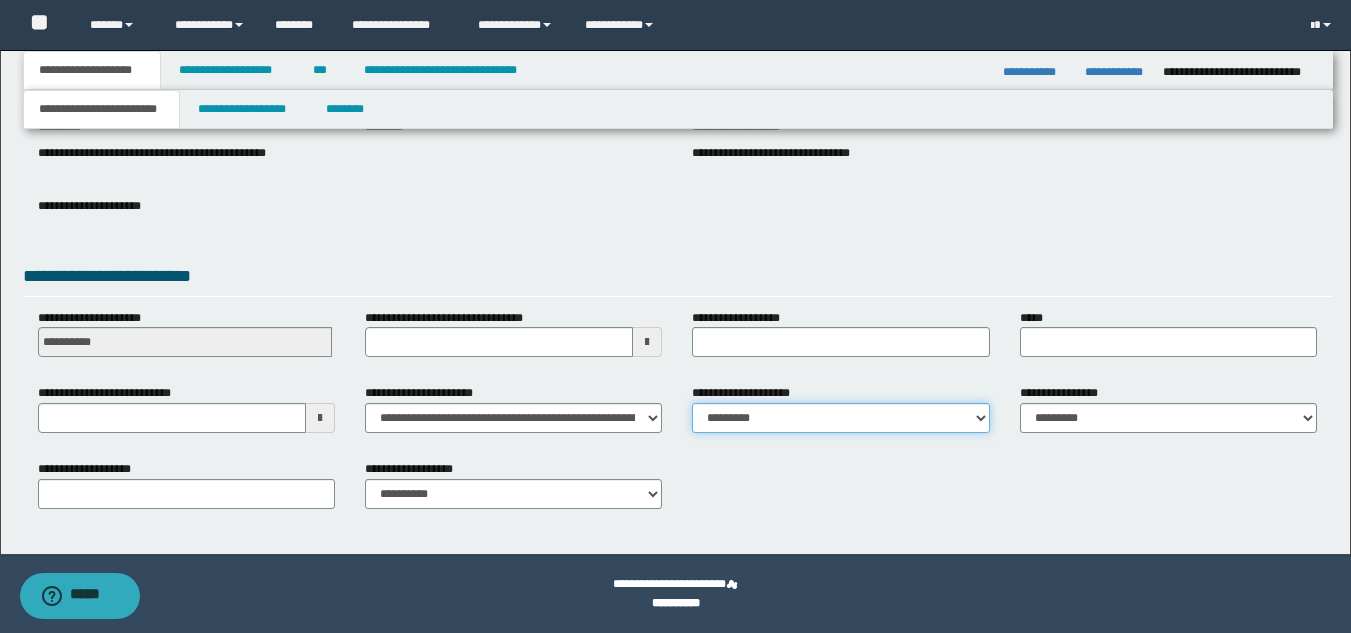 click on "**********" at bounding box center (840, 418) 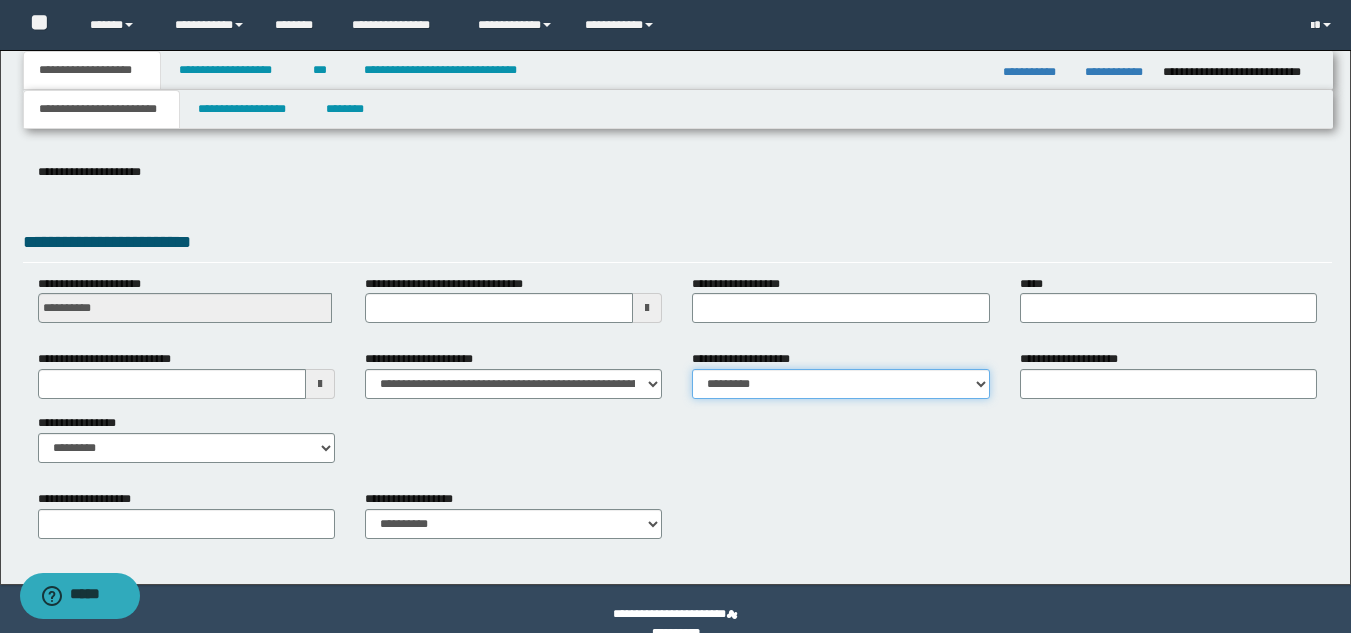 scroll, scrollTop: 315, scrollLeft: 0, axis: vertical 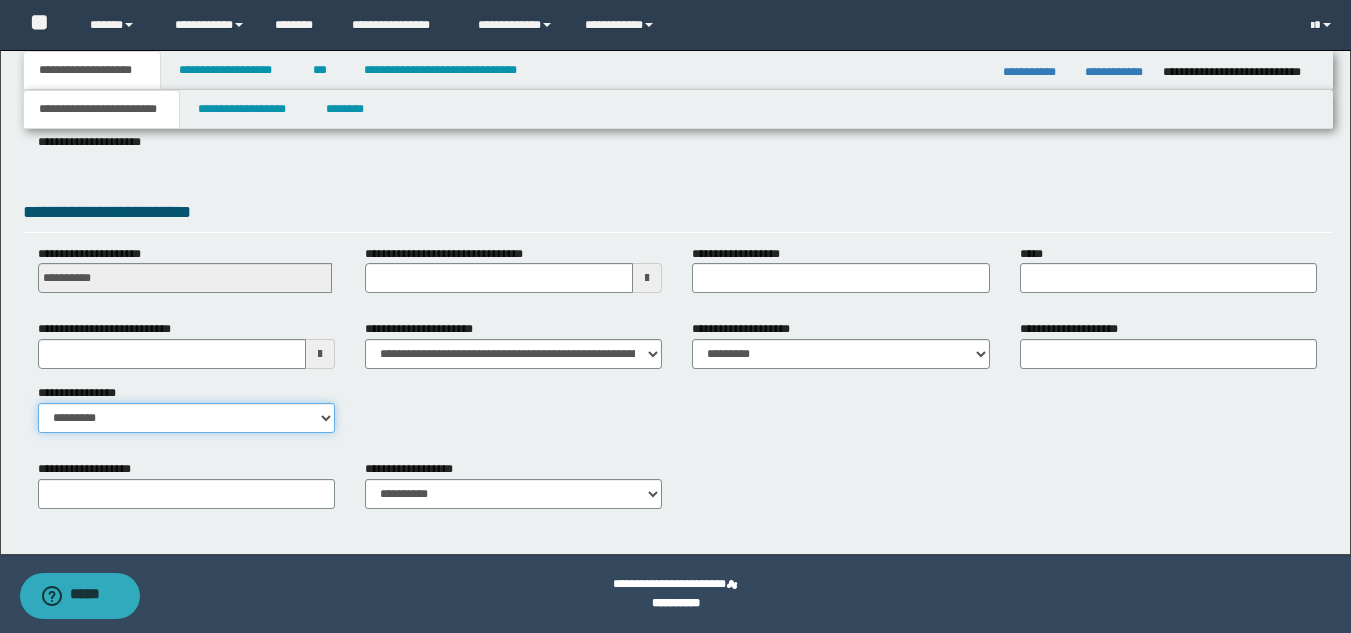 click on "**********" at bounding box center (186, 418) 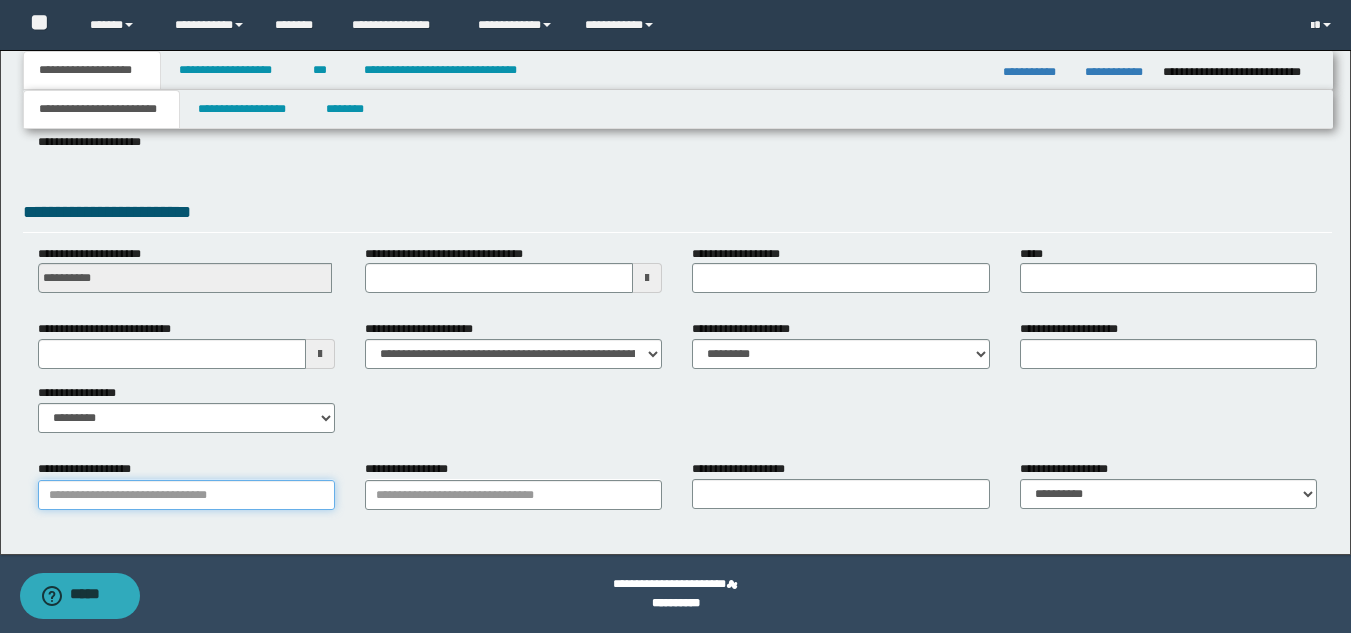 click on "**********" at bounding box center (186, 495) 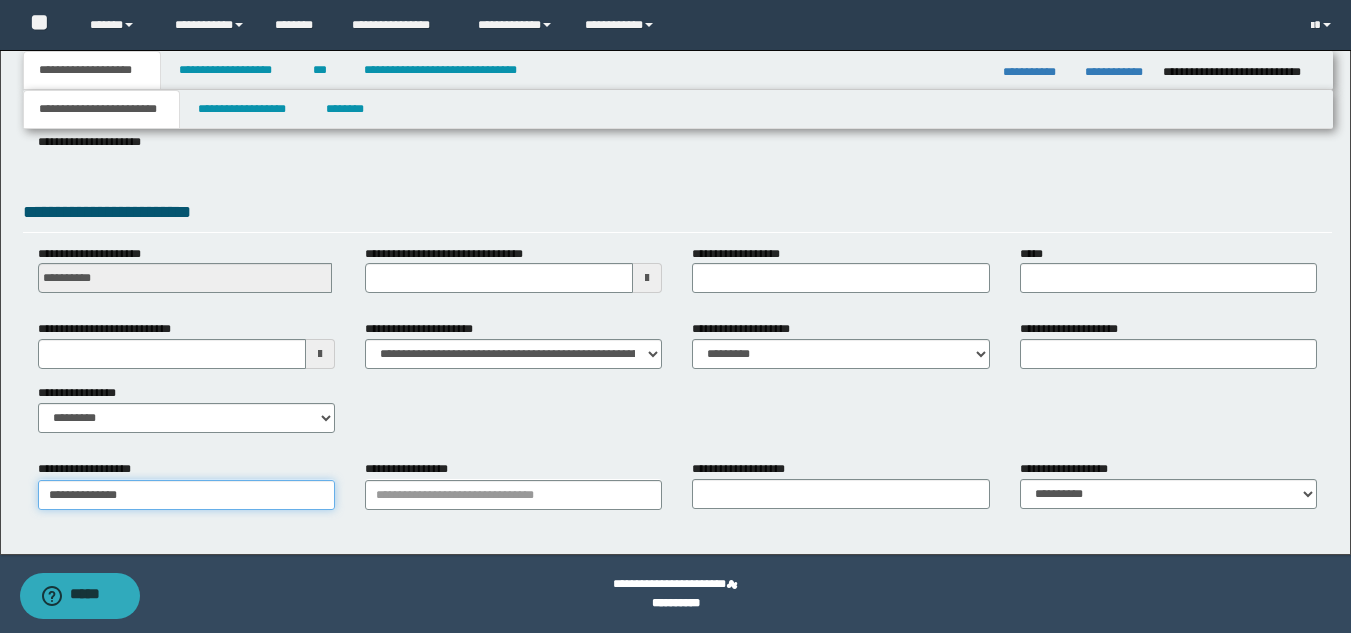 type on "**********" 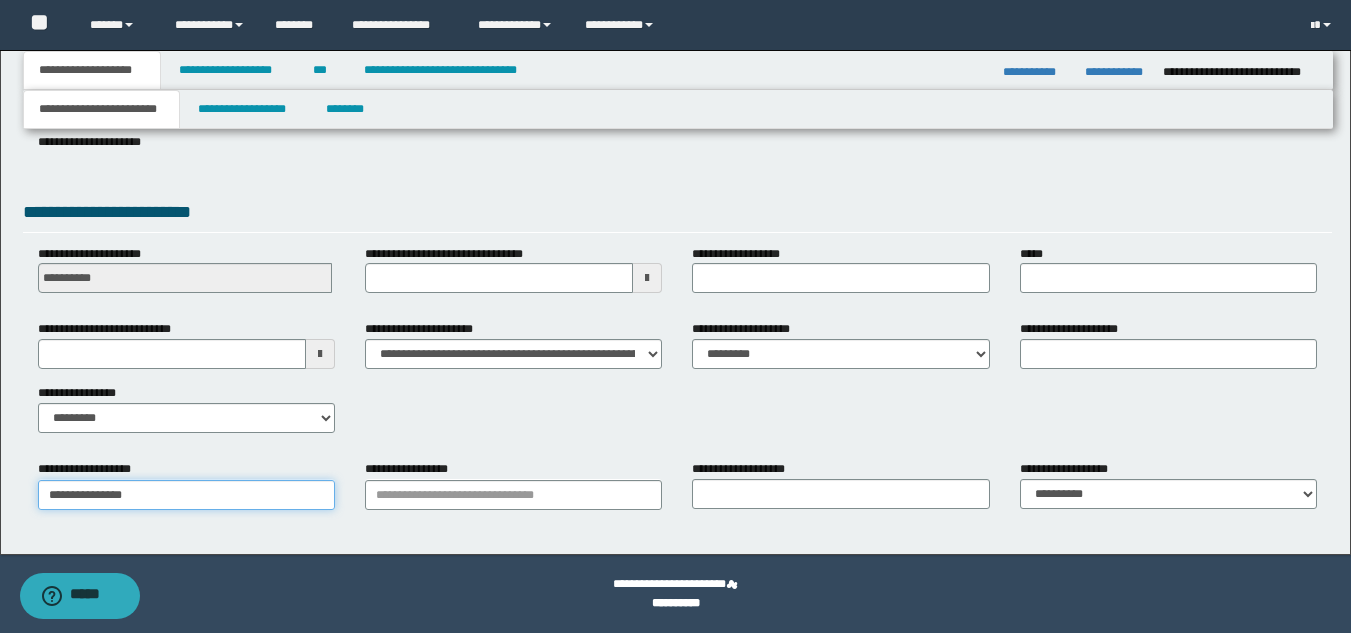type on "**********" 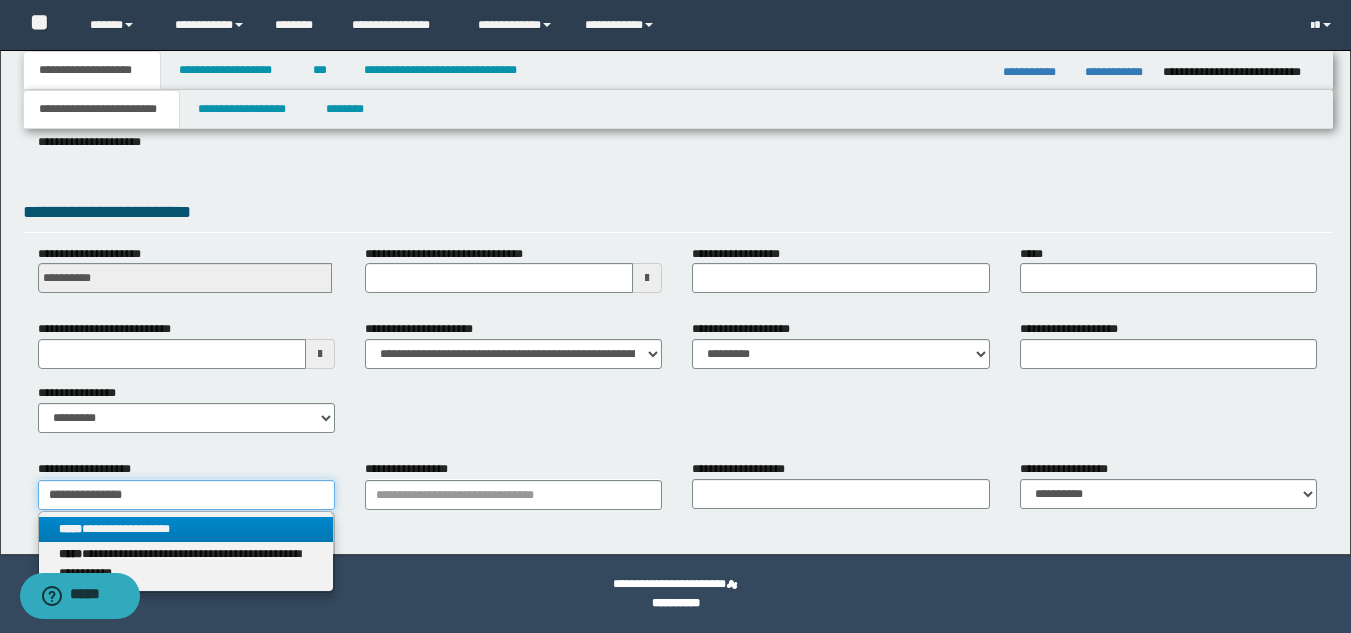 type on "**********" 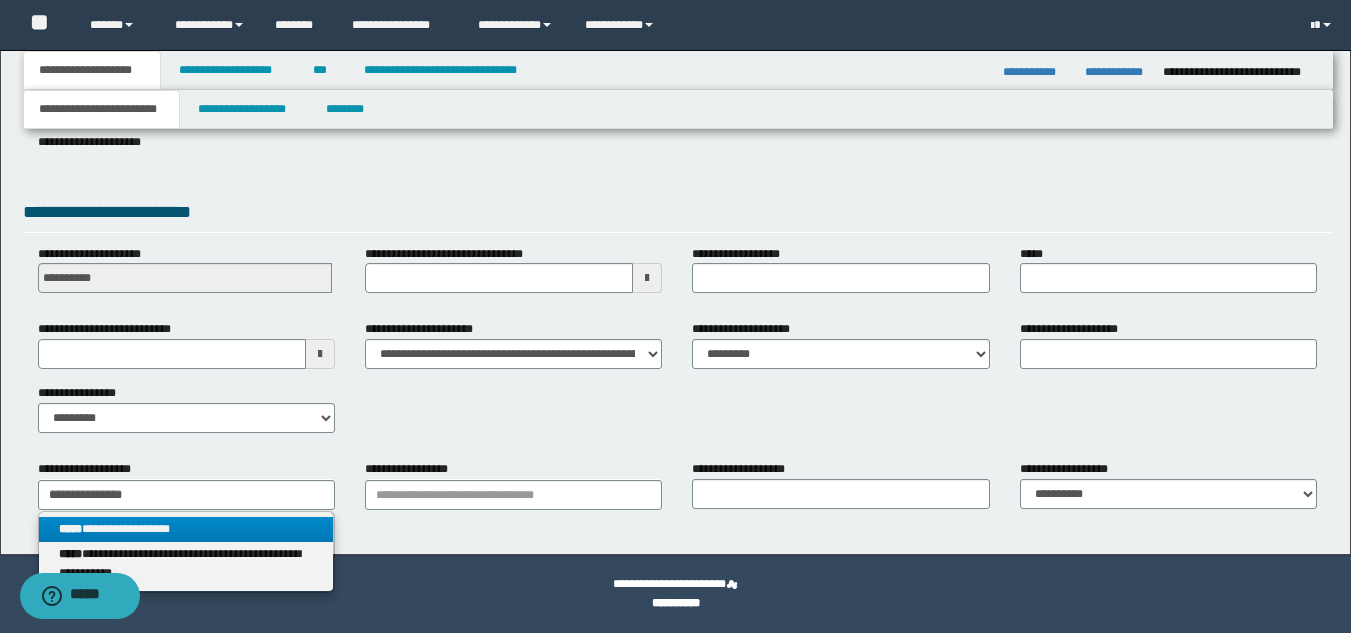 click on "**********" at bounding box center (186, 529) 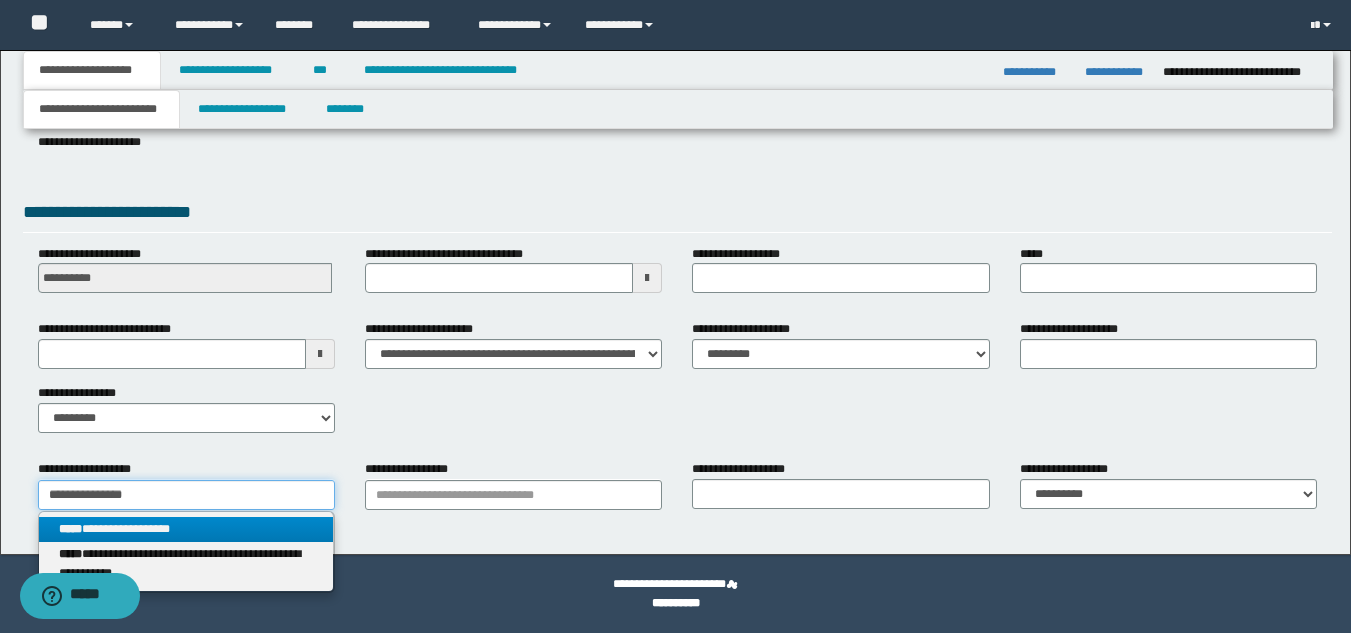 type 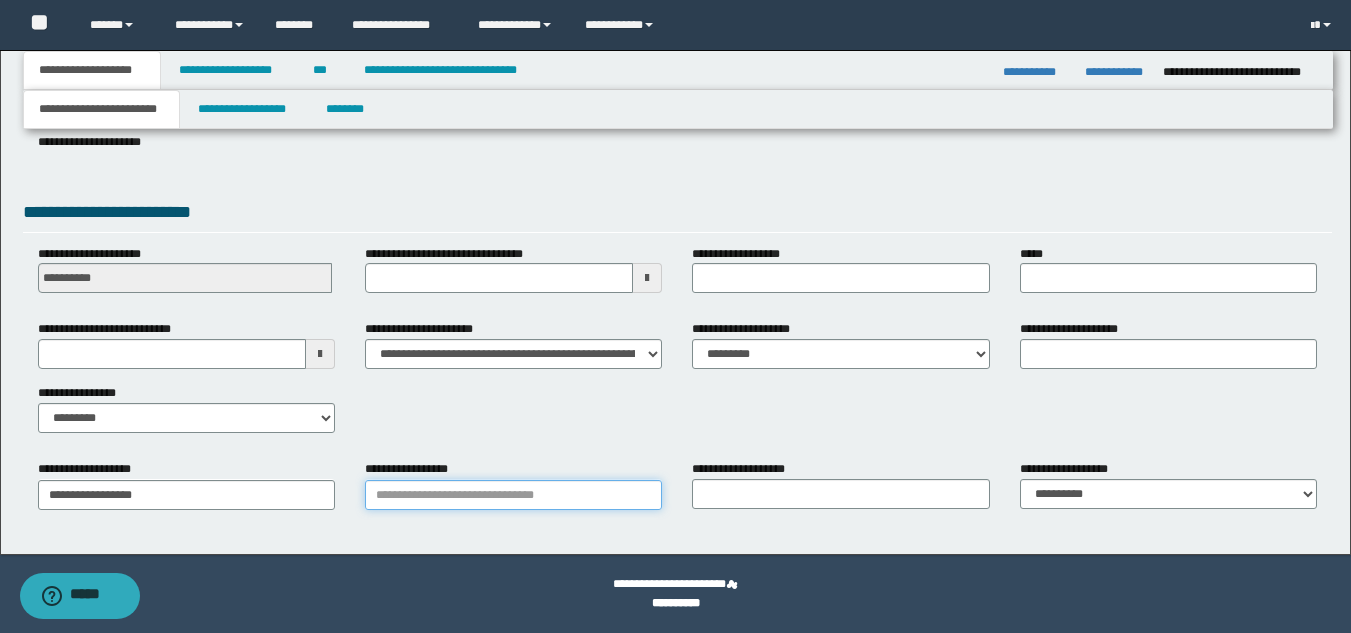 click on "**********" at bounding box center (513, 495) 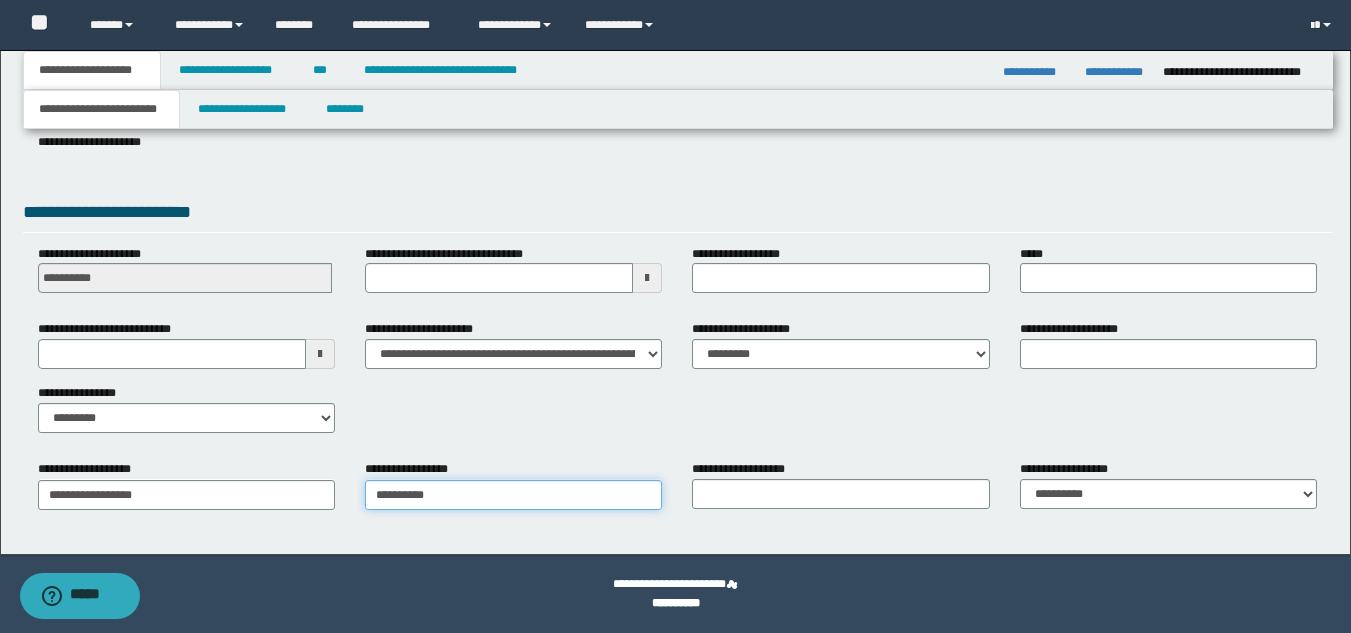 type on "**********" 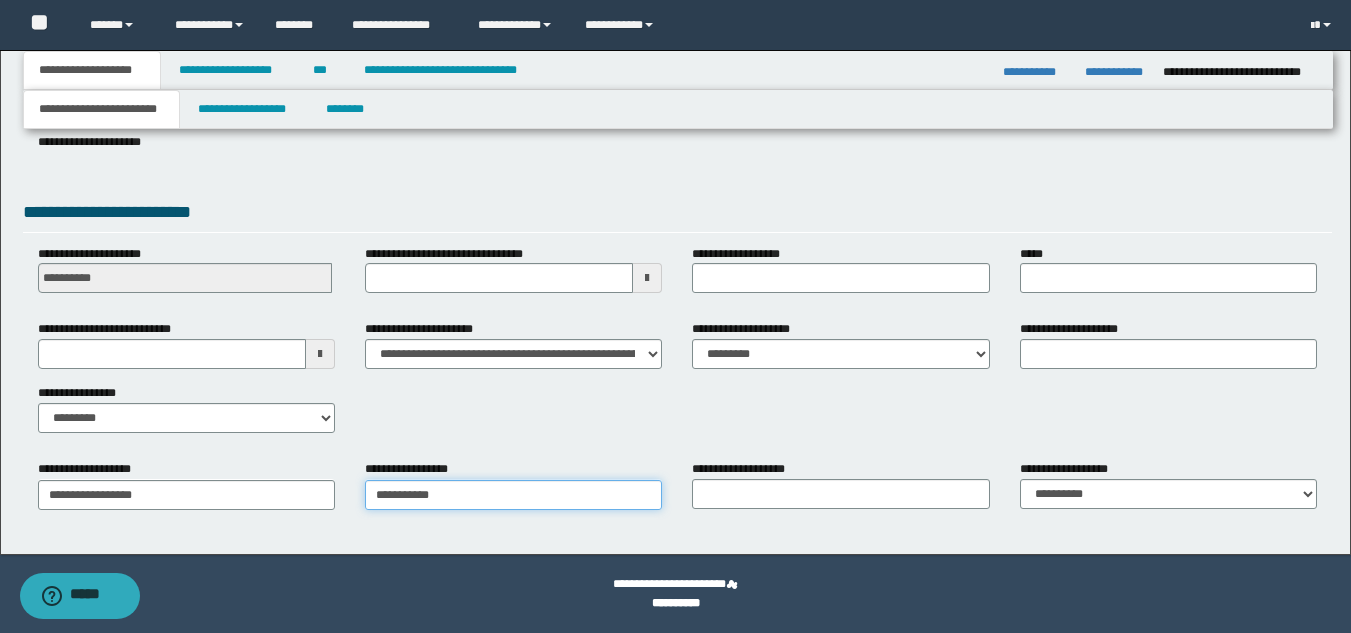 type on "**********" 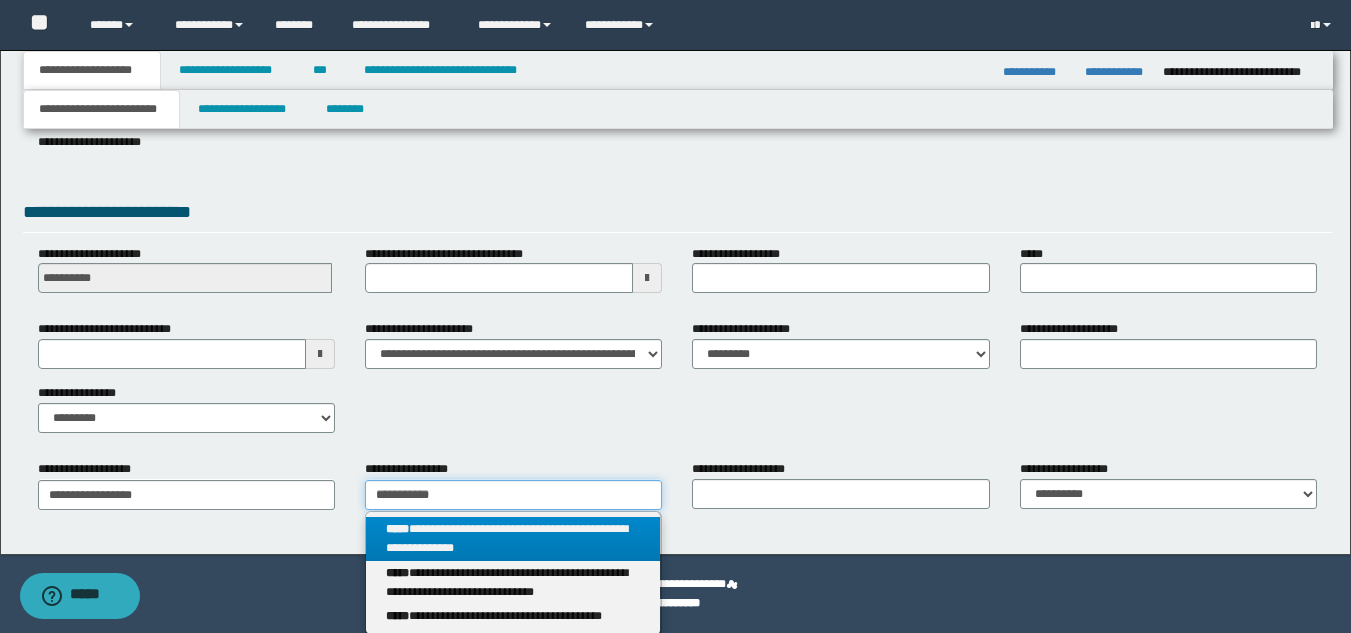 type on "**********" 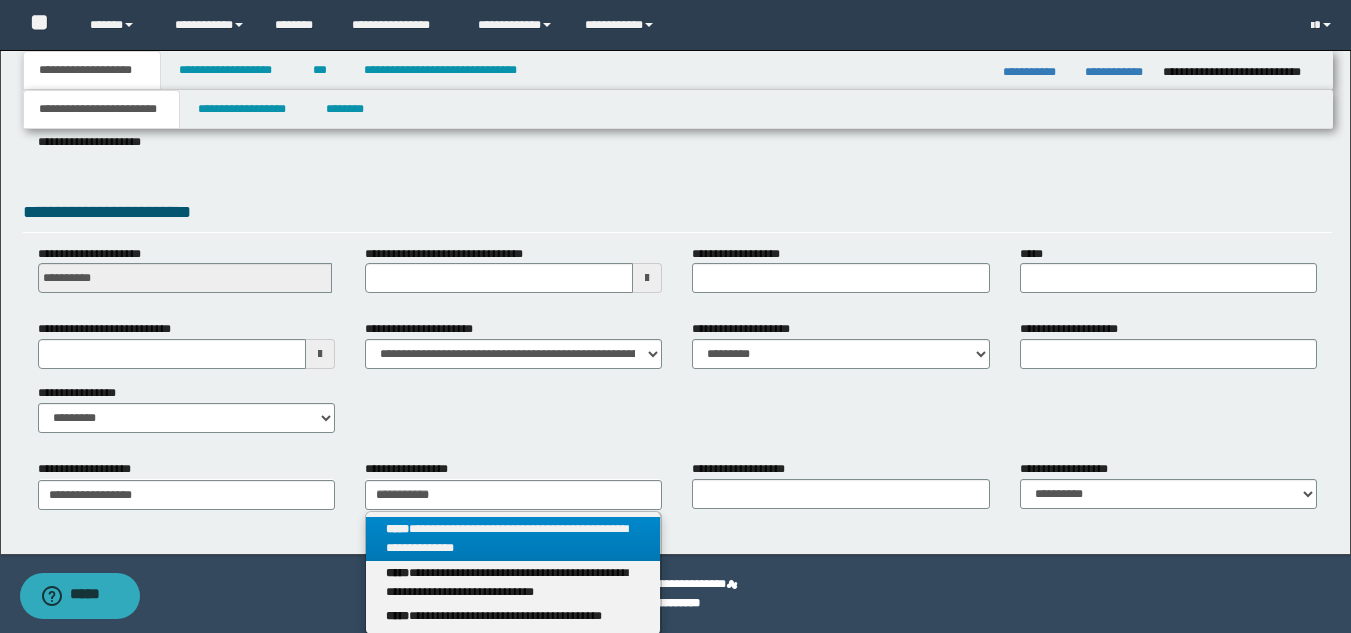 click on "**********" at bounding box center [513, 539] 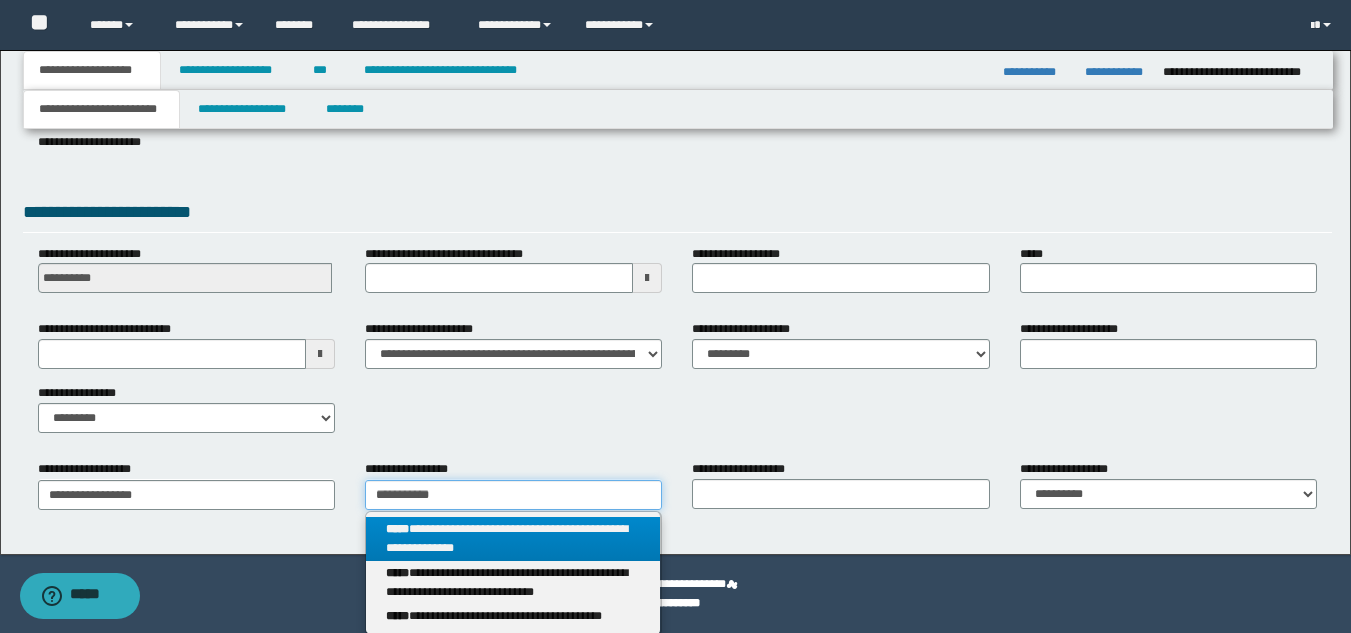 type 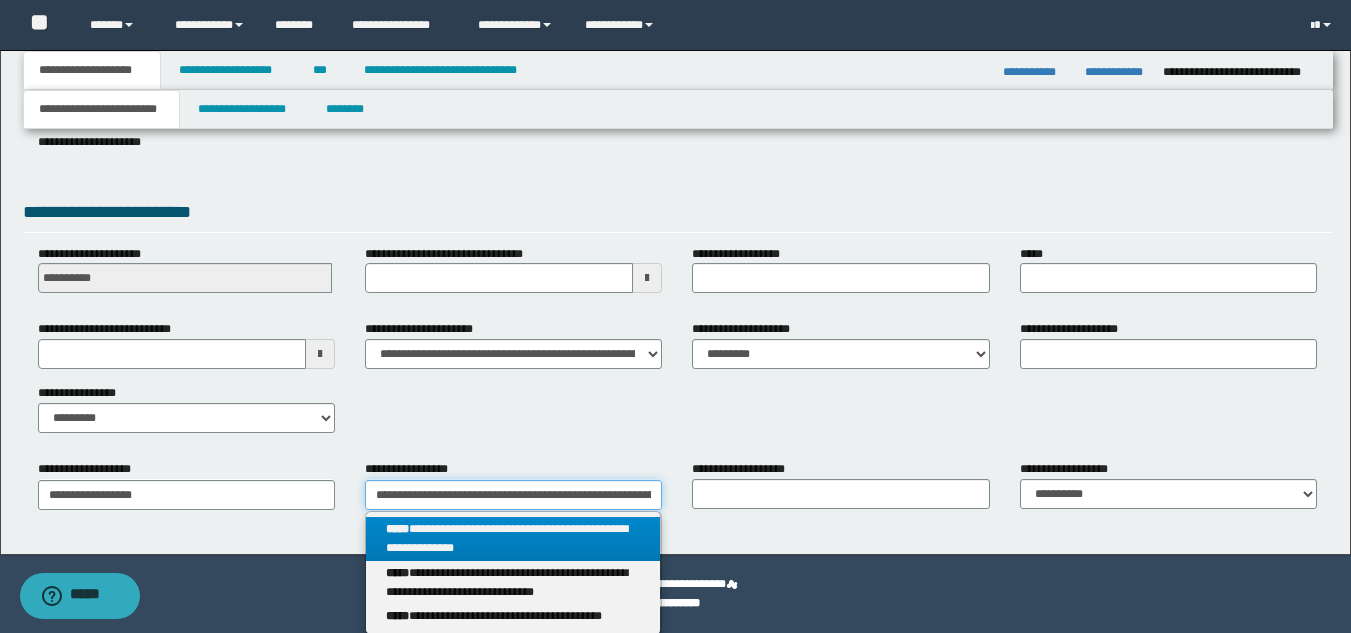scroll, scrollTop: 0, scrollLeft: 85, axis: horizontal 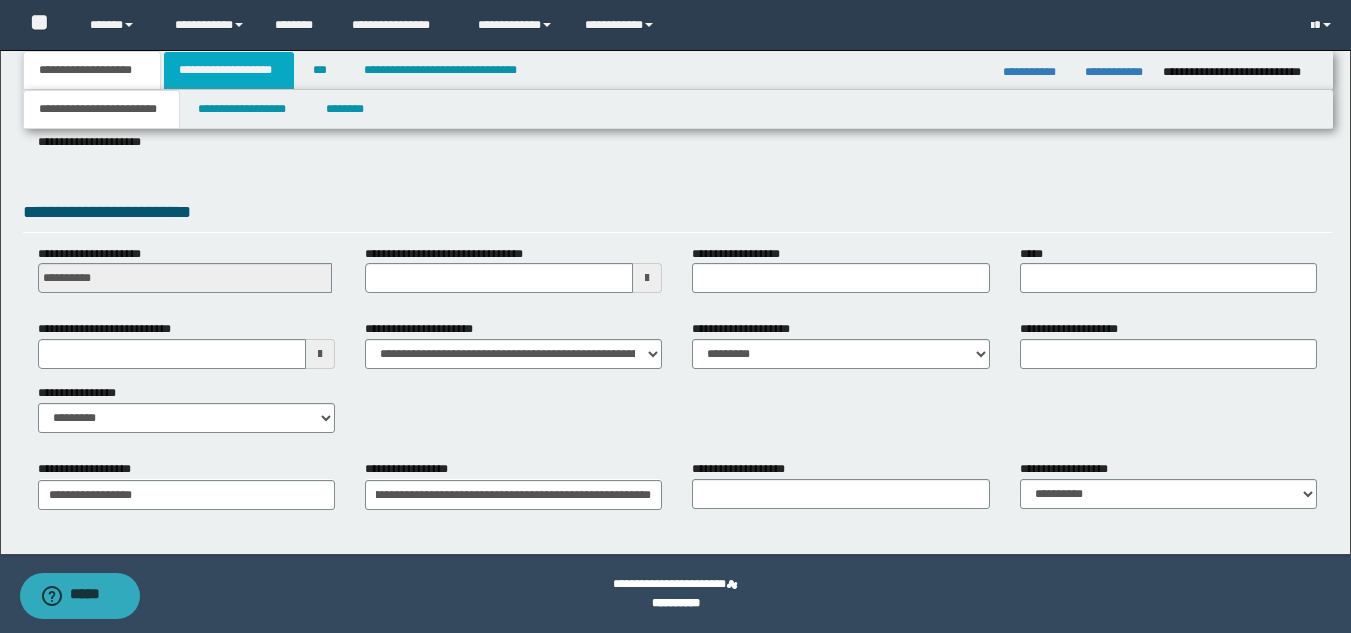 click on "**********" at bounding box center [229, 70] 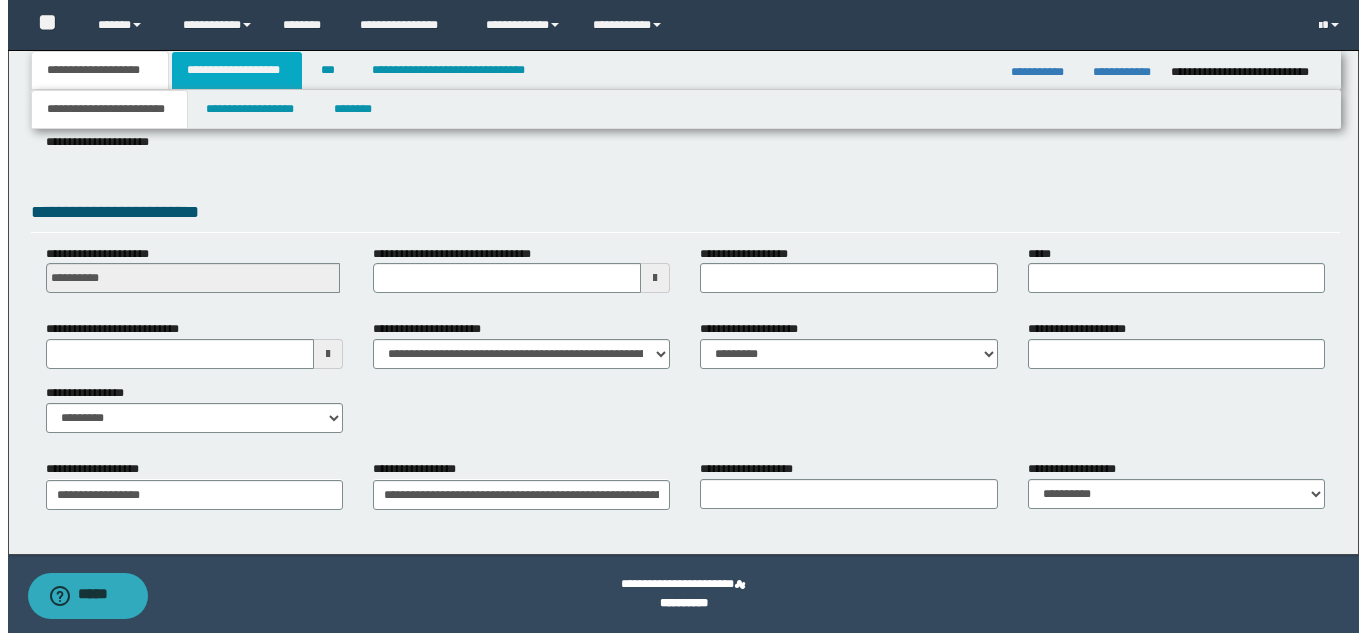 scroll, scrollTop: 0, scrollLeft: 0, axis: both 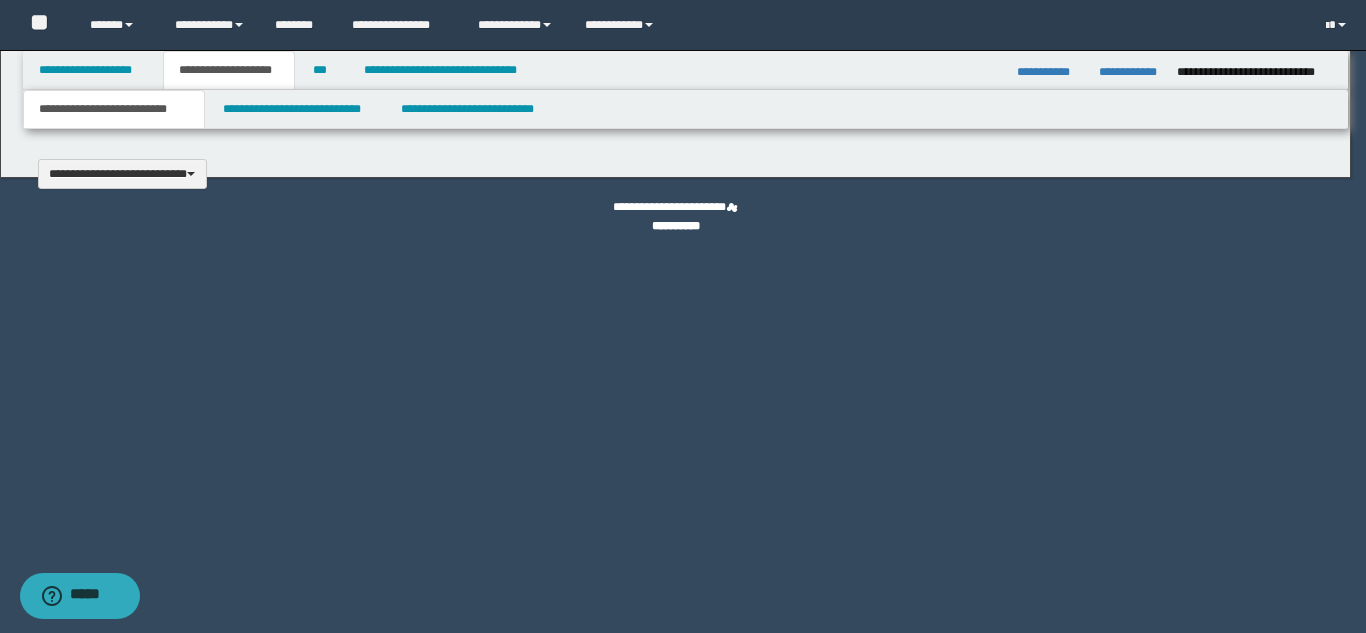 type 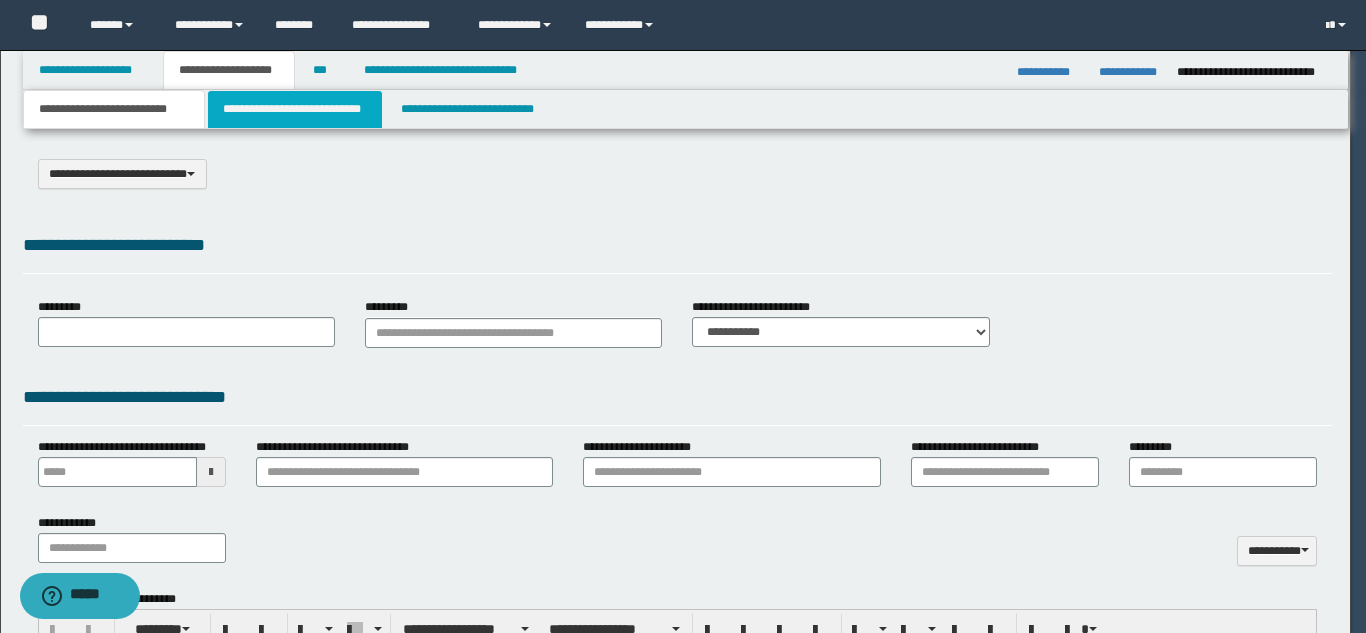 scroll, scrollTop: 0, scrollLeft: 0, axis: both 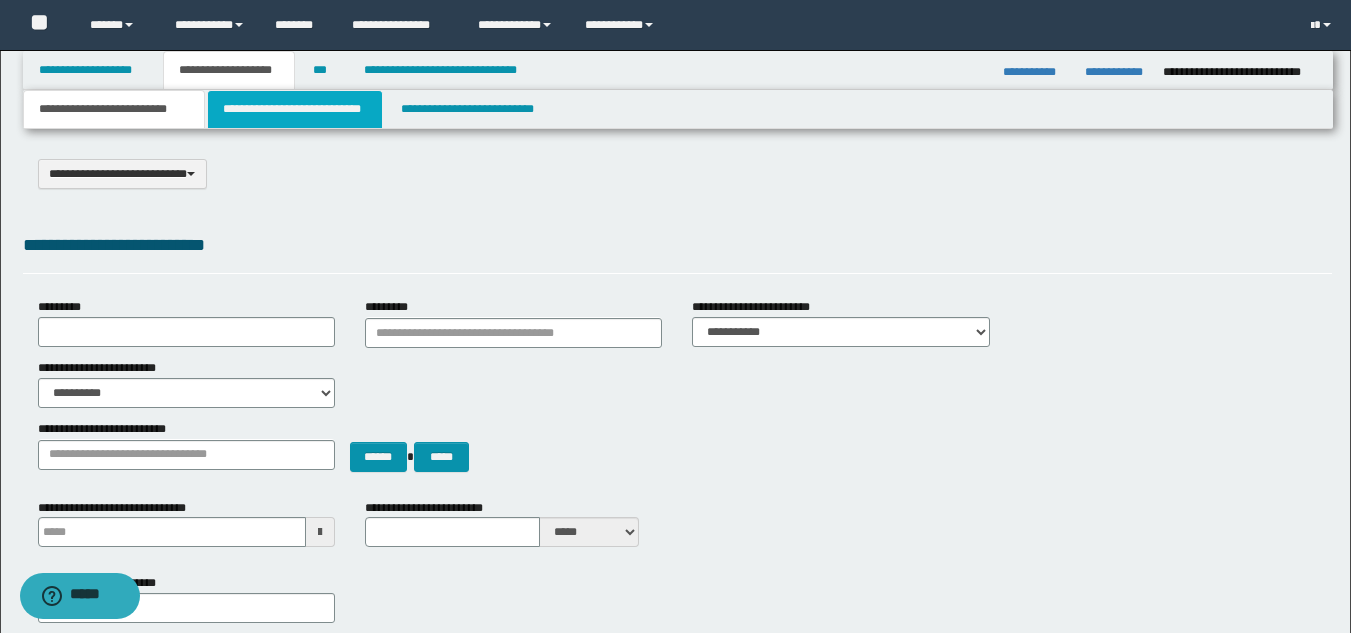 click on "**********" at bounding box center (295, 109) 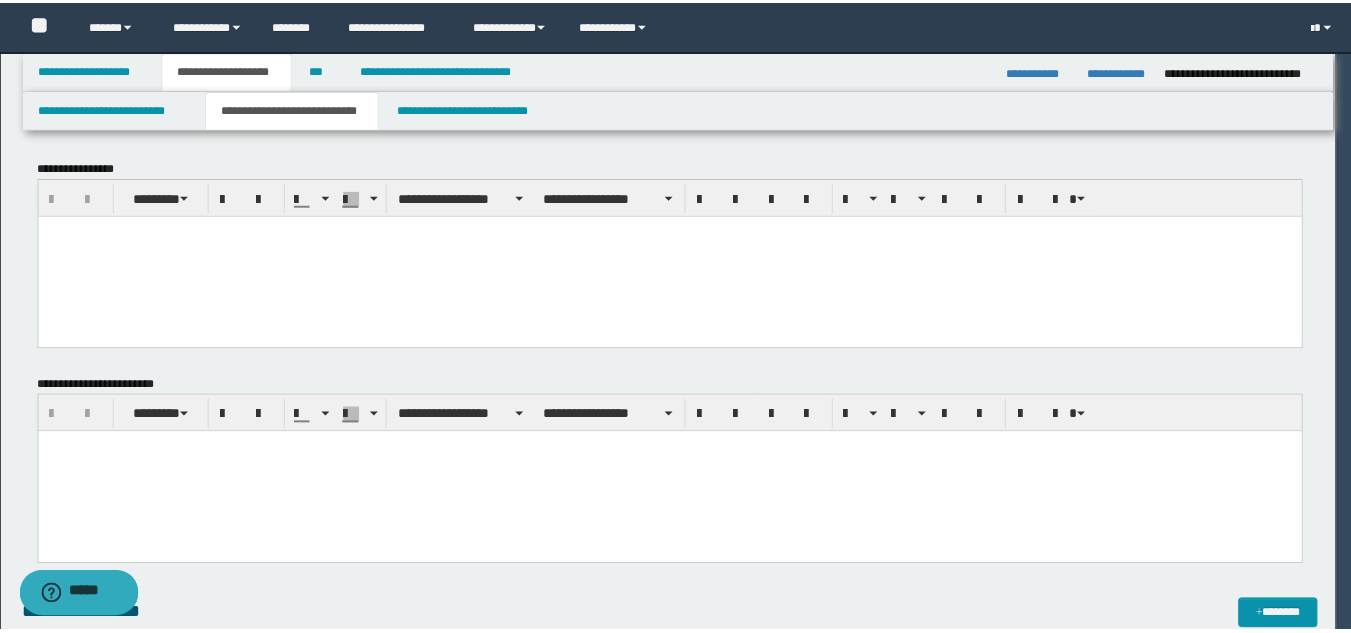 scroll, scrollTop: 0, scrollLeft: 0, axis: both 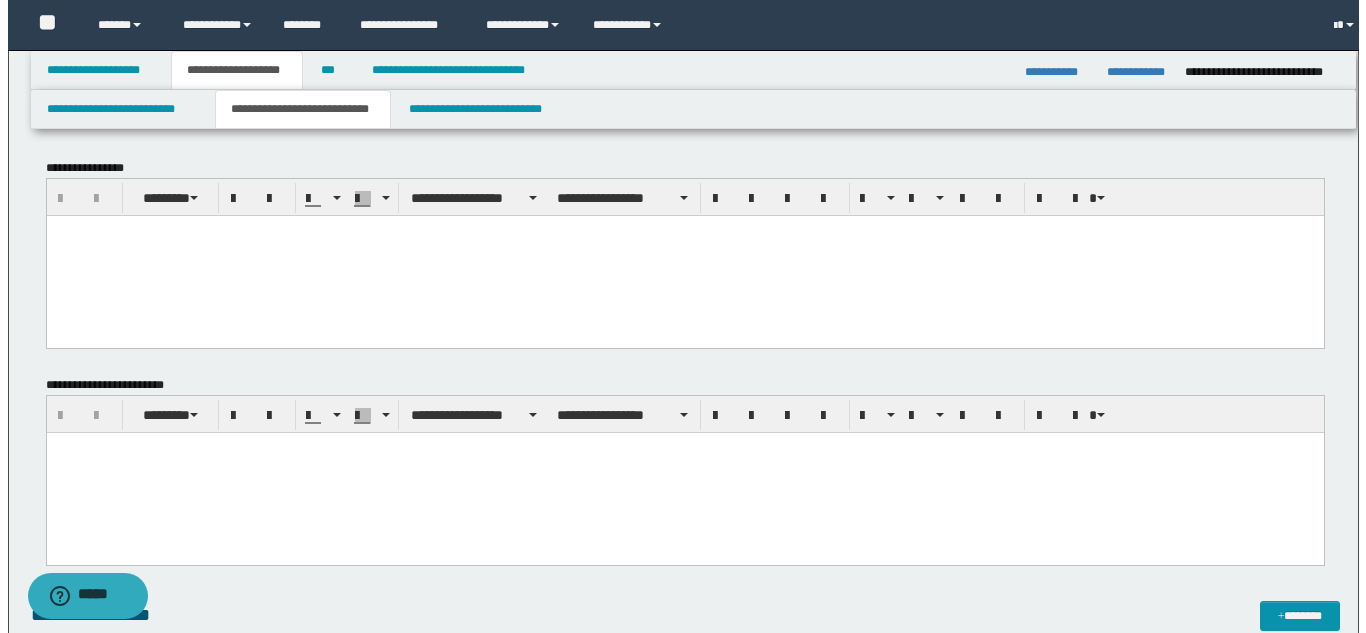 click at bounding box center [684, 255] 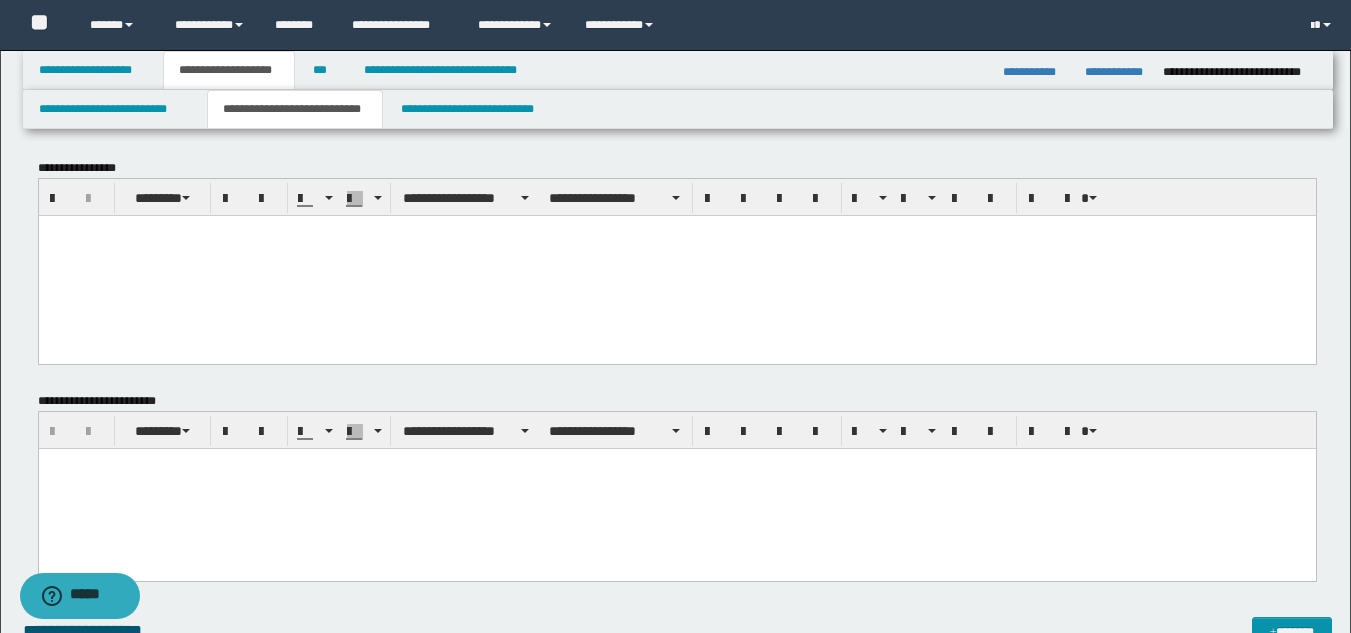 paste 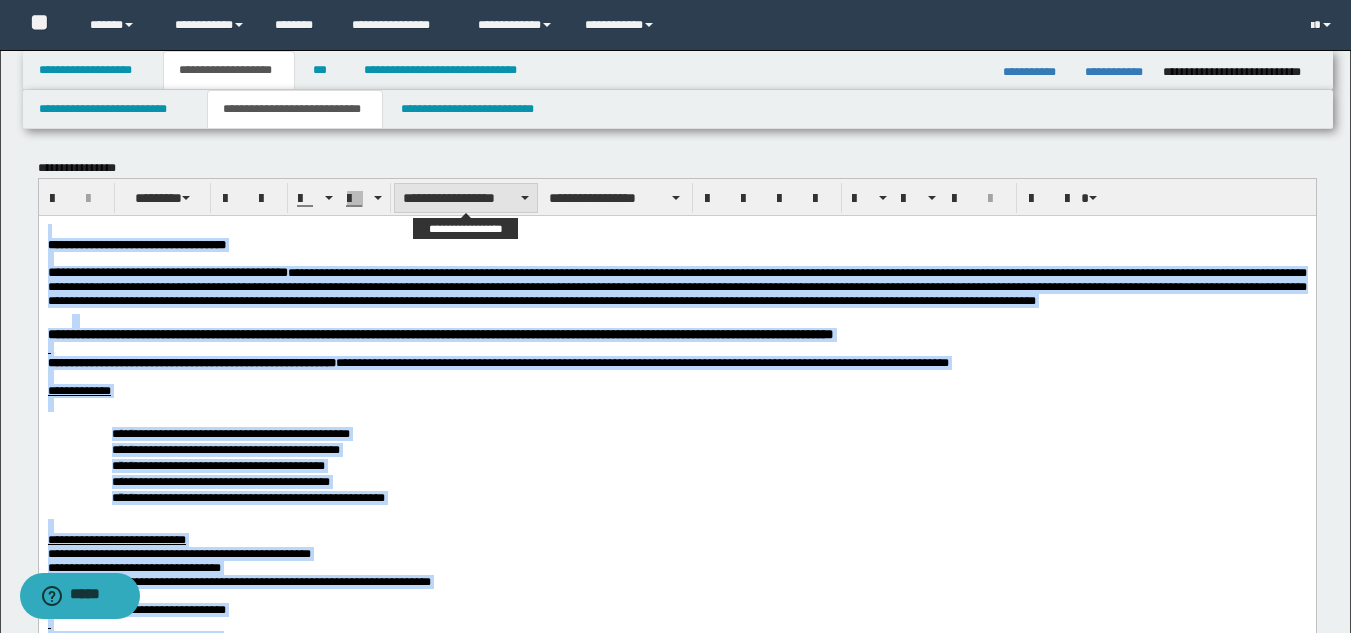 click on "**********" at bounding box center [466, 198] 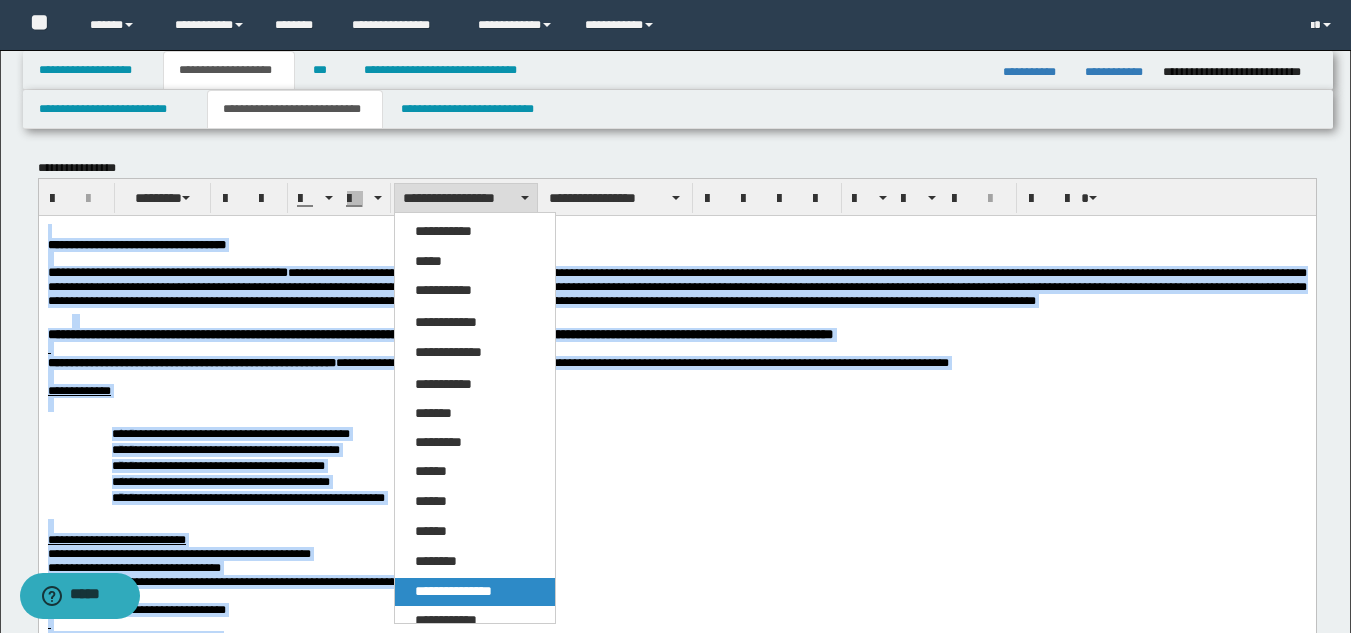 click on "**********" at bounding box center (453, 591) 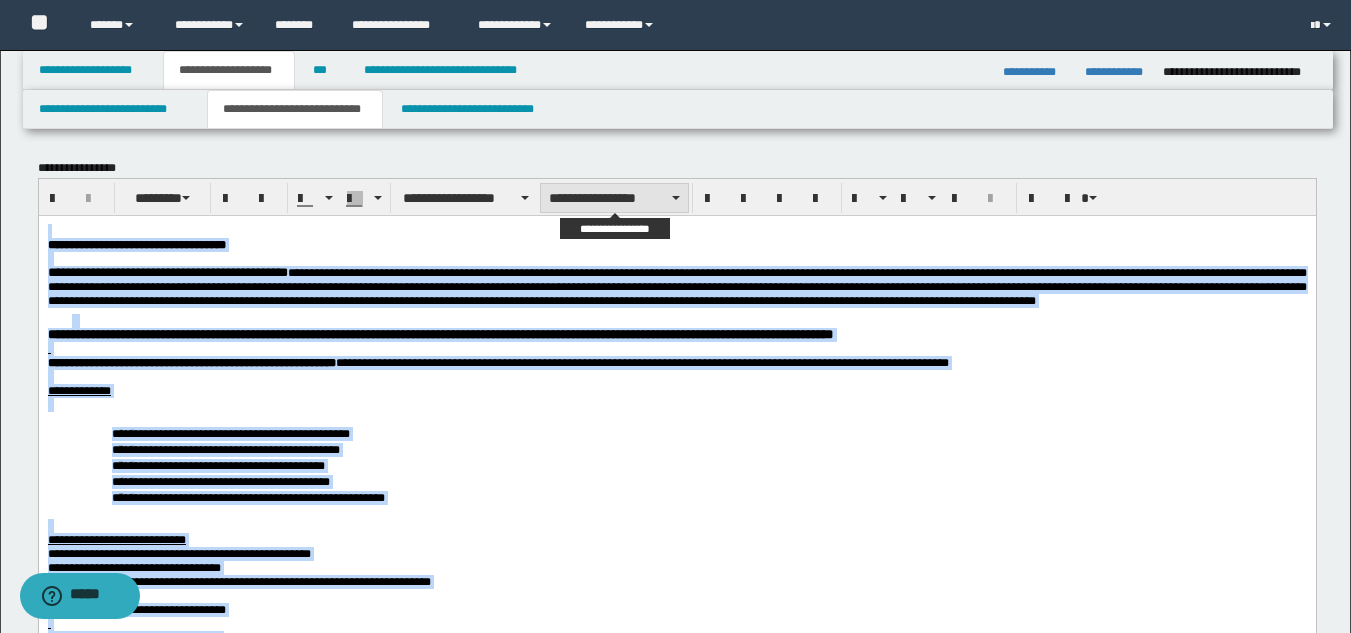 click on "**********" at bounding box center (614, 198) 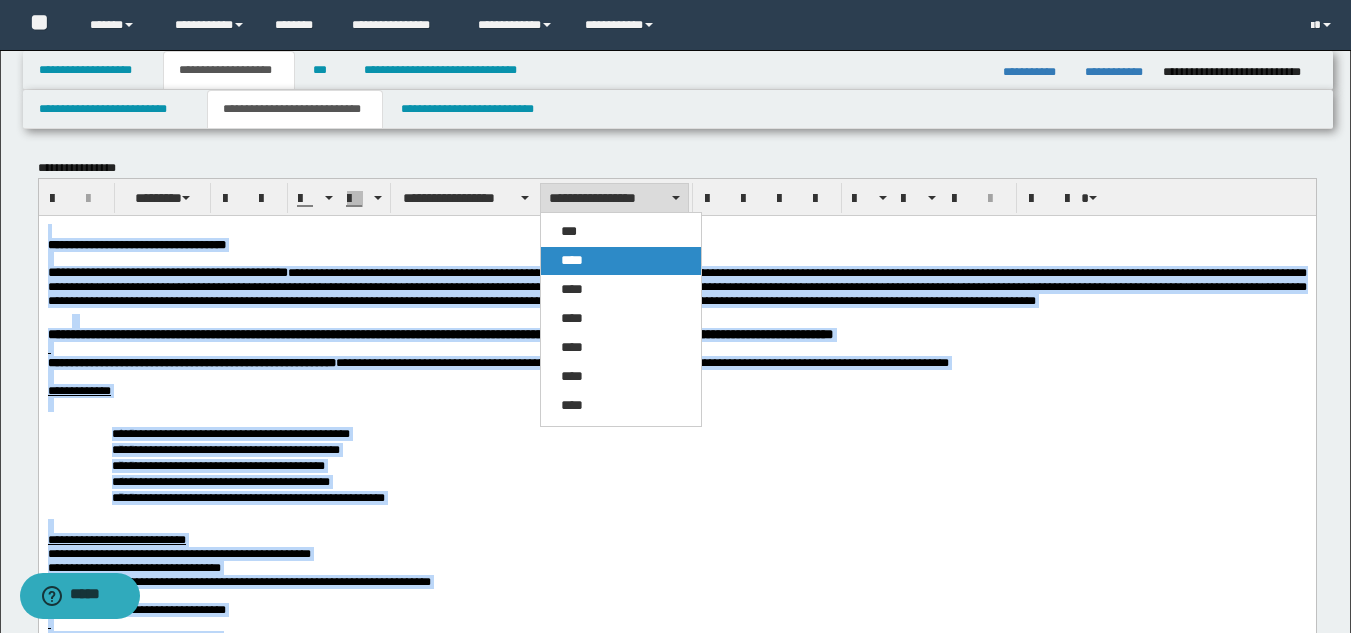 click on "****" at bounding box center [621, 261] 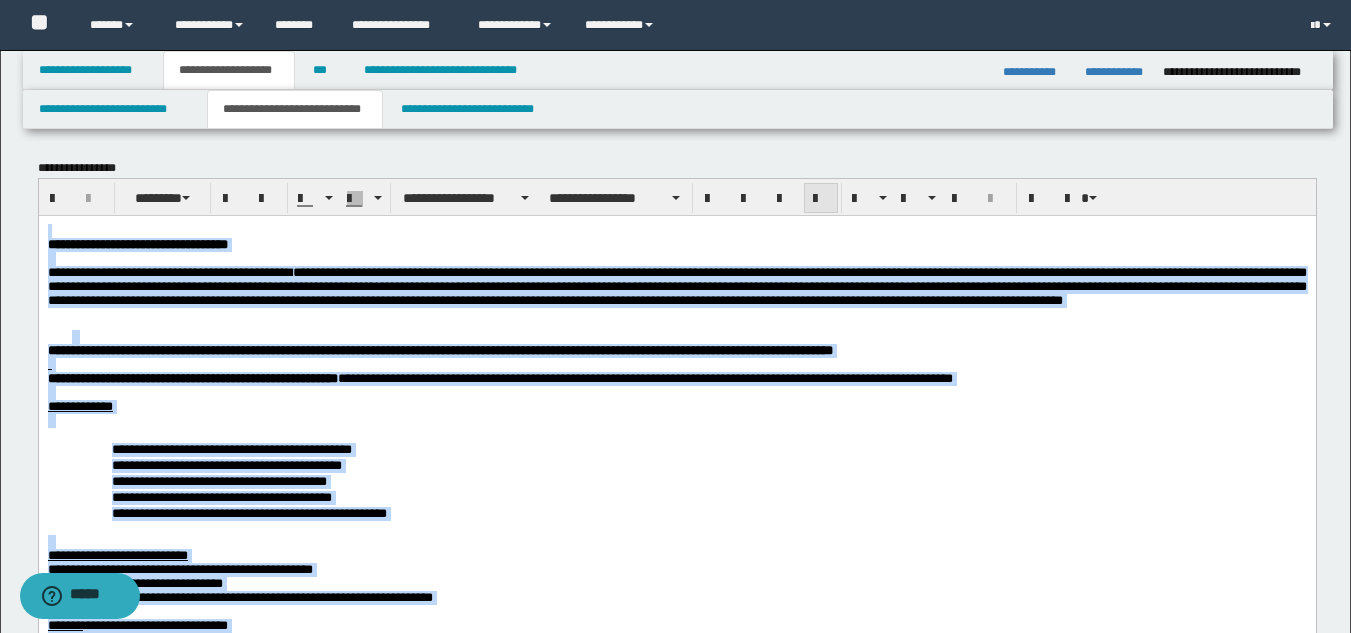 click at bounding box center (821, 199) 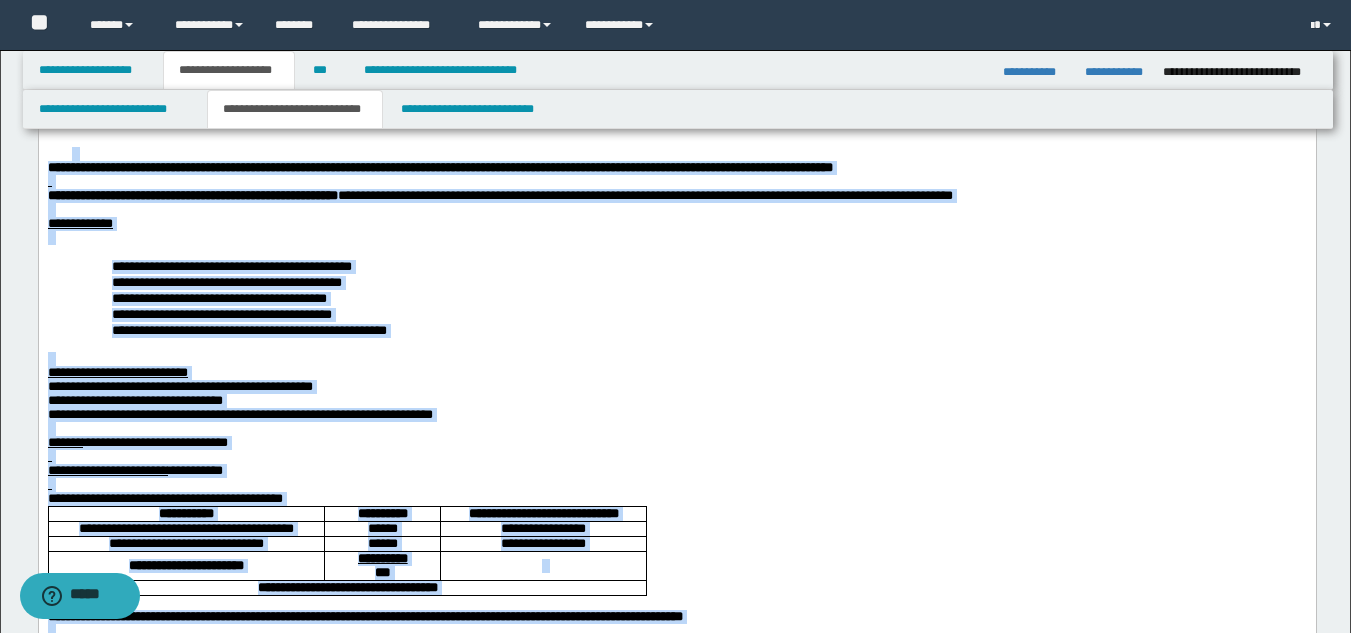 scroll, scrollTop: 200, scrollLeft: 0, axis: vertical 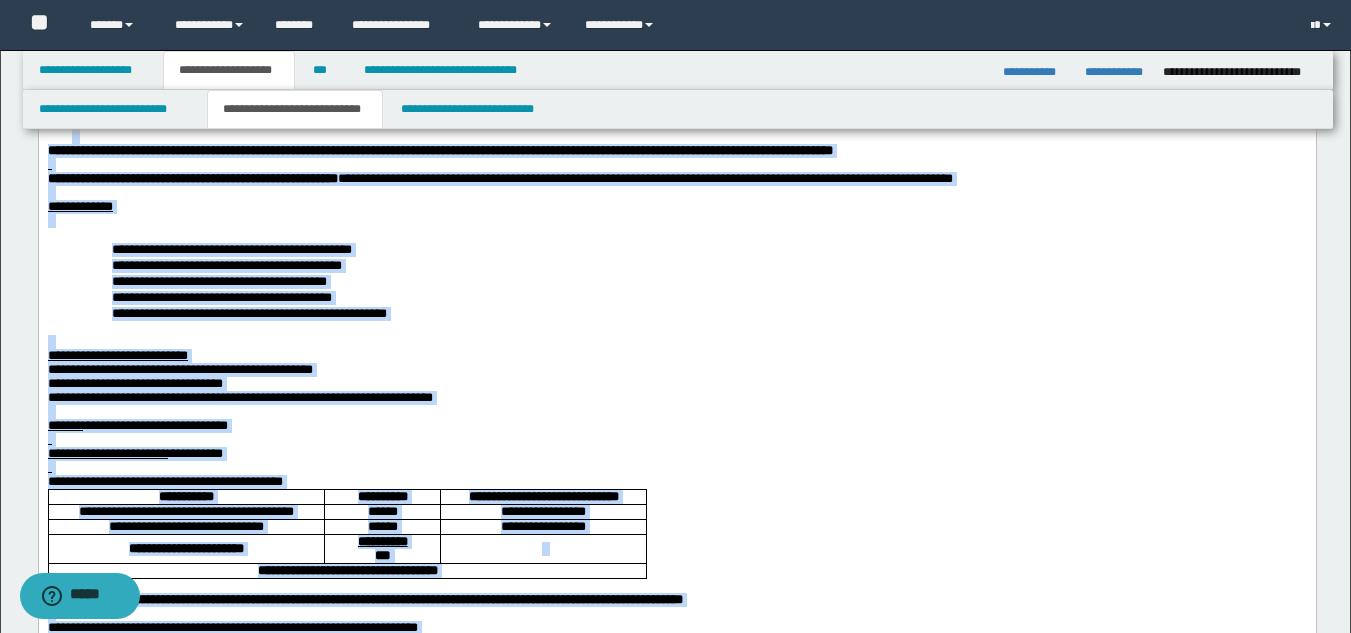 click at bounding box center (676, 220) 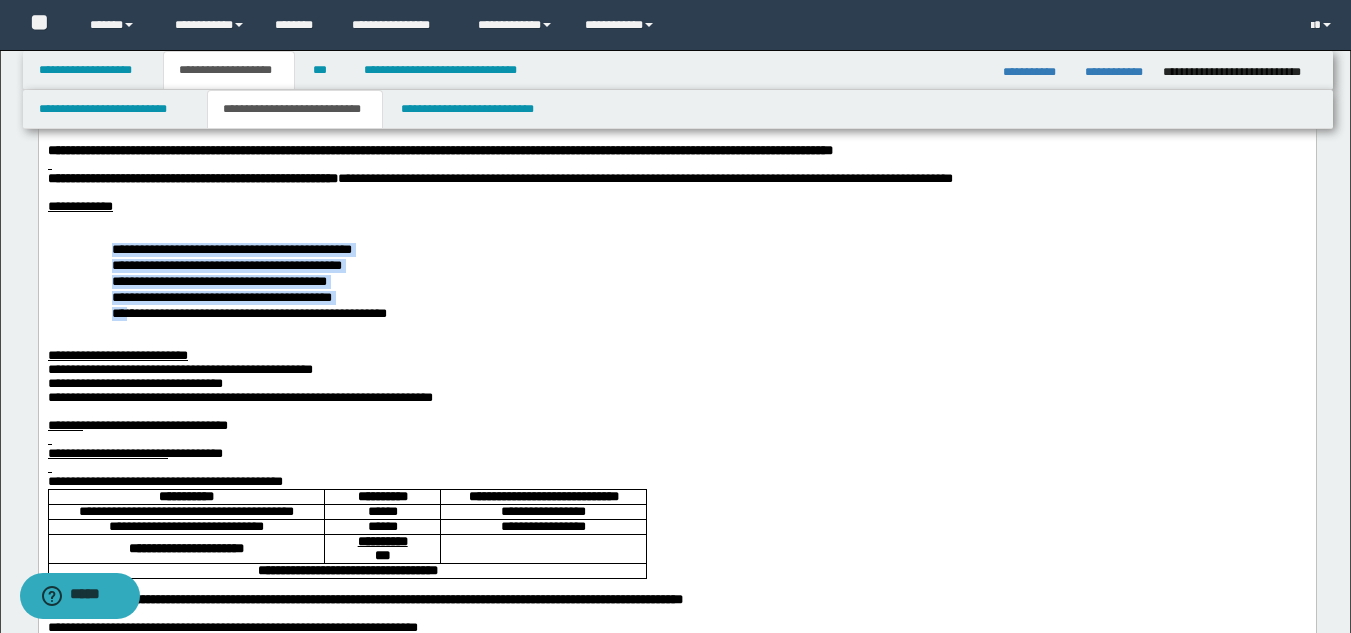 drag, startPoint x: 104, startPoint y: 262, endPoint x: 269, endPoint y: 320, distance: 174.89711 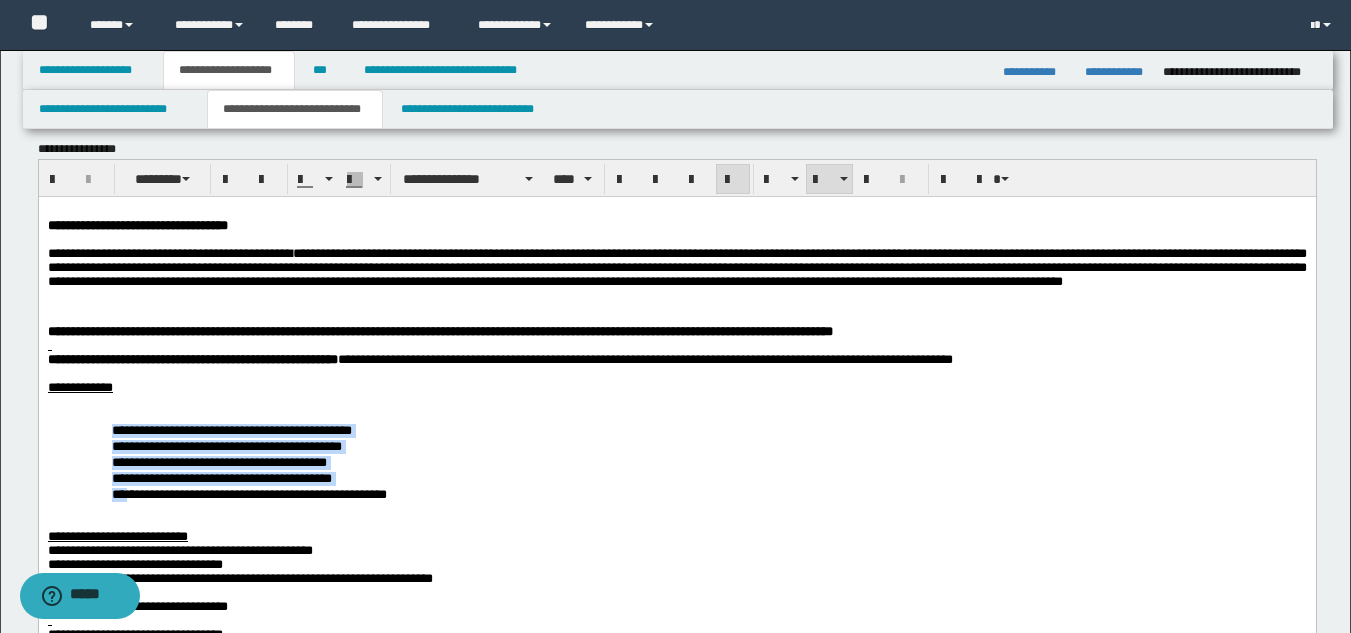 scroll, scrollTop: 0, scrollLeft: 0, axis: both 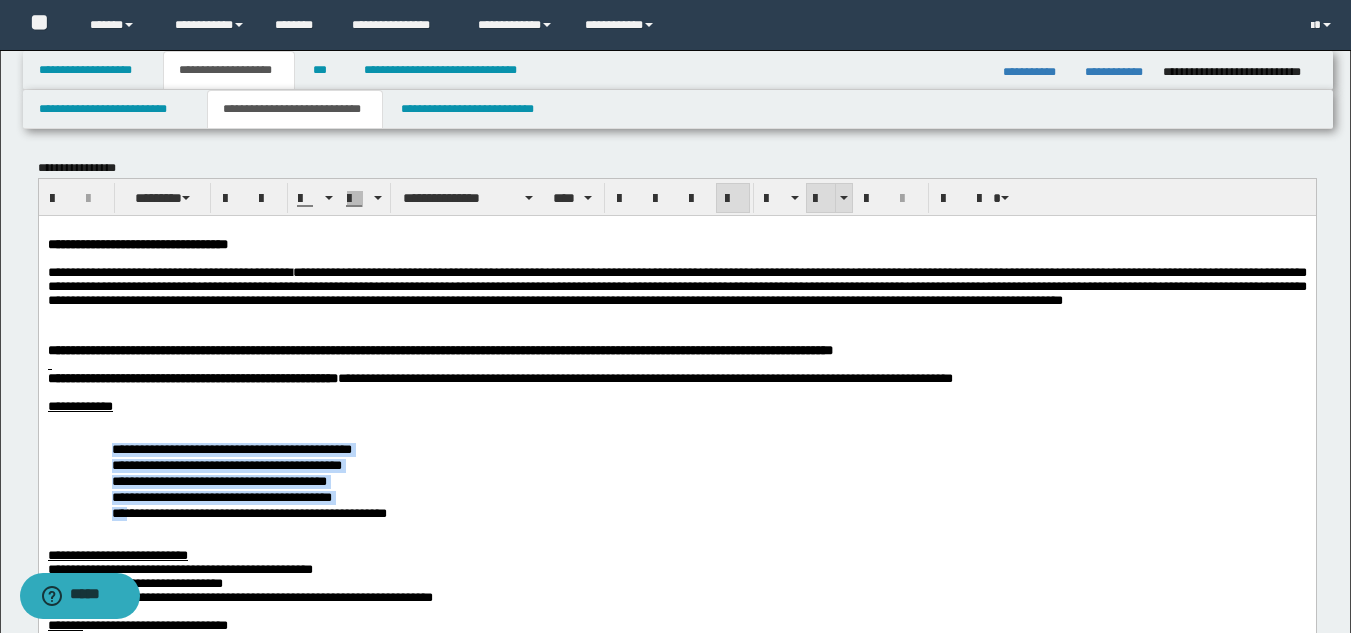 click at bounding box center (821, 199) 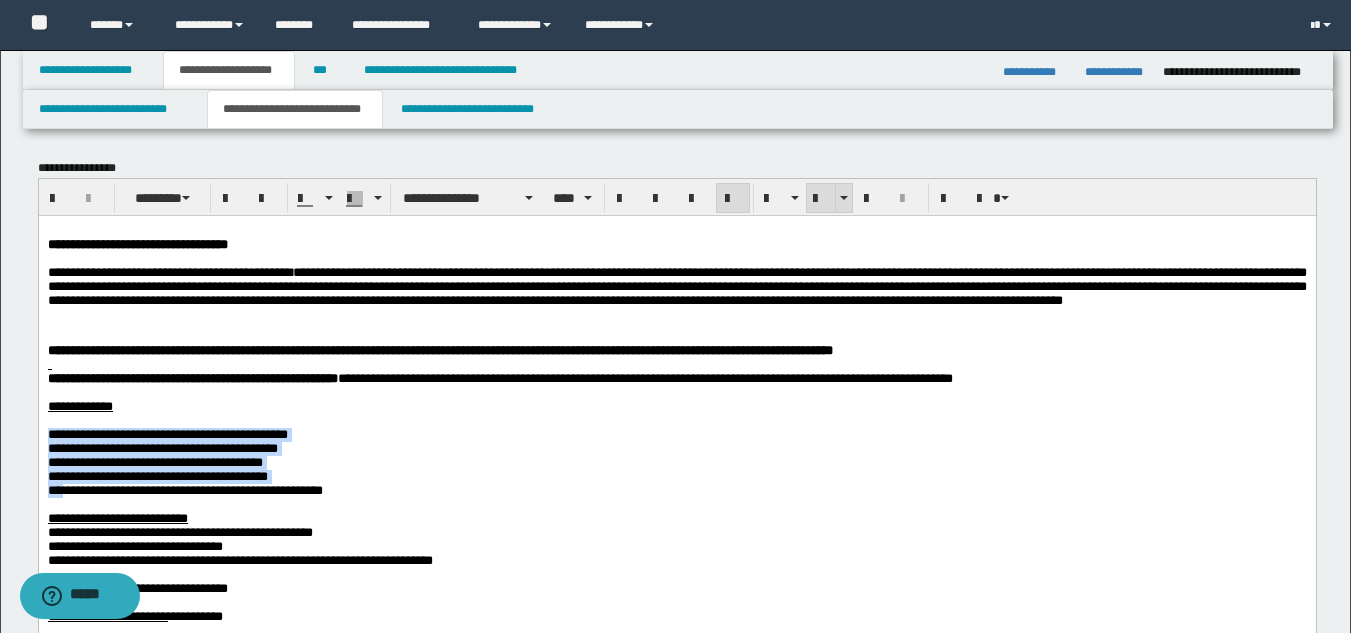 click at bounding box center [821, 199] 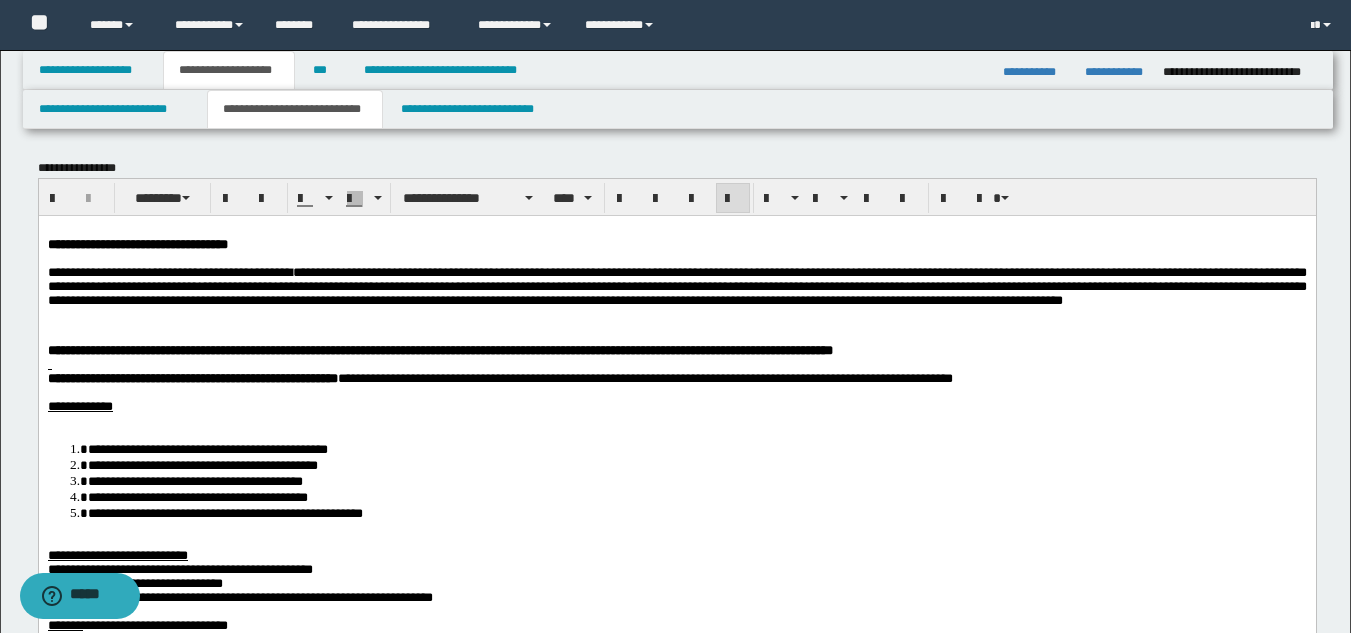 click at bounding box center [676, 420] 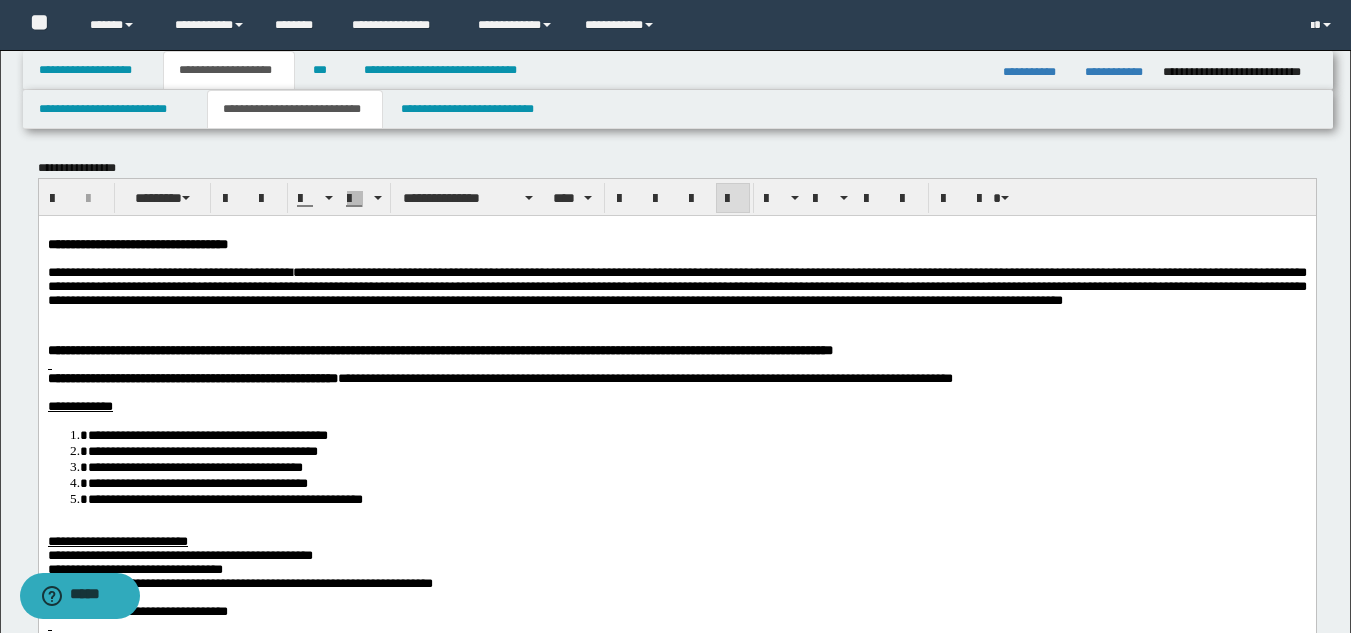 click on "**********" at bounding box center (676, 1937) 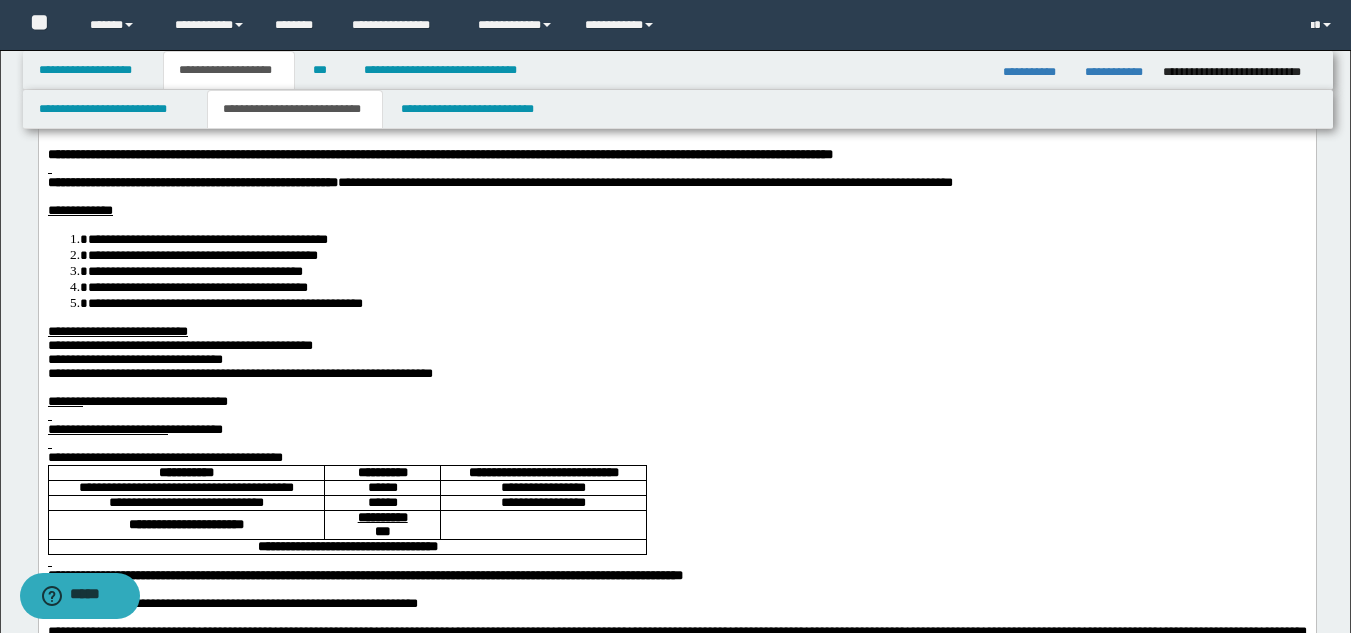 scroll, scrollTop: 200, scrollLeft: 0, axis: vertical 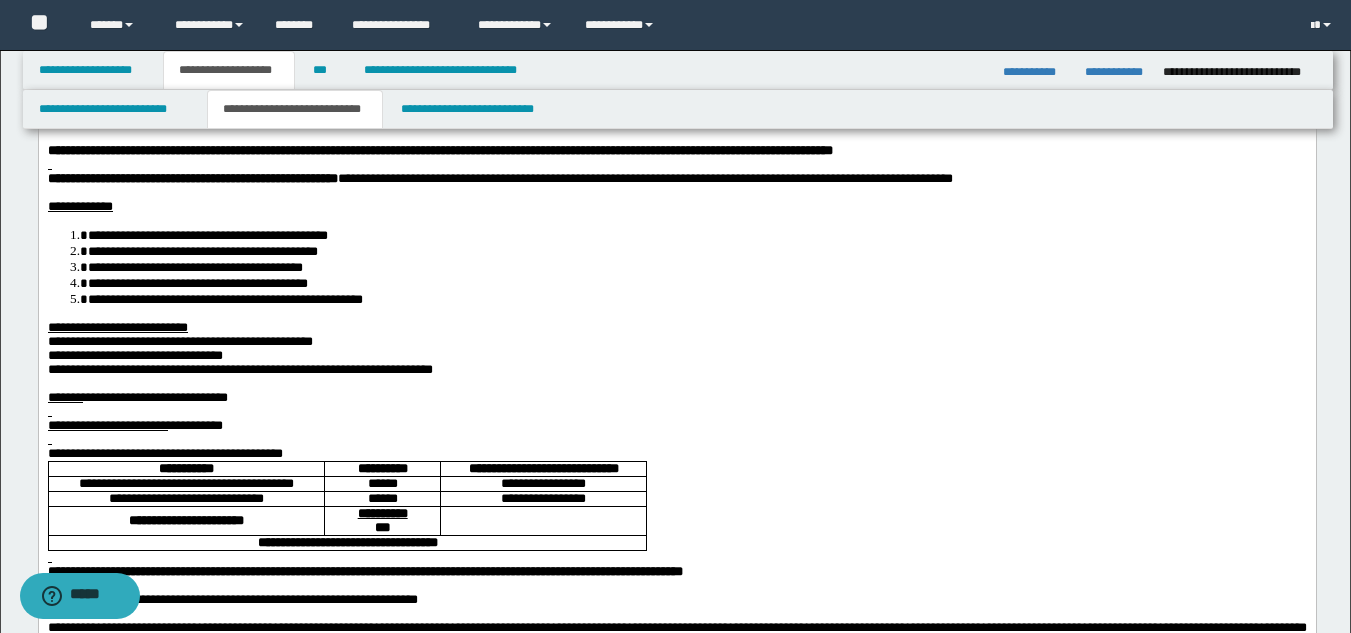 click on "**********" at bounding box center (676, 453) 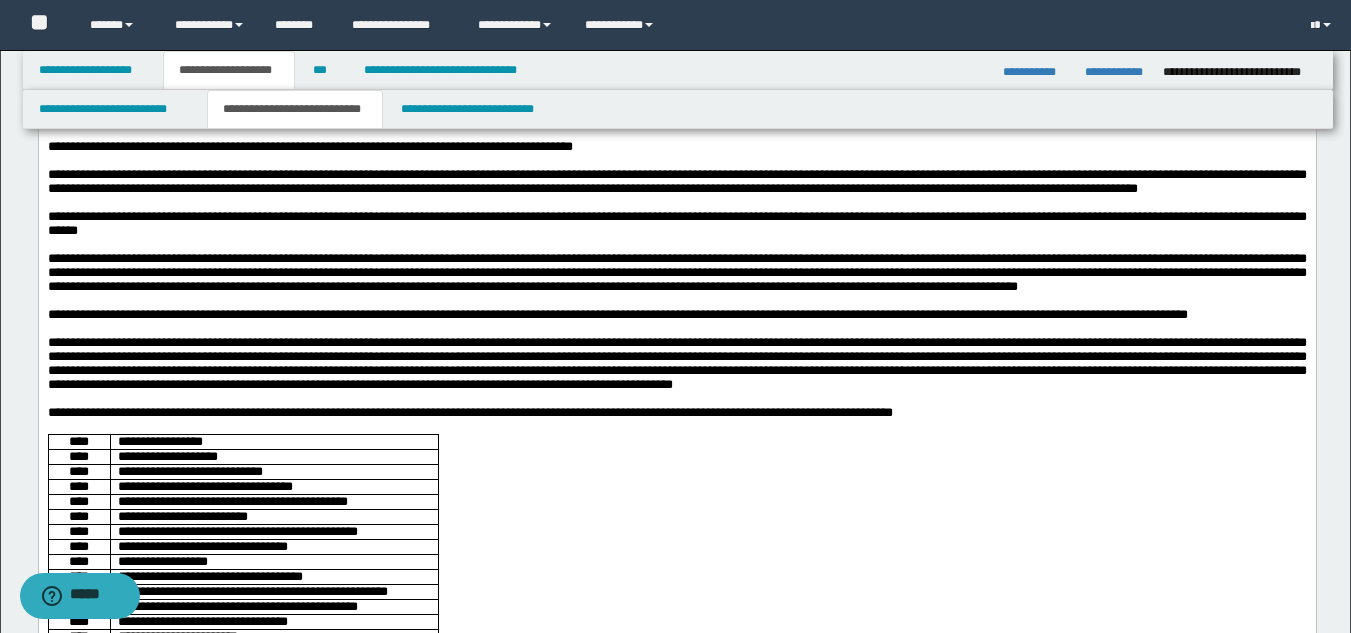 scroll, scrollTop: 1600, scrollLeft: 0, axis: vertical 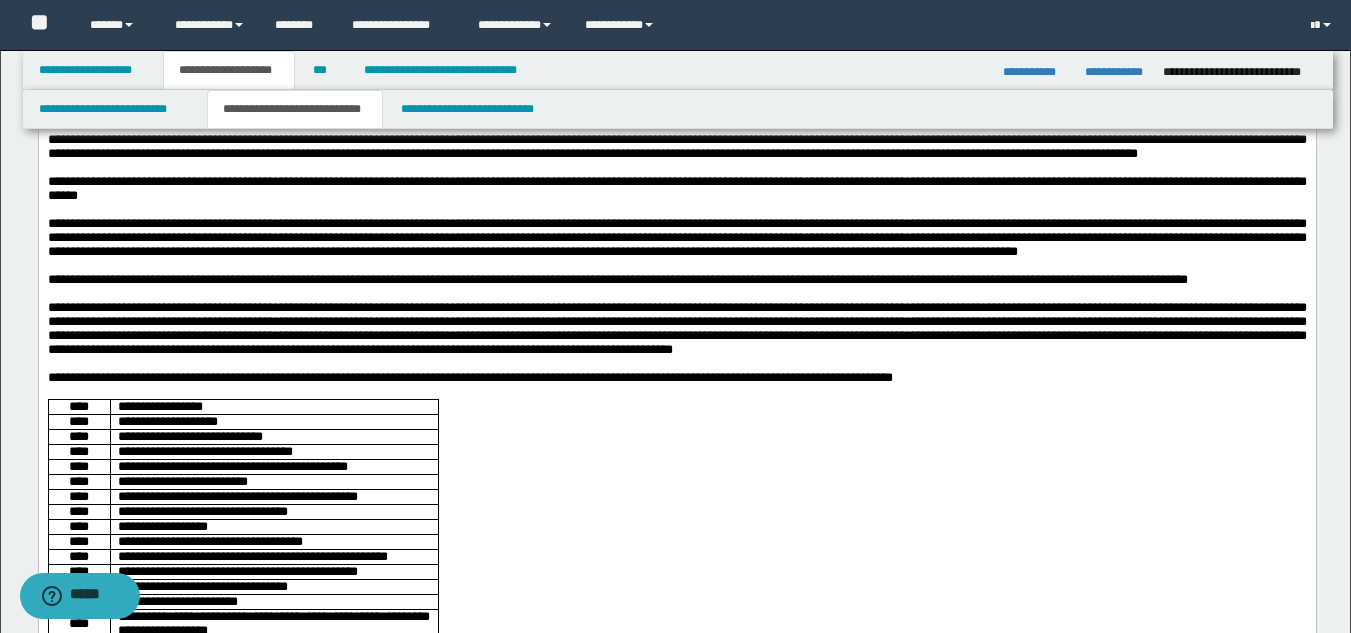 drag, startPoint x: 166, startPoint y: 282, endPoint x: 147, endPoint y: 295, distance: 23.021729 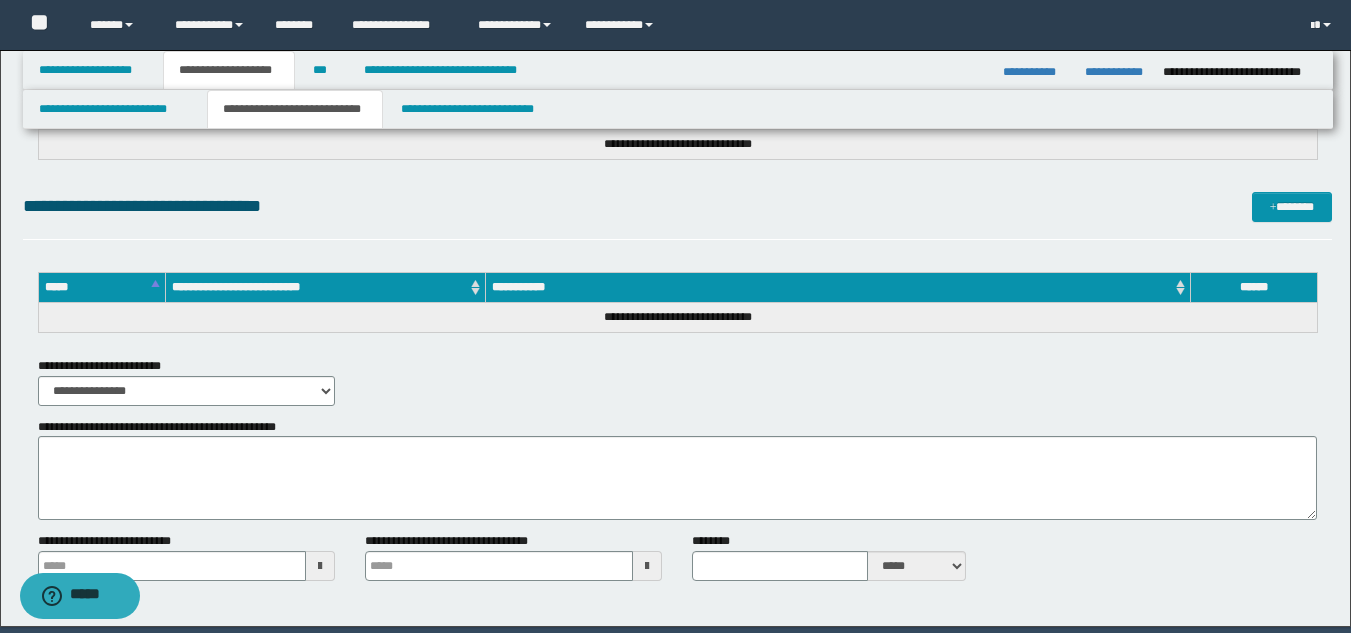 scroll, scrollTop: 5035, scrollLeft: 0, axis: vertical 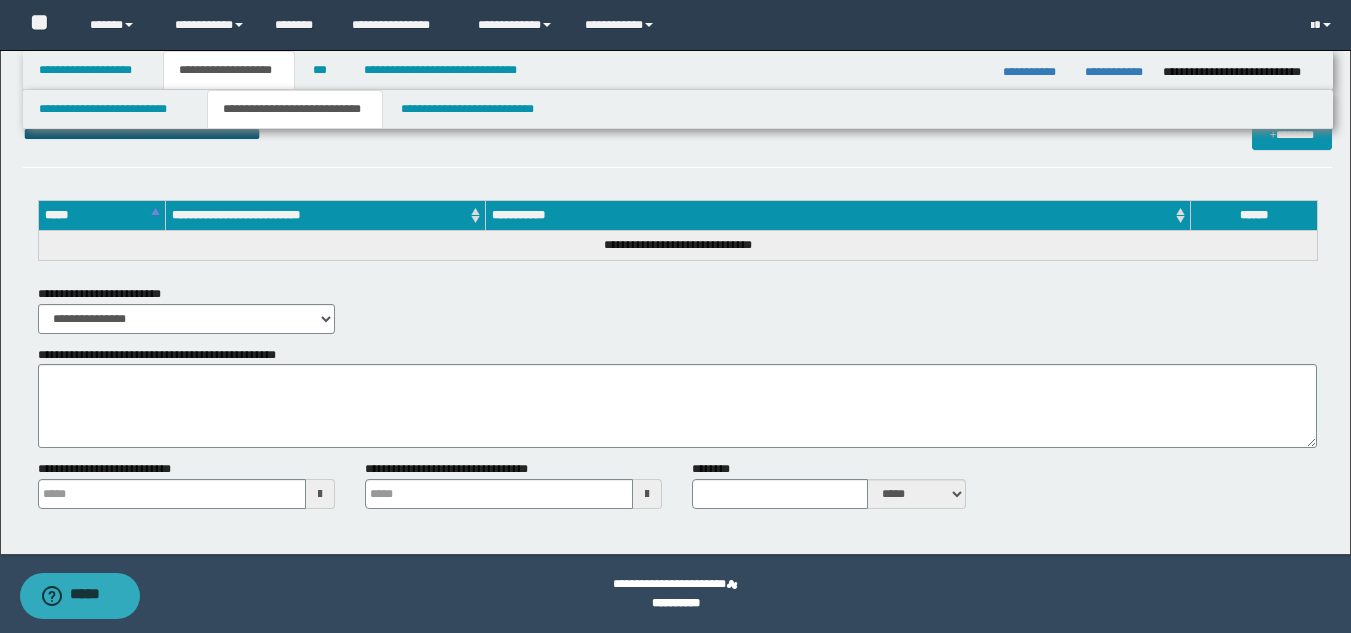 click on "**********" at bounding box center [186, 319] 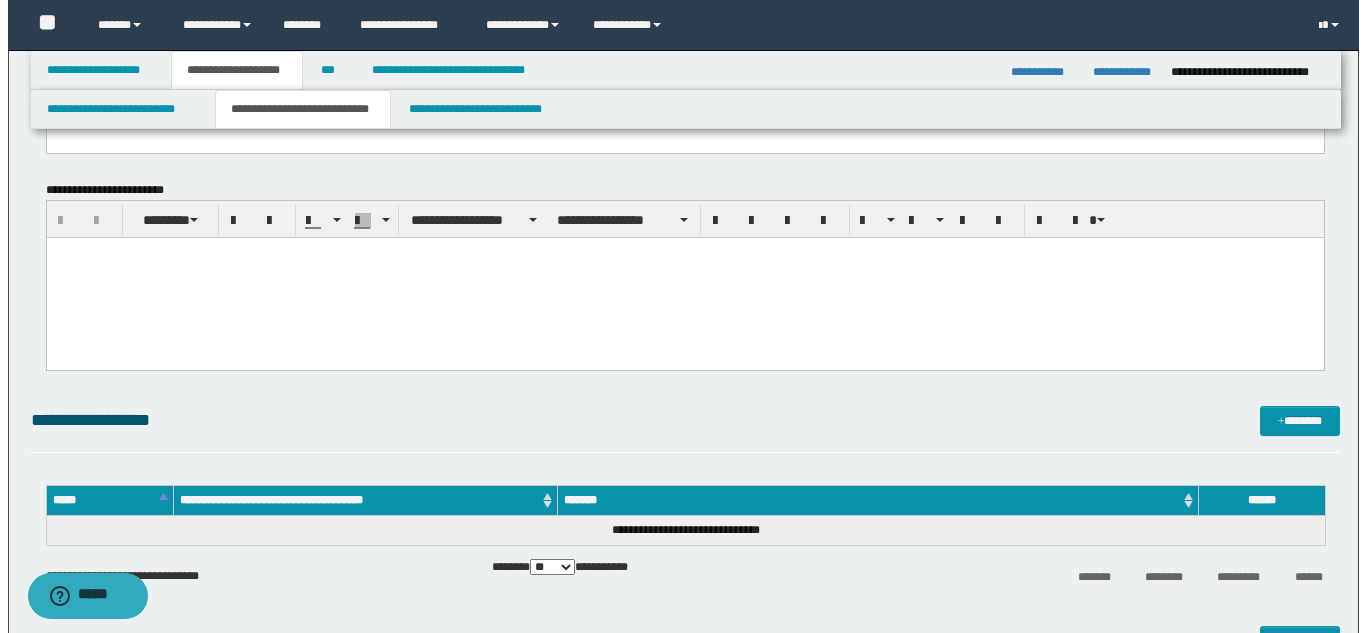 scroll, scrollTop: 4135, scrollLeft: 0, axis: vertical 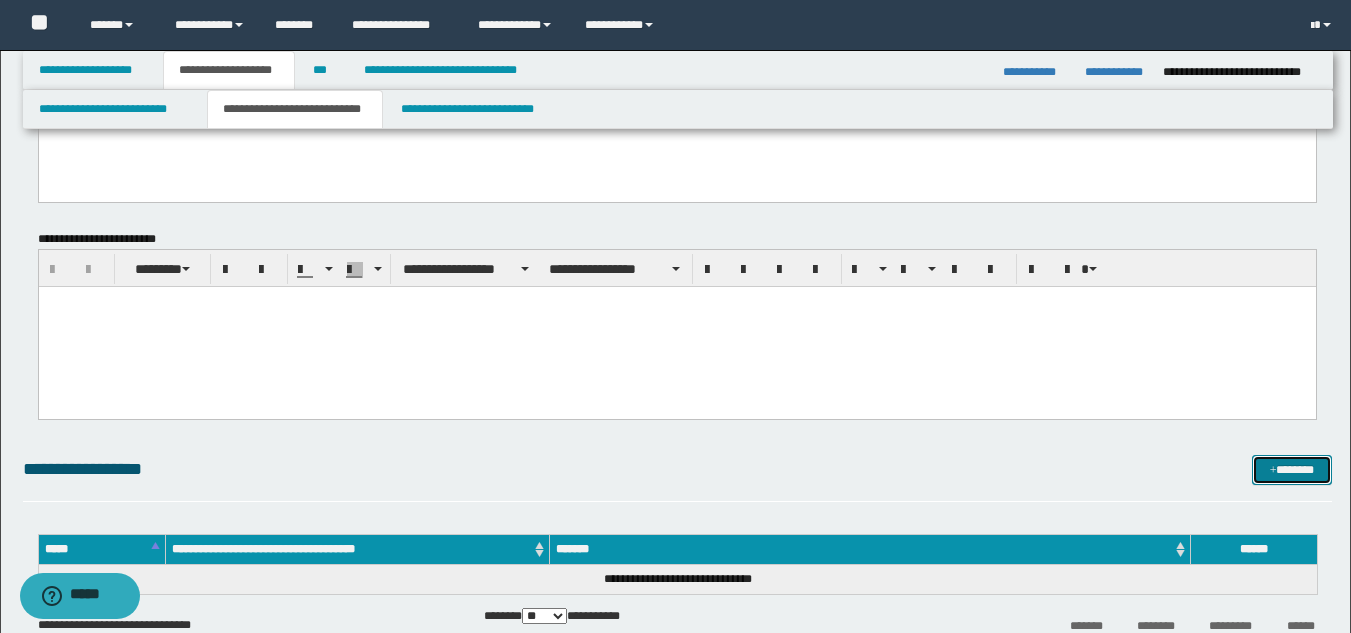 click on "*******" at bounding box center (1292, 470) 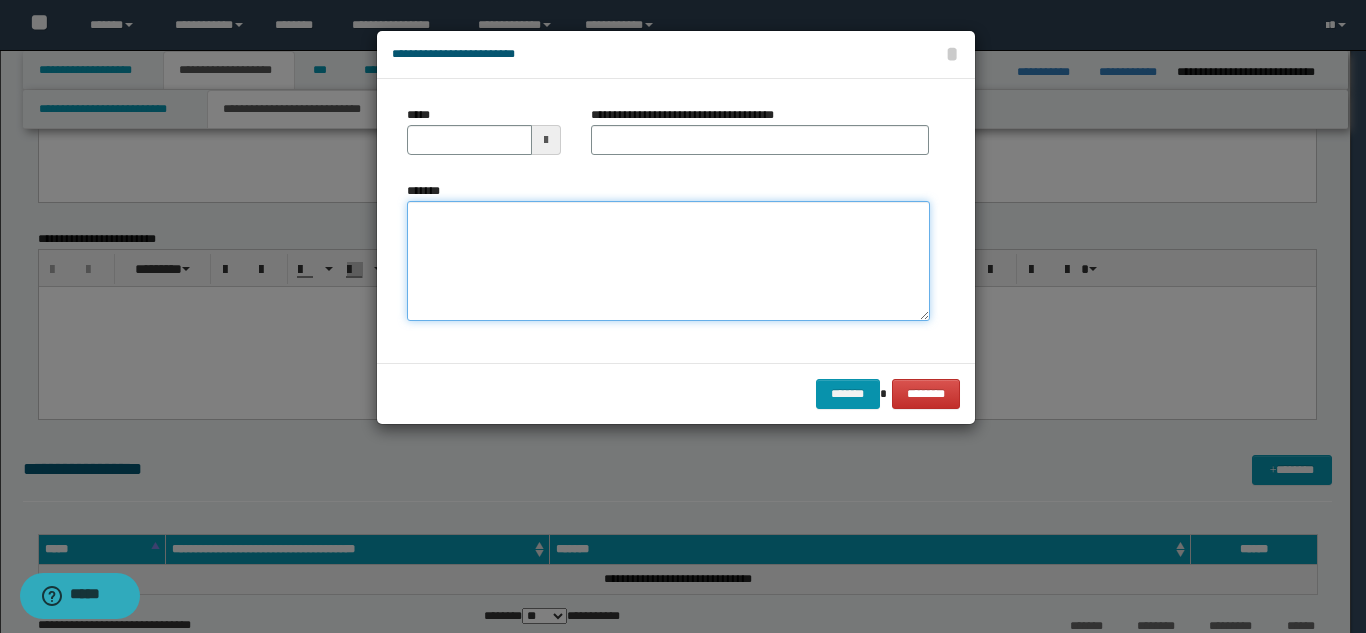 click on "*******" at bounding box center (668, 261) 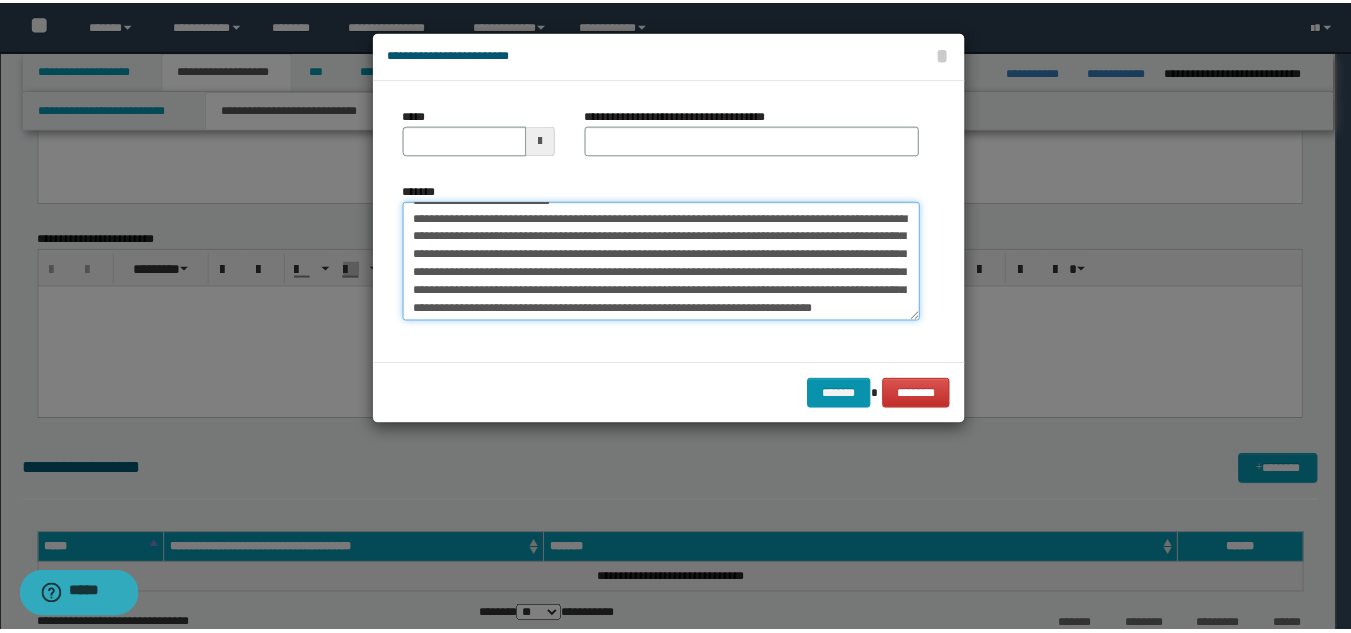 scroll, scrollTop: 0, scrollLeft: 0, axis: both 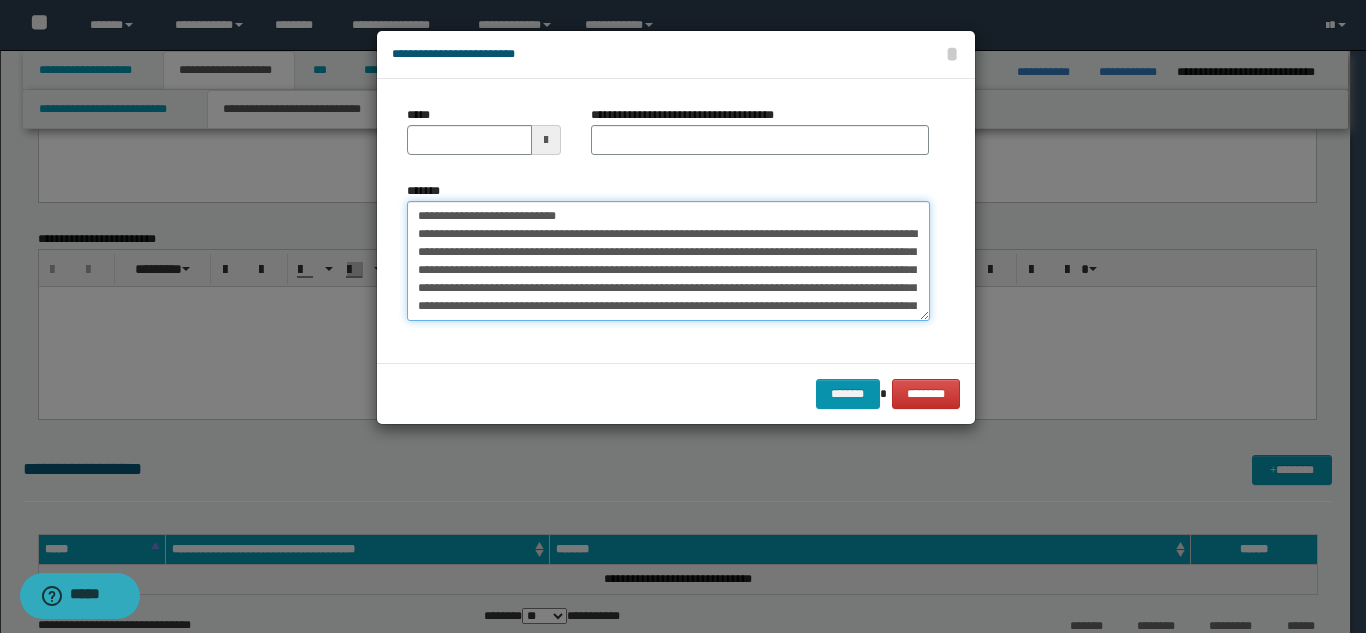 drag, startPoint x: 596, startPoint y: 216, endPoint x: 483, endPoint y: 217, distance: 113.004425 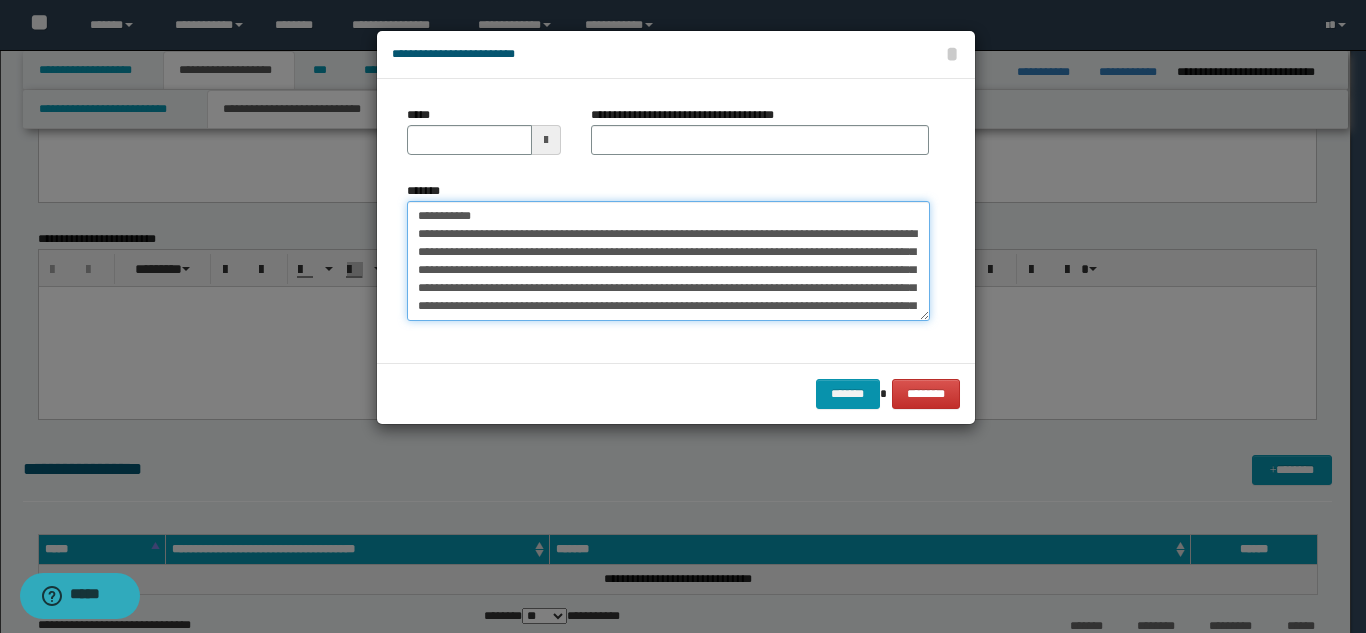 type on "**********" 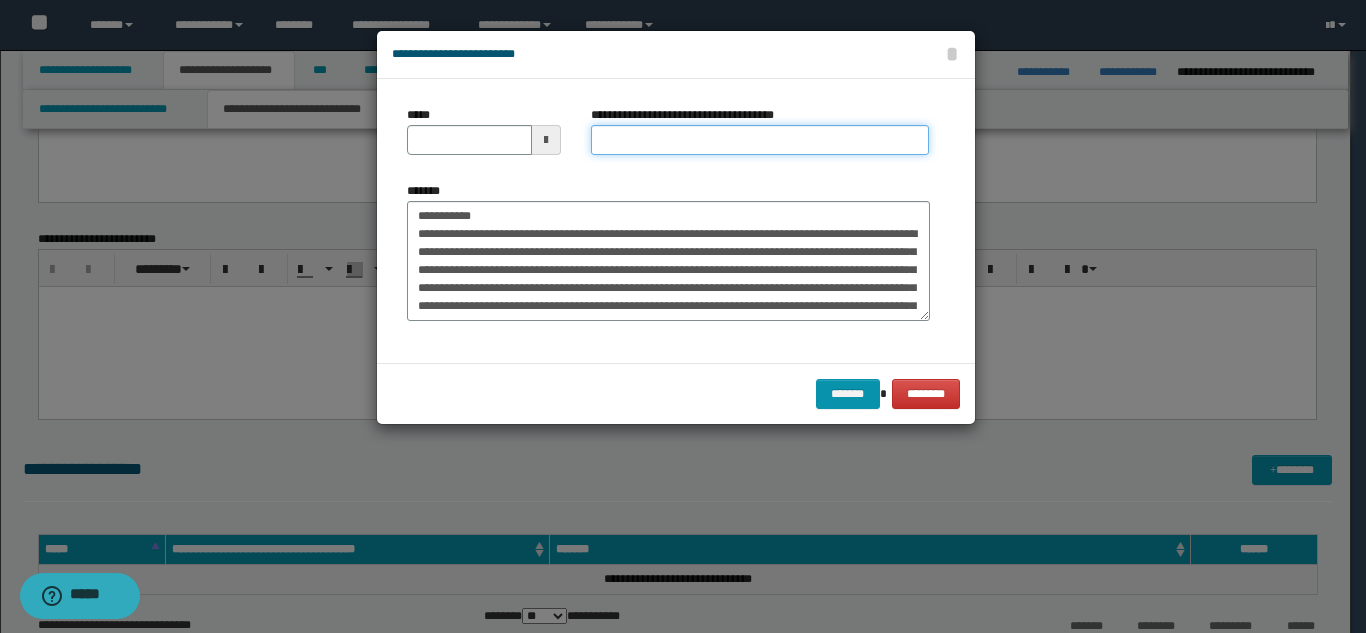 click on "**********" at bounding box center (760, 140) 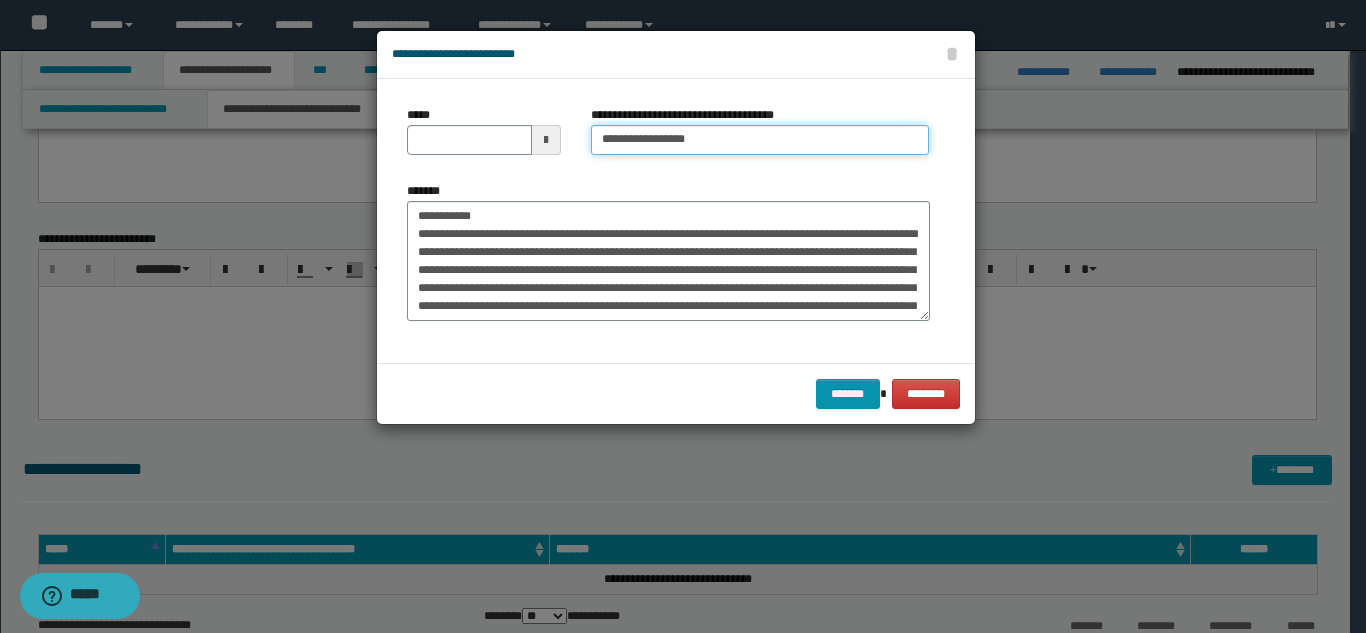 type on "**********" 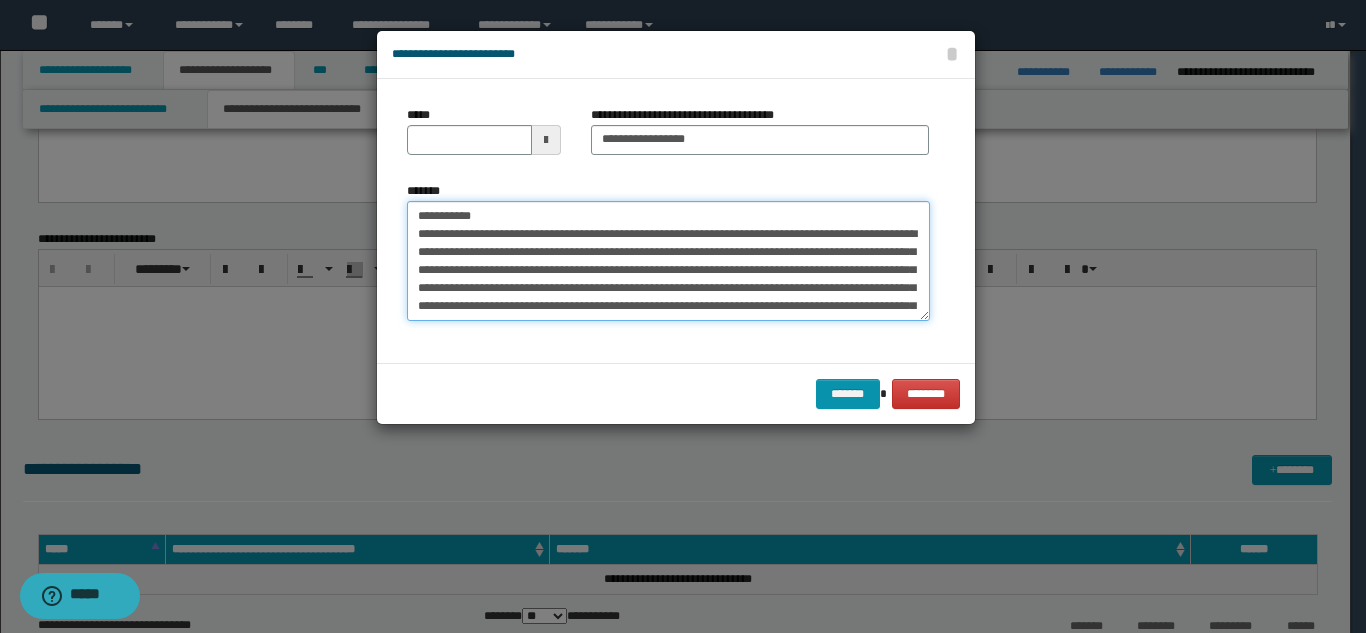 drag, startPoint x: 499, startPoint y: 212, endPoint x: 385, endPoint y: 189, distance: 116.297035 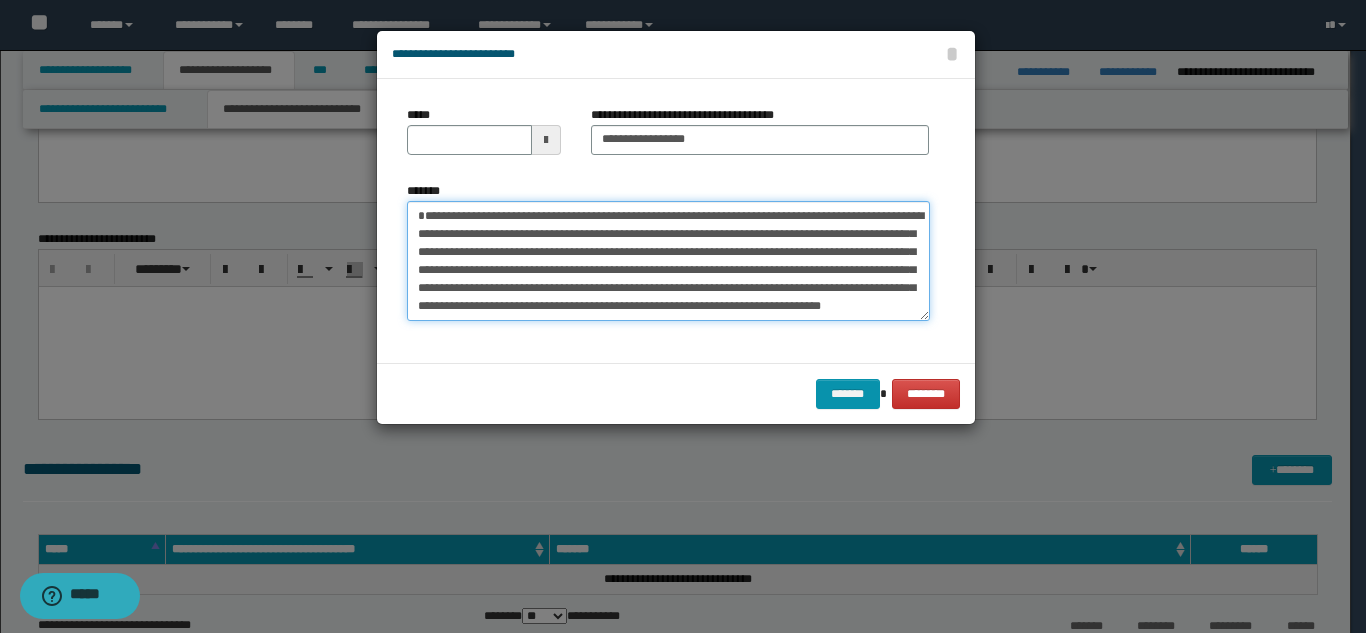 type 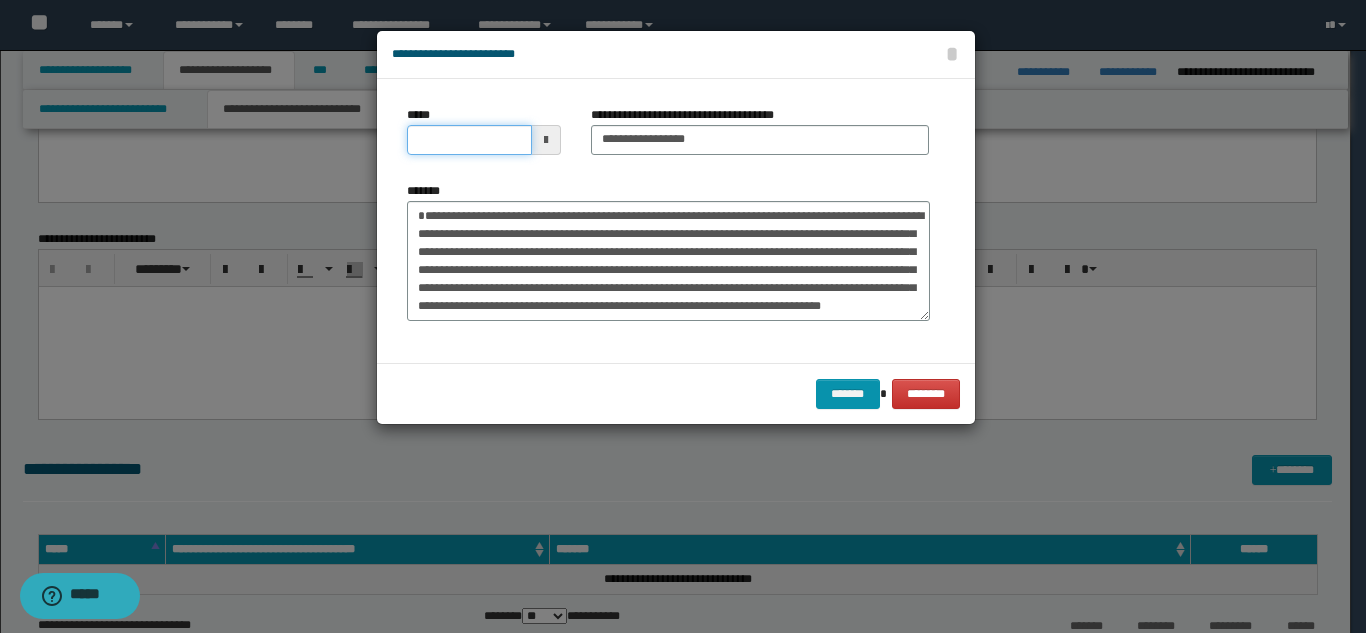 click on "*****" at bounding box center (469, 140) 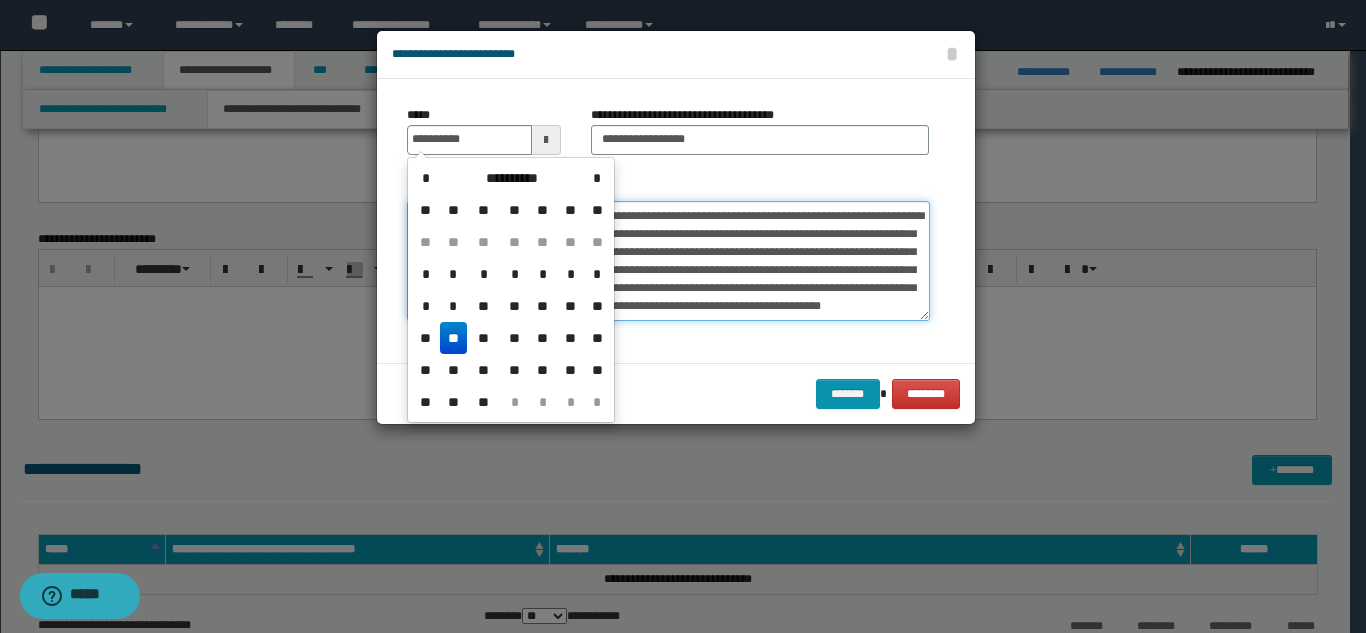 type on "**********" 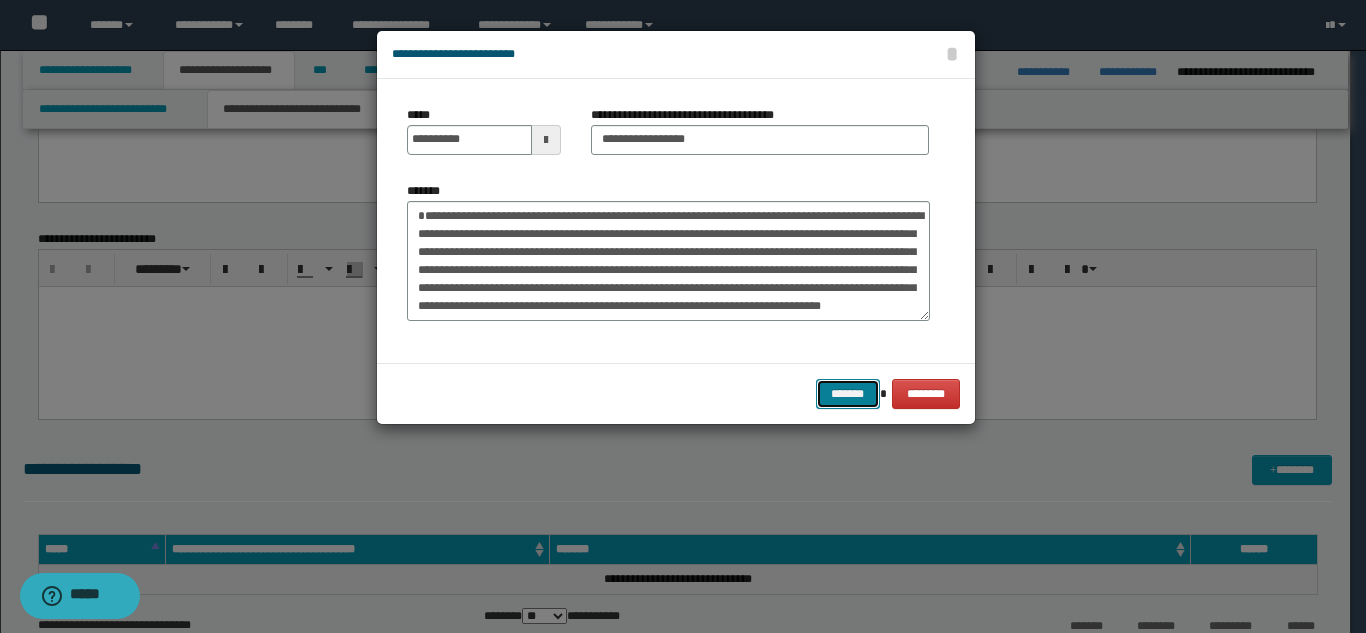 click on "*******" at bounding box center [848, 394] 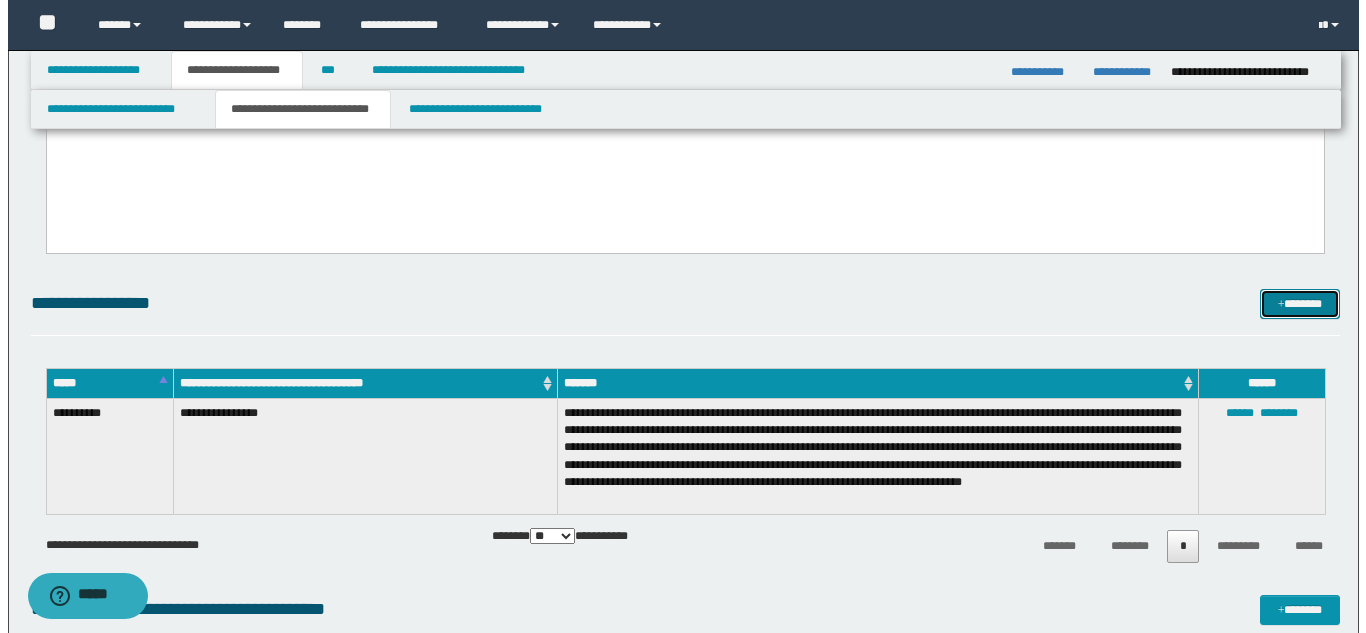 scroll, scrollTop: 4335, scrollLeft: 0, axis: vertical 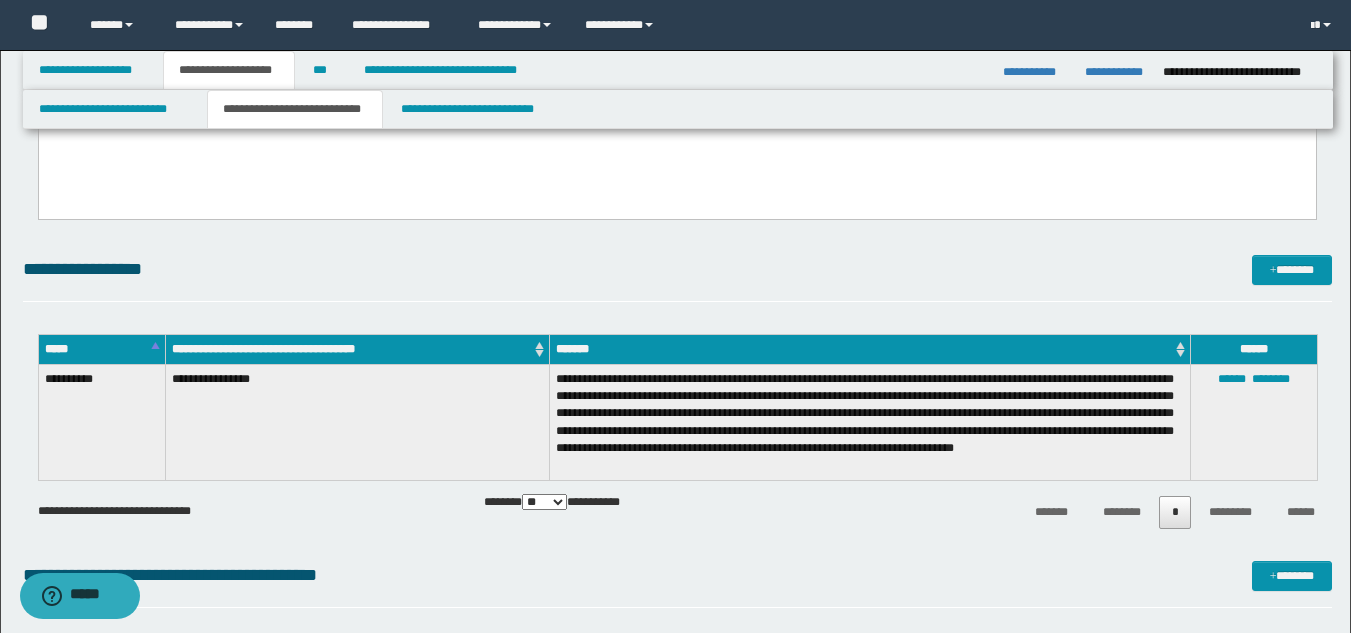 click on "**********" at bounding box center [677, -1433] 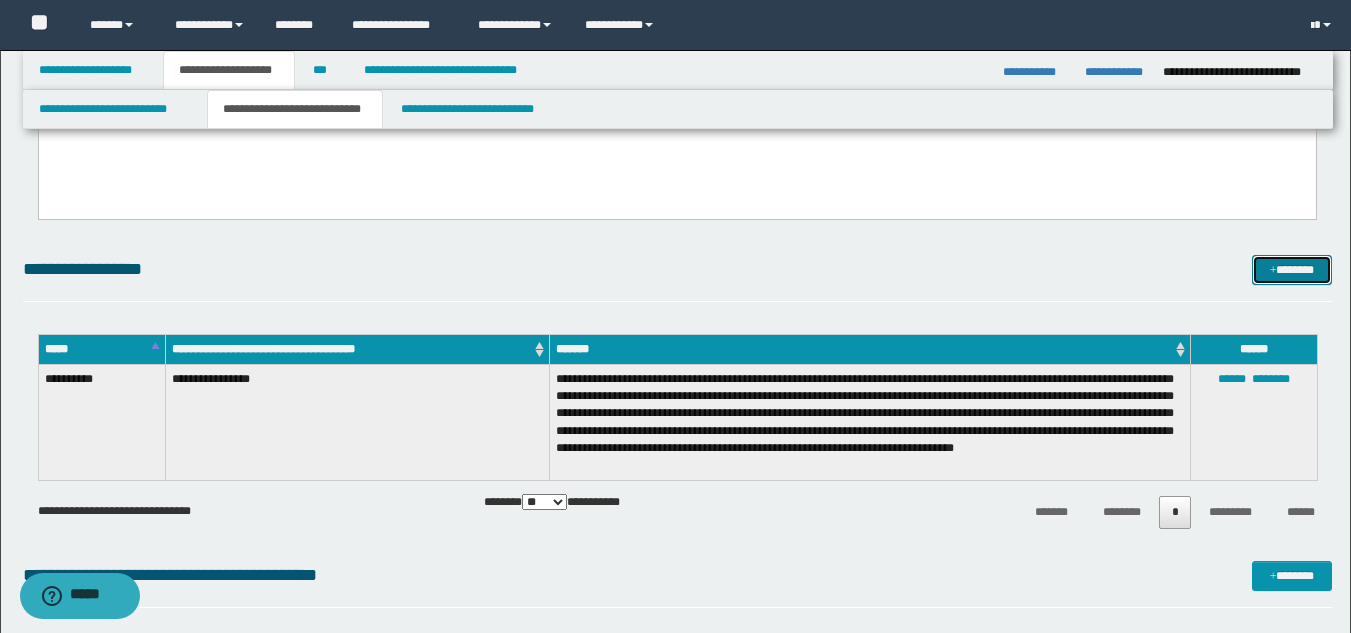 click on "*******" at bounding box center (1292, 270) 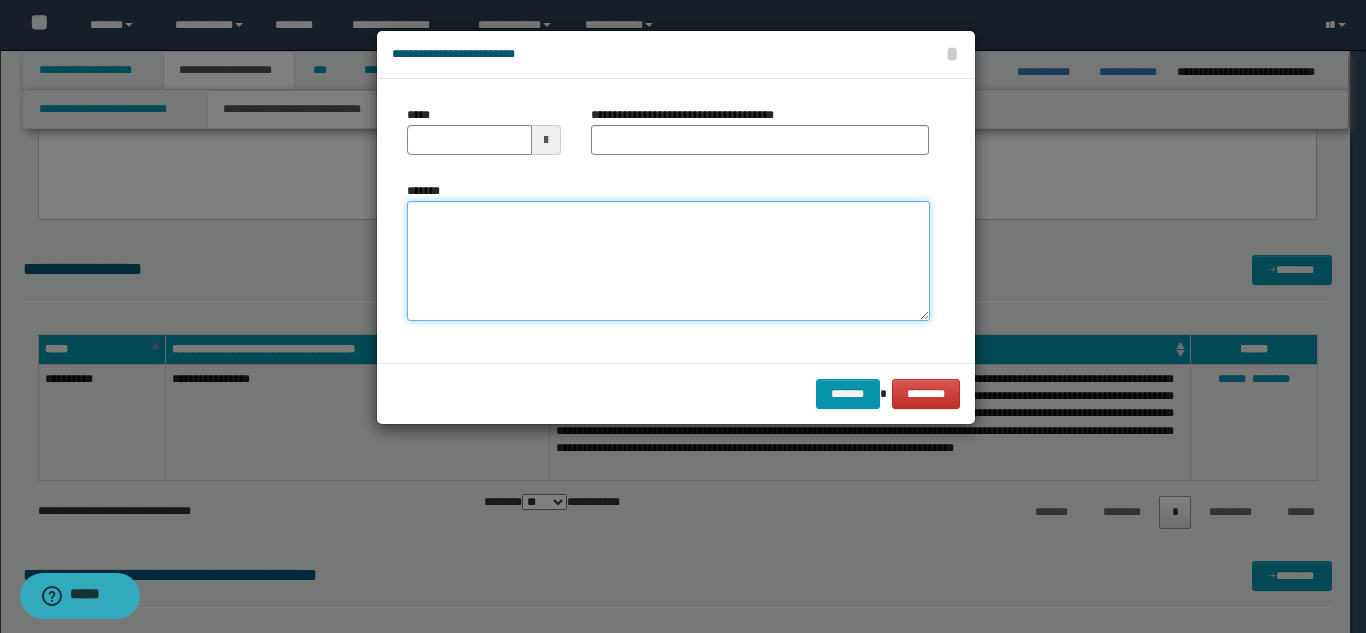 click on "*******" at bounding box center [668, 261] 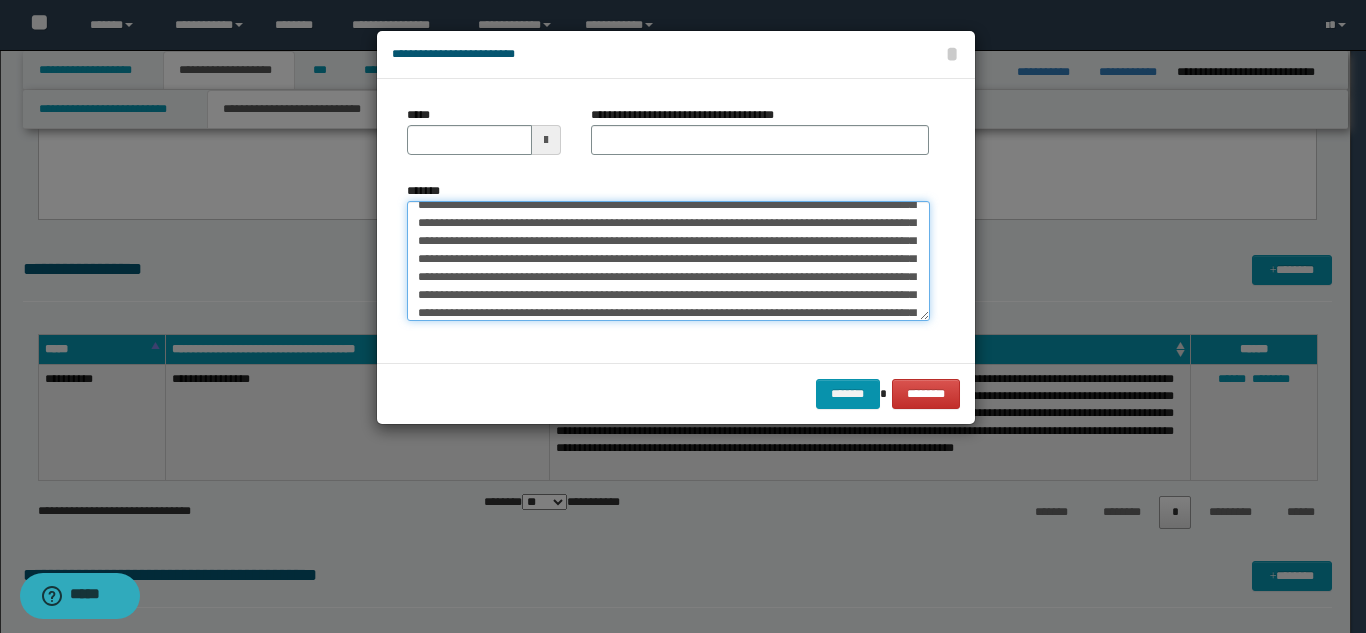 scroll, scrollTop: 0, scrollLeft: 0, axis: both 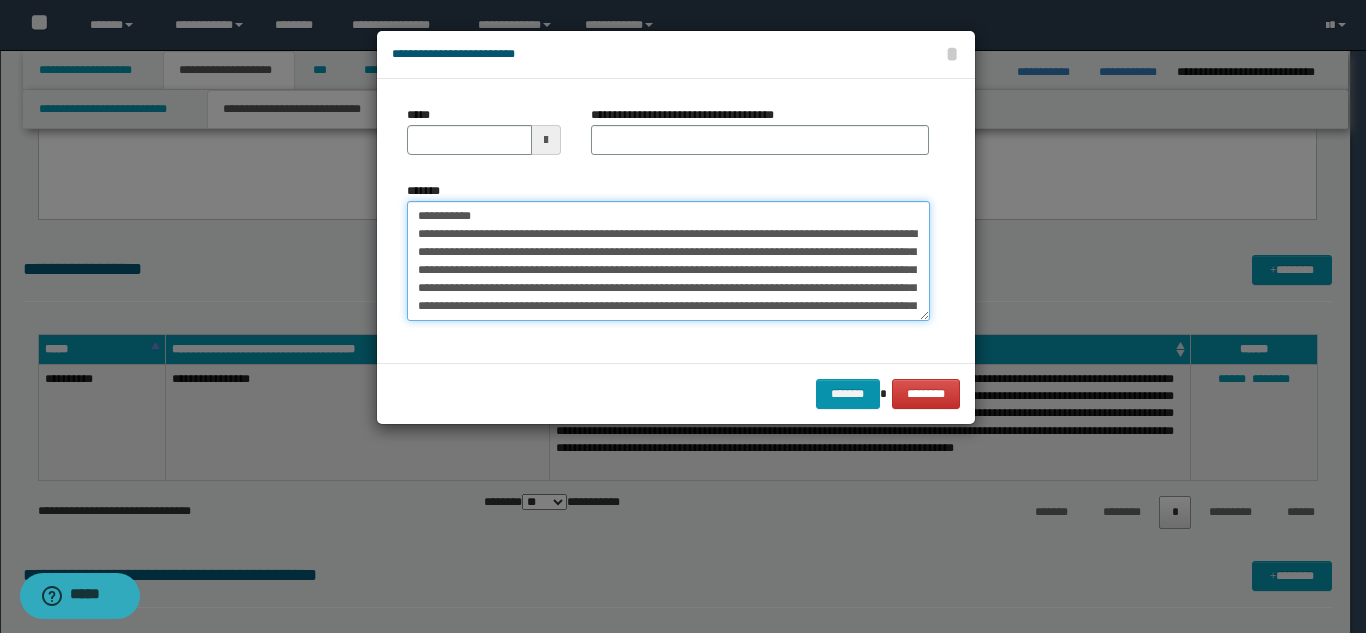 drag, startPoint x: 571, startPoint y: 217, endPoint x: 483, endPoint y: 211, distance: 88.20431 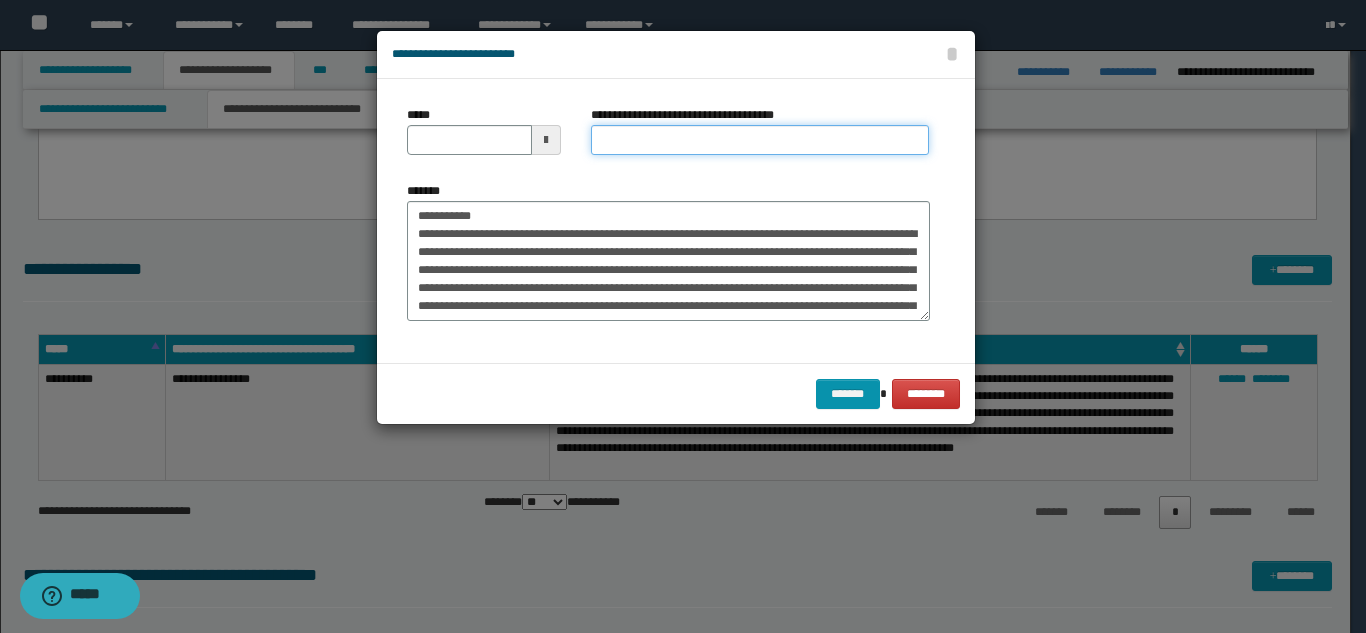 click on "**********" at bounding box center [760, 140] 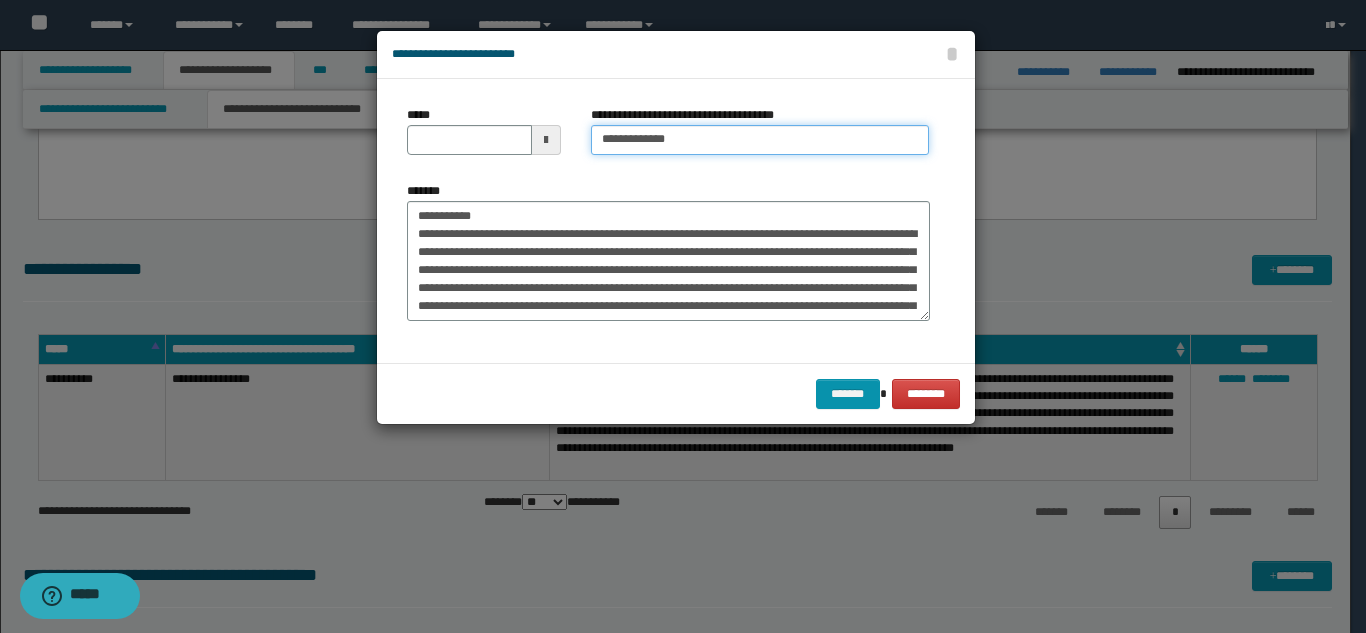 type on "**********" 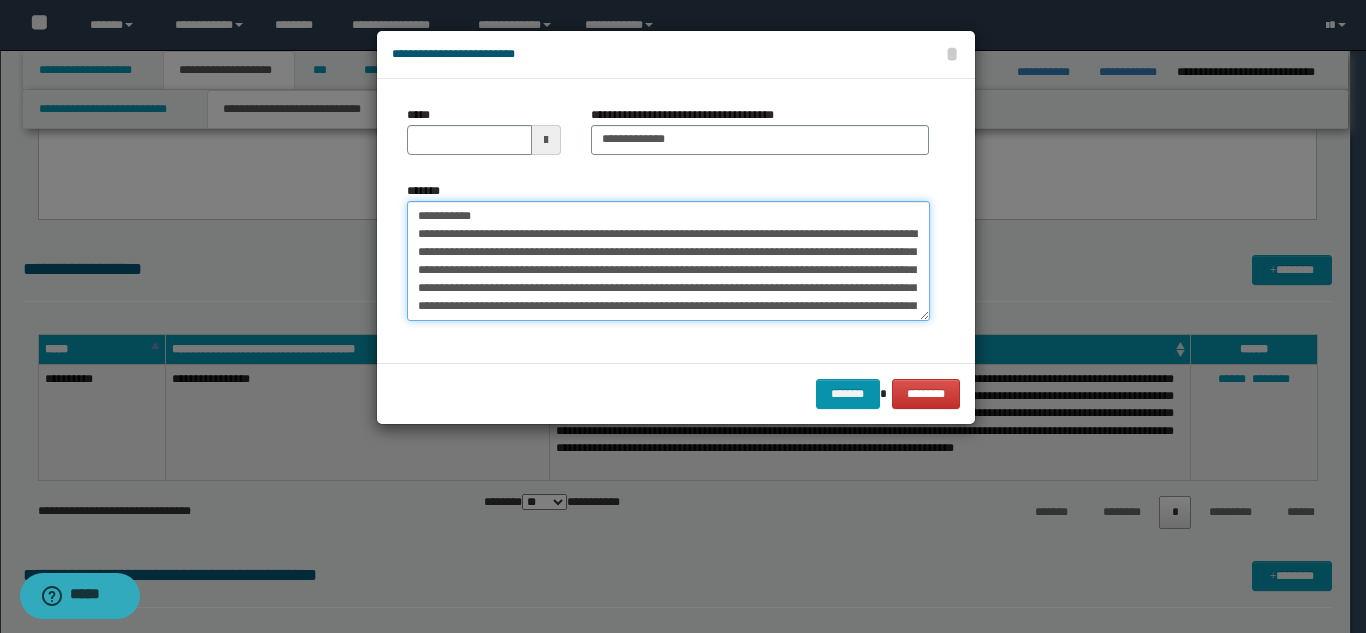 drag, startPoint x: 466, startPoint y: 217, endPoint x: 411, endPoint y: 214, distance: 55.081757 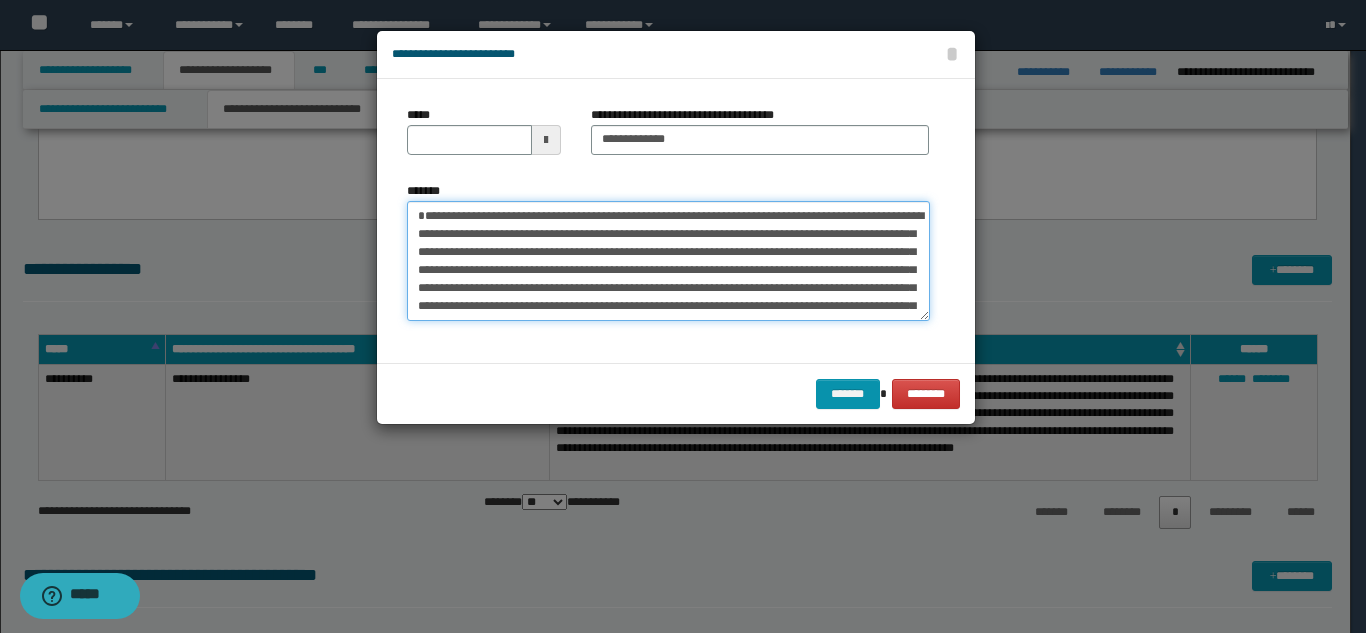 type 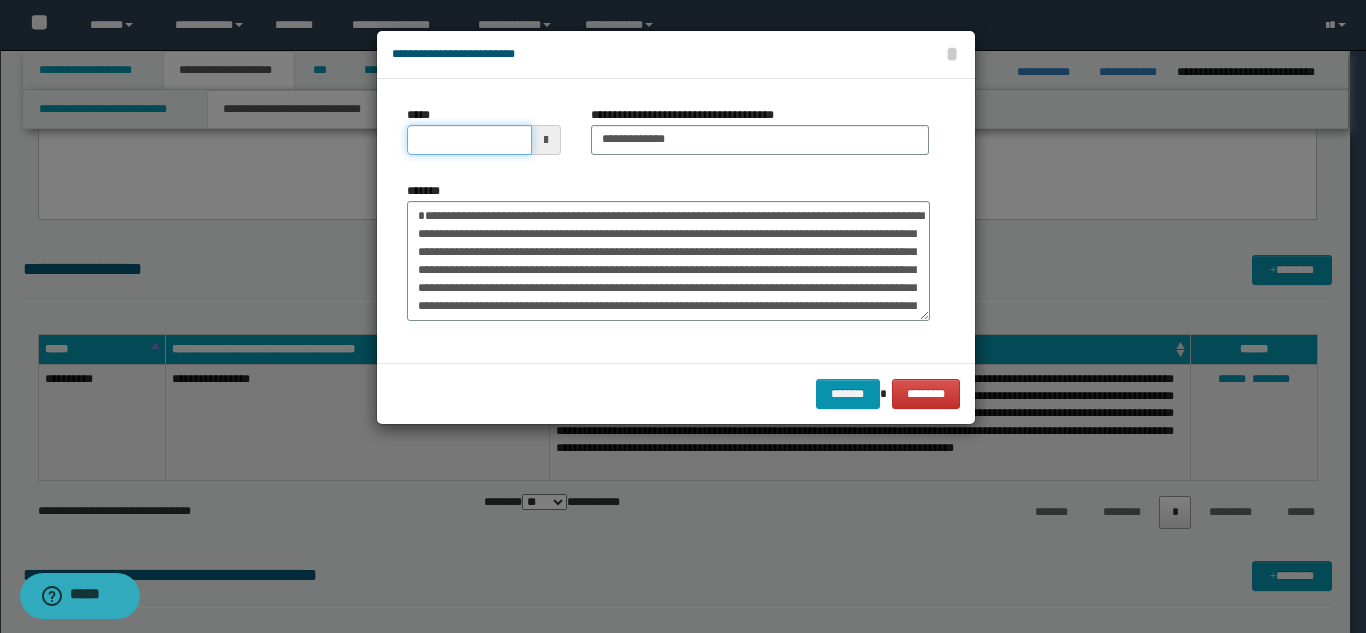 click on "*****" at bounding box center (469, 140) 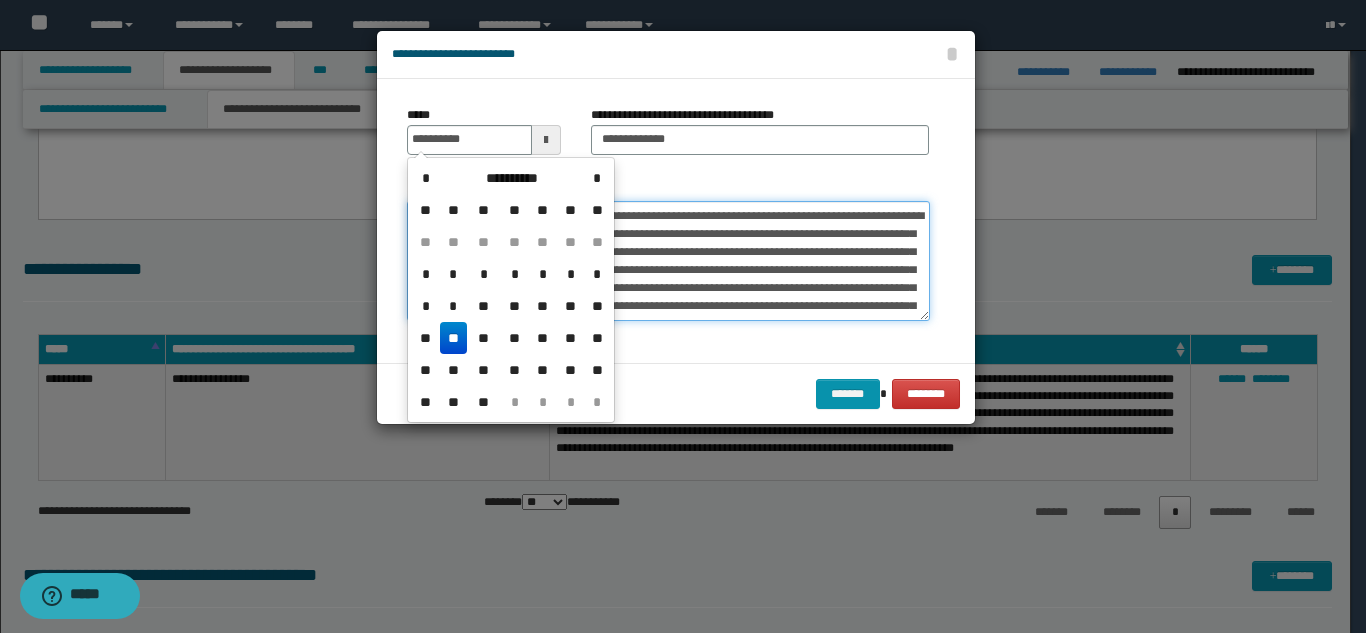 type on "**********" 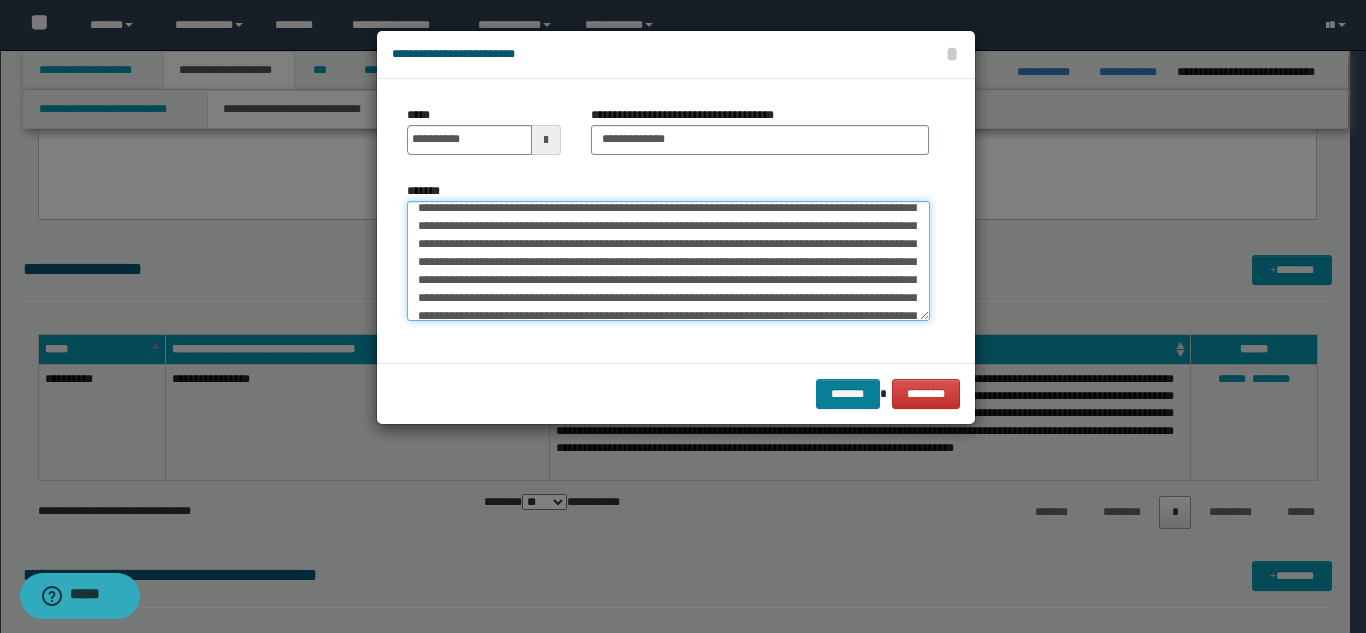 scroll, scrollTop: 162, scrollLeft: 0, axis: vertical 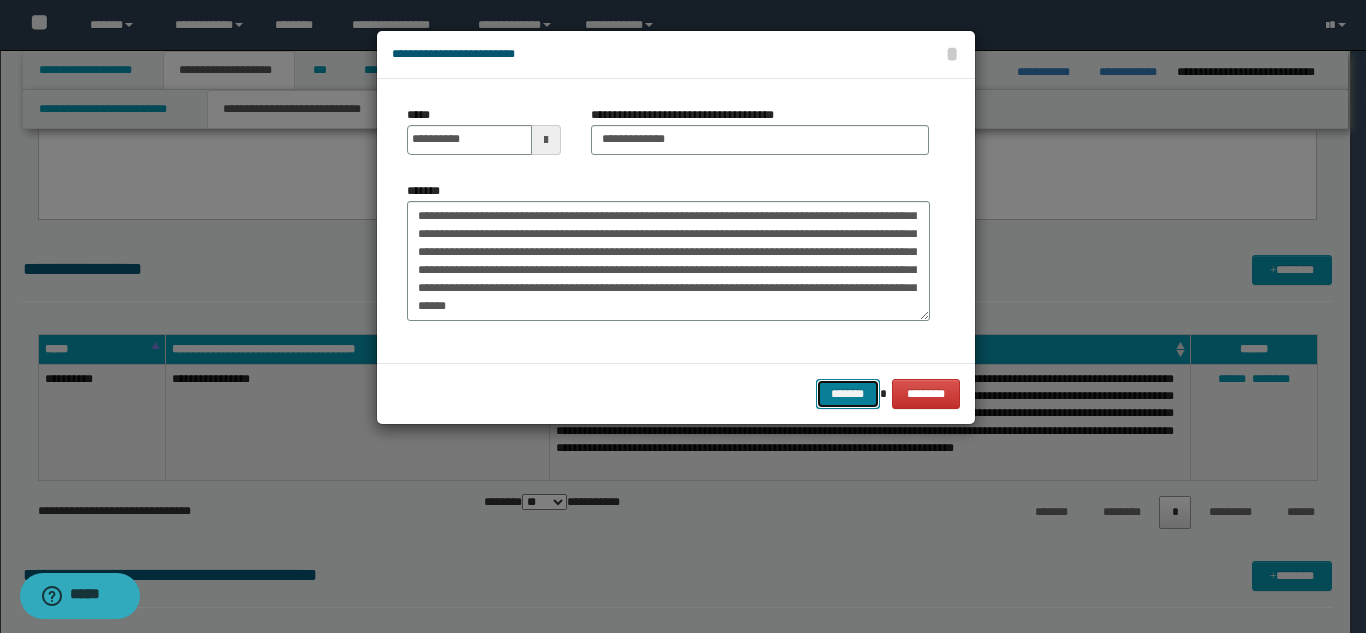click on "*******" at bounding box center [848, 394] 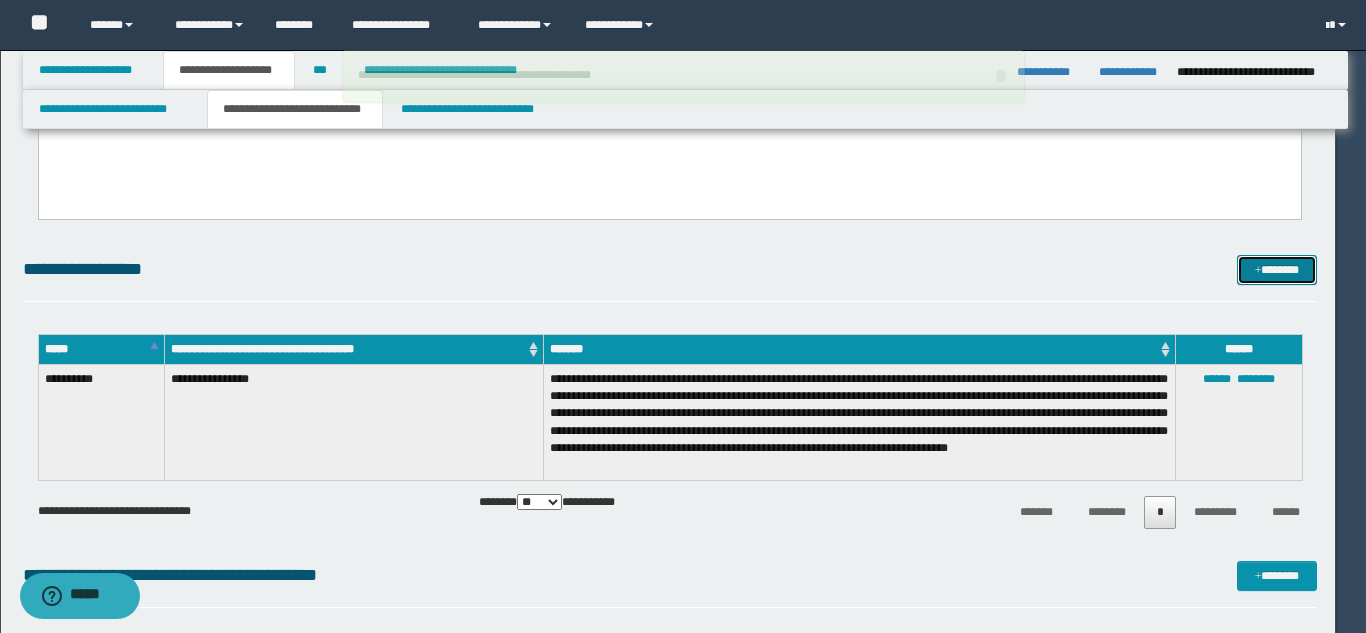 type 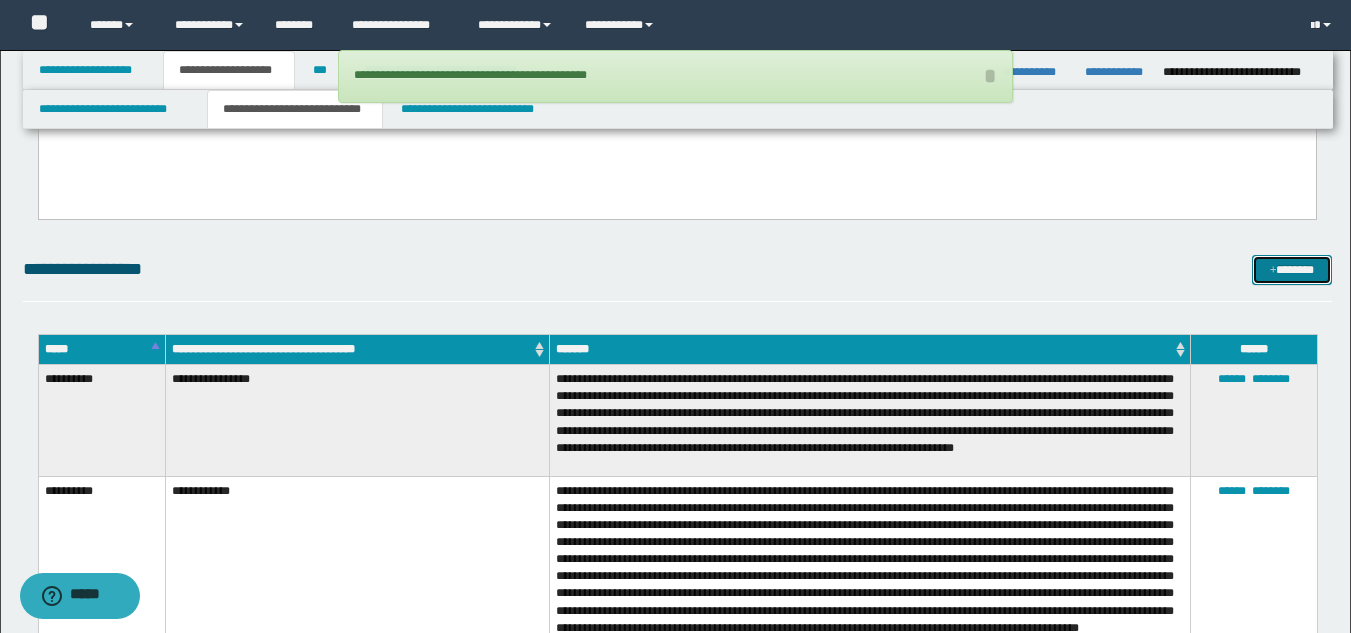 click at bounding box center (1273, 271) 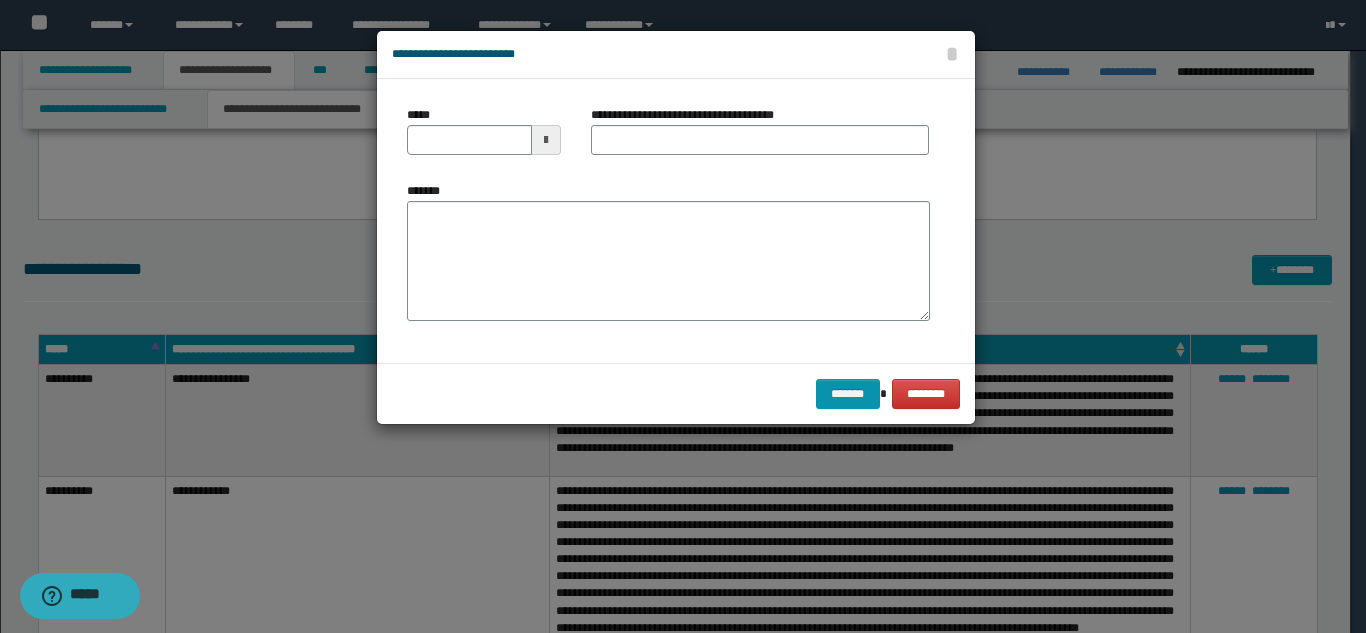 scroll, scrollTop: 0, scrollLeft: 0, axis: both 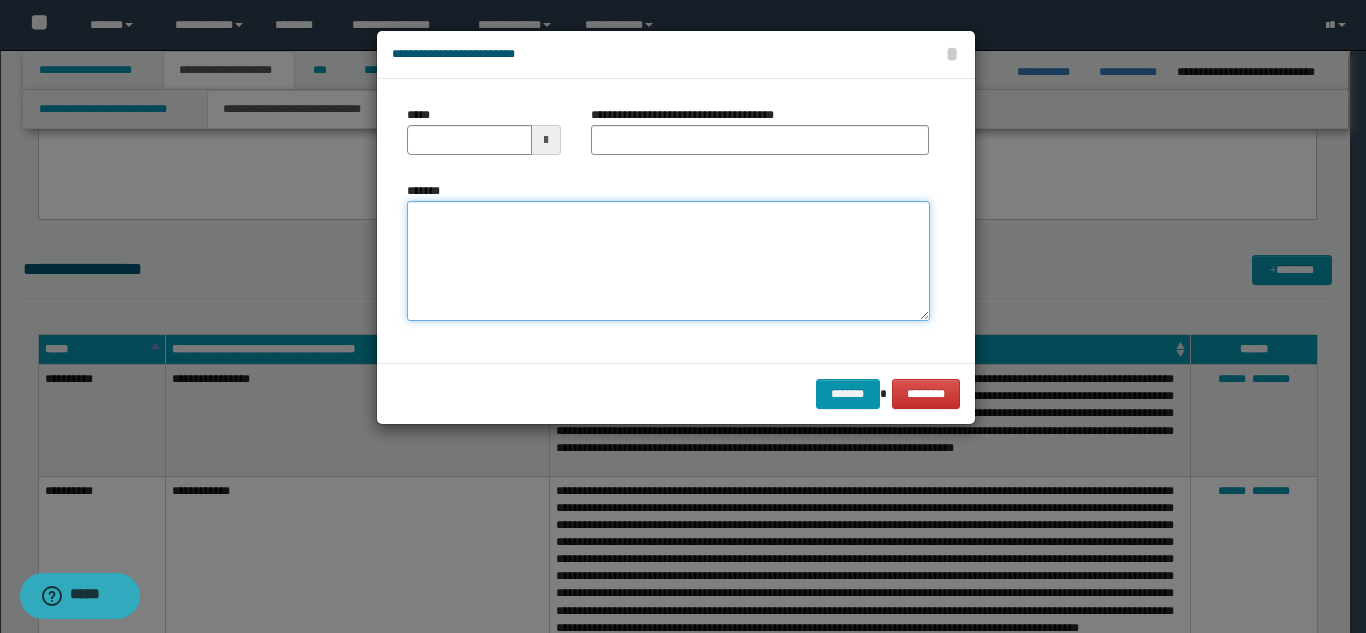 click on "*******" at bounding box center [668, 261] 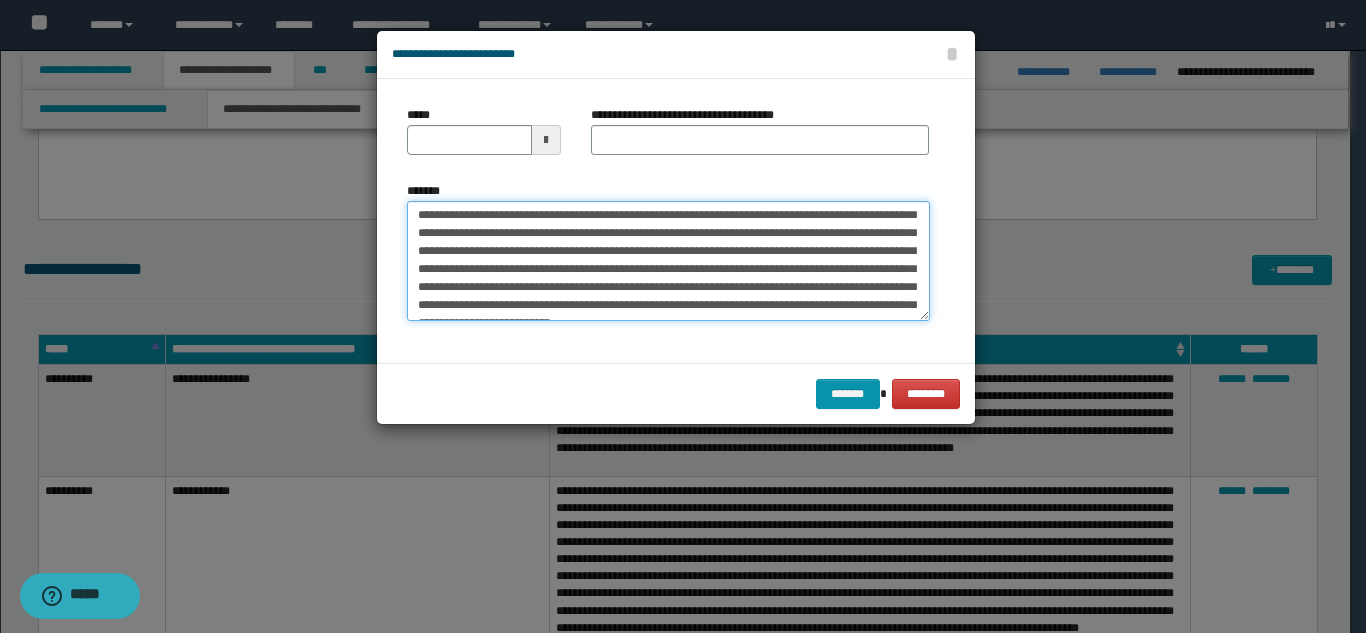 scroll, scrollTop: 0, scrollLeft: 0, axis: both 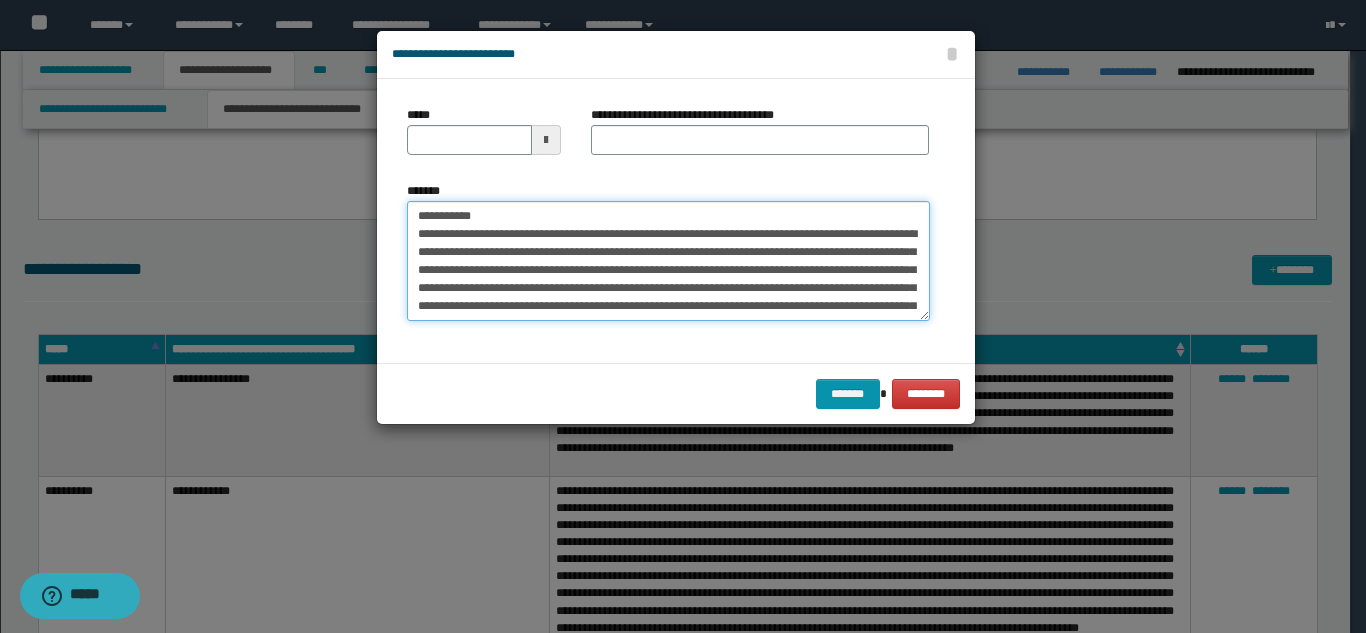 drag, startPoint x: 555, startPoint y: 217, endPoint x: 556, endPoint y: 181, distance: 36.013885 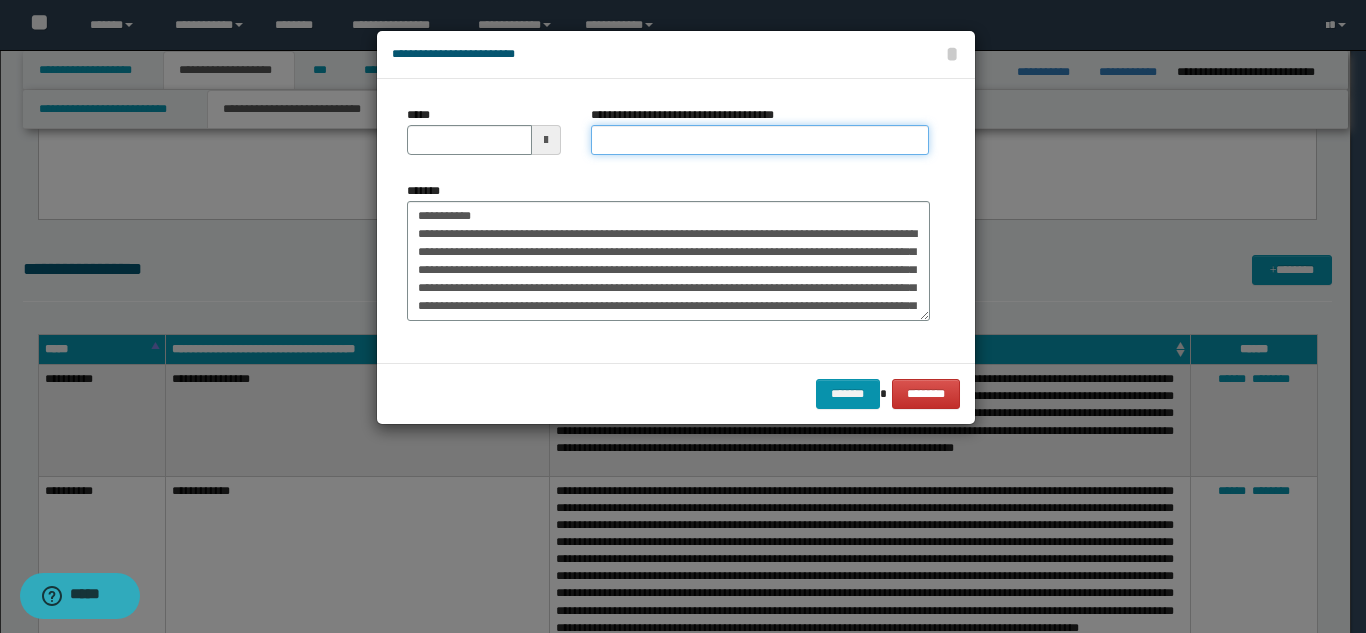 click on "**********" at bounding box center [760, 140] 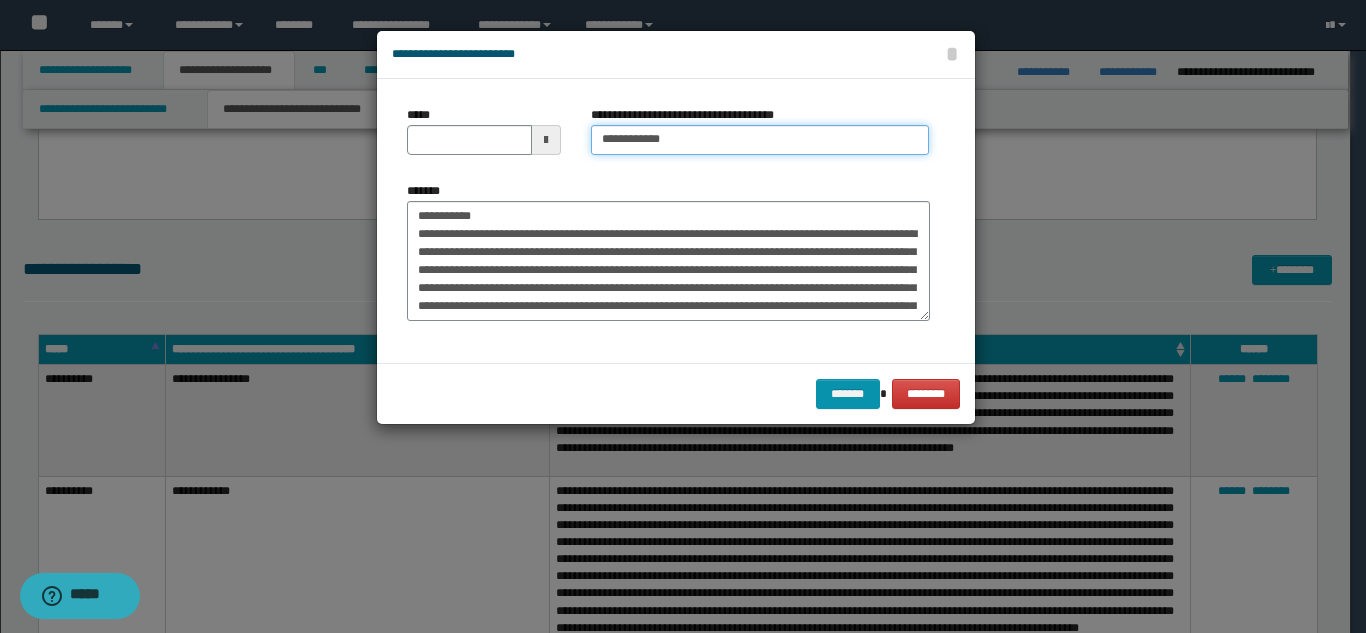 type on "**********" 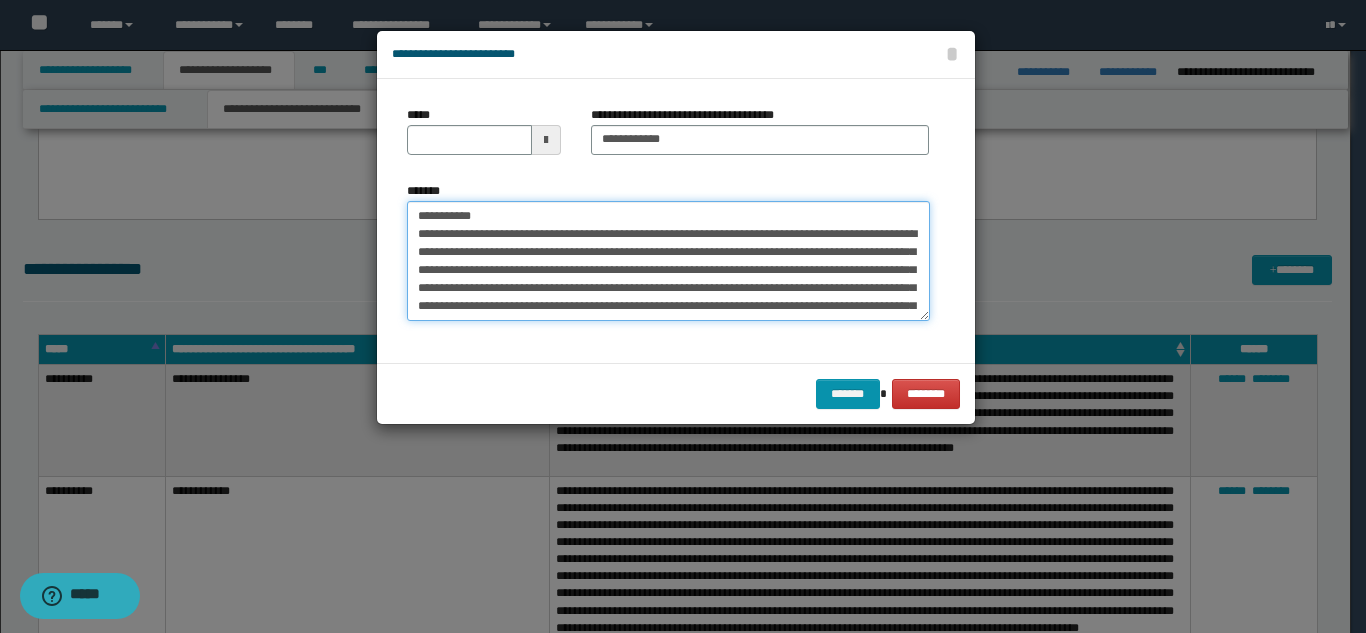 drag, startPoint x: 486, startPoint y: 226, endPoint x: 422, endPoint y: 220, distance: 64.28063 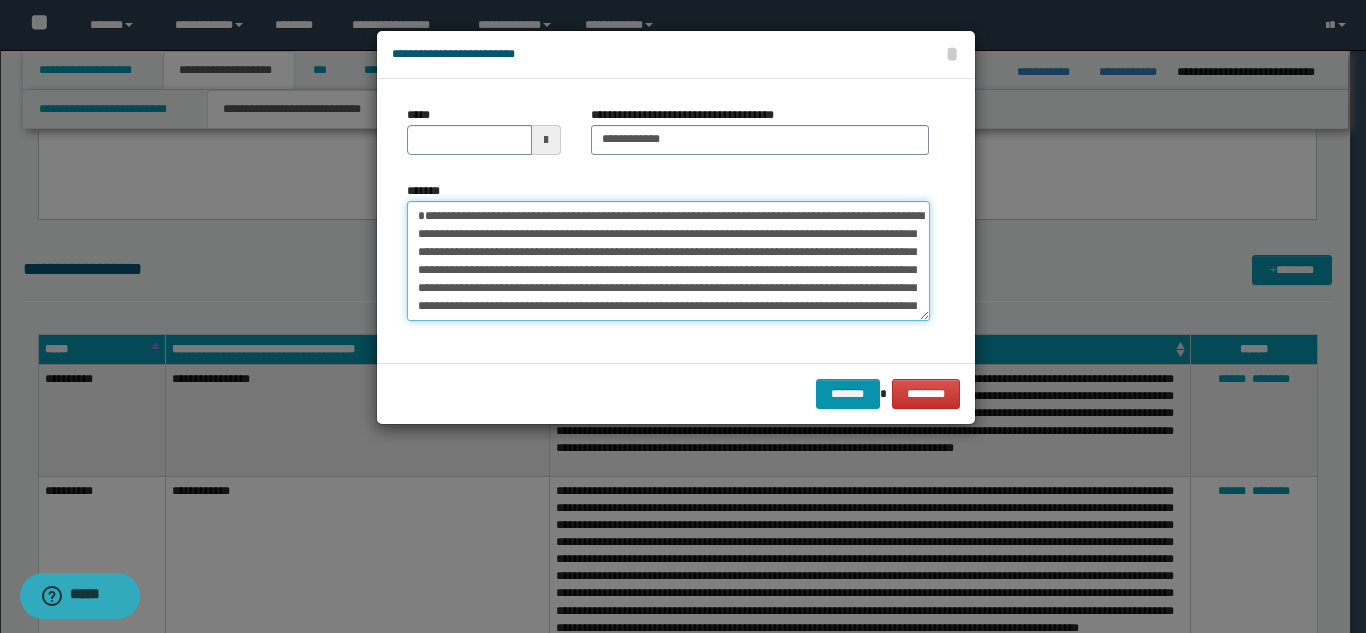 type 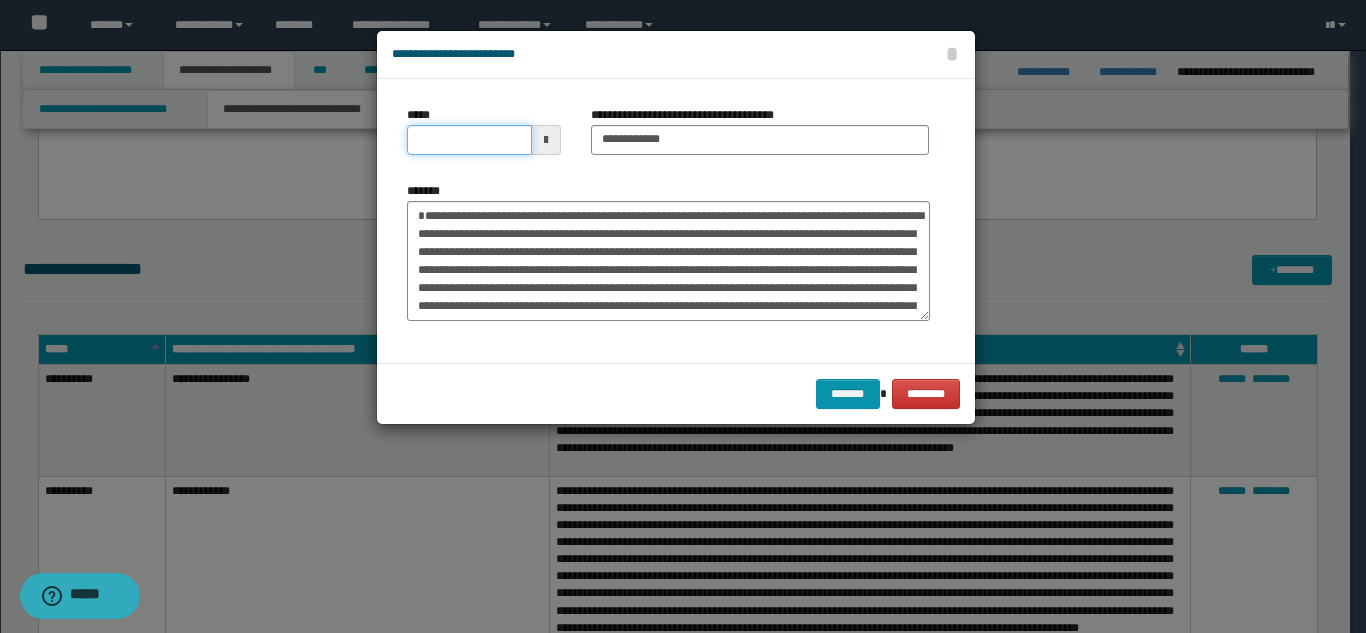 click on "*****" at bounding box center (469, 140) 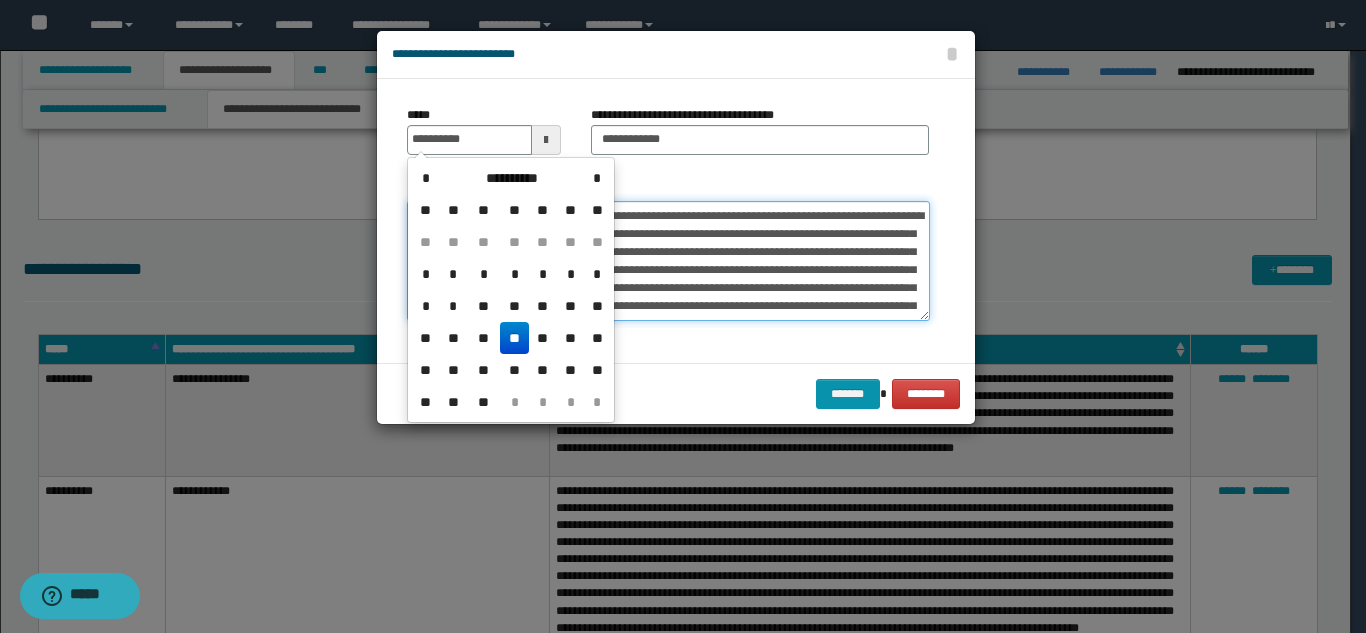 type on "**********" 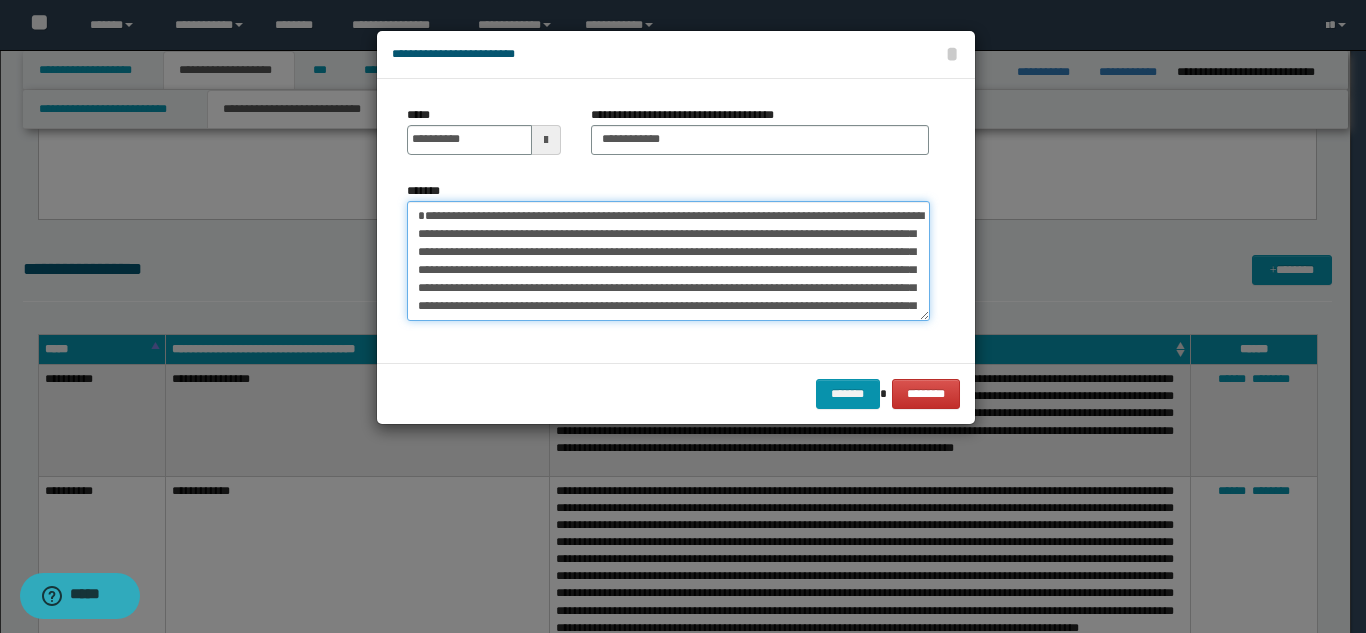 click on "**********" at bounding box center [668, 261] 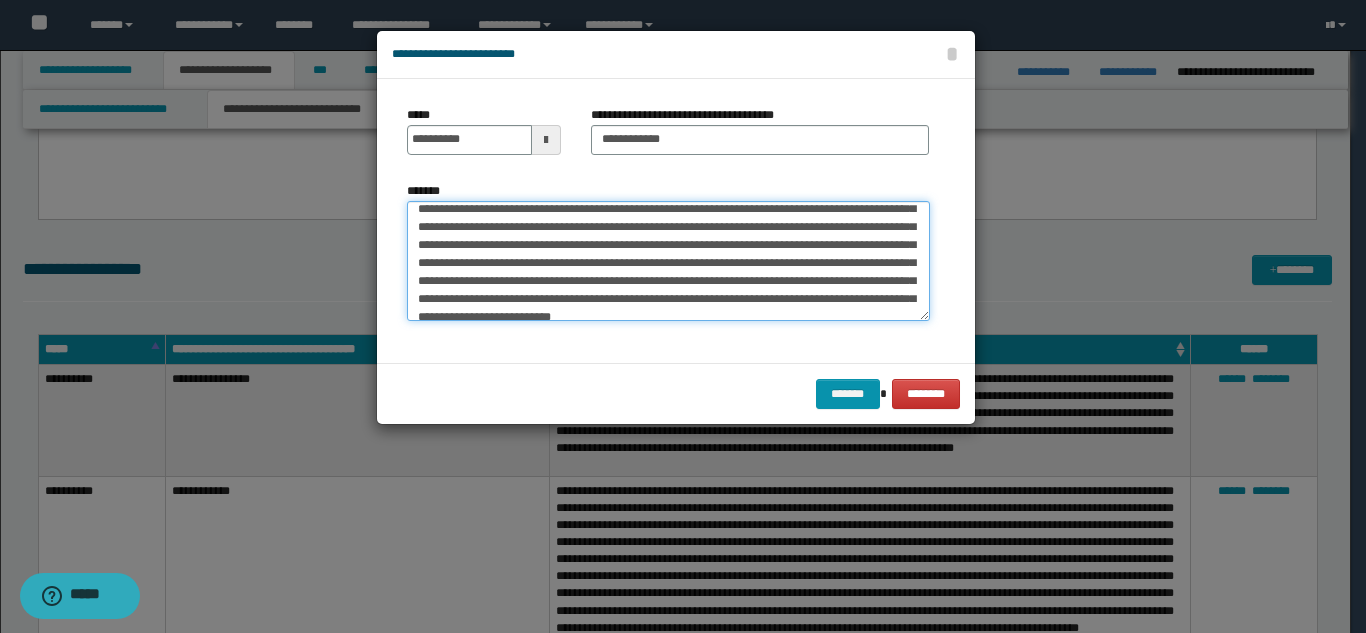 scroll, scrollTop: 126, scrollLeft: 0, axis: vertical 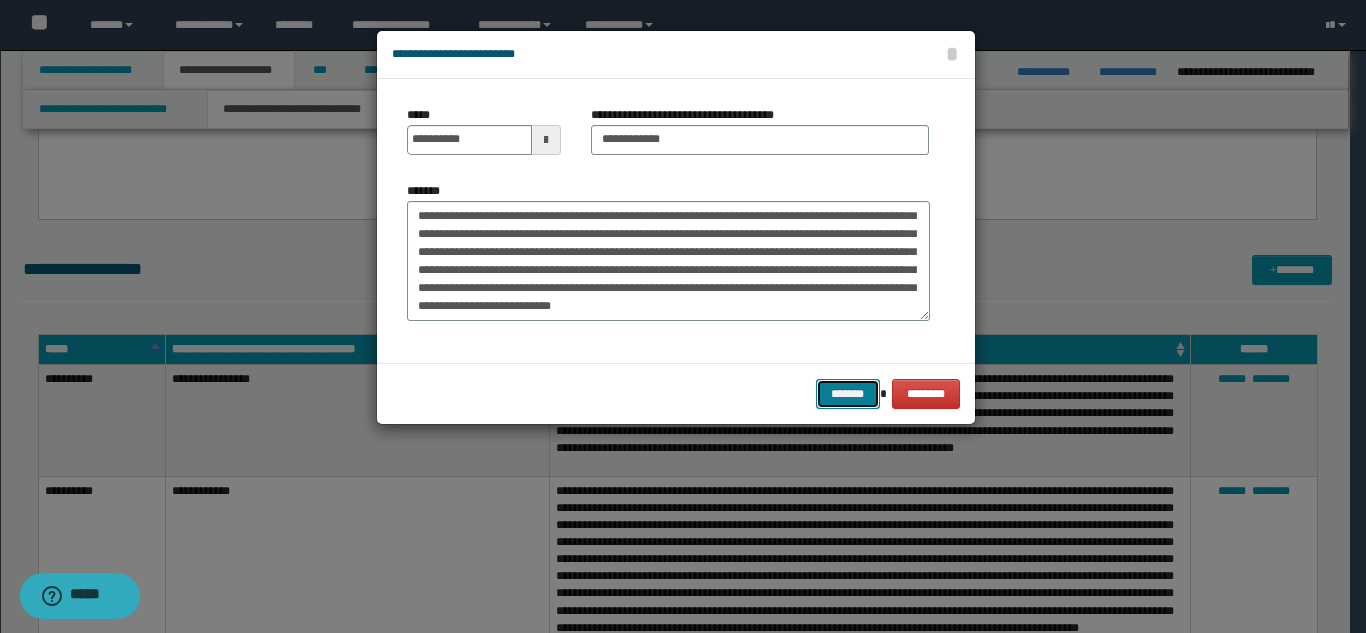 click on "*******" at bounding box center (848, 394) 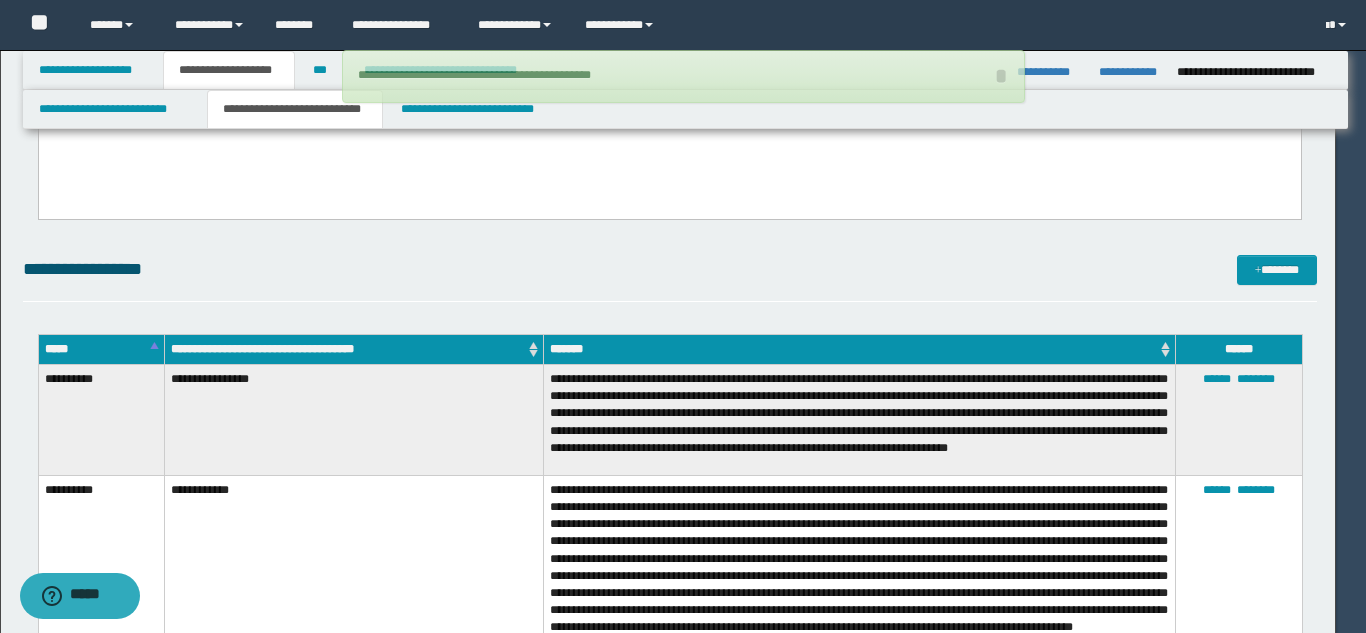 type 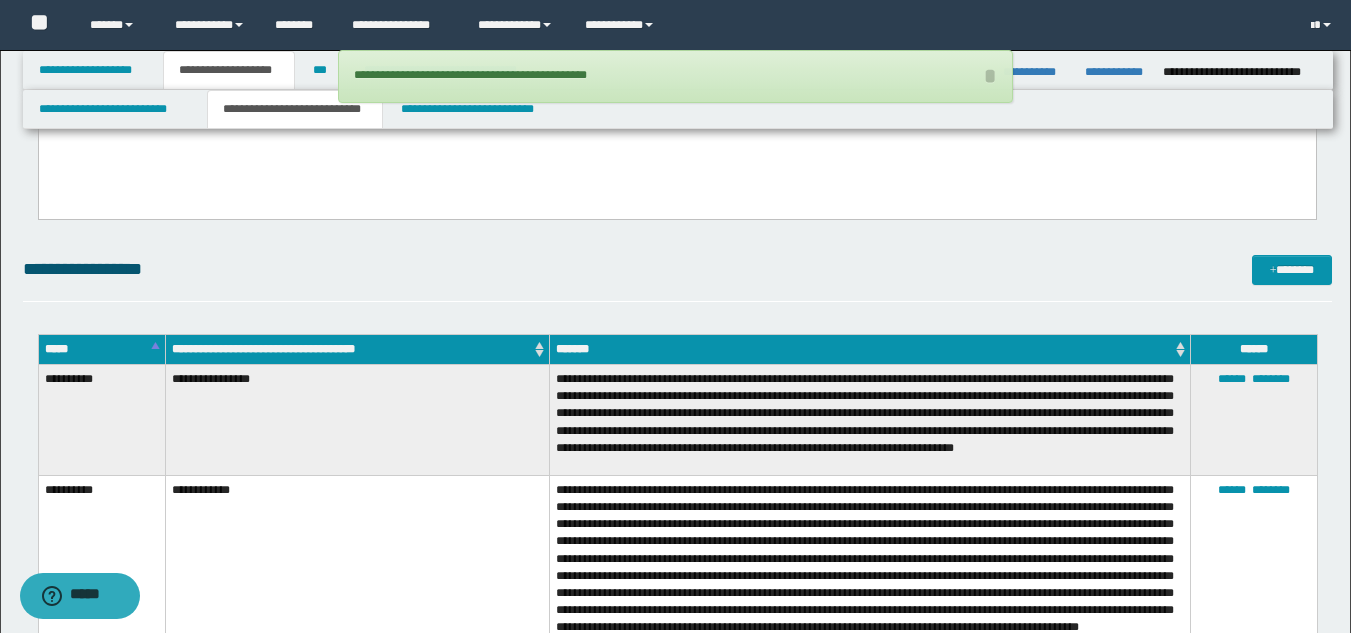 click on "**********" at bounding box center (677, 269) 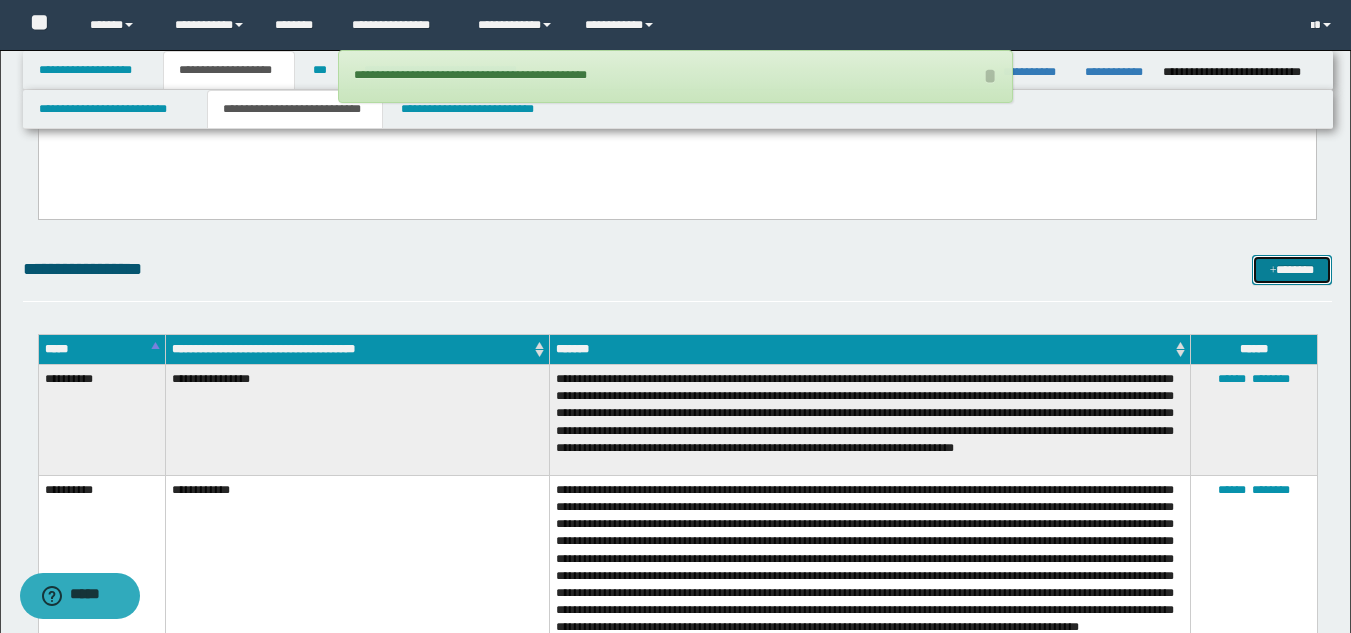 click on "*******" at bounding box center [1292, 270] 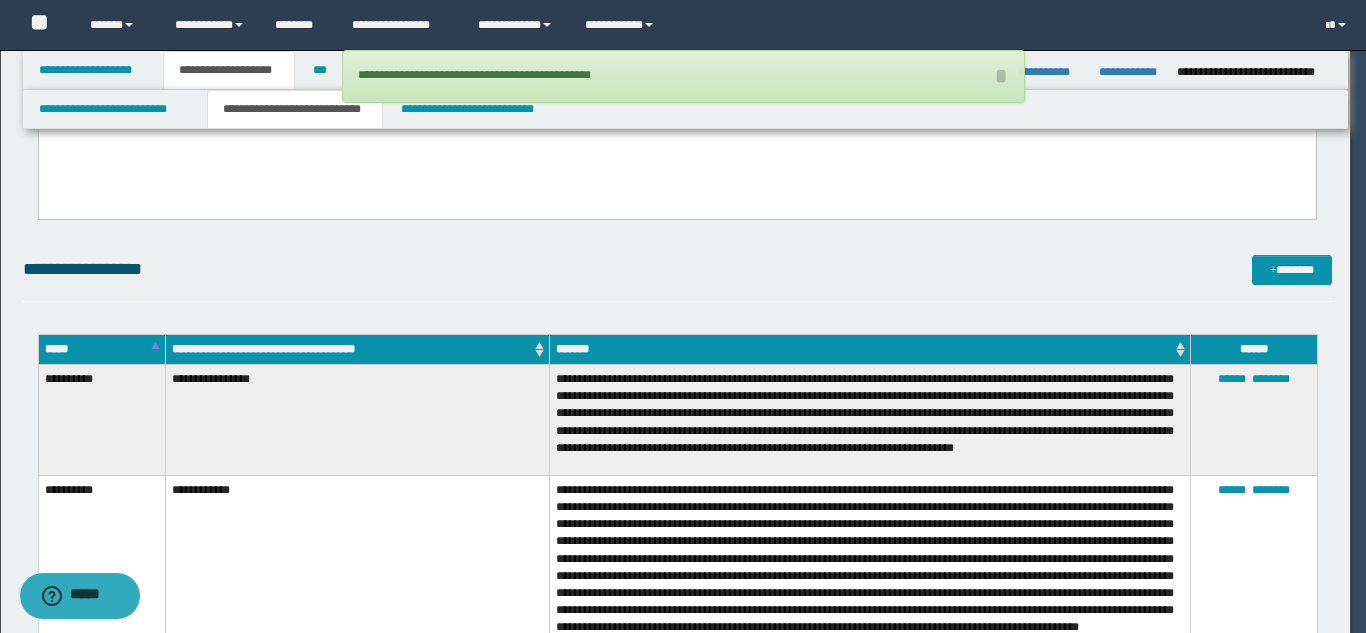 scroll, scrollTop: 0, scrollLeft: 0, axis: both 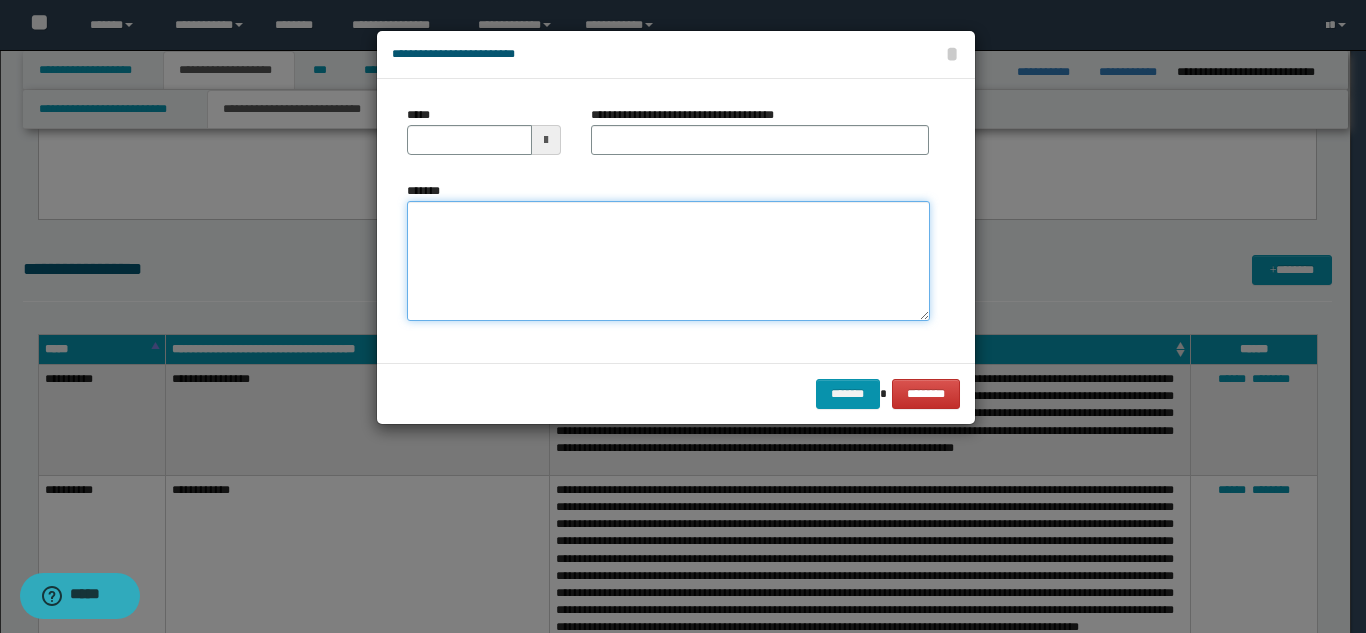 click on "*******" at bounding box center [668, 261] 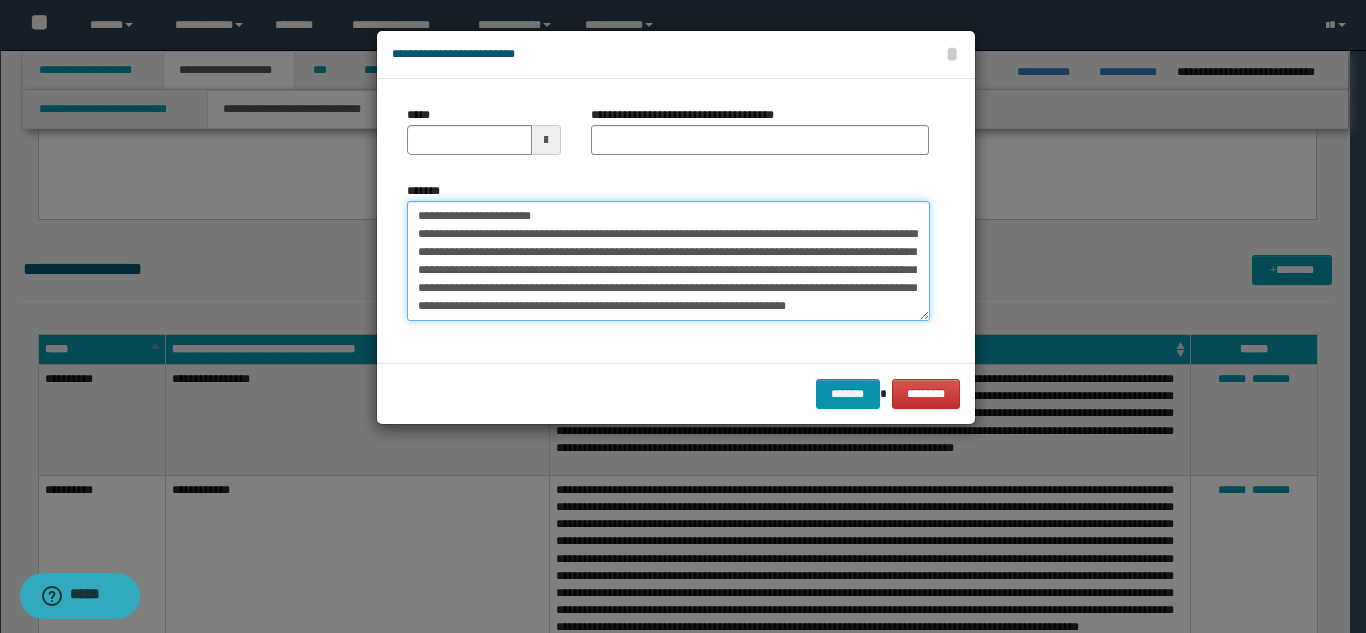 scroll, scrollTop: 0, scrollLeft: 0, axis: both 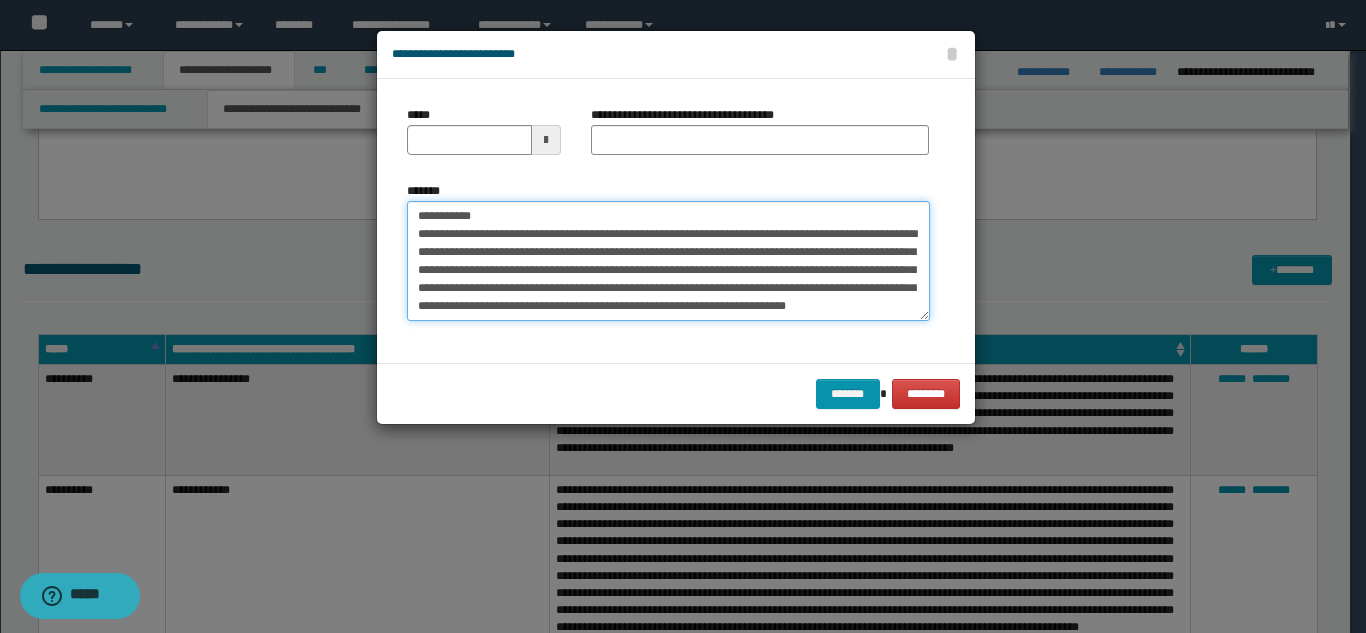 drag, startPoint x: 569, startPoint y: 212, endPoint x: 484, endPoint y: 215, distance: 85.052925 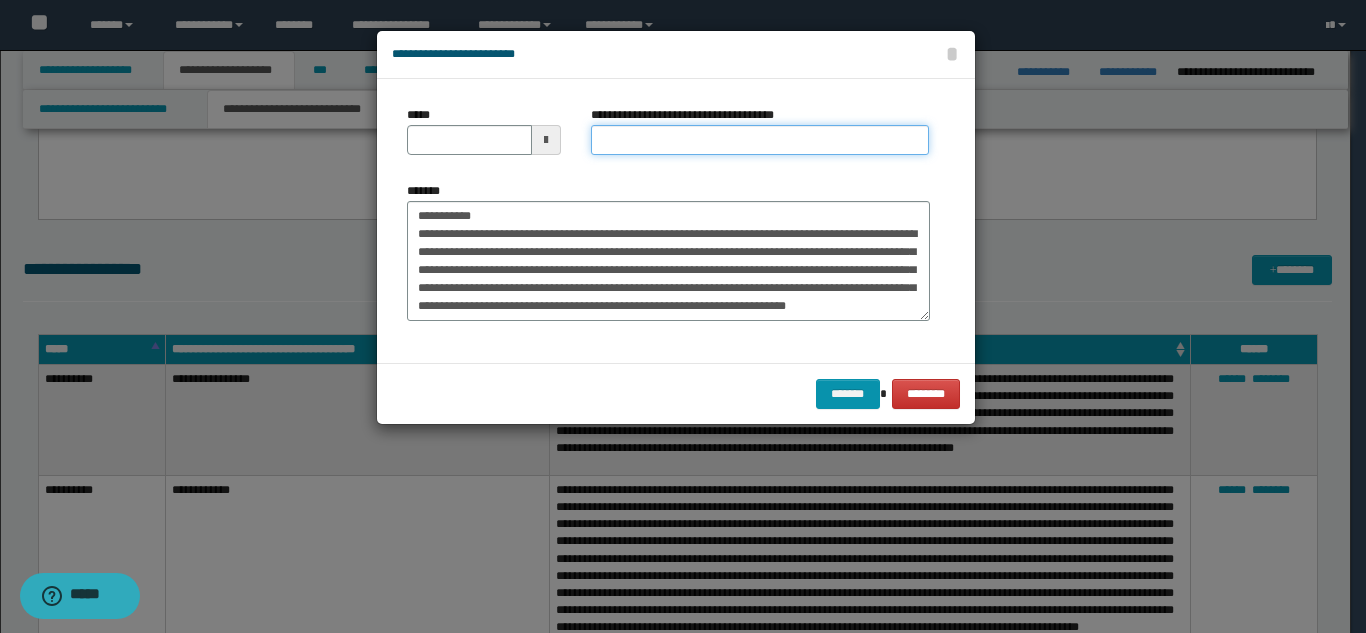 click on "**********" at bounding box center [760, 140] 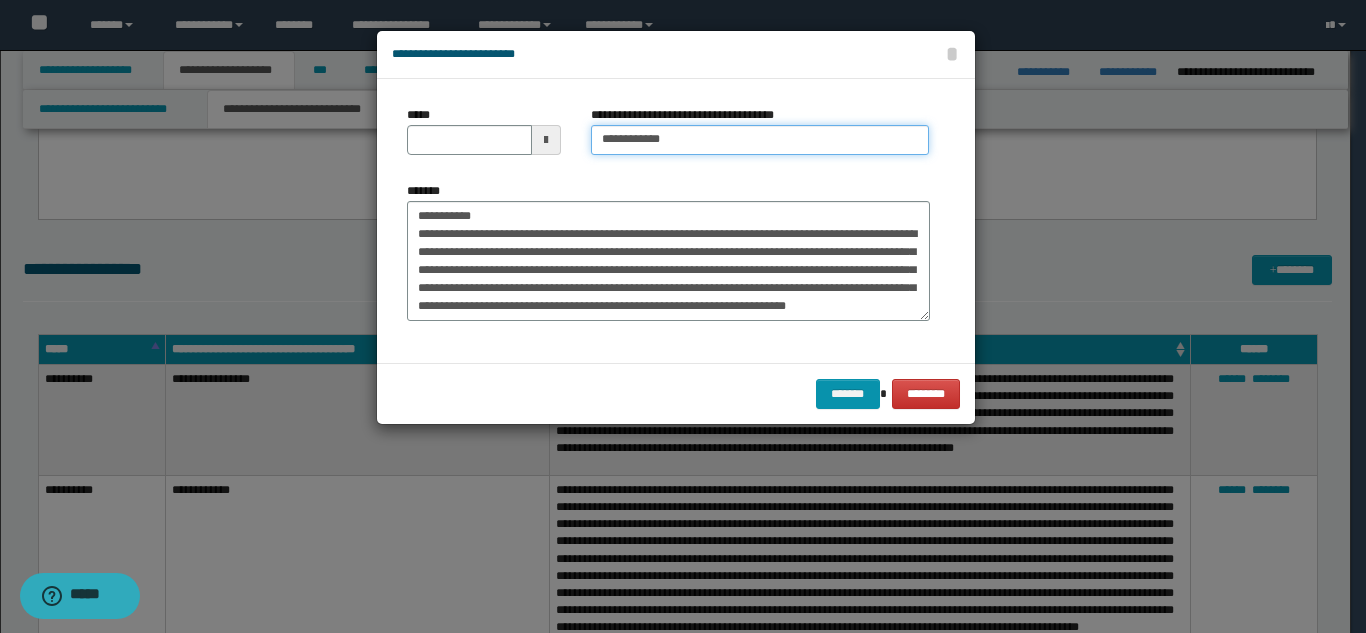 type on "**********" 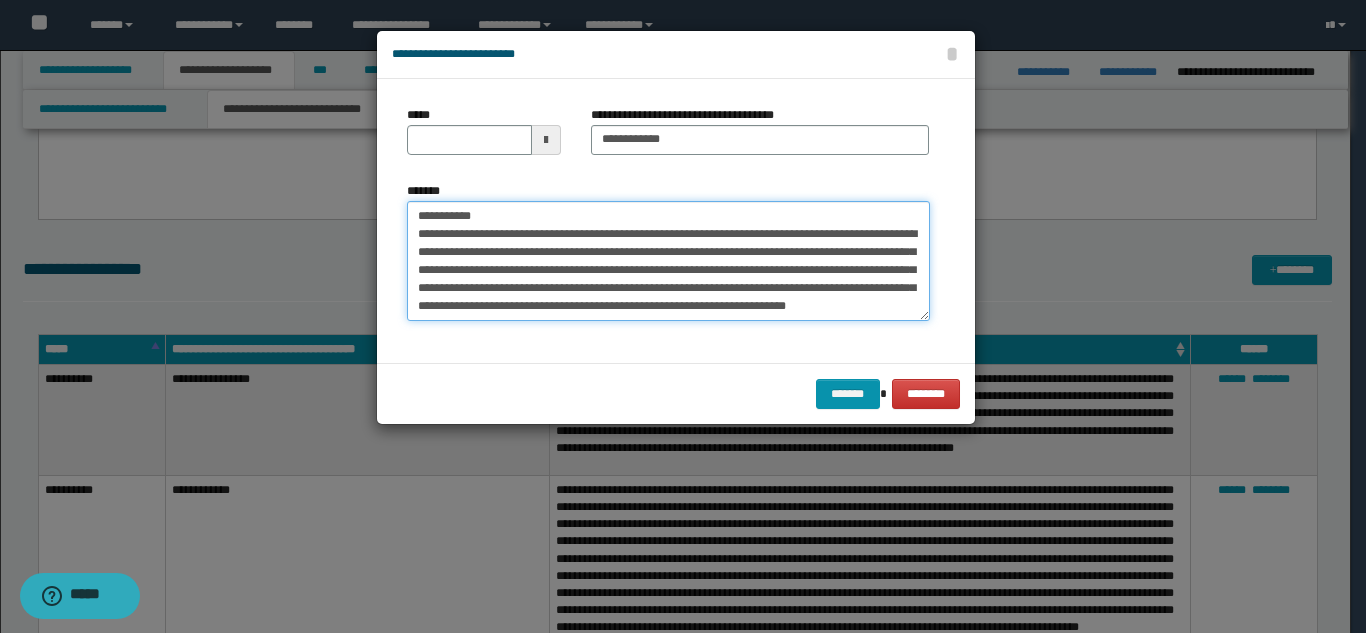 drag, startPoint x: 494, startPoint y: 210, endPoint x: 397, endPoint y: 217, distance: 97.25225 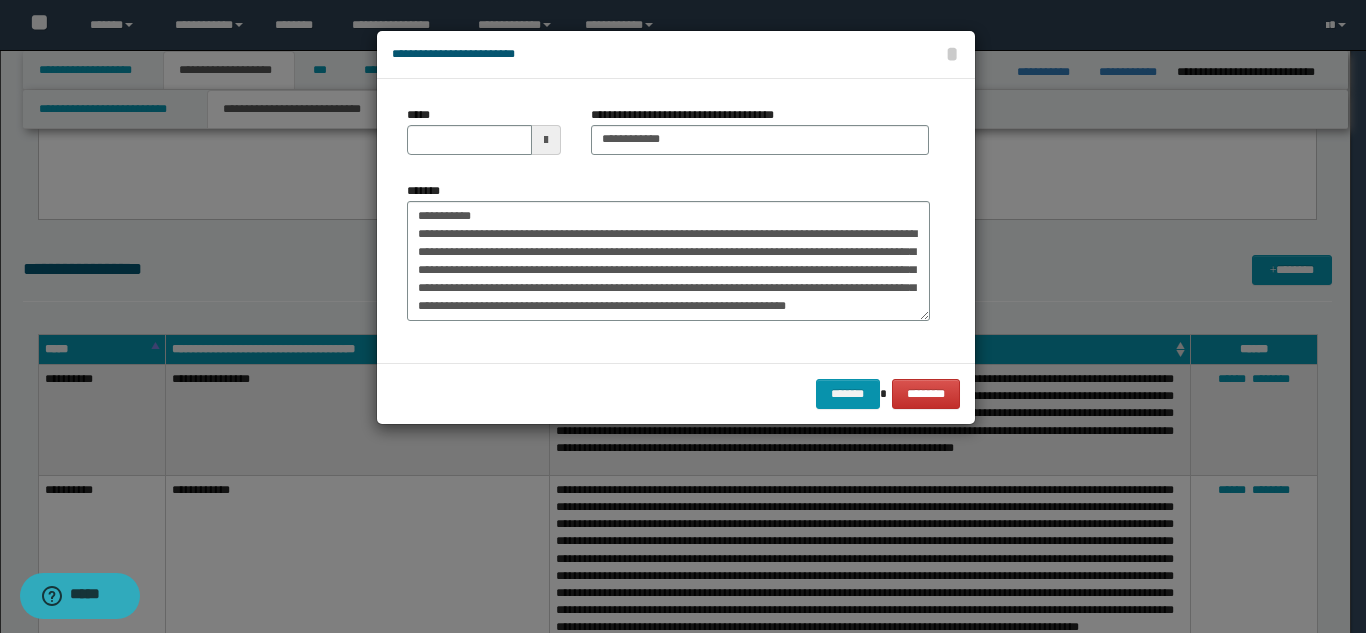 click on "**********" at bounding box center [668, 259] 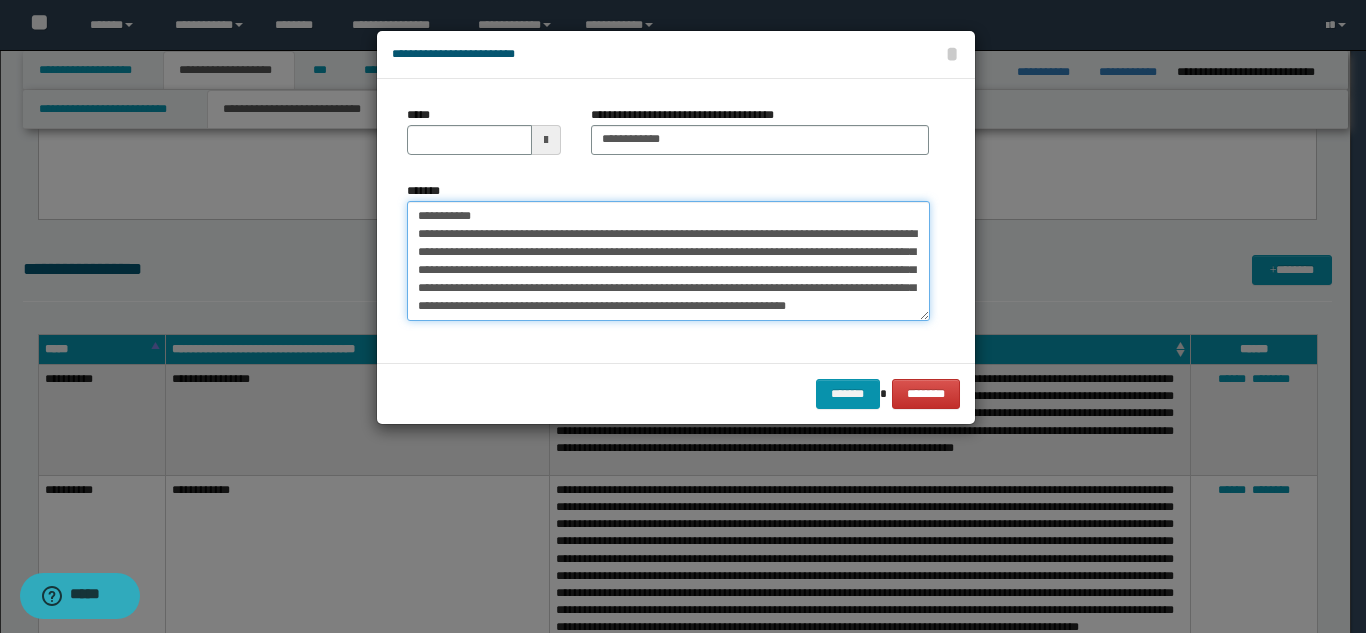 drag, startPoint x: 476, startPoint y: 215, endPoint x: 414, endPoint y: 217, distance: 62.03225 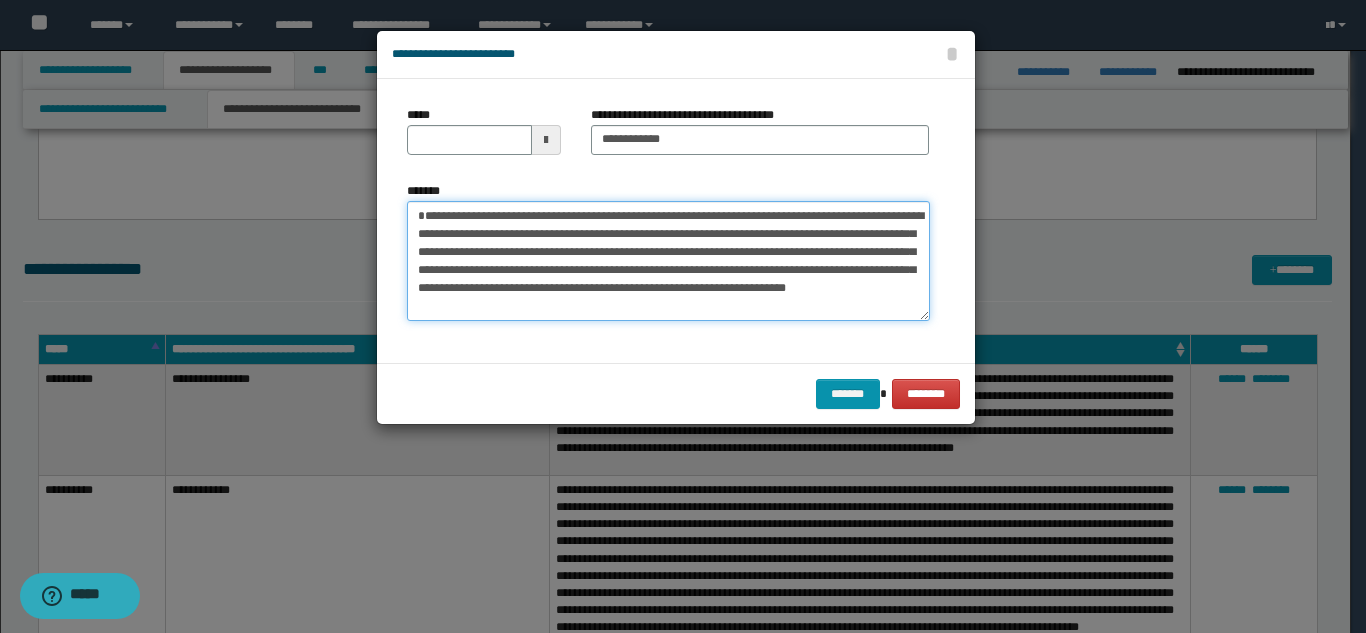 type 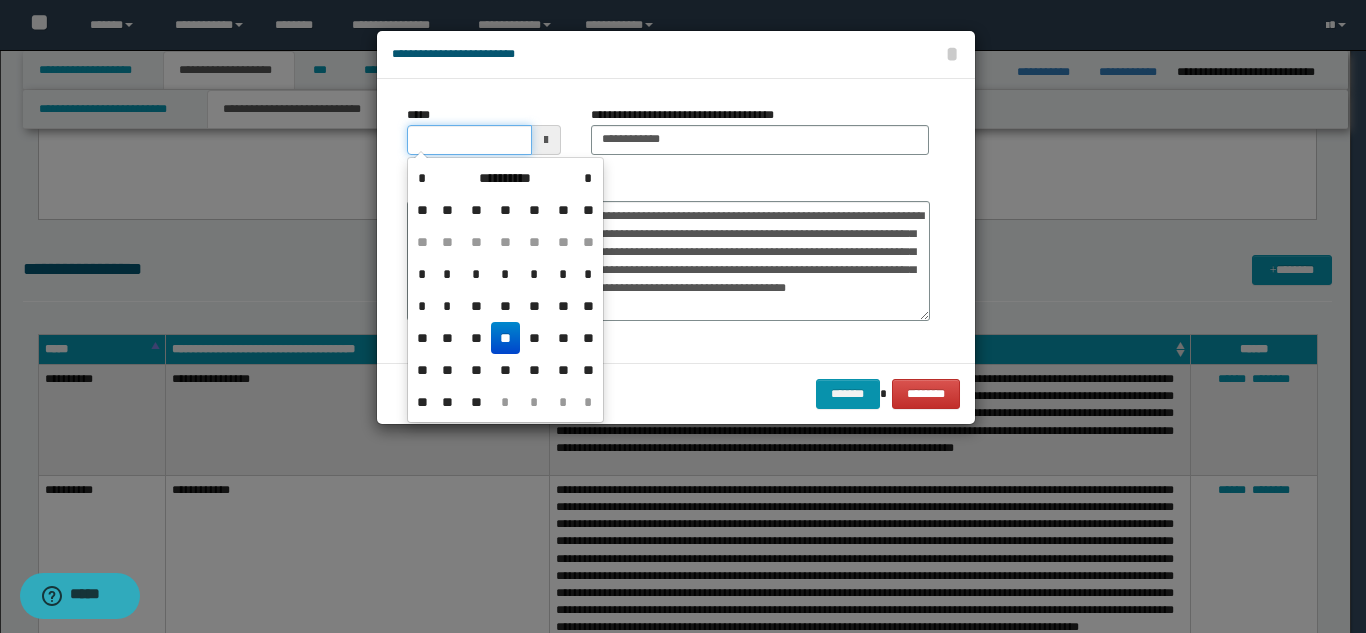 click on "*****" at bounding box center (469, 140) 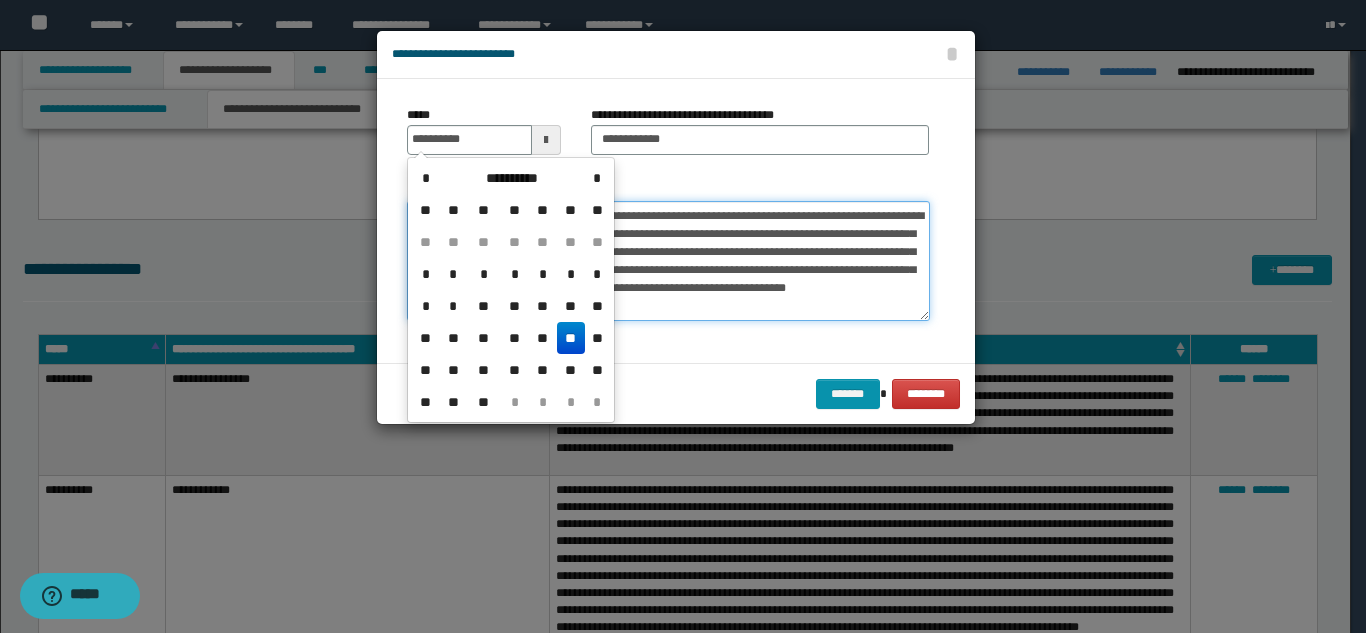type on "**********" 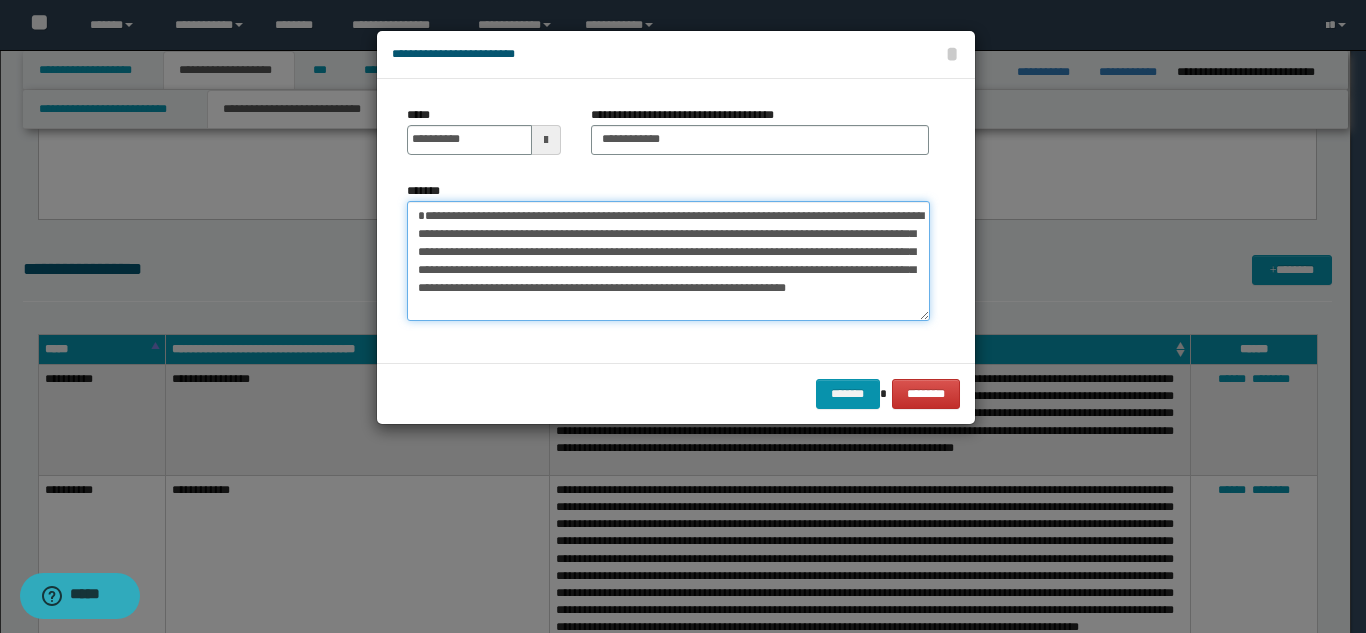 scroll, scrollTop: 36, scrollLeft: 0, axis: vertical 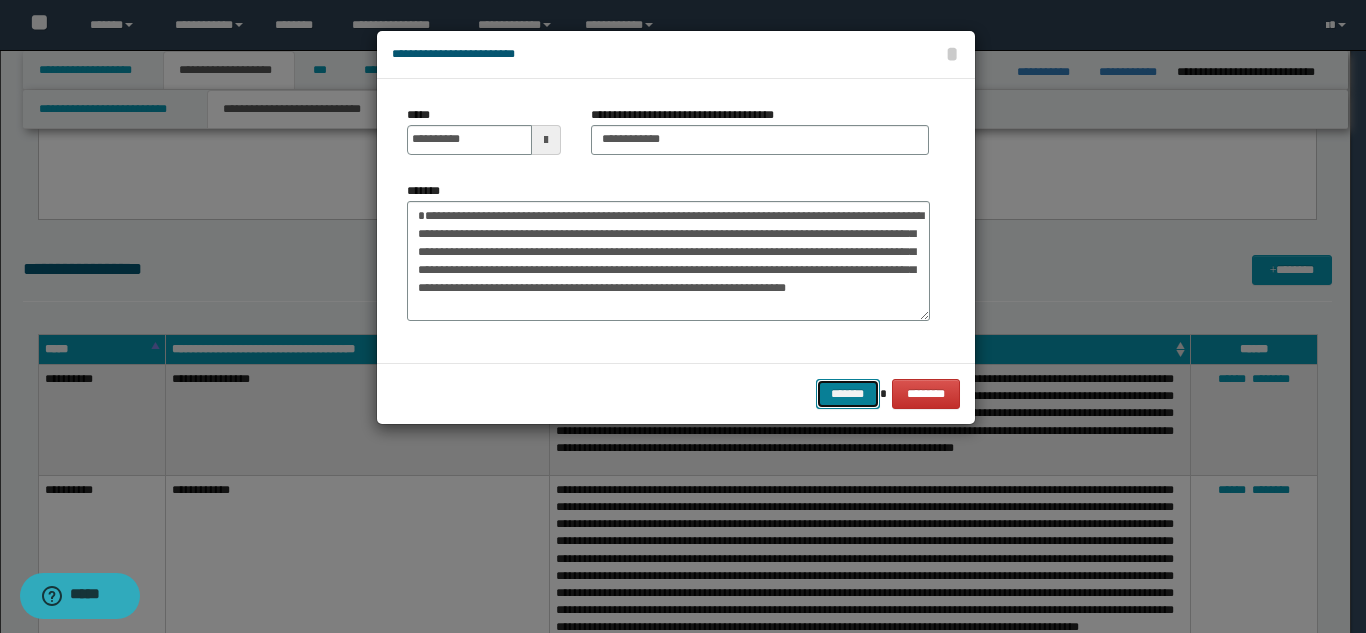 click on "*******" at bounding box center (848, 394) 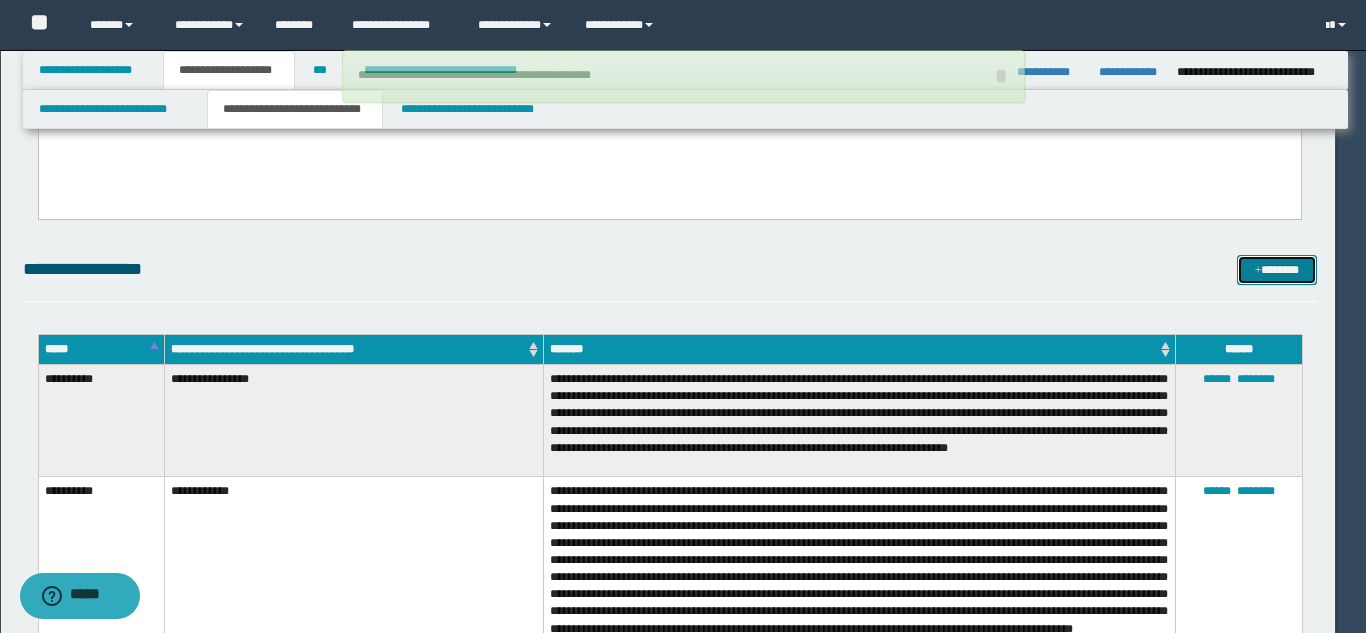 type 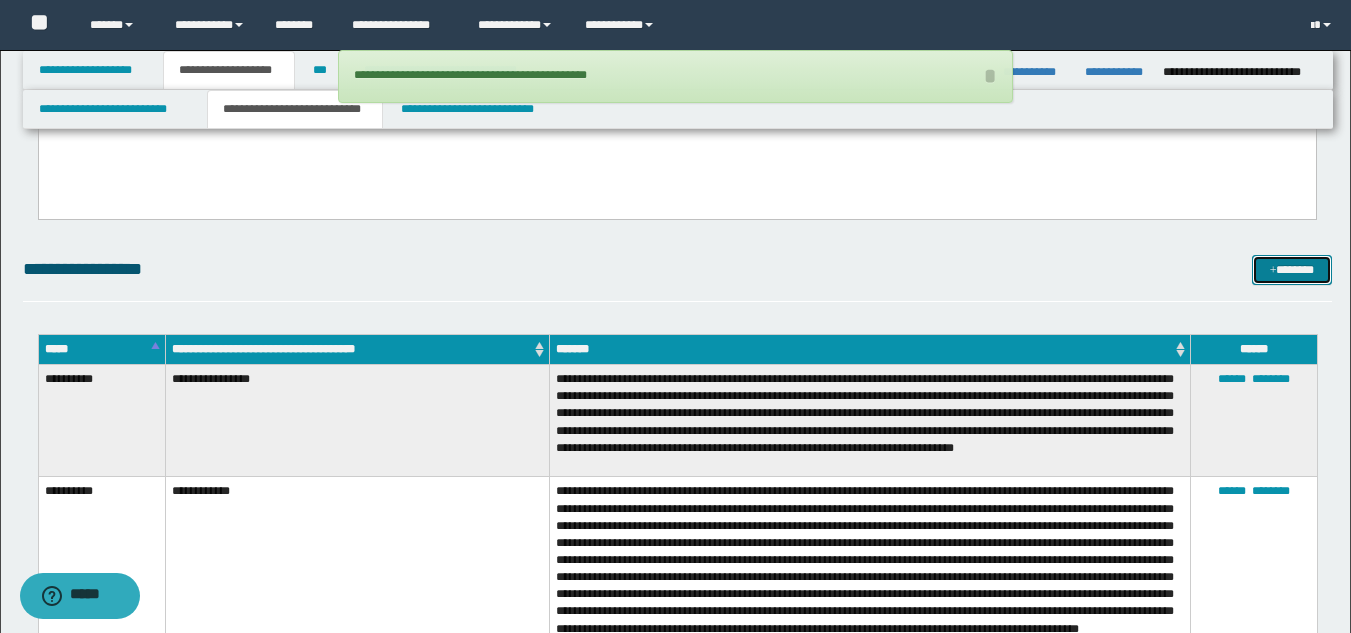 click on "*******" at bounding box center (1292, 270) 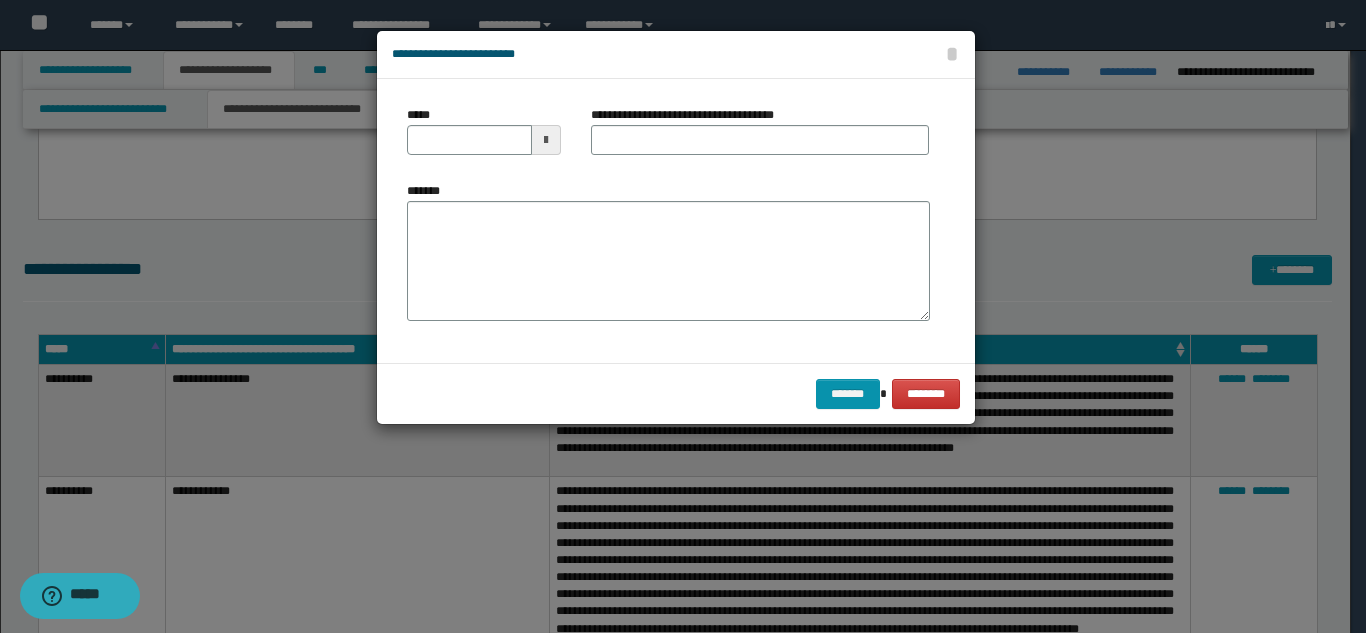 scroll, scrollTop: 0, scrollLeft: 0, axis: both 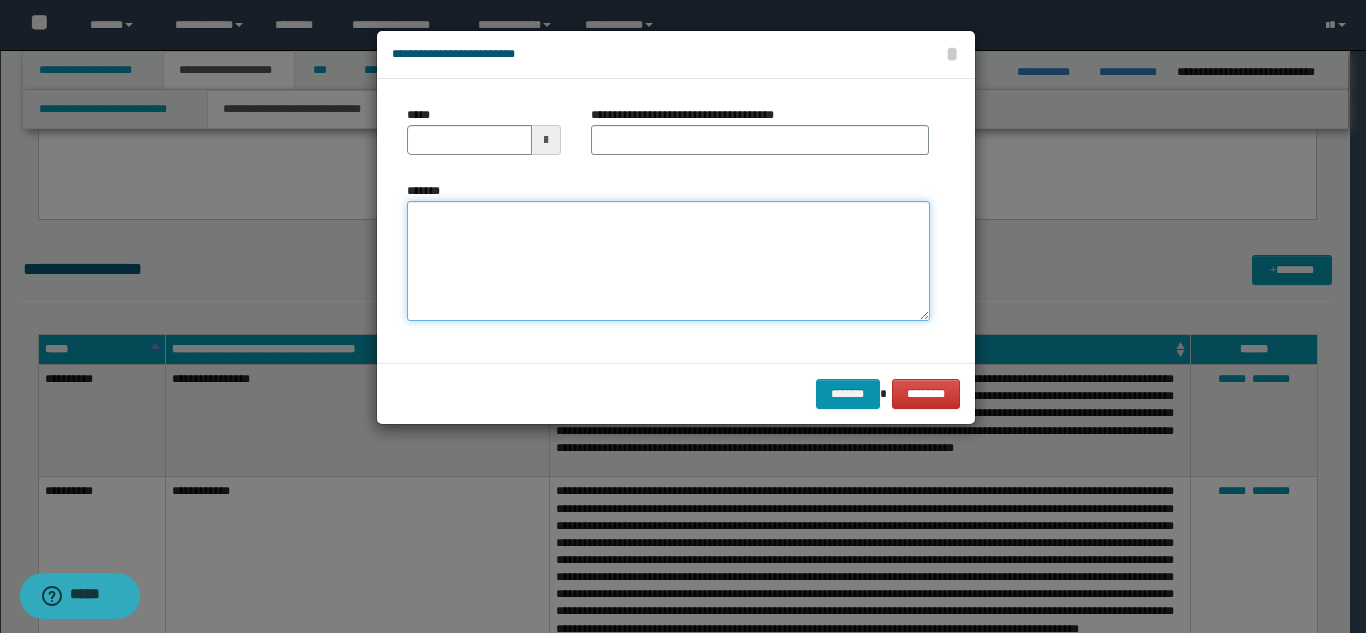 click on "*******" at bounding box center (668, 261) 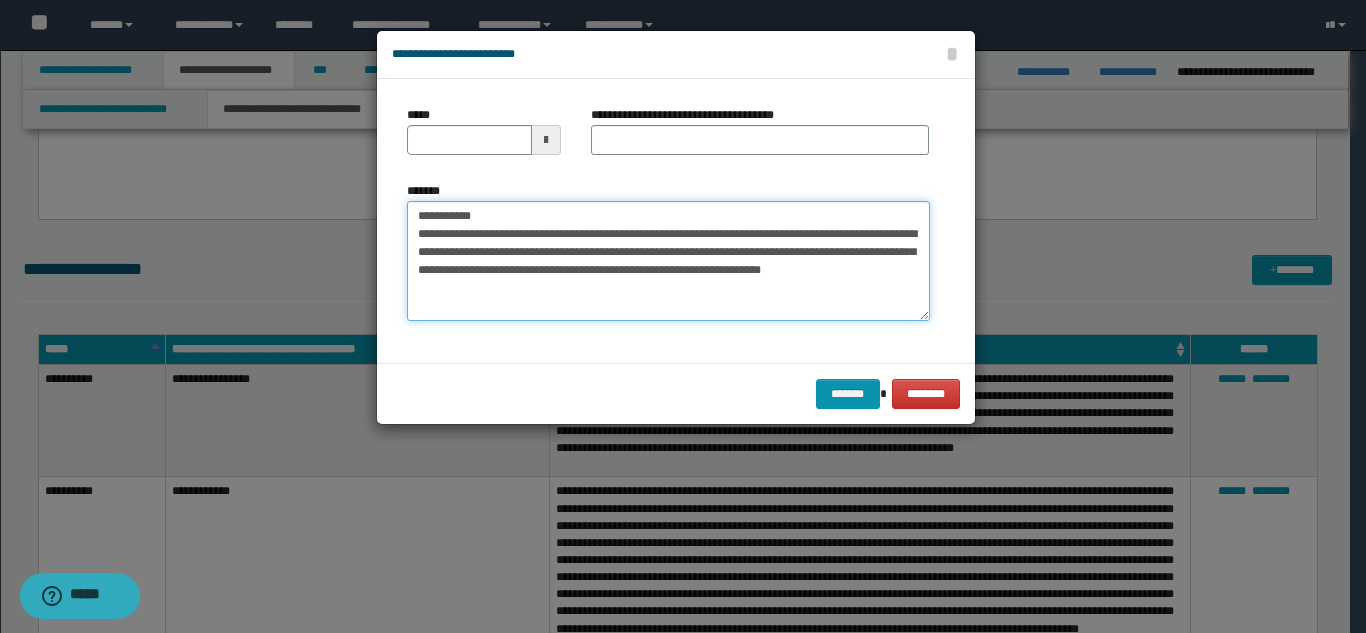 drag, startPoint x: 663, startPoint y: 218, endPoint x: 597, endPoint y: 161, distance: 87.20665 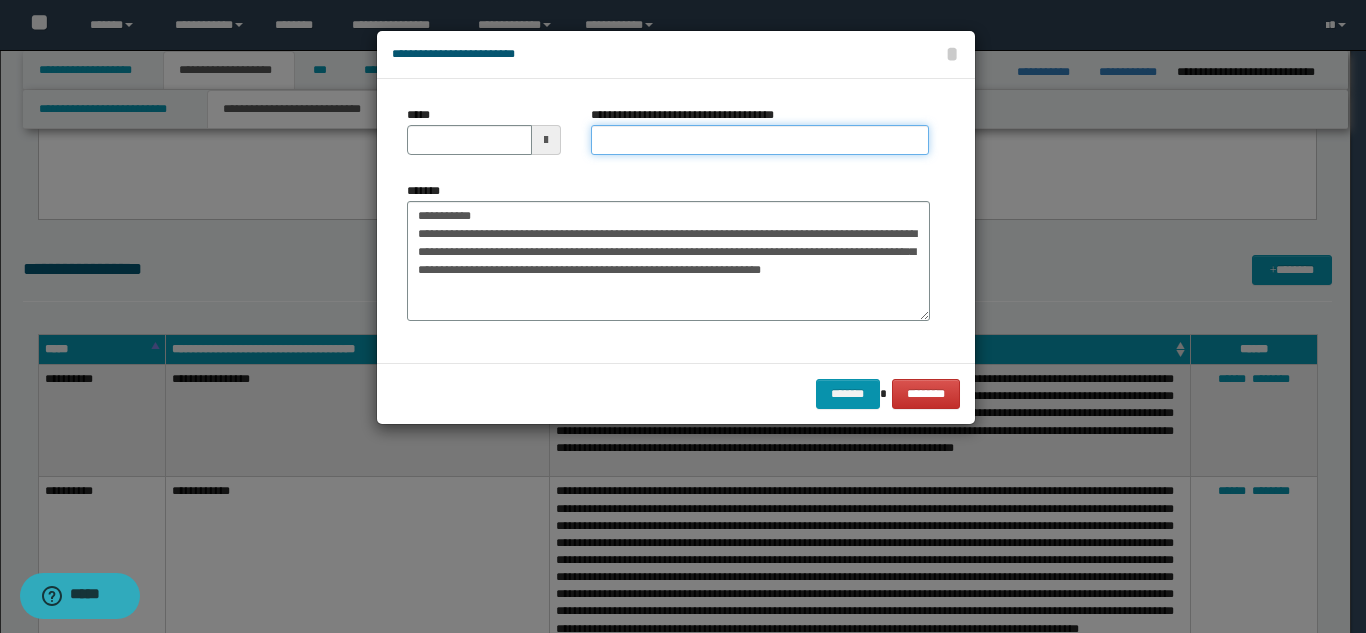 drag, startPoint x: 617, startPoint y: 145, endPoint x: 601, endPoint y: 151, distance: 17.088007 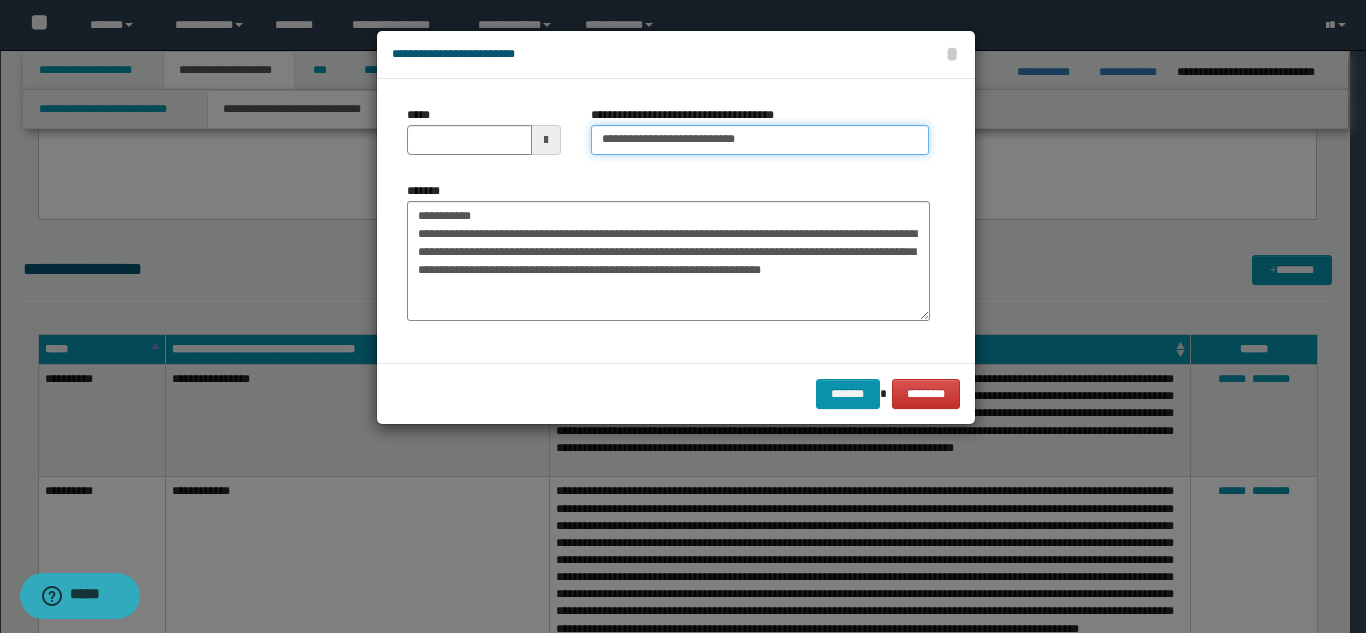 type on "**********" 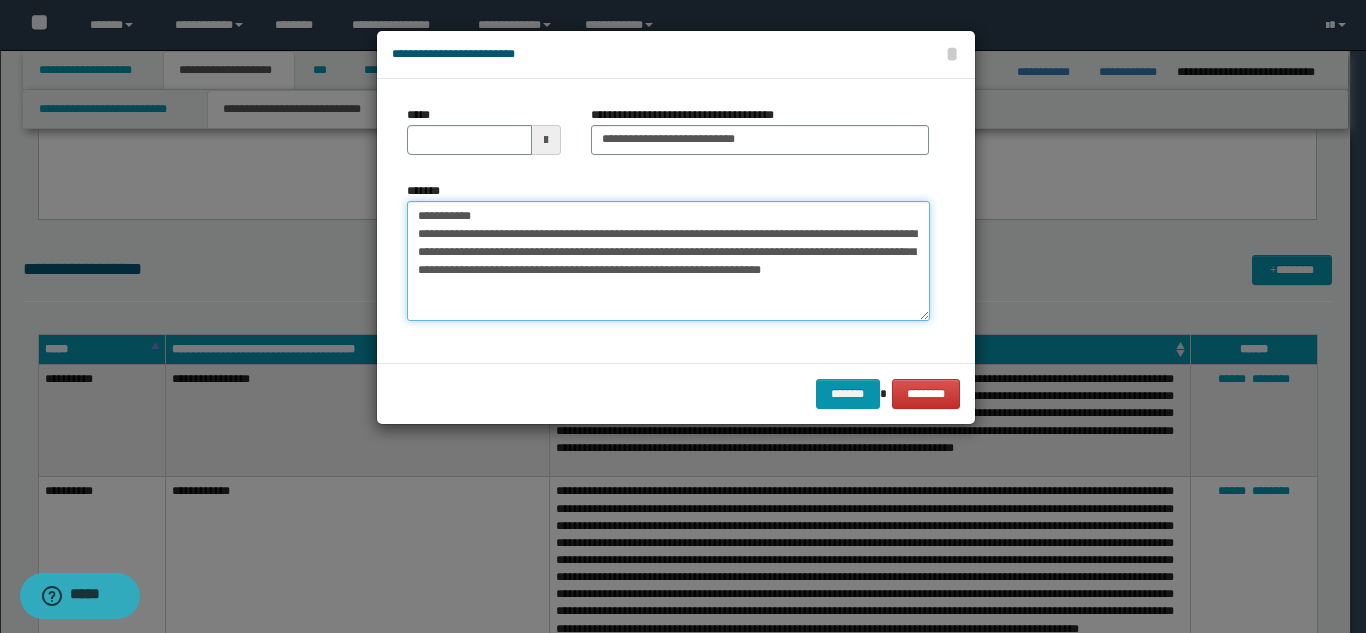 drag, startPoint x: 495, startPoint y: 210, endPoint x: 390, endPoint y: 210, distance: 105 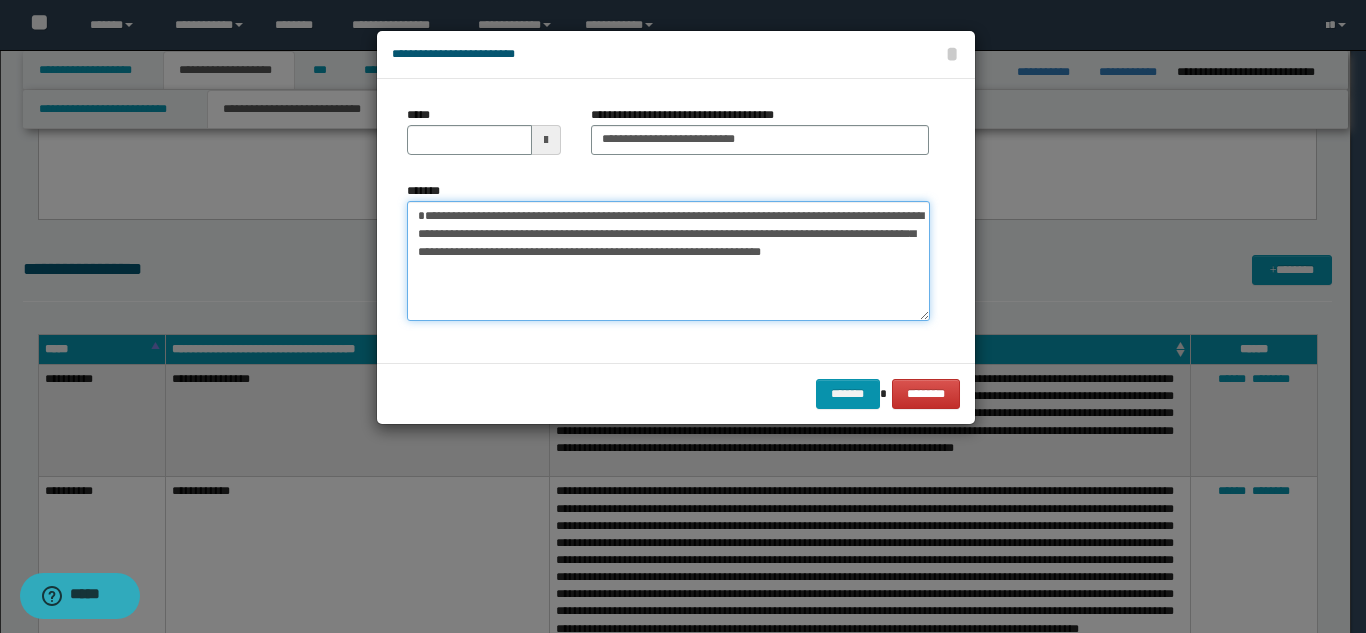 type 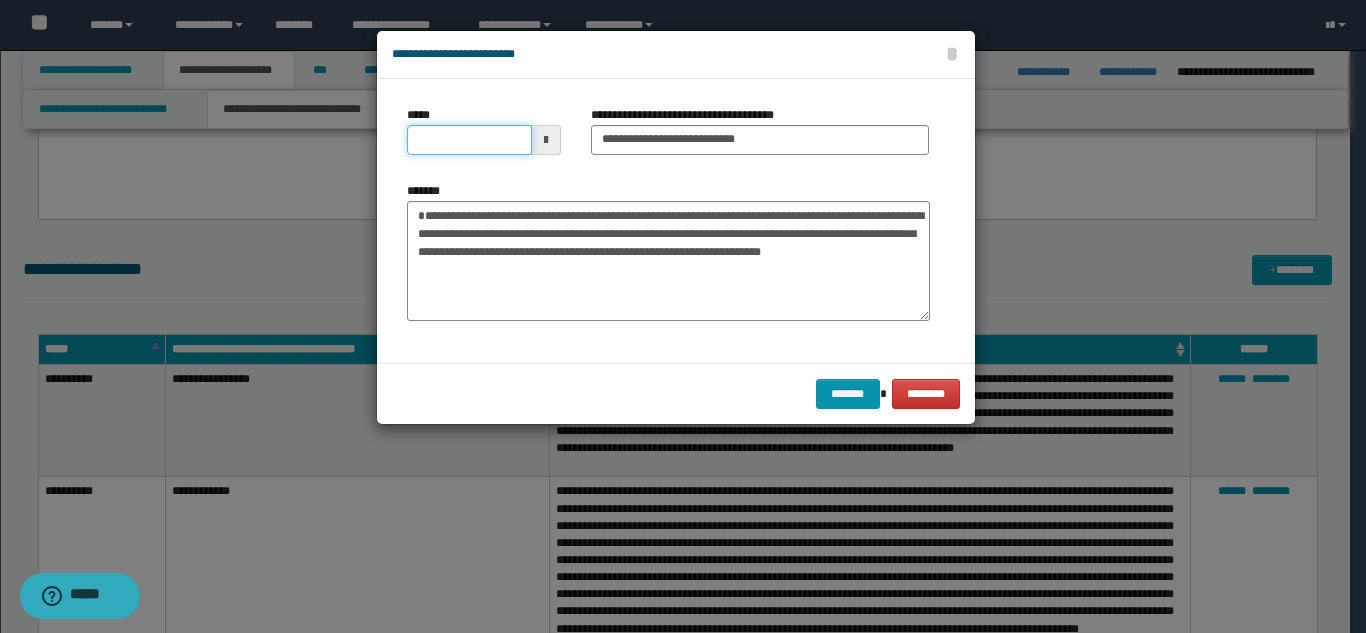 click on "*****" at bounding box center (469, 140) 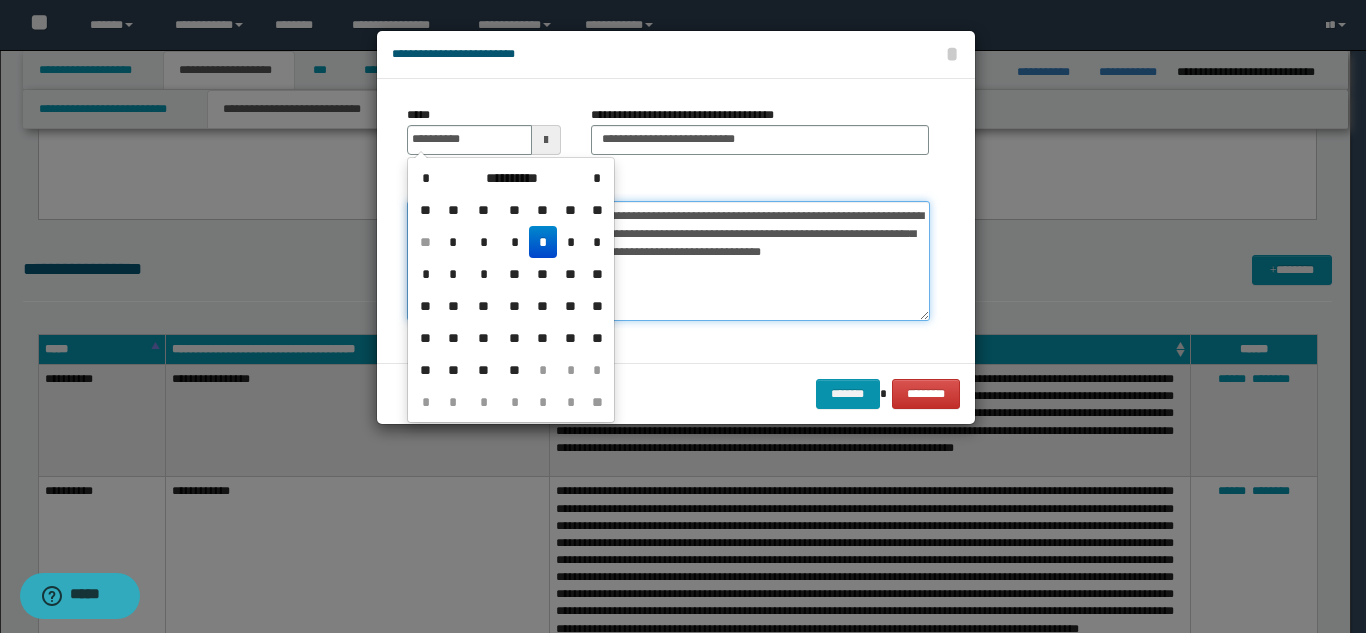 type on "**********" 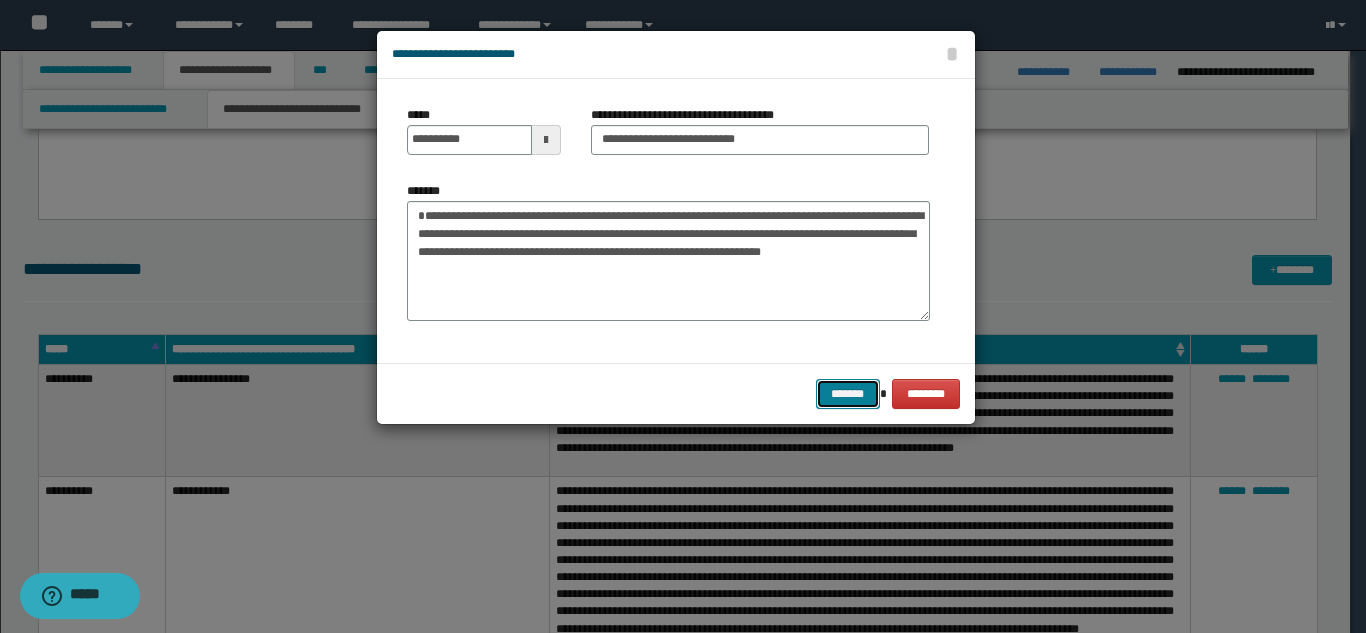 drag, startPoint x: 833, startPoint y: 384, endPoint x: 823, endPoint y: 396, distance: 15.6205 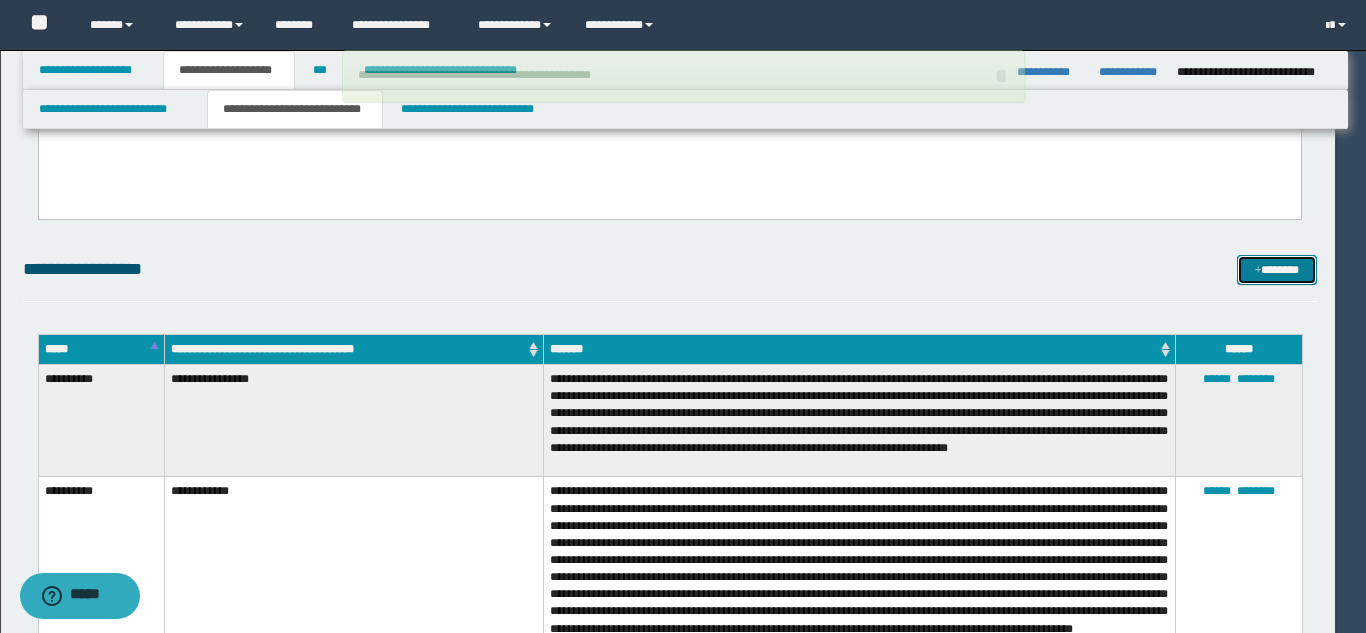 type 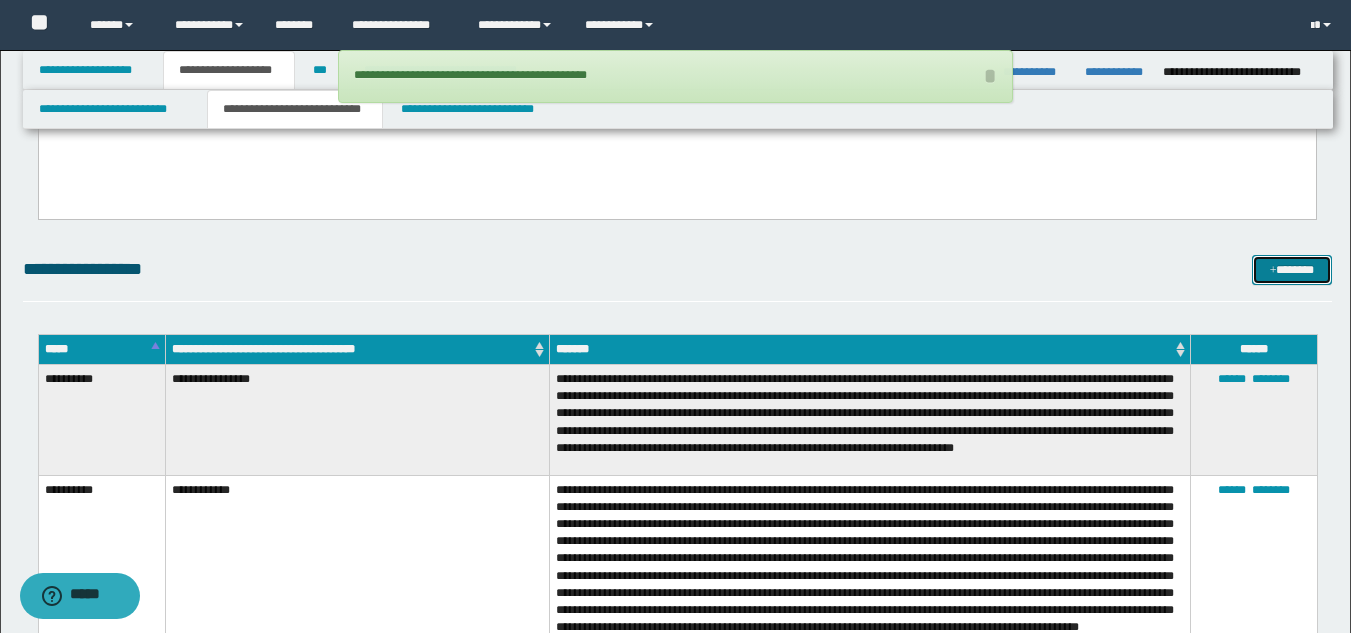 click on "*******" at bounding box center [1292, 270] 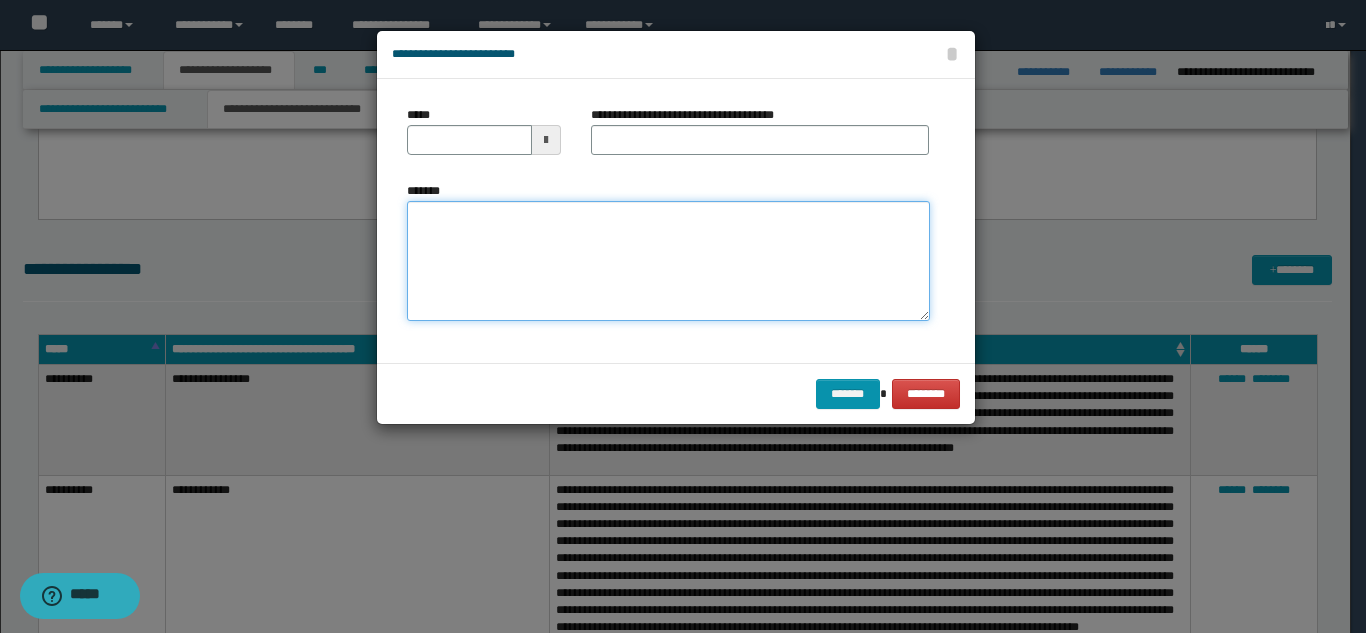 click on "*******" at bounding box center [668, 261] 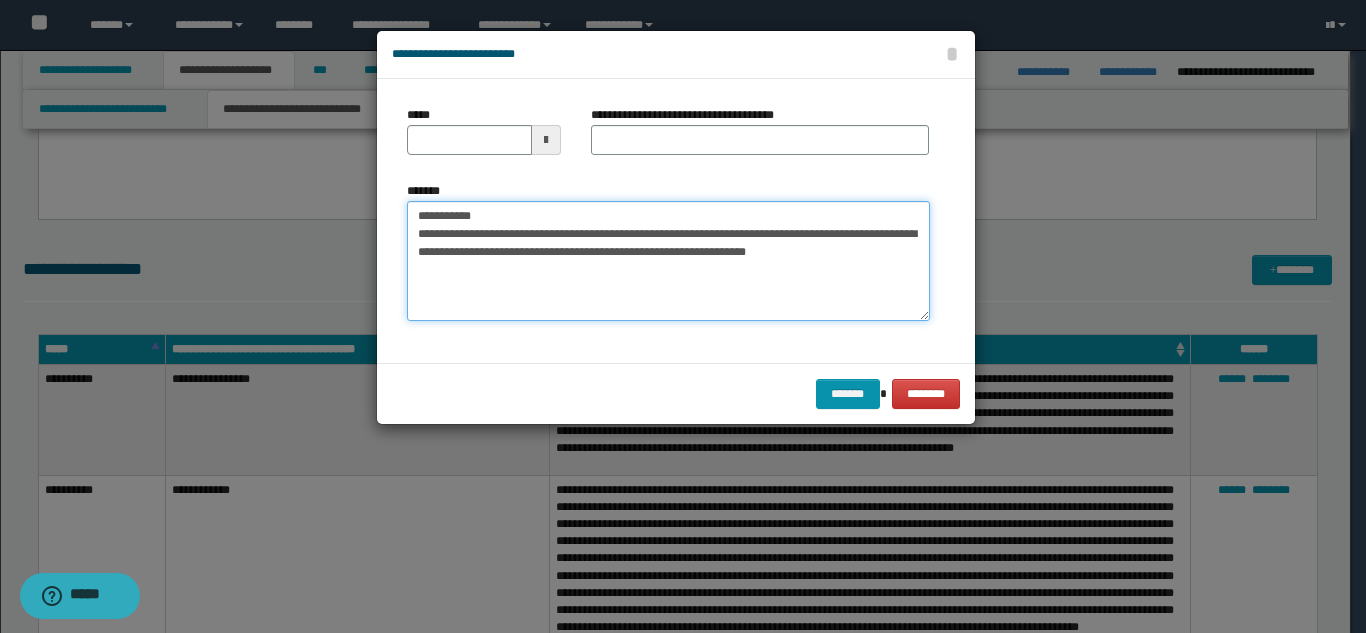 drag, startPoint x: 761, startPoint y: 216, endPoint x: 479, endPoint y: 214, distance: 282.00708 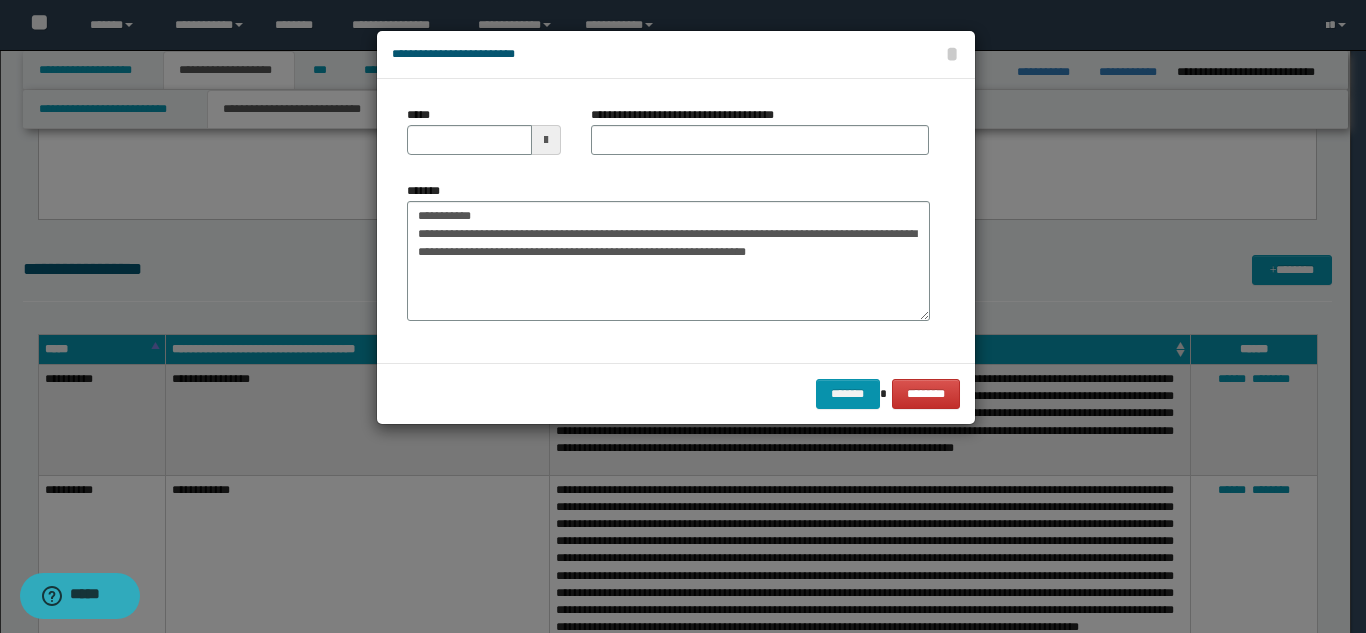 click on "**********" at bounding box center (760, 138) 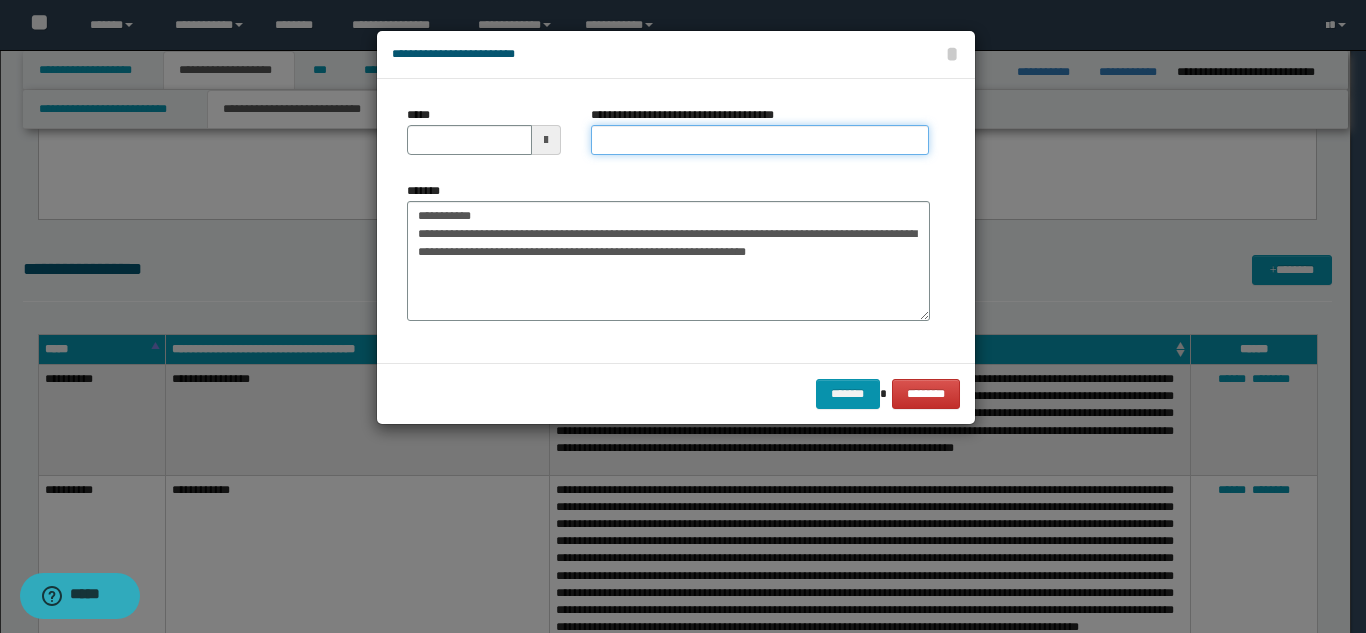 click on "**********" at bounding box center [760, 140] 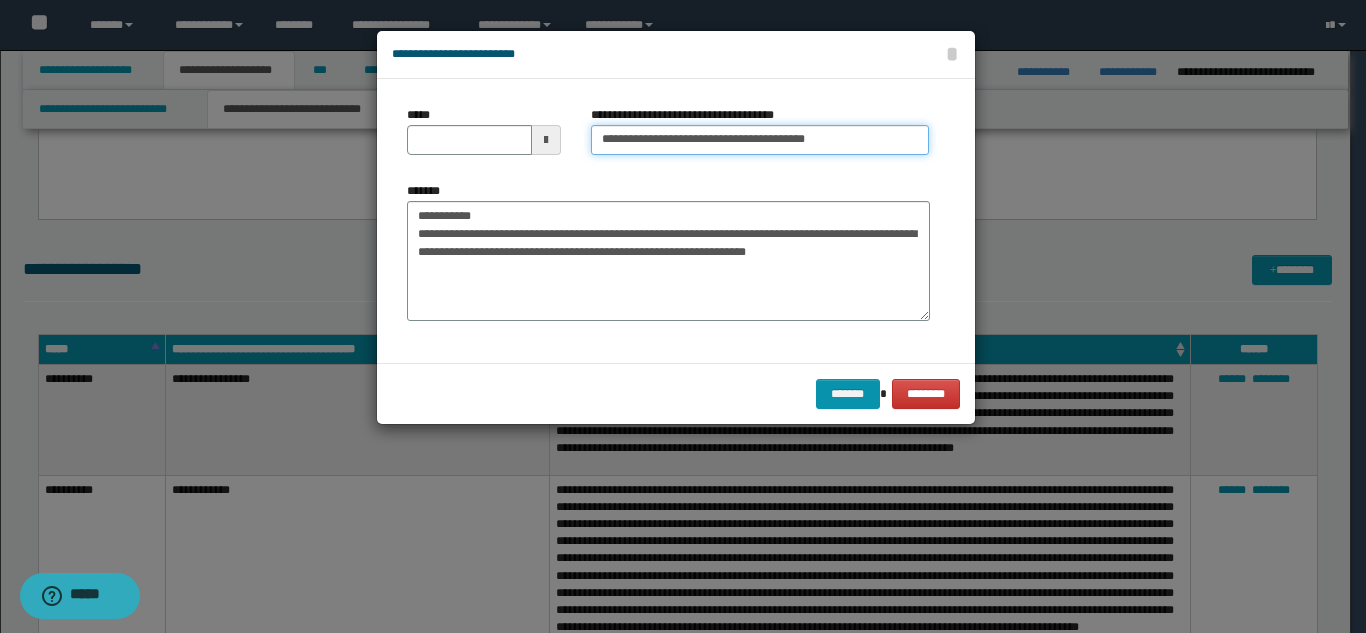 type on "**********" 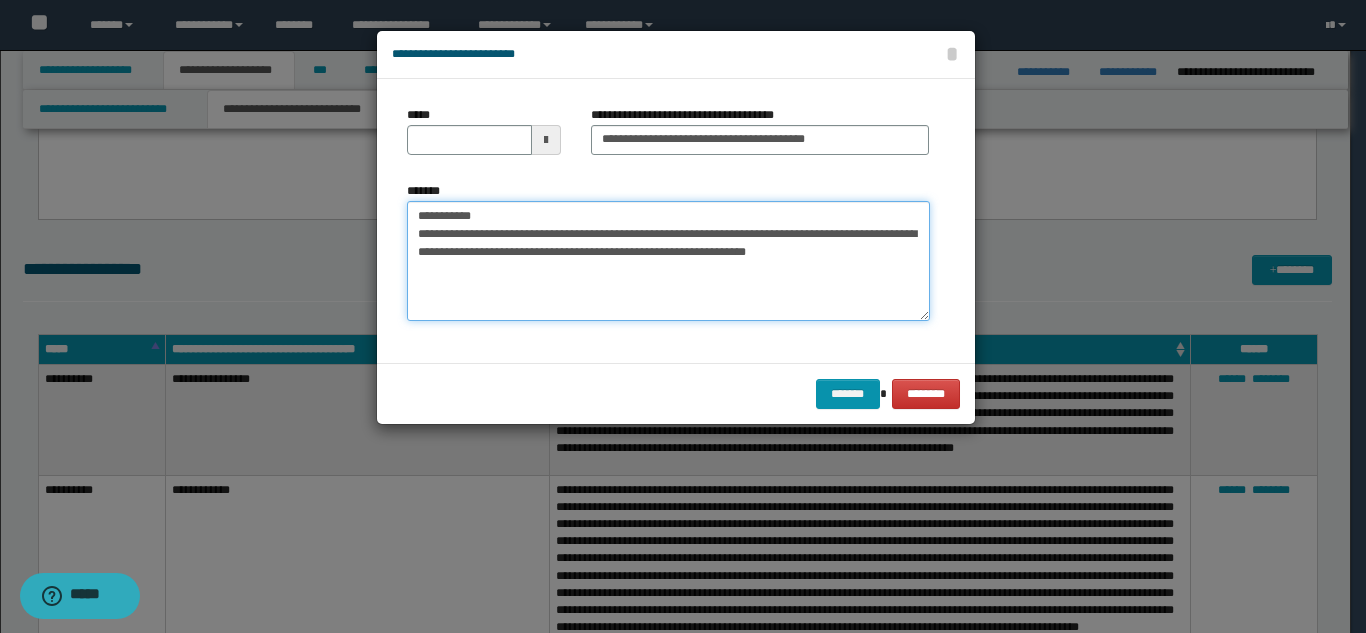 drag, startPoint x: 492, startPoint y: 207, endPoint x: 369, endPoint y: 201, distance: 123.146255 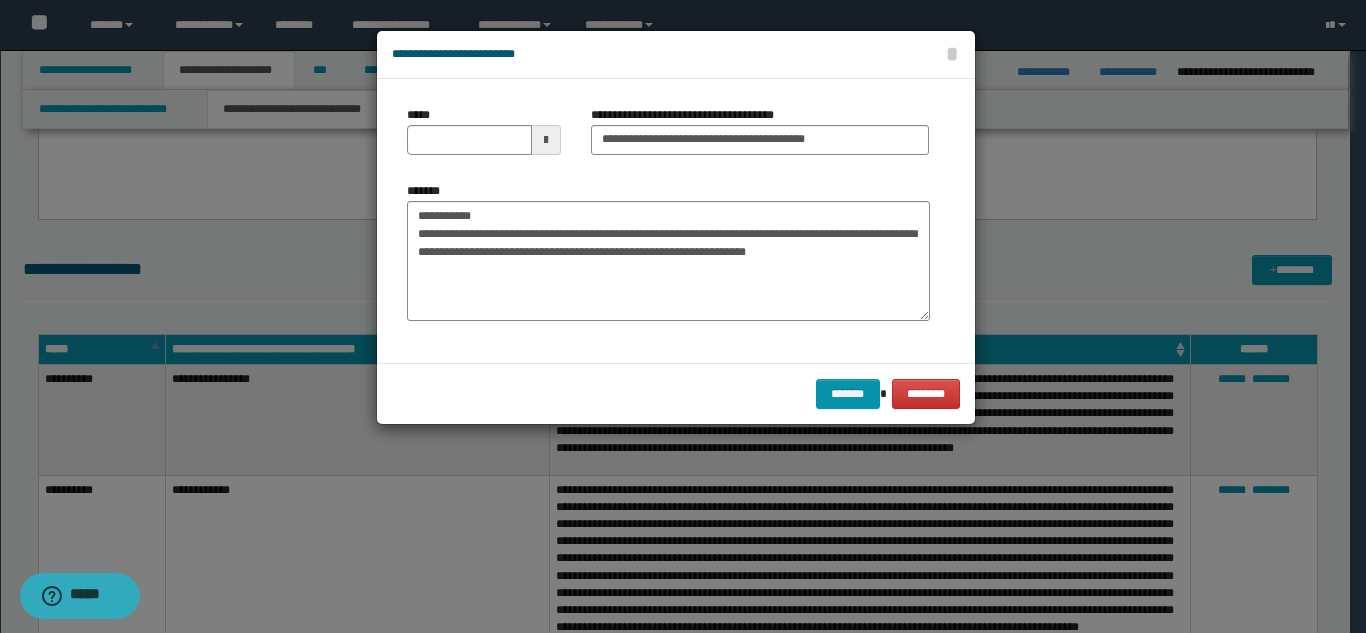 click at bounding box center (683, 316) 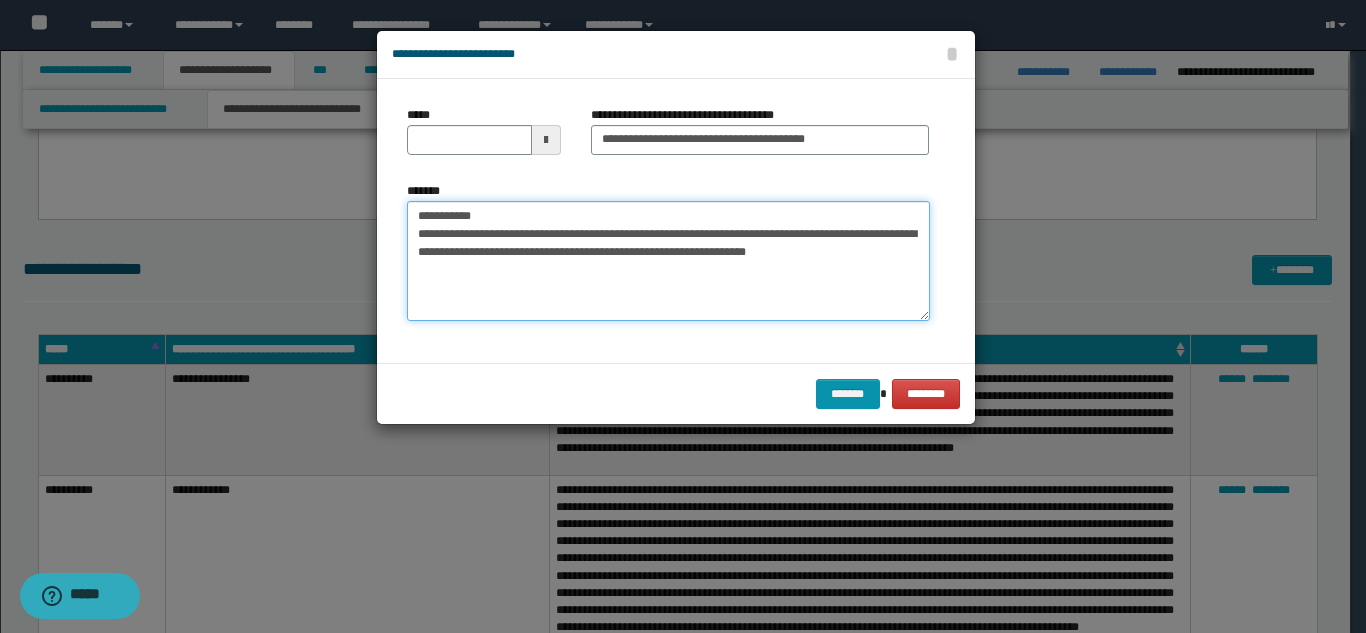 drag, startPoint x: 480, startPoint y: 212, endPoint x: 416, endPoint y: 221, distance: 64.629715 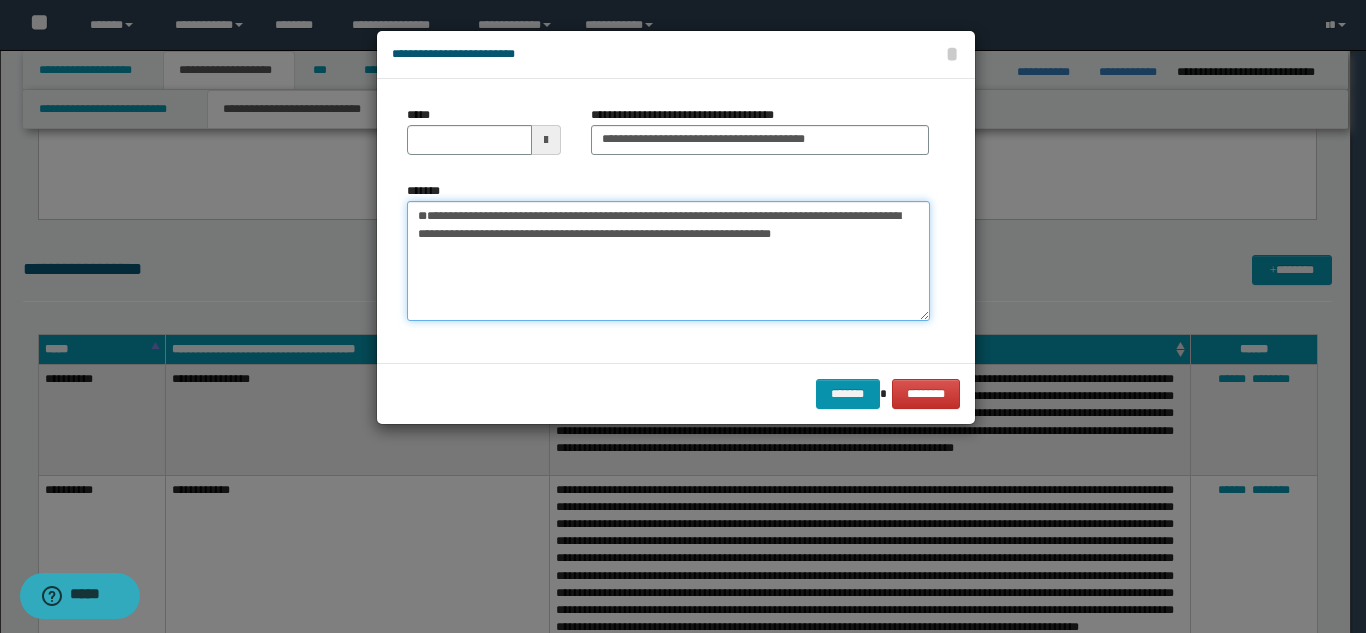type 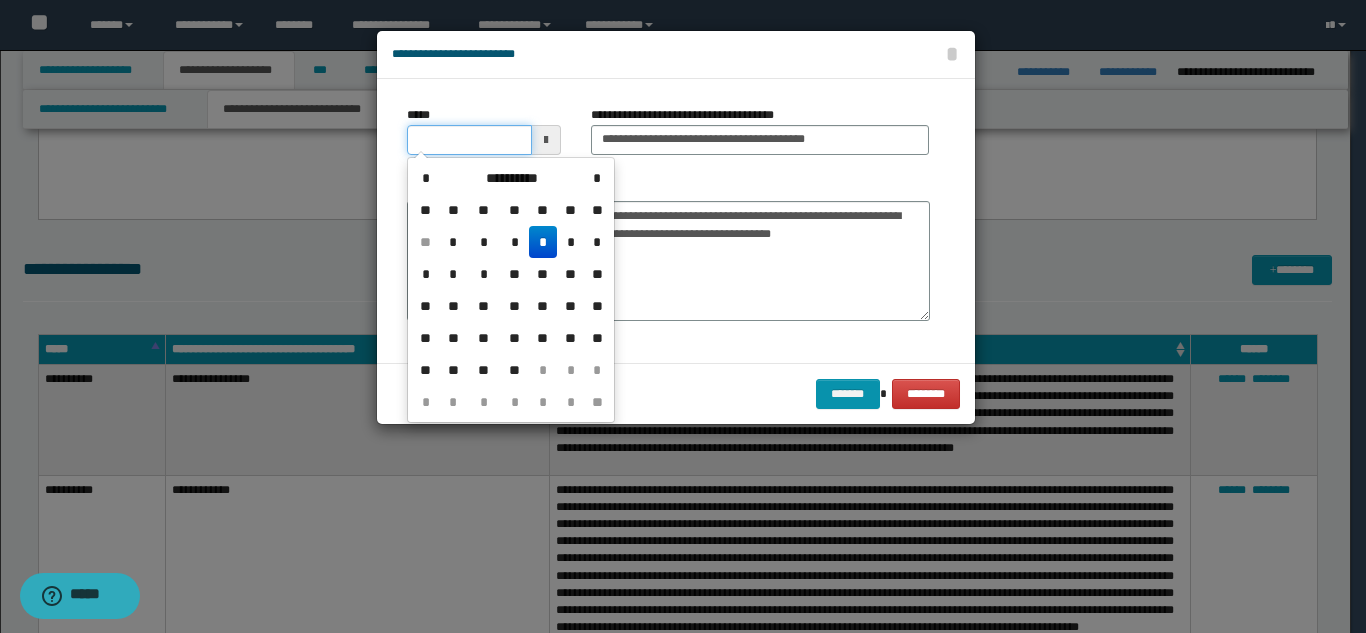 click on "*****" at bounding box center [469, 140] 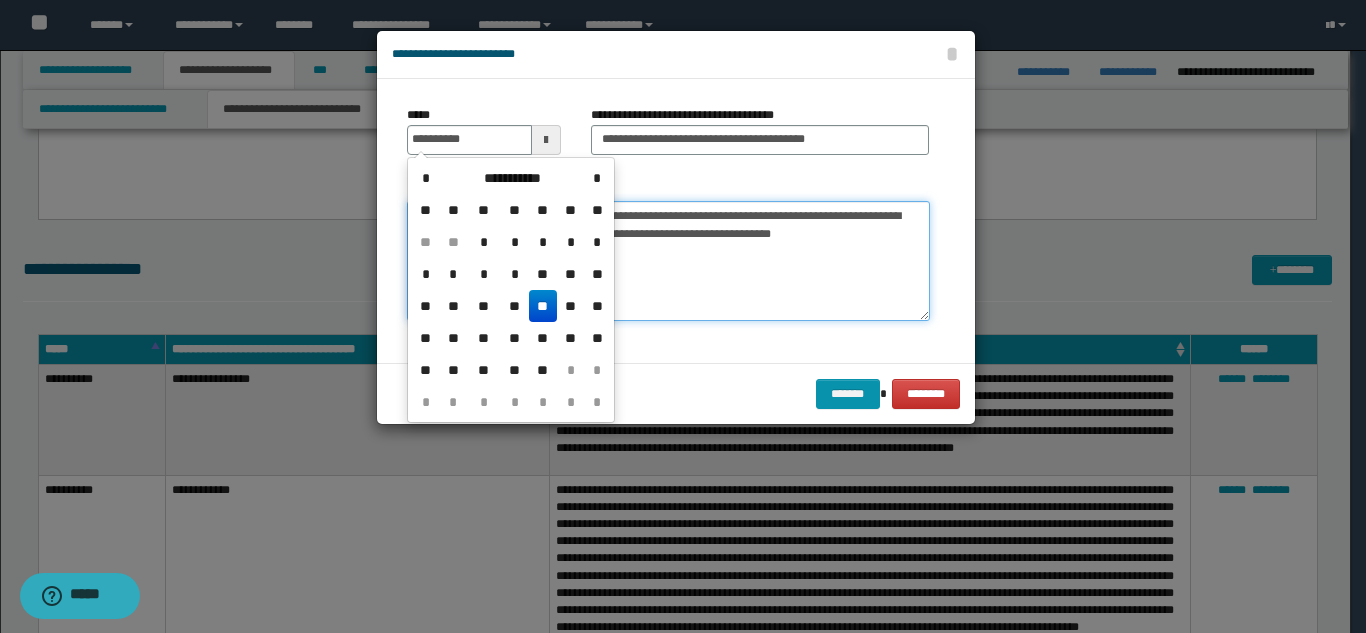 type on "**********" 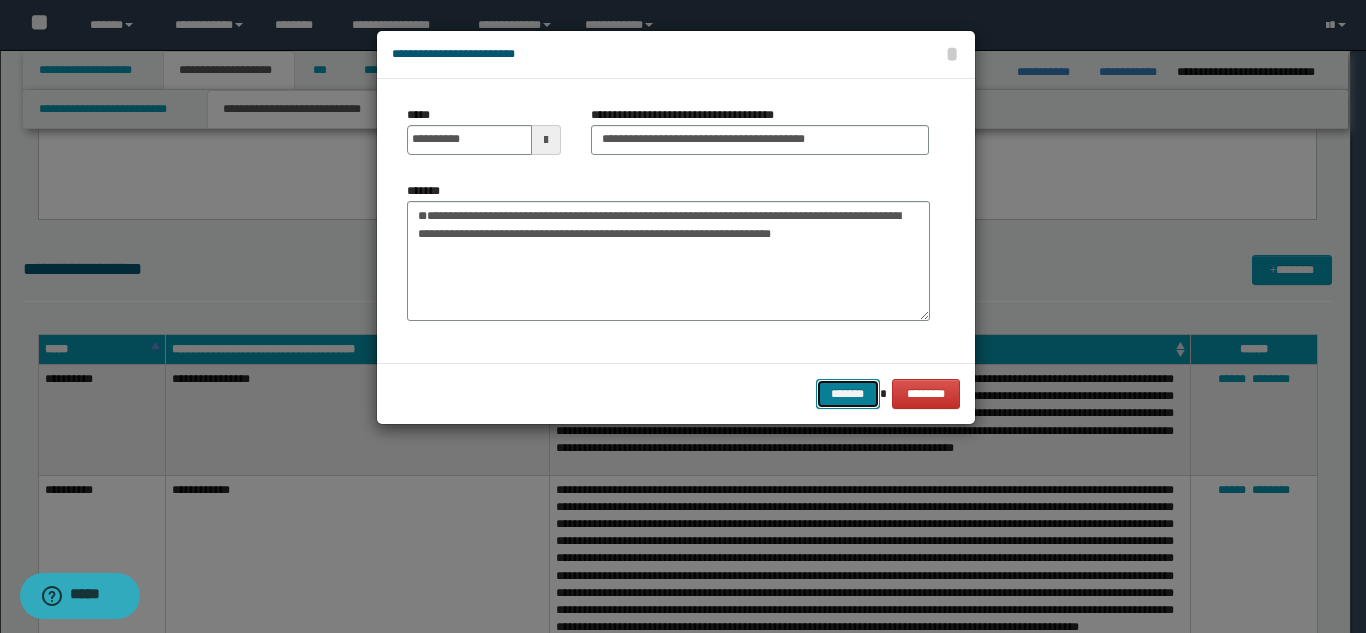 click on "*******" at bounding box center [848, 394] 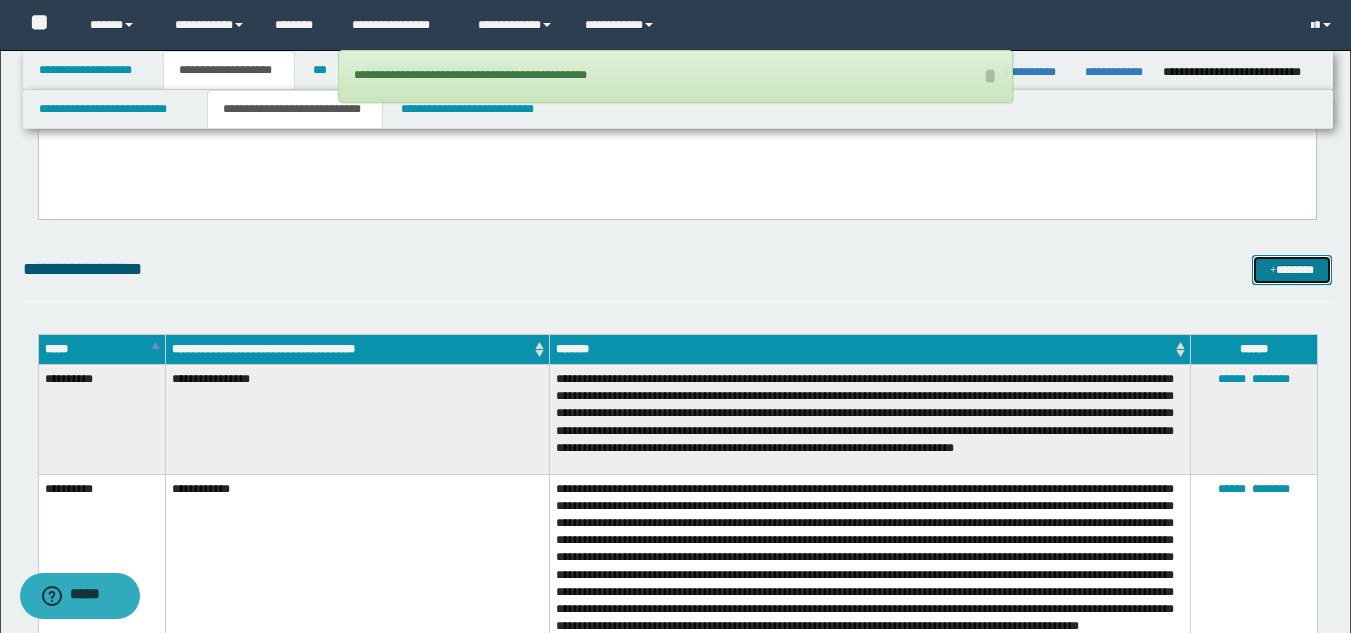 click at bounding box center (1273, 271) 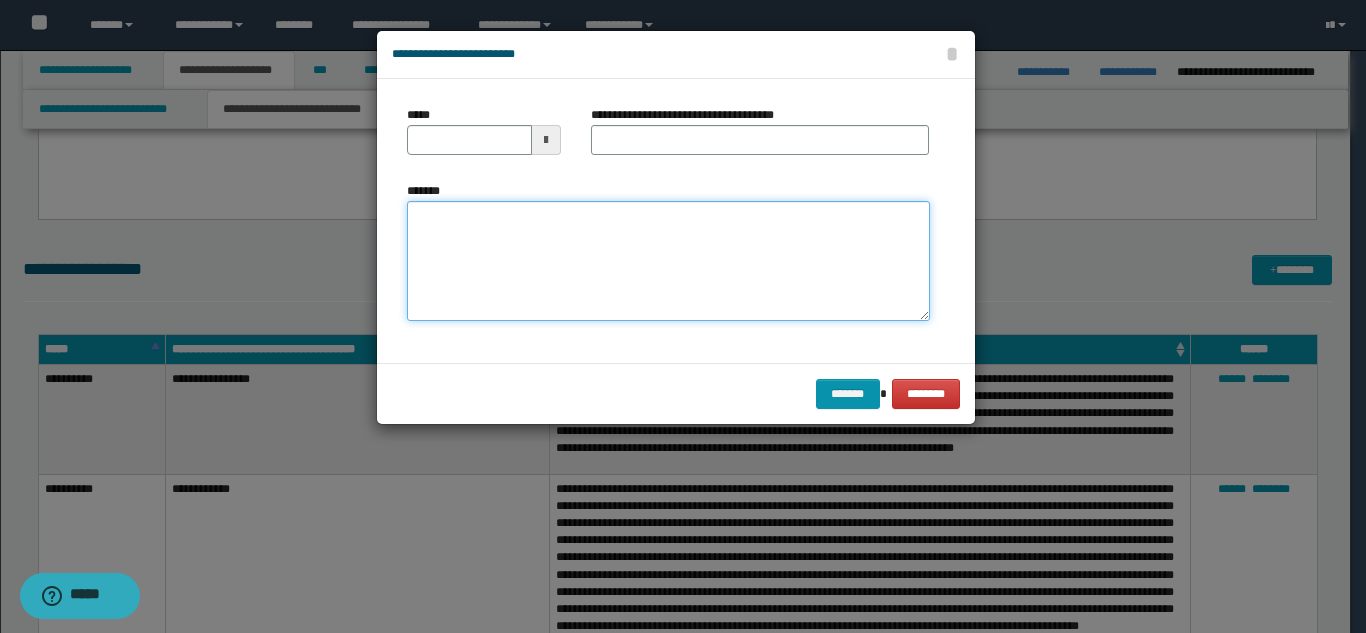 click on "*******" at bounding box center [668, 261] 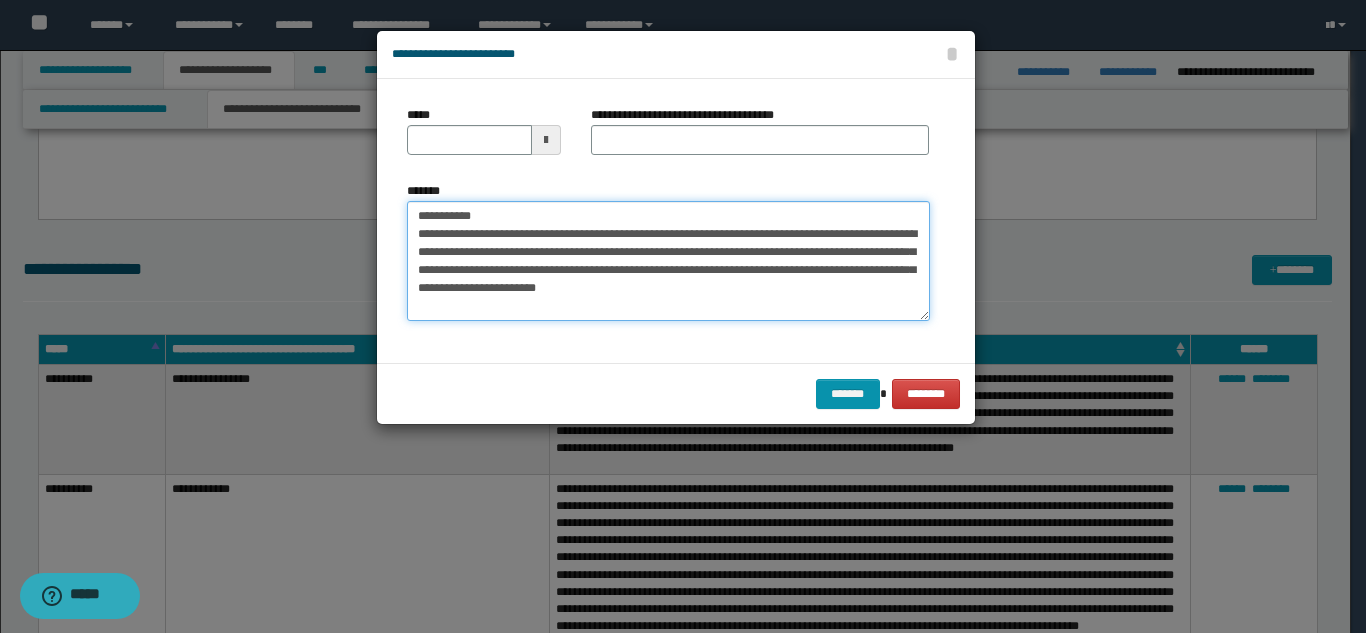 drag, startPoint x: 578, startPoint y: 216, endPoint x: 493, endPoint y: 204, distance: 85.84288 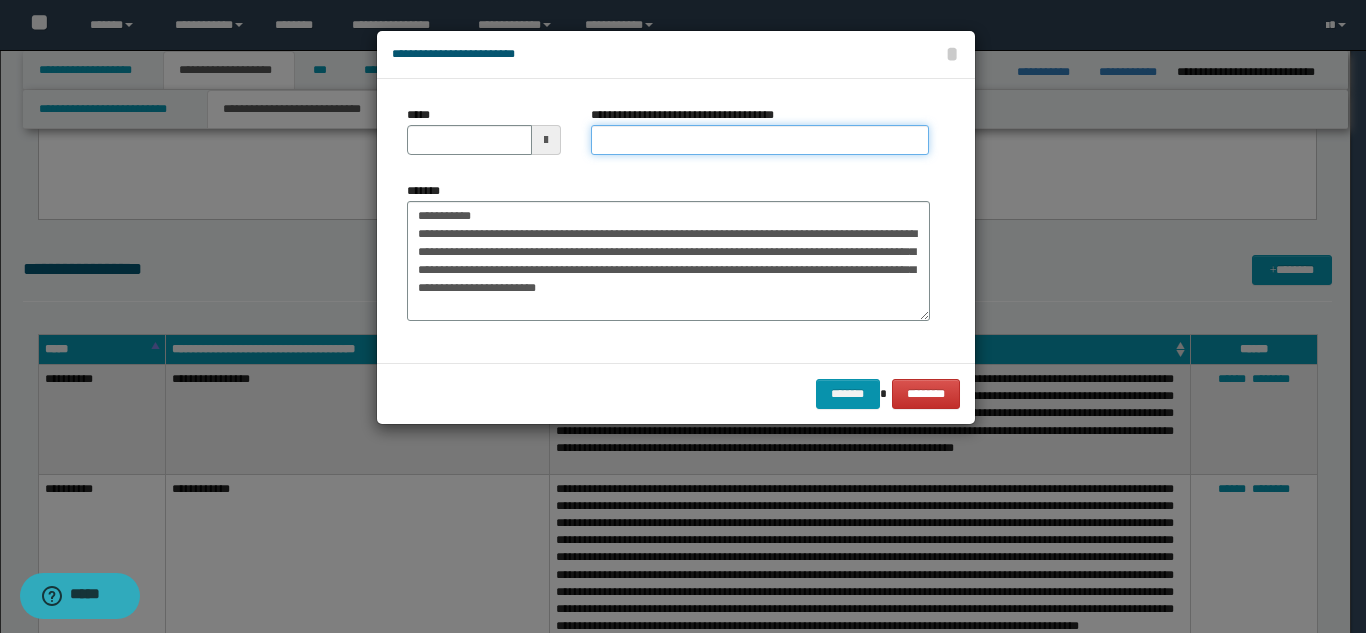 drag, startPoint x: 614, startPoint y: 142, endPoint x: 593, endPoint y: 151, distance: 22.847319 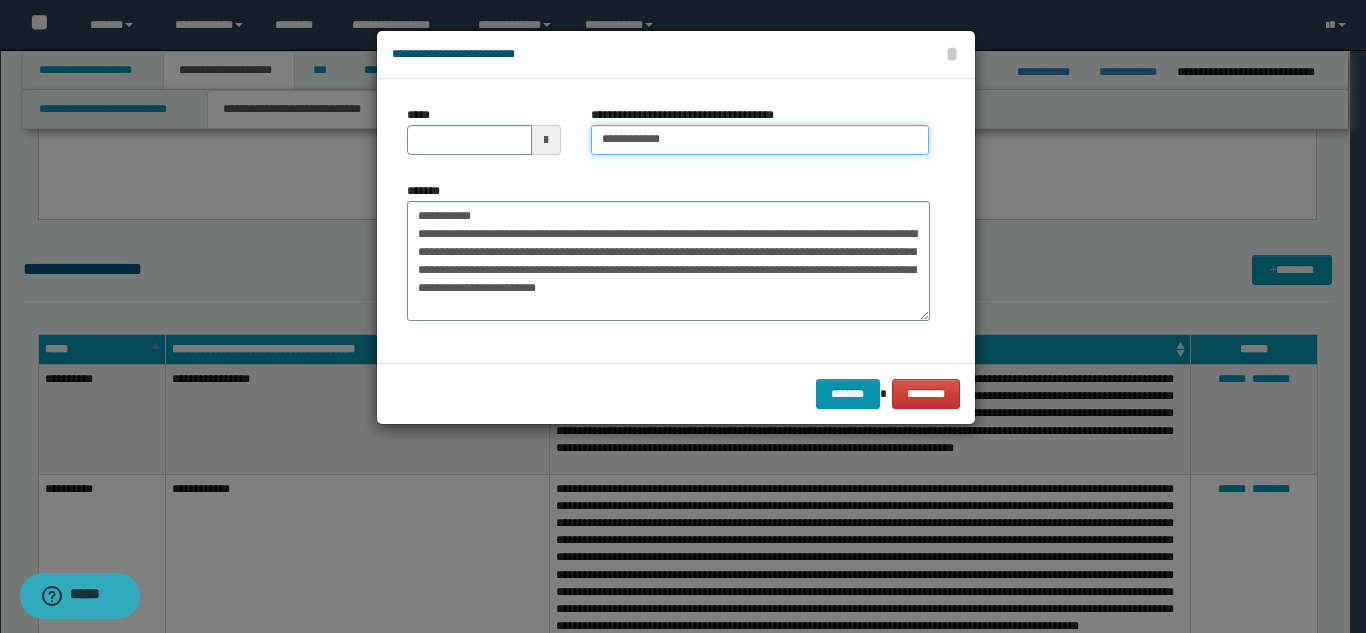 type on "**********" 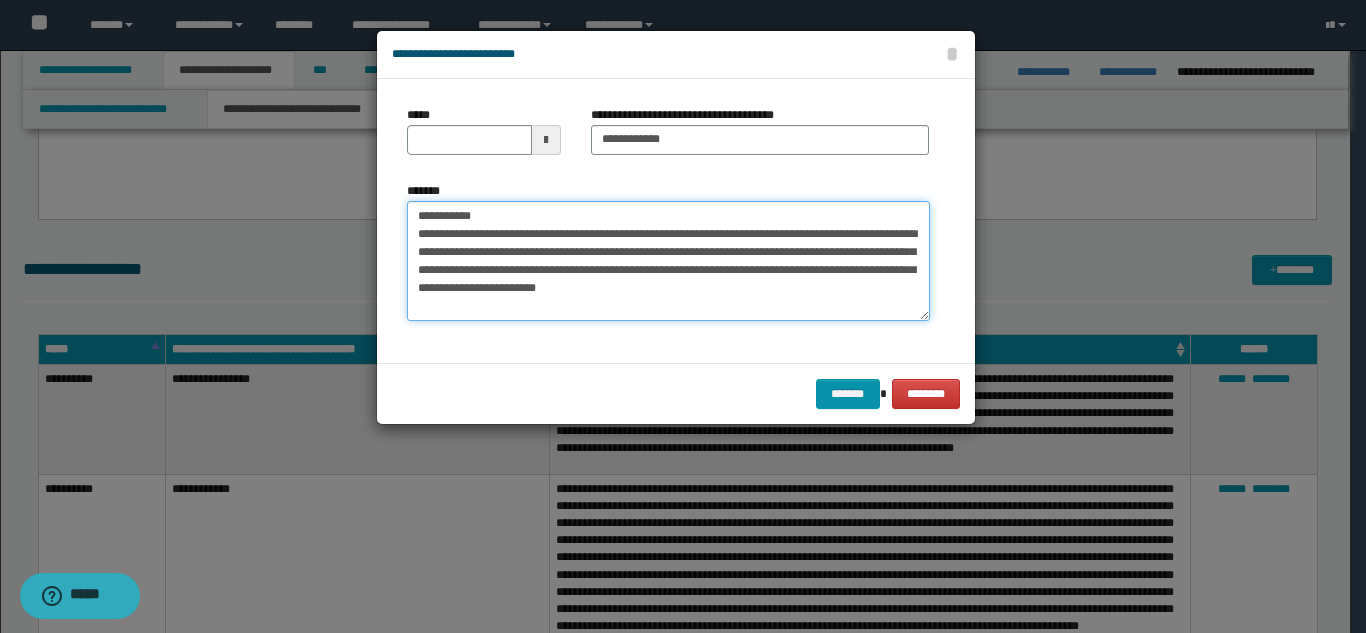 drag, startPoint x: 495, startPoint y: 214, endPoint x: 382, endPoint y: 197, distance: 114.27161 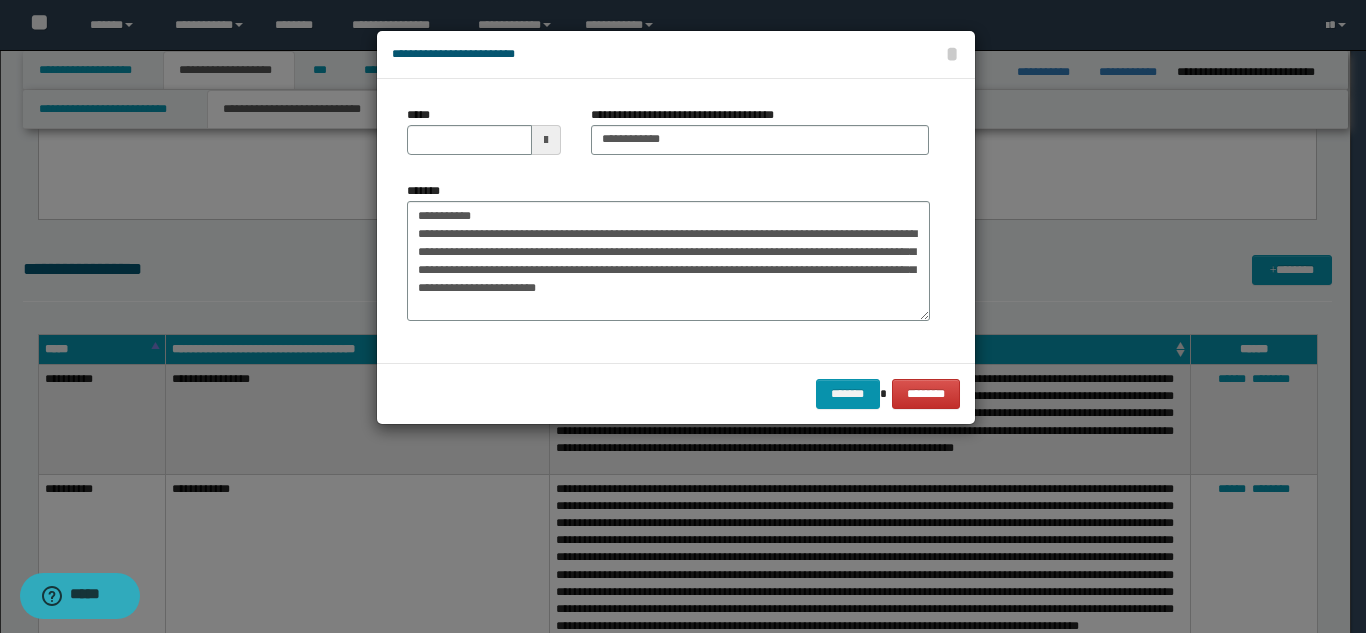click on "**********" at bounding box center [676, 221] 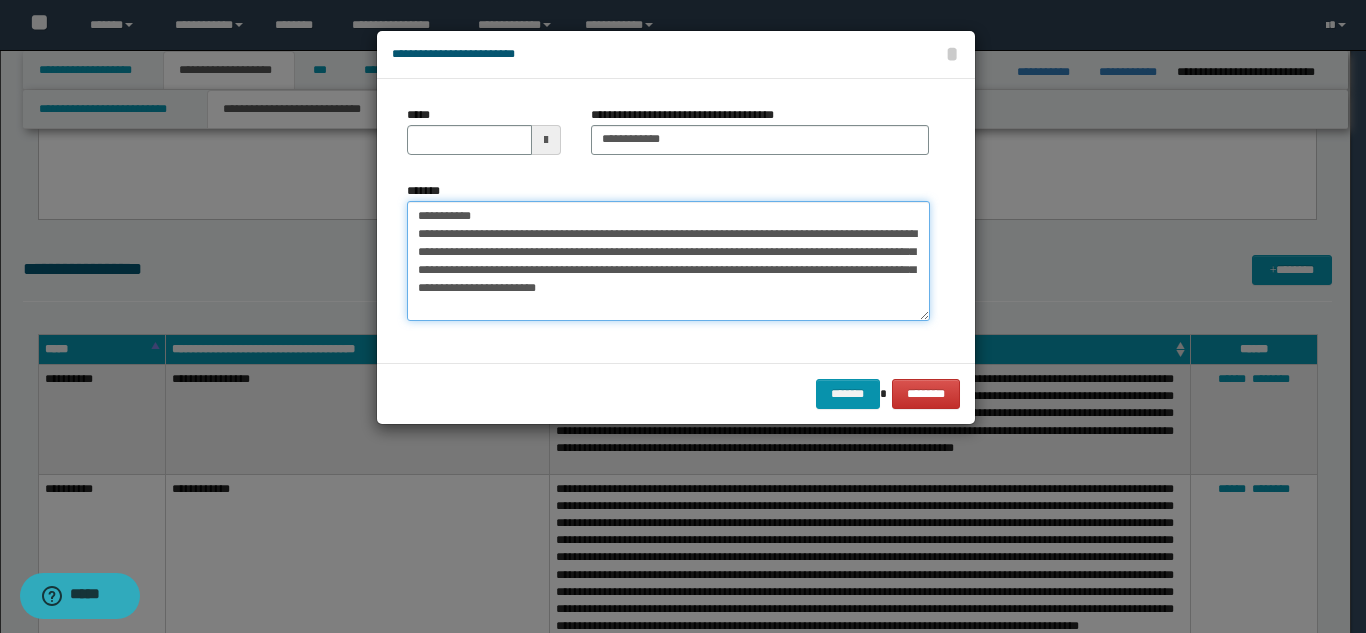 drag, startPoint x: 489, startPoint y: 209, endPoint x: 412, endPoint y: 215, distance: 77.23341 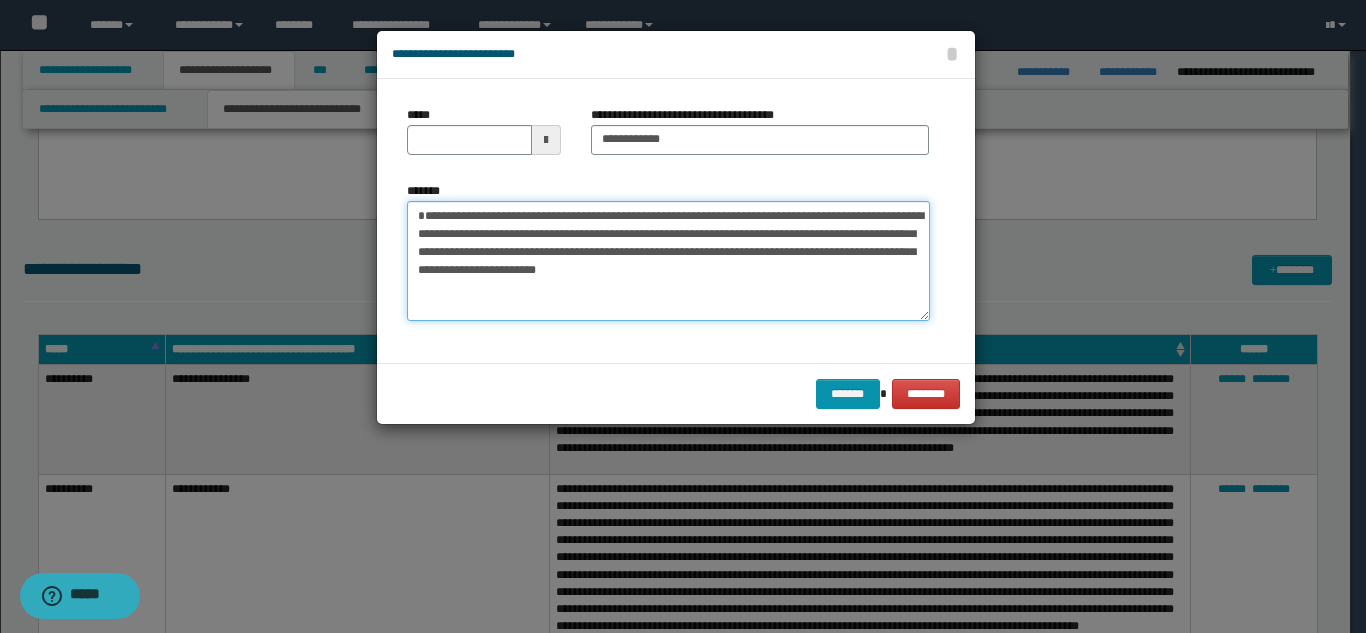 type 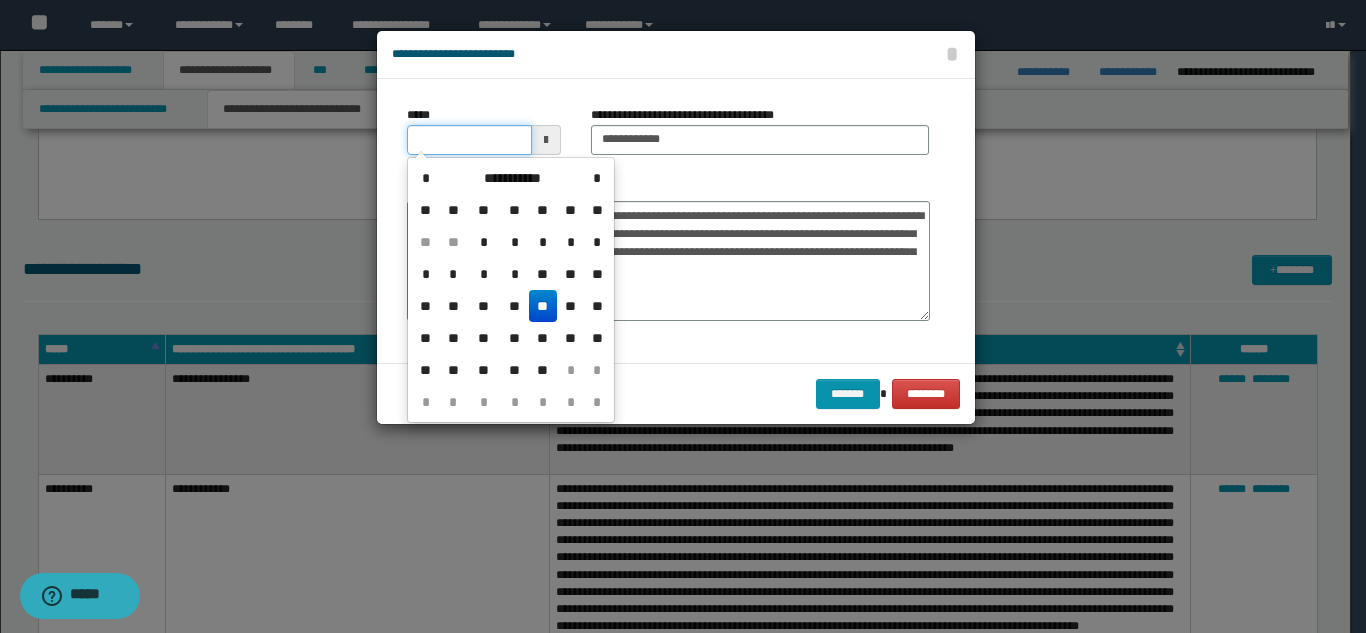 click on "*****" at bounding box center [469, 140] 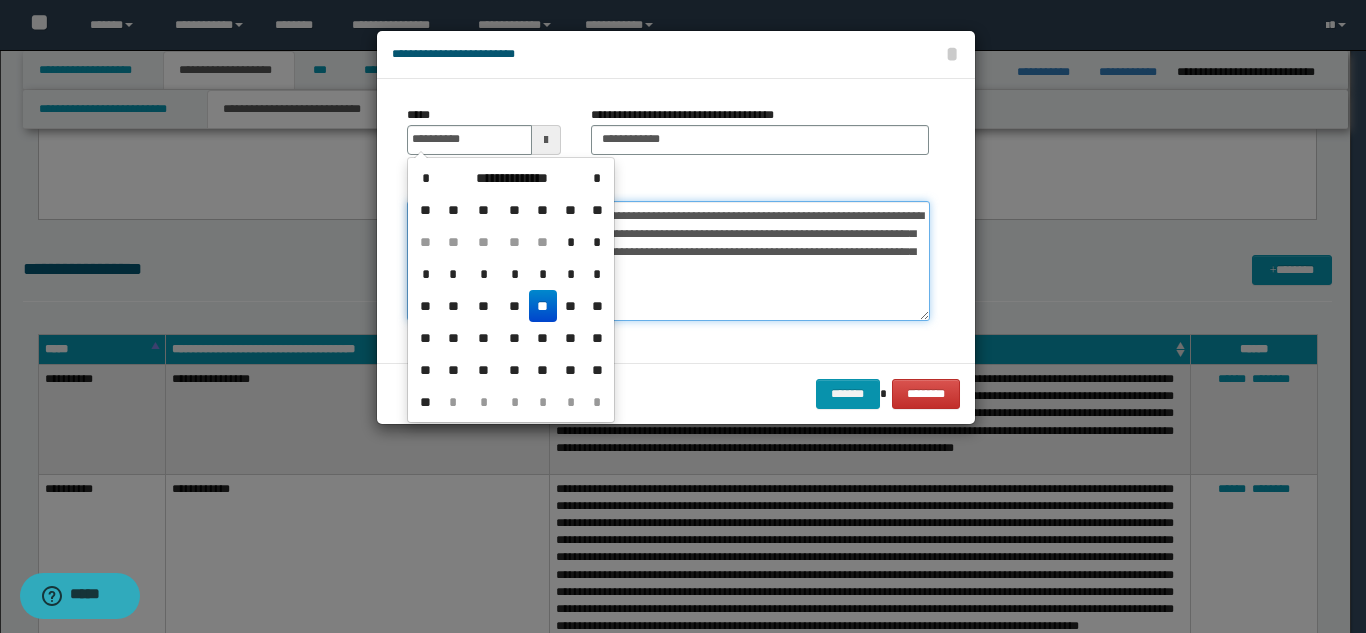 type on "**********" 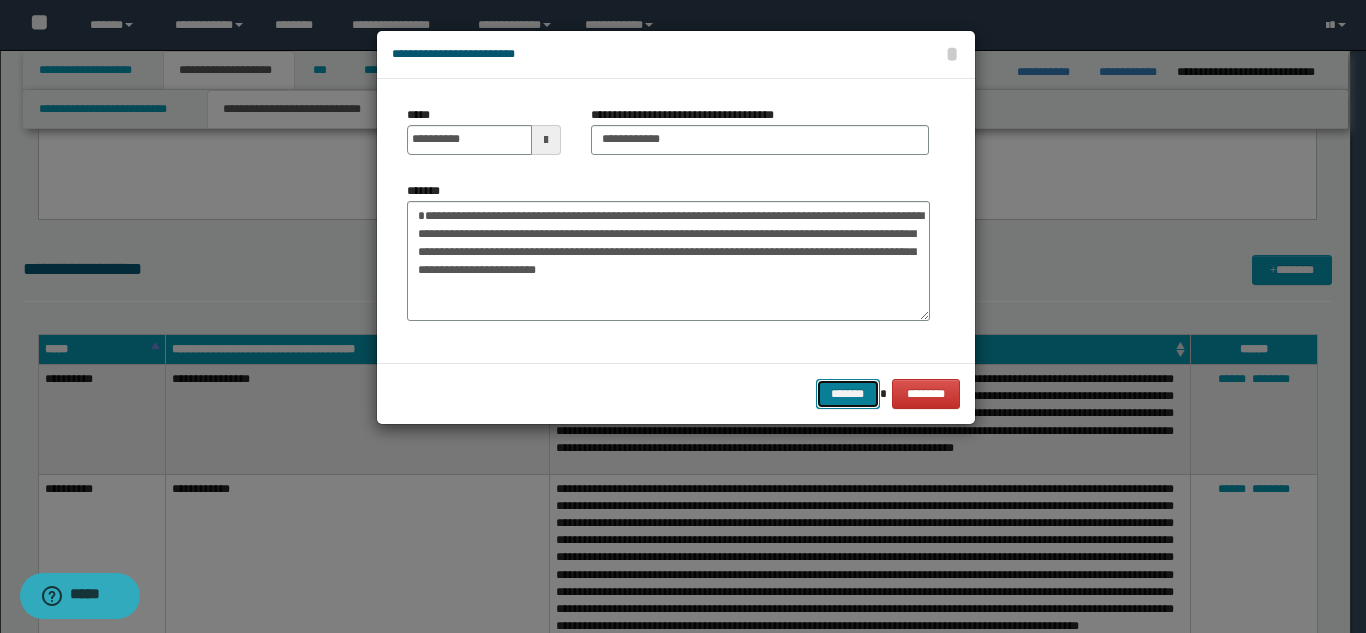 click on "*******" at bounding box center [848, 394] 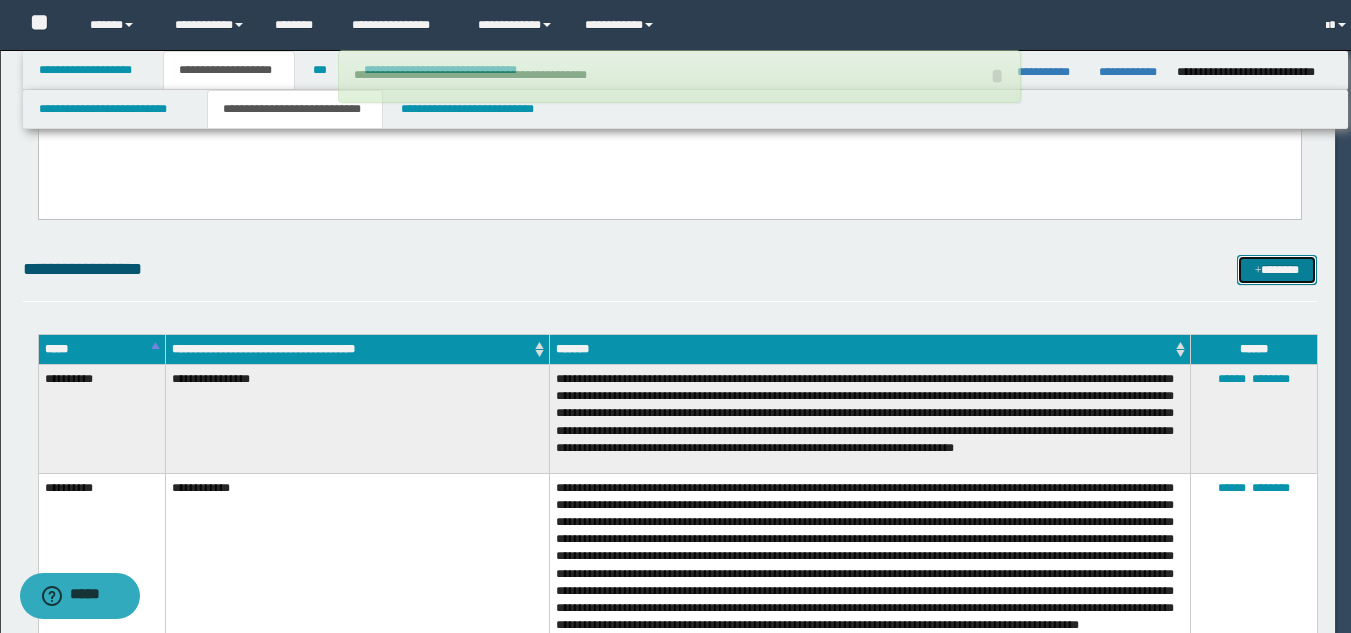 type 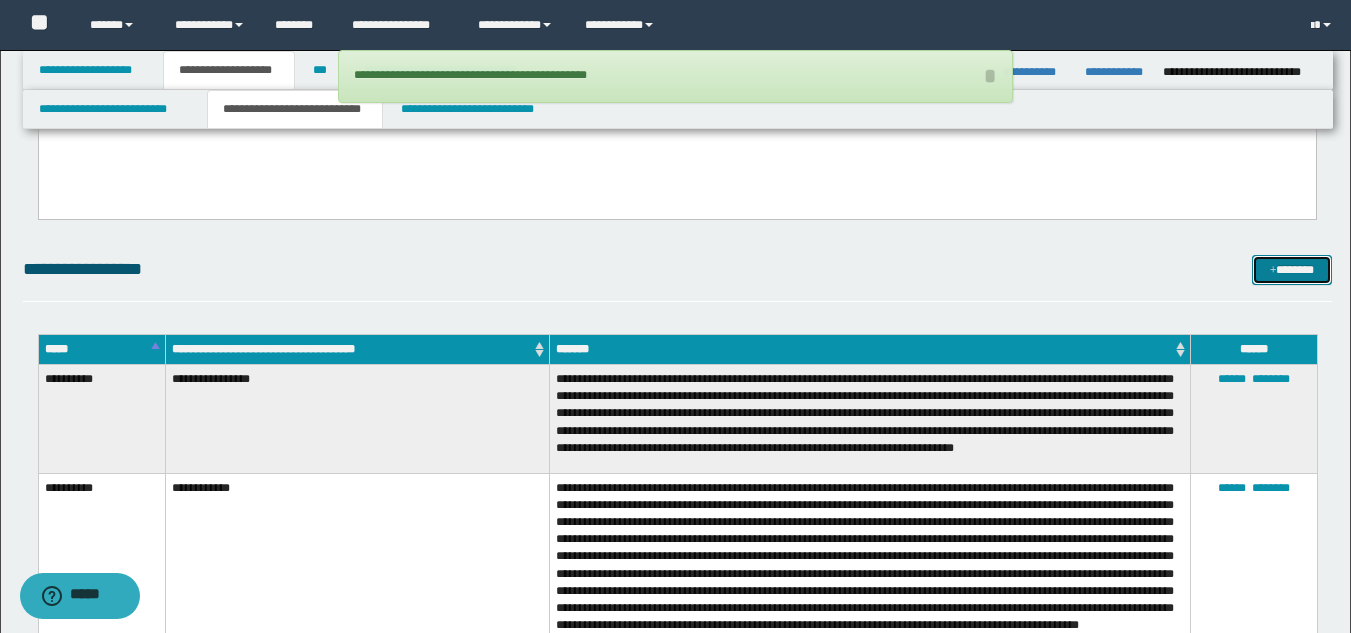 click on "*******" at bounding box center [1292, 270] 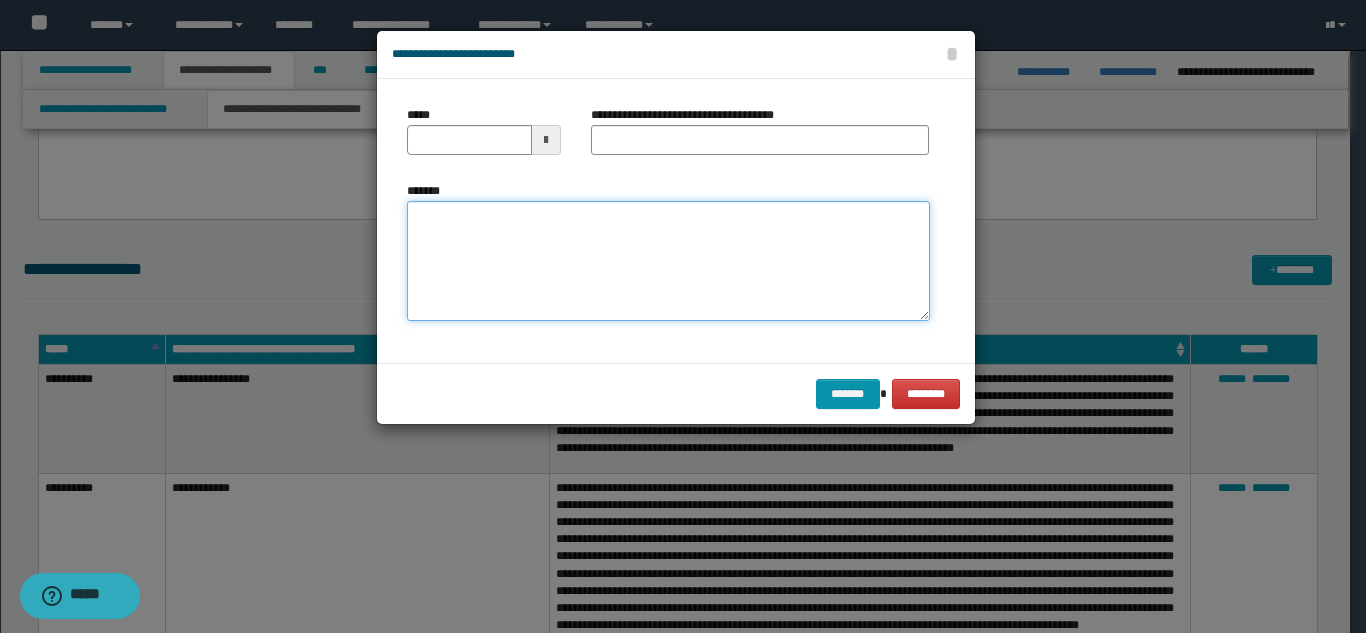 click on "*******" at bounding box center [668, 261] 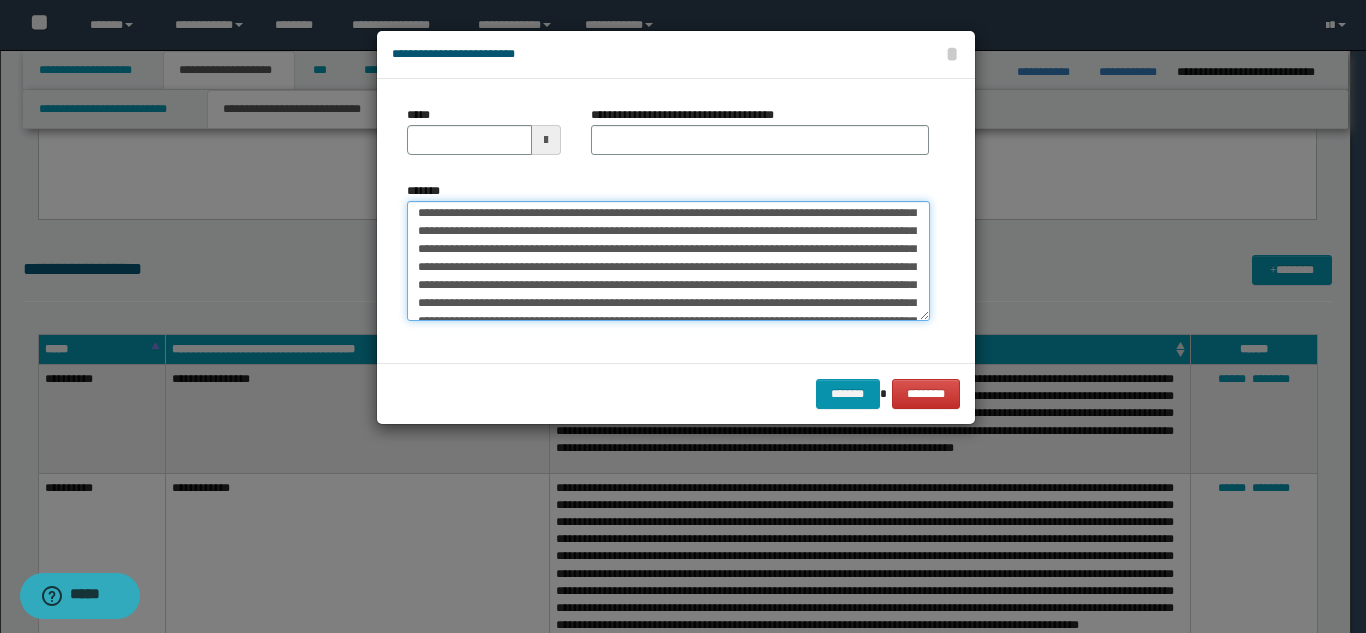scroll, scrollTop: 0, scrollLeft: 0, axis: both 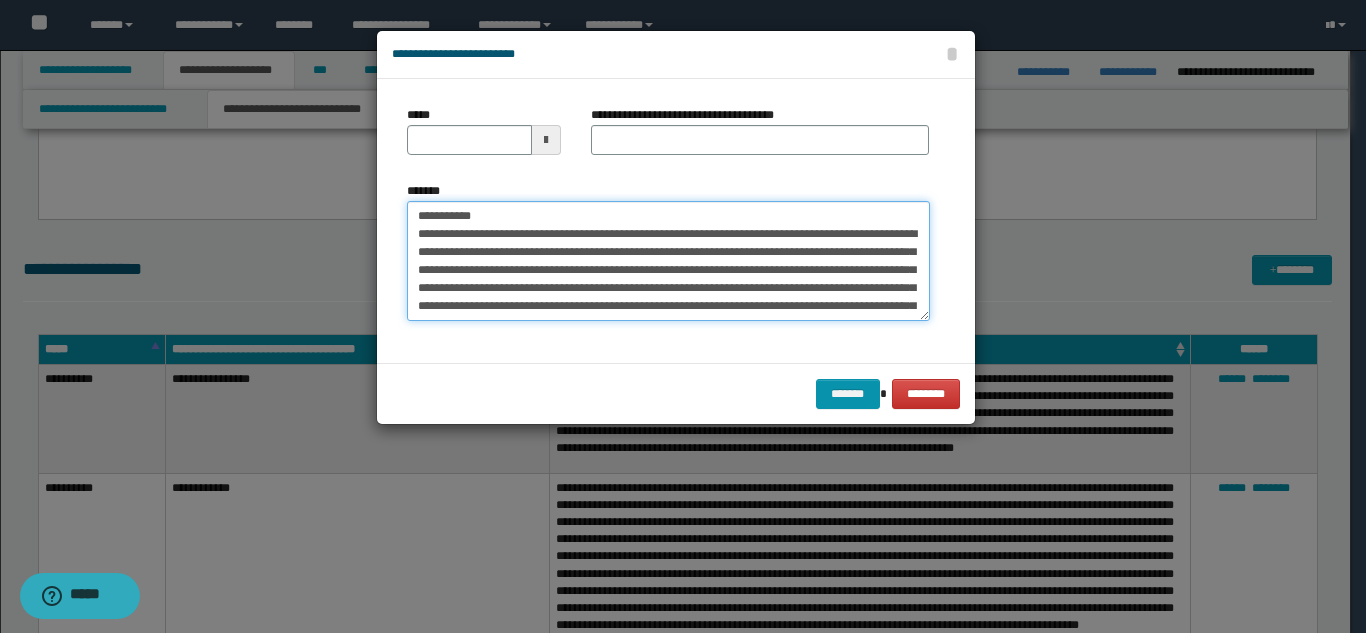 drag, startPoint x: 560, startPoint y: 214, endPoint x: 483, endPoint y: 216, distance: 77.02597 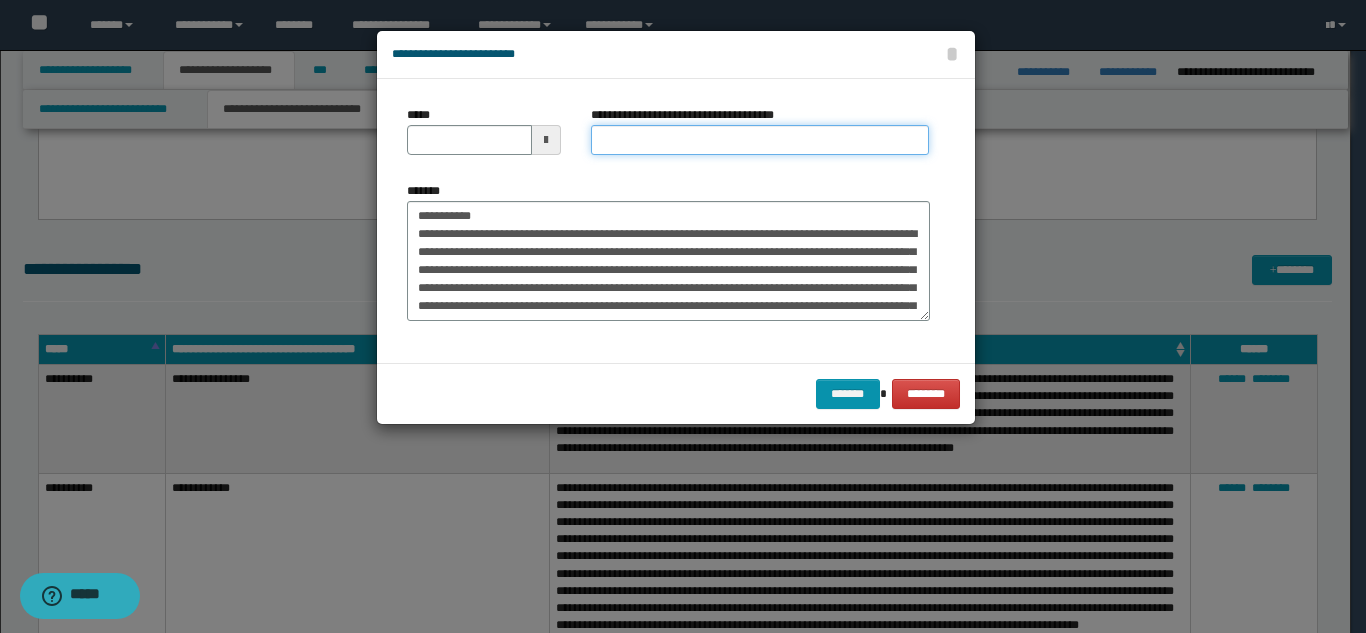 drag, startPoint x: 629, startPoint y: 151, endPoint x: 590, endPoint y: 161, distance: 40.261642 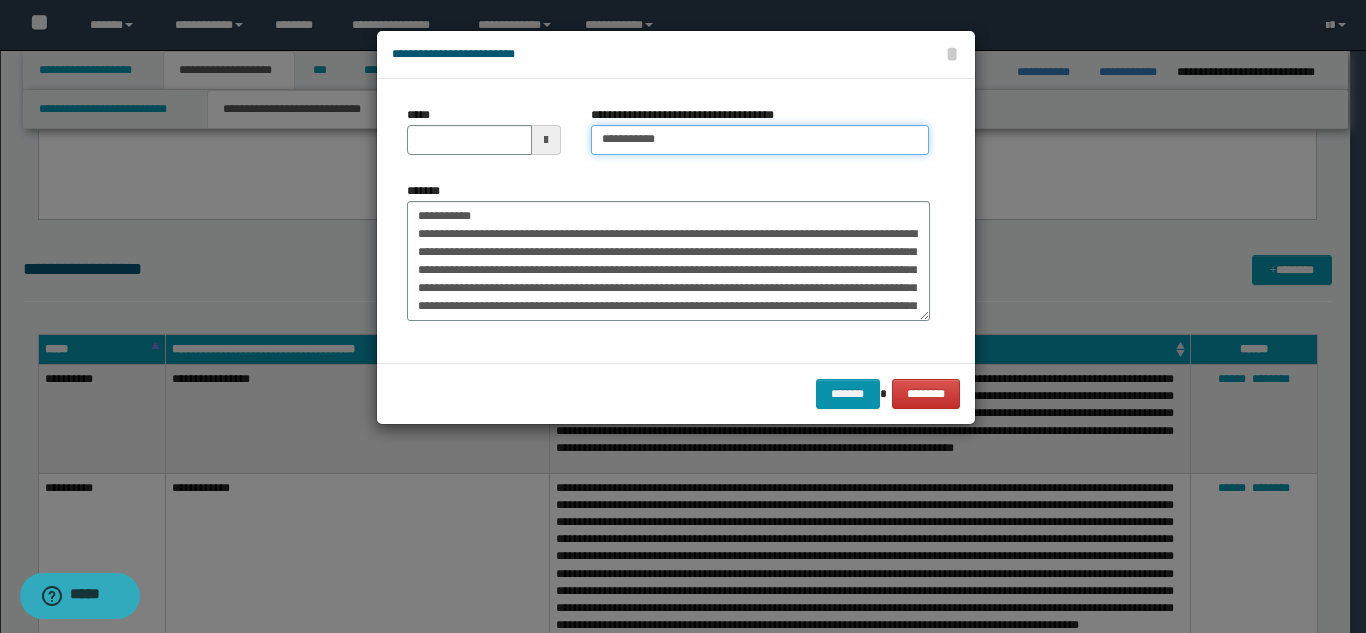 type on "**********" 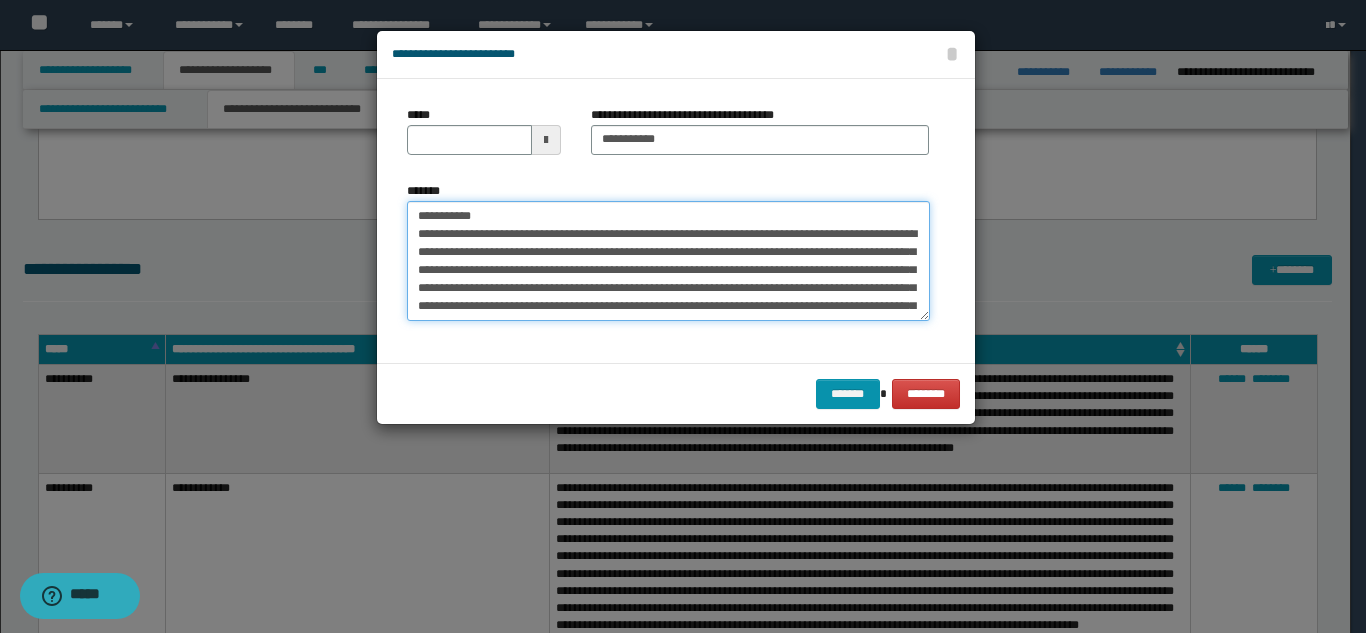 drag, startPoint x: 509, startPoint y: 211, endPoint x: 421, endPoint y: 173, distance: 95.85406 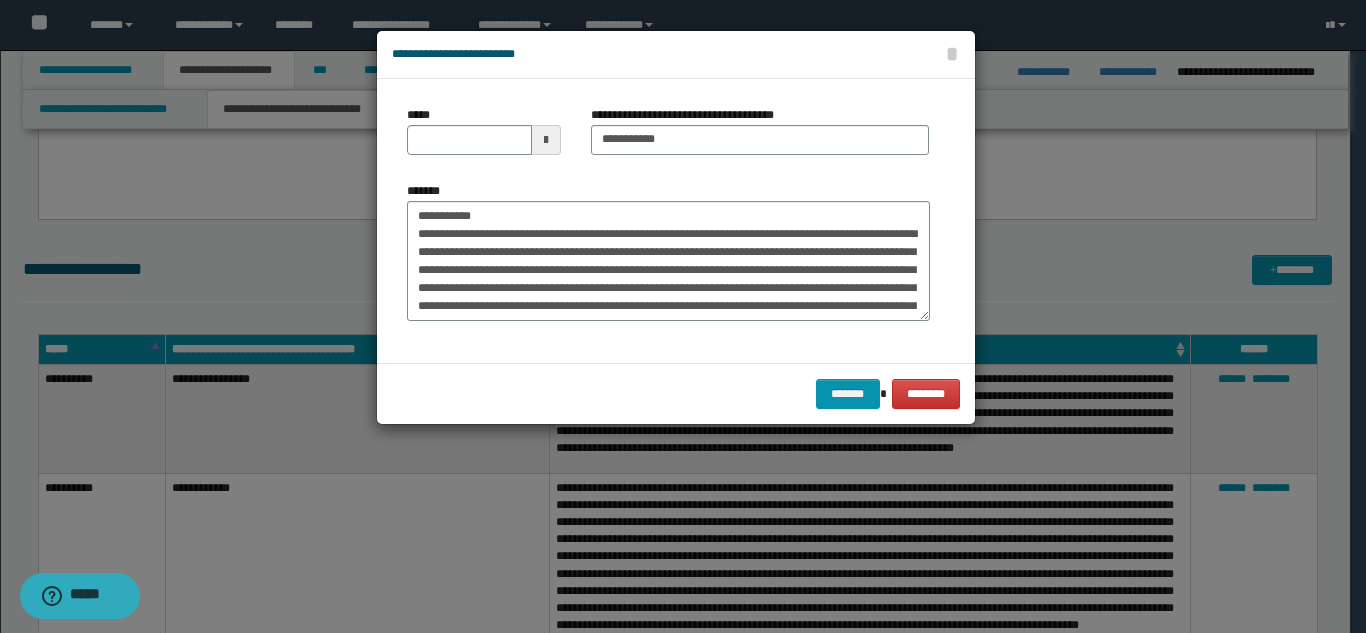 click on "**********" at bounding box center [676, 221] 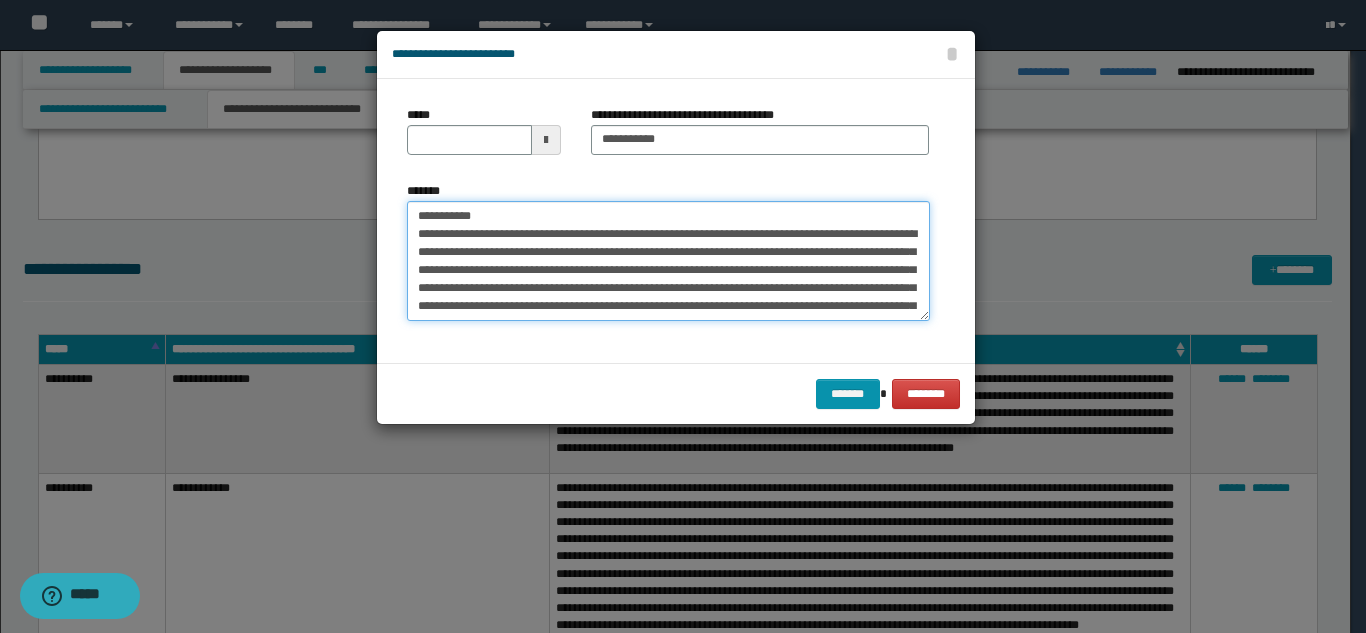 drag, startPoint x: 483, startPoint y: 215, endPoint x: 416, endPoint y: 217, distance: 67.02985 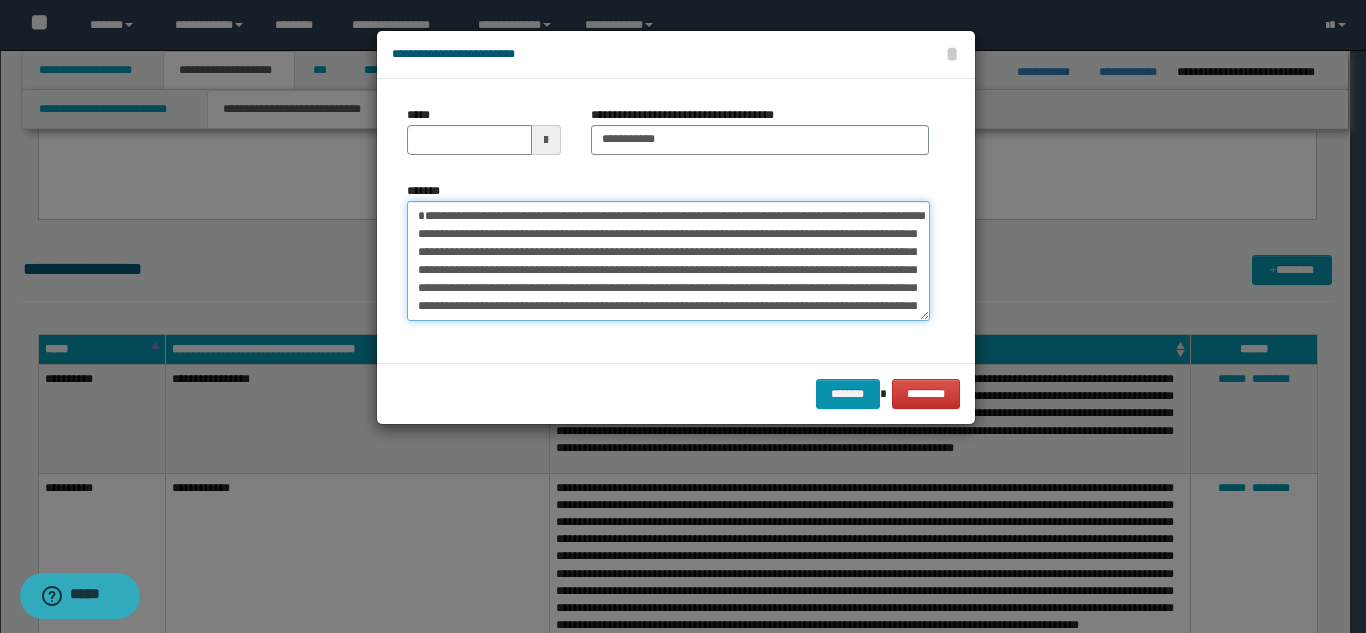 type 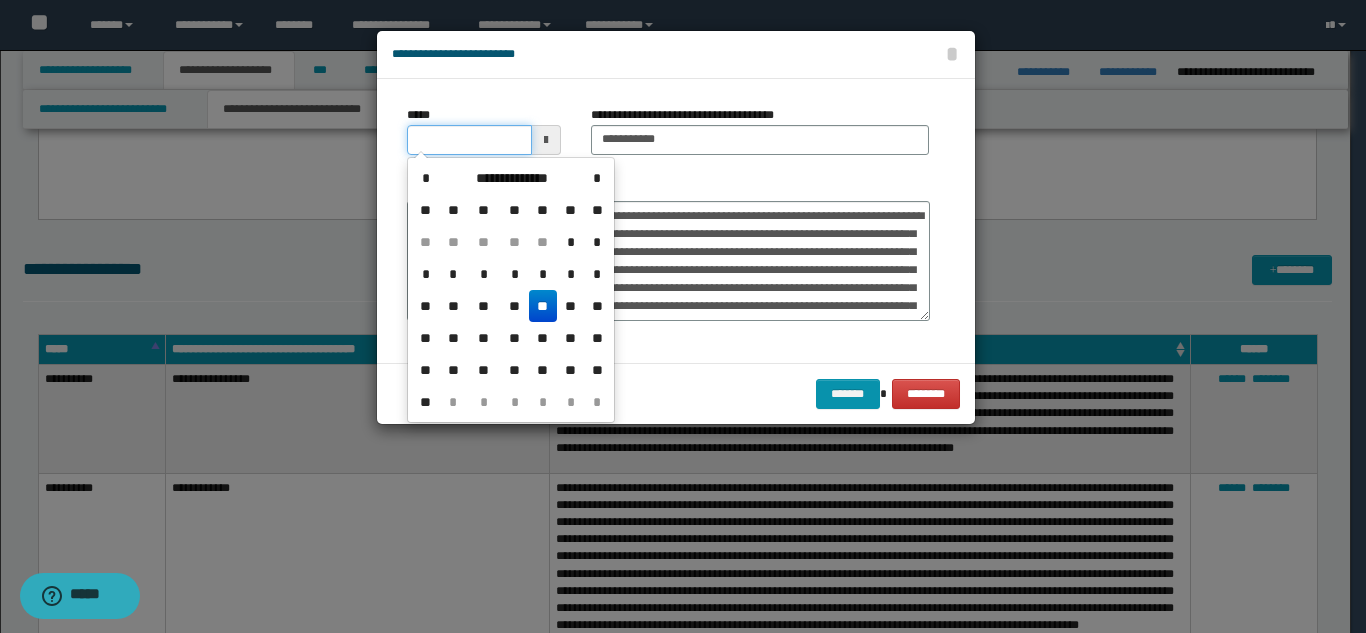 click on "*****" at bounding box center [469, 140] 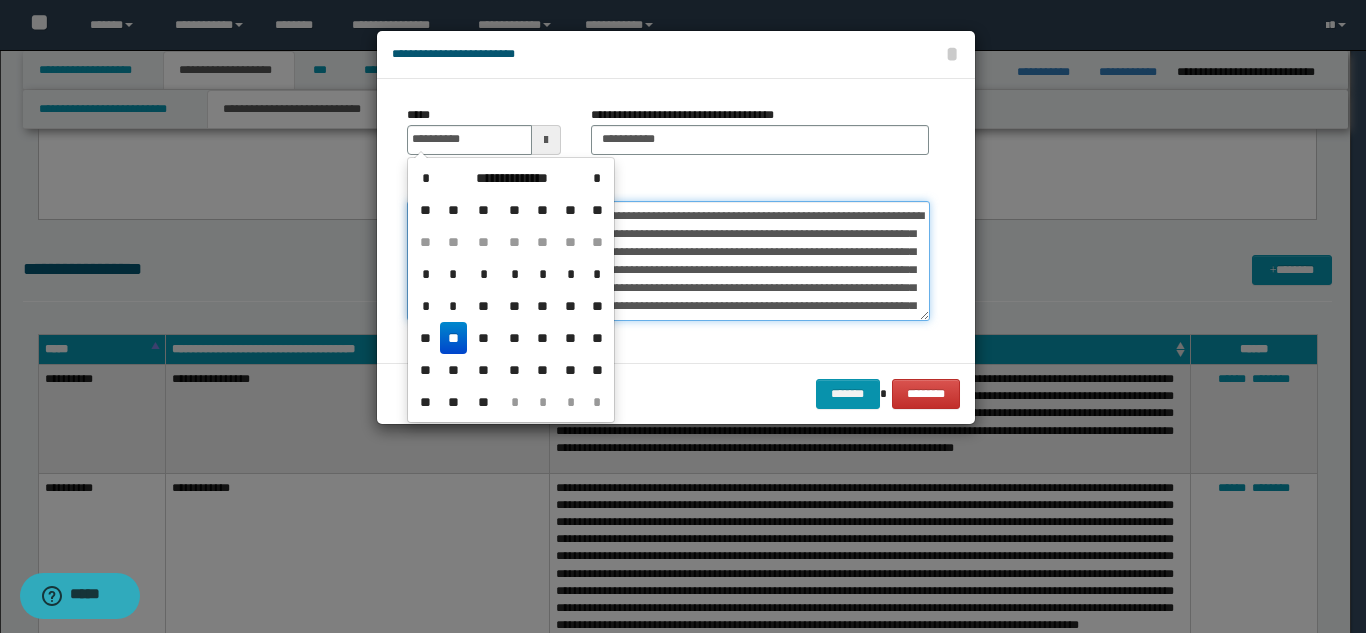 type on "**********" 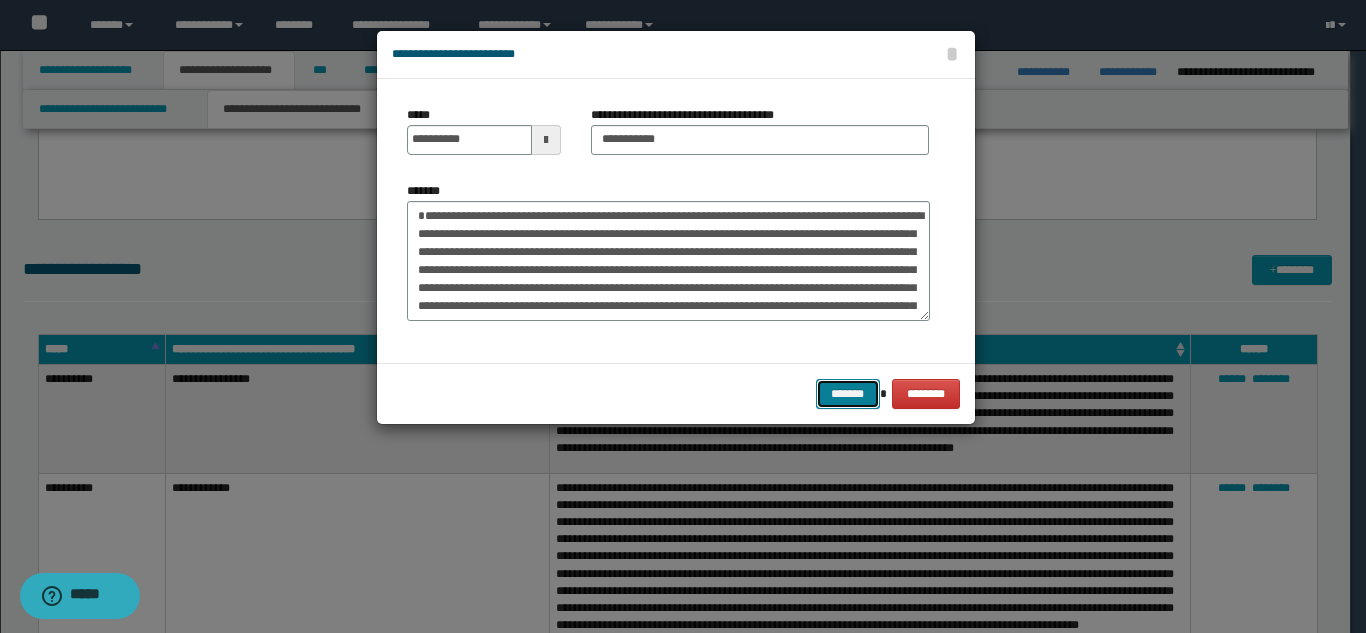 click on "*******" at bounding box center (848, 394) 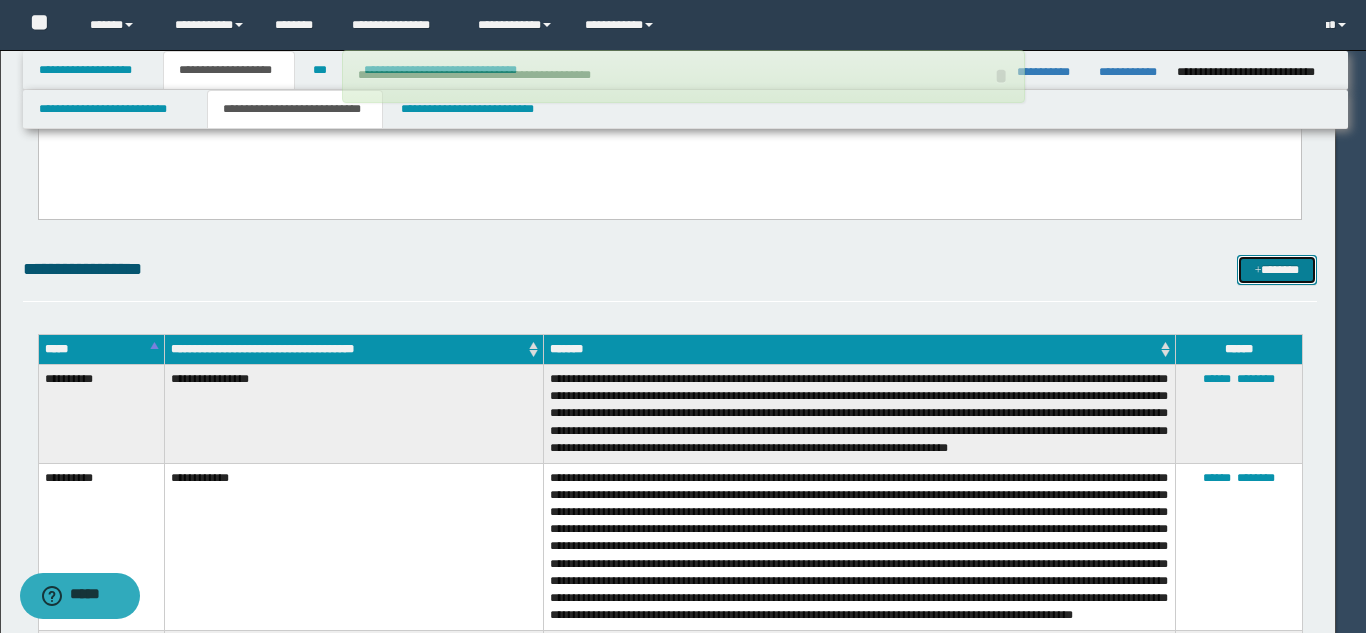 type 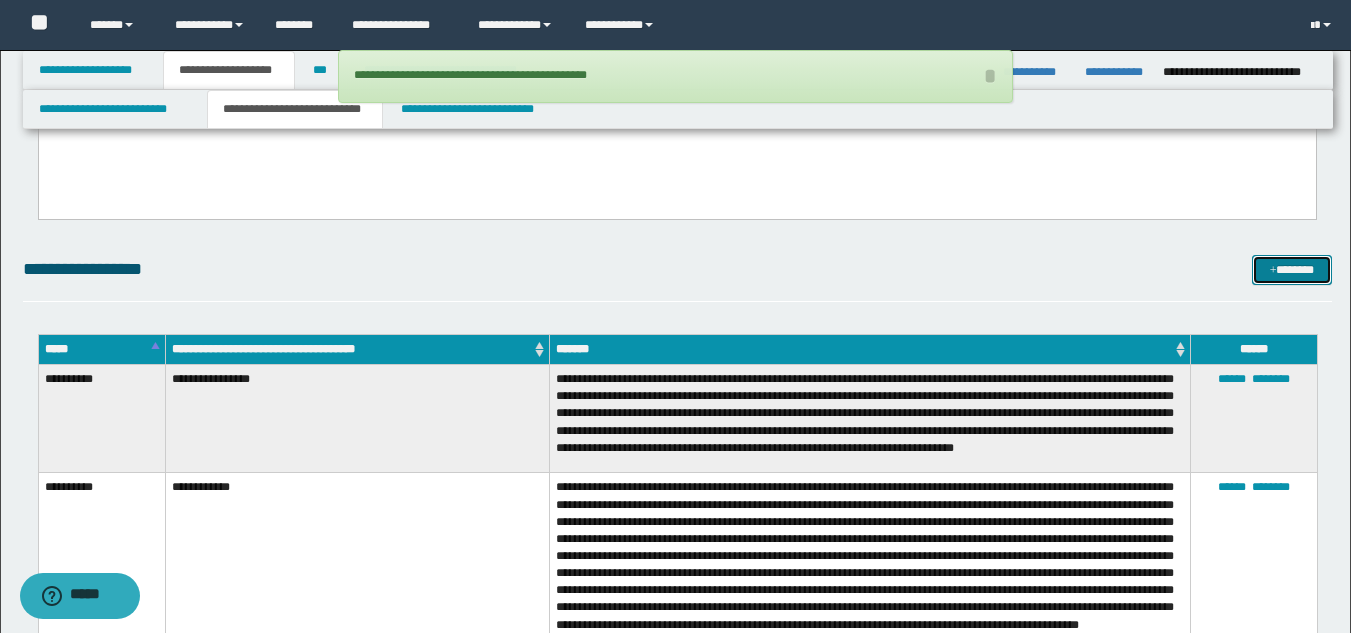 click on "*******" at bounding box center [1292, 270] 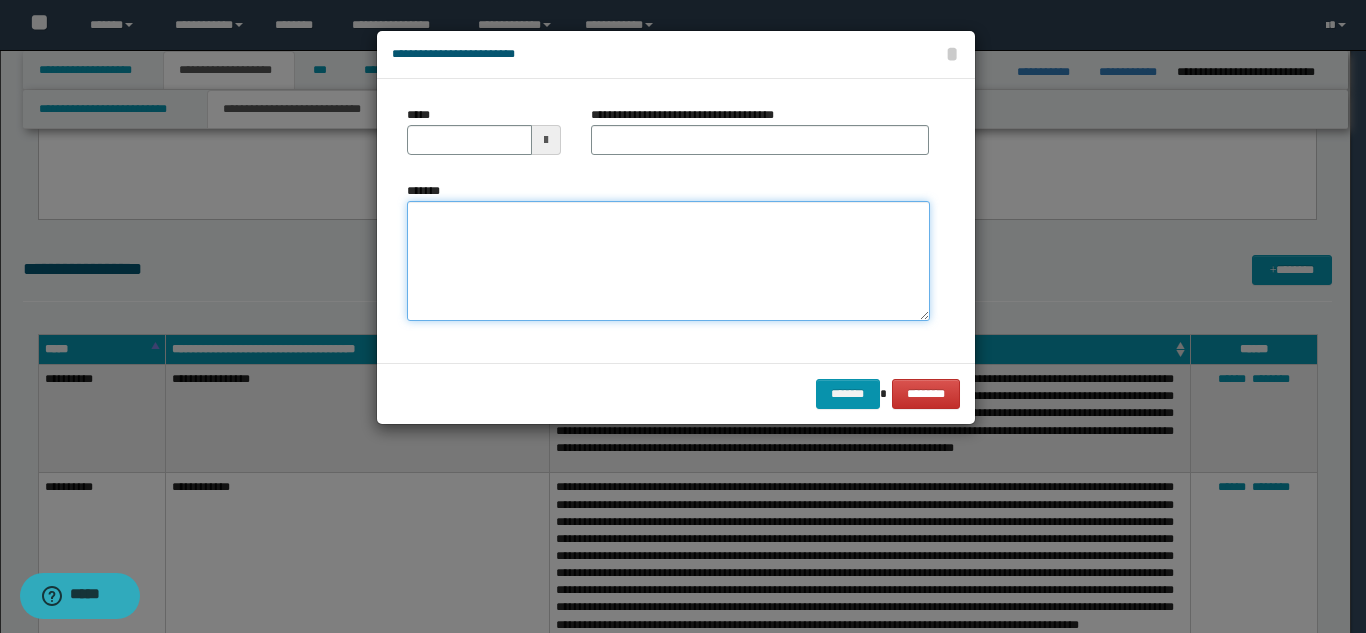 click on "*******" at bounding box center [668, 261] 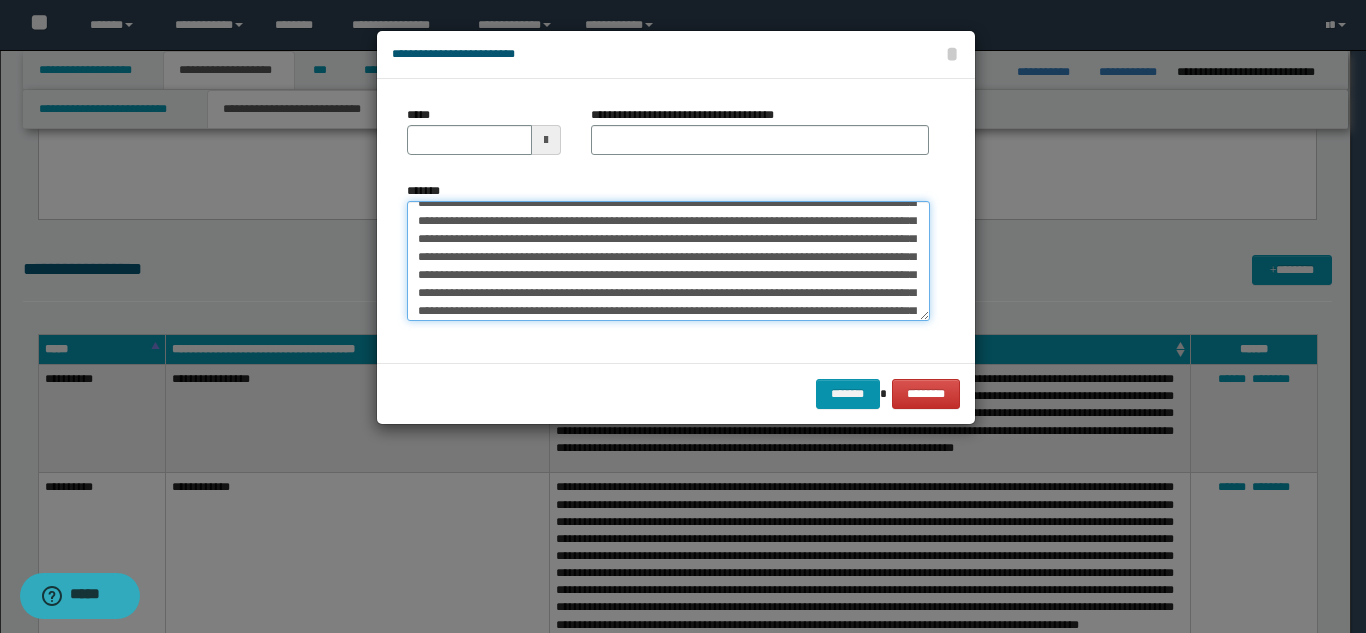 scroll, scrollTop: 0, scrollLeft: 0, axis: both 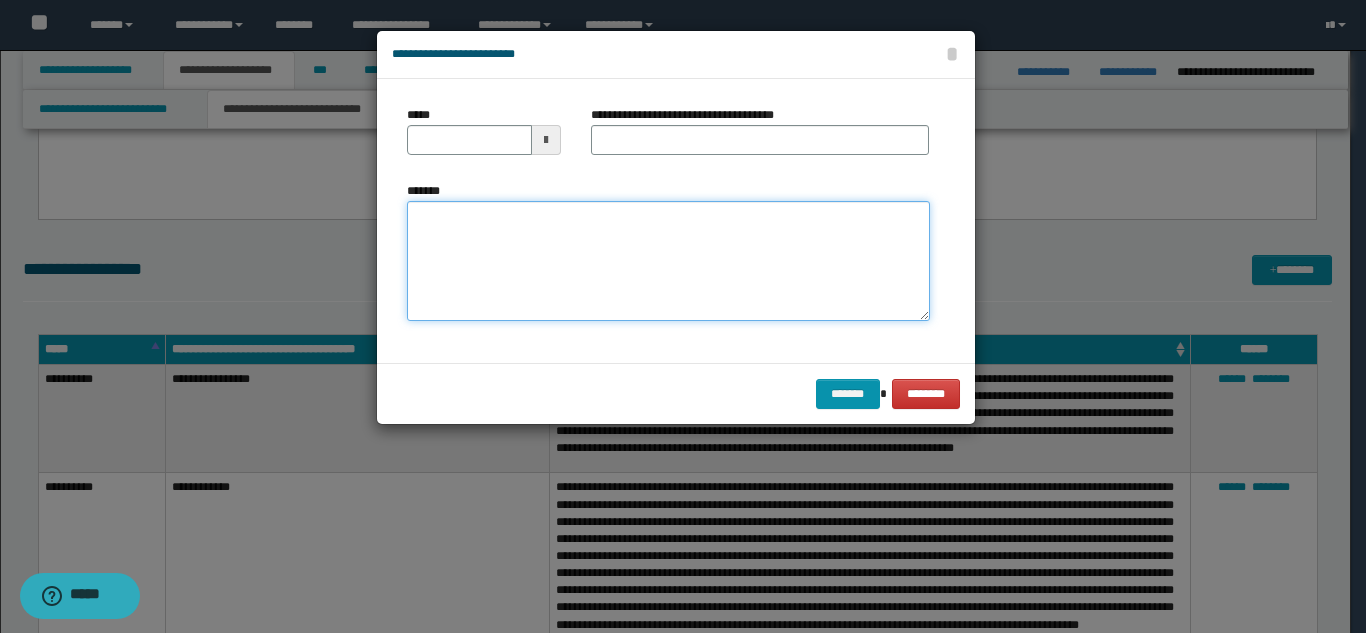 drag, startPoint x: 513, startPoint y: 275, endPoint x: 474, endPoint y: 275, distance: 39 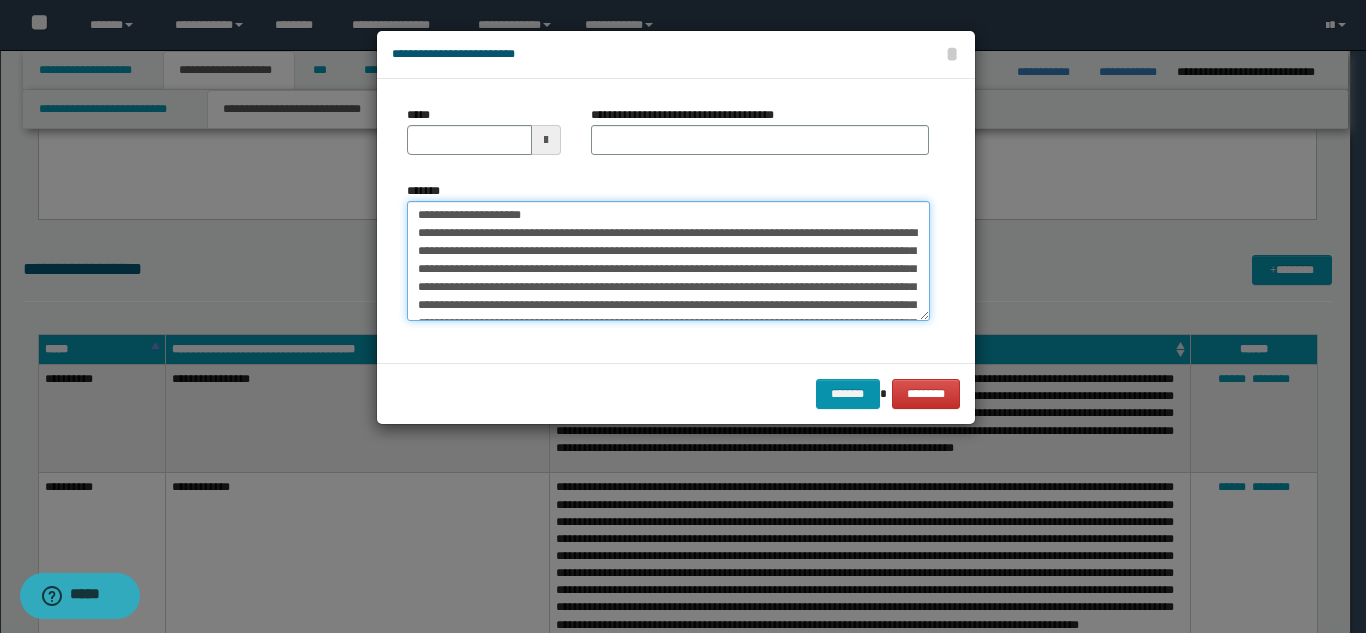 scroll, scrollTop: 0, scrollLeft: 0, axis: both 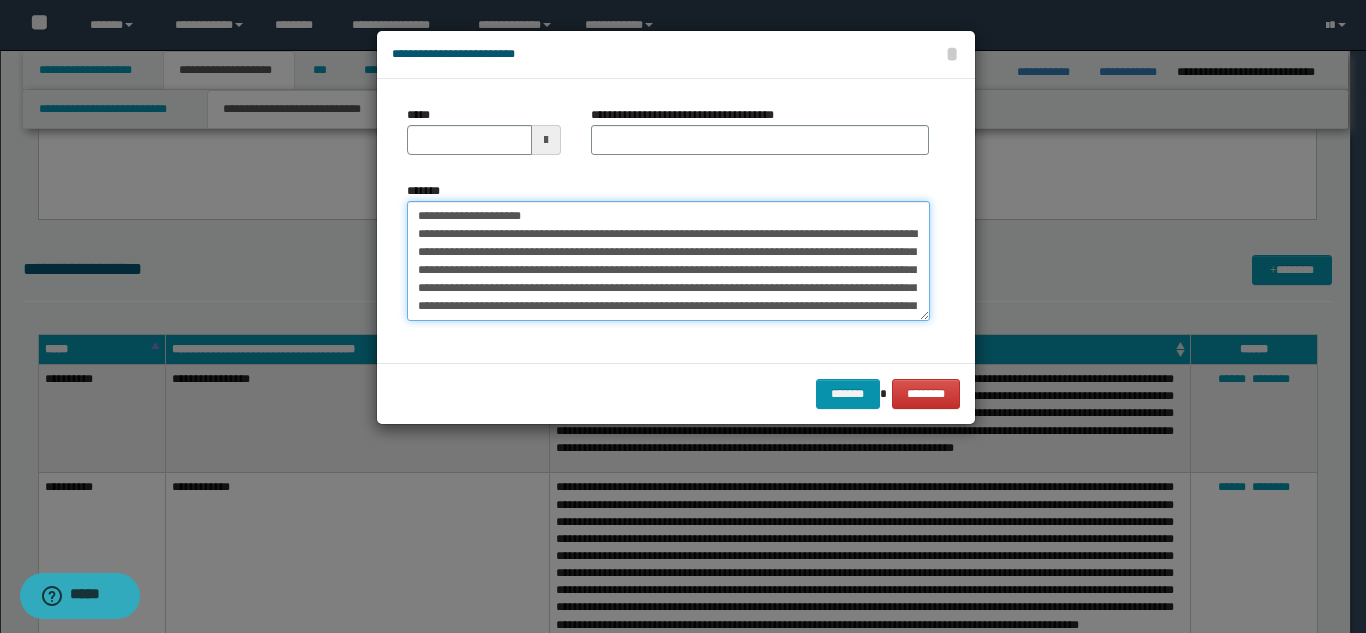 drag, startPoint x: 551, startPoint y: 217, endPoint x: 495, endPoint y: 212, distance: 56.22277 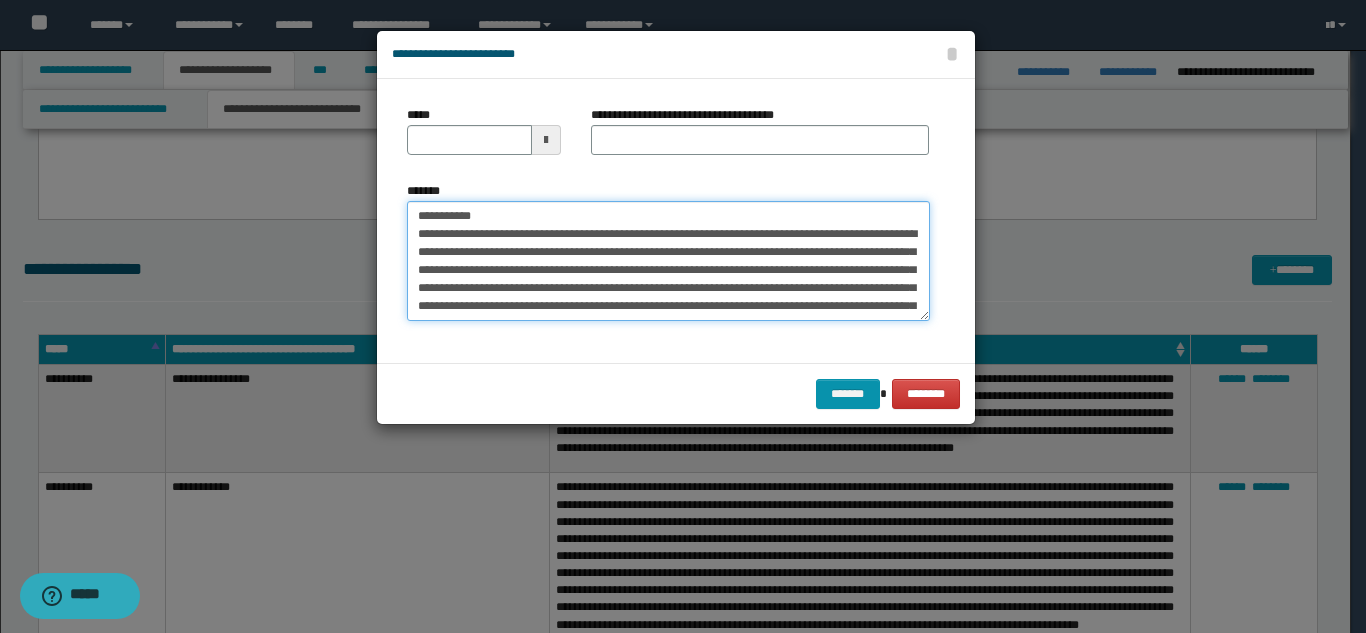 type on "**********" 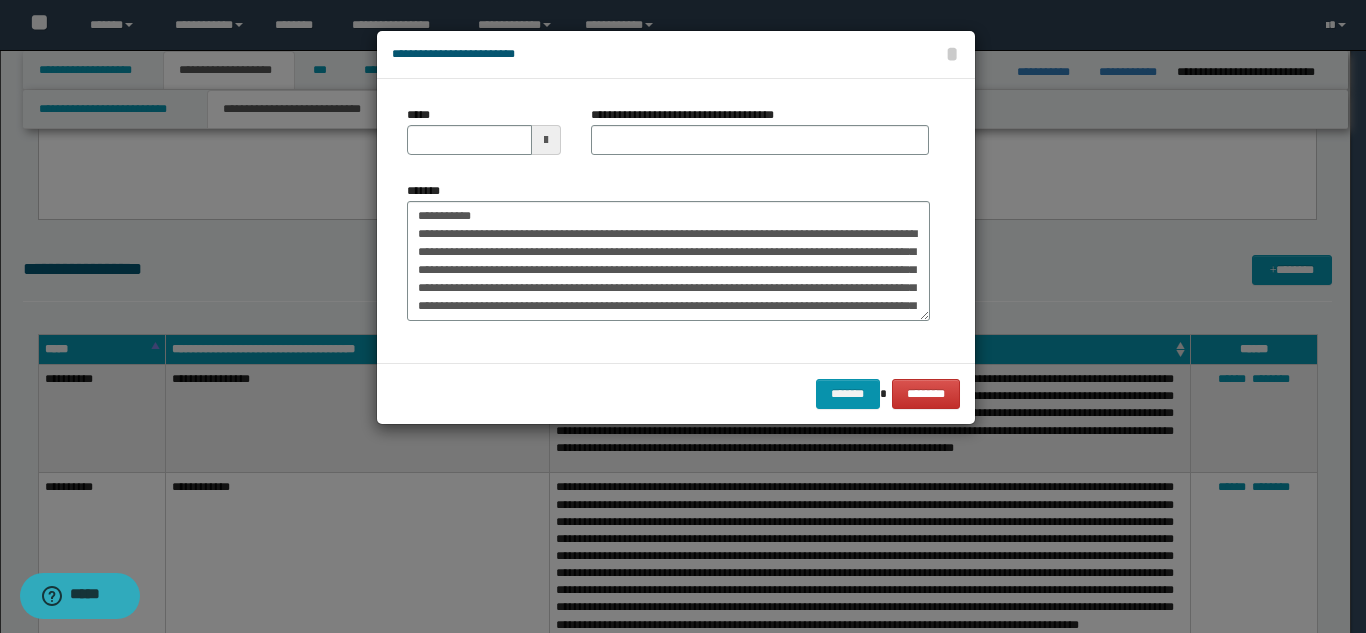 click on "**********" at bounding box center (760, 138) 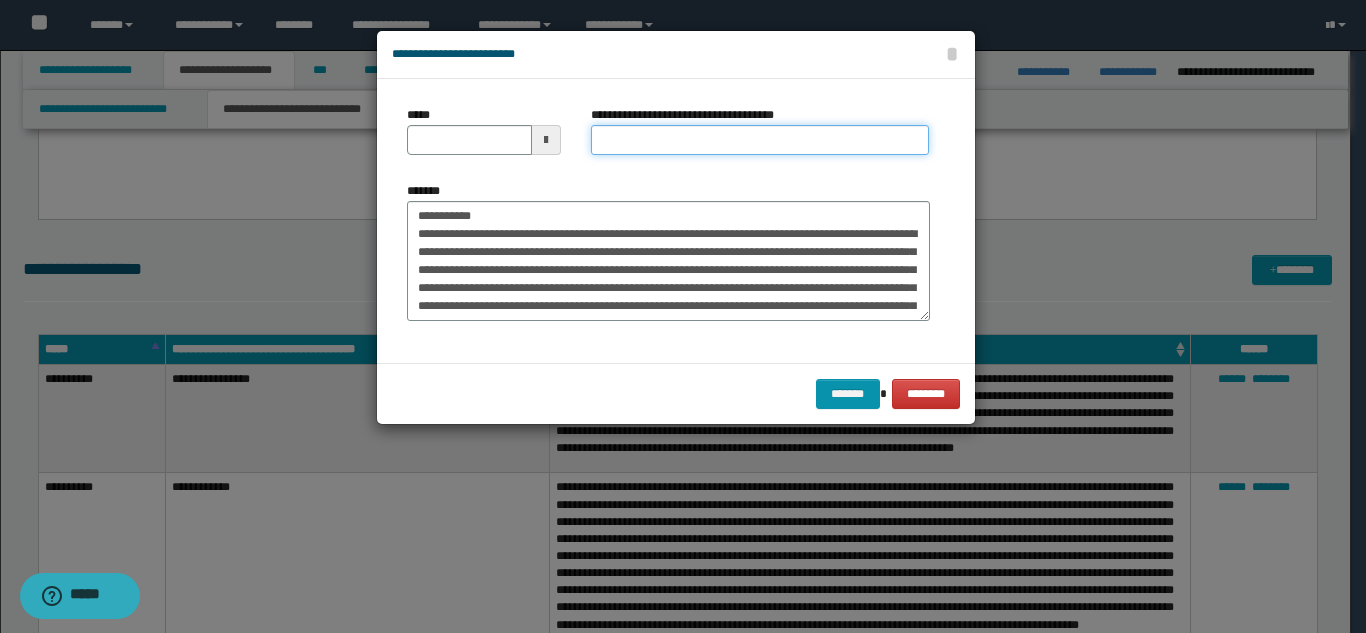 click on "**********" at bounding box center (760, 140) 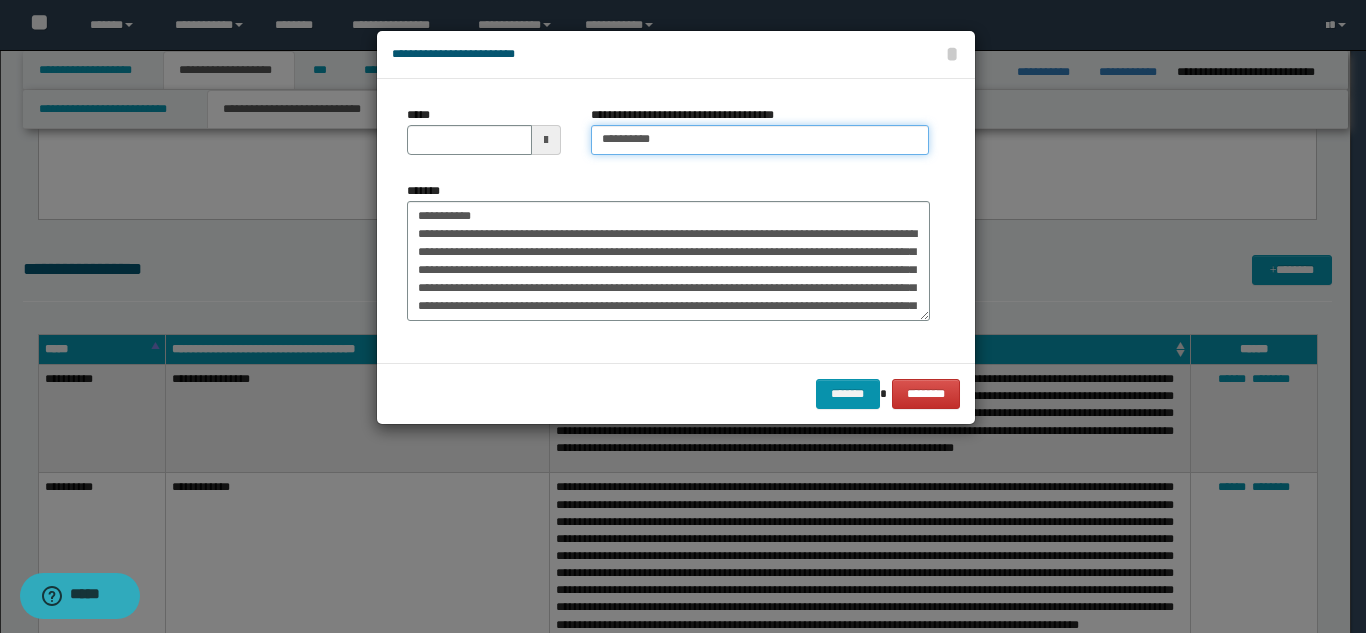 type on "**********" 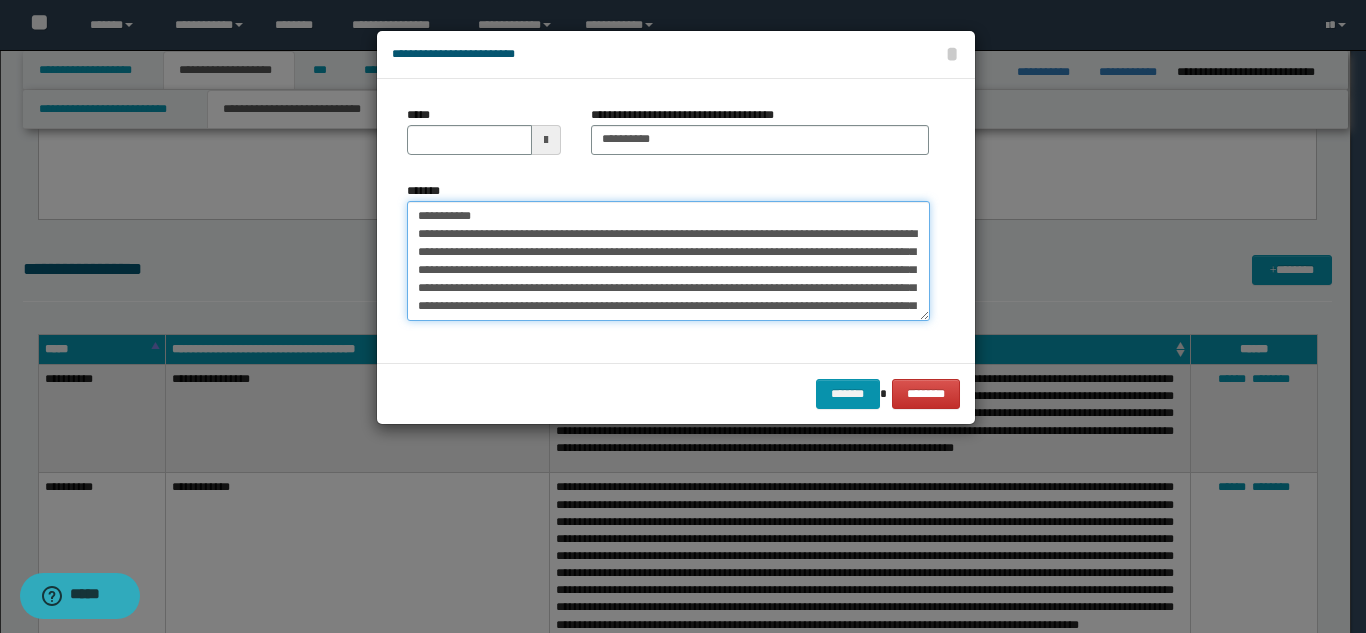 drag, startPoint x: 501, startPoint y: 214, endPoint x: 399, endPoint y: 199, distance: 103.09704 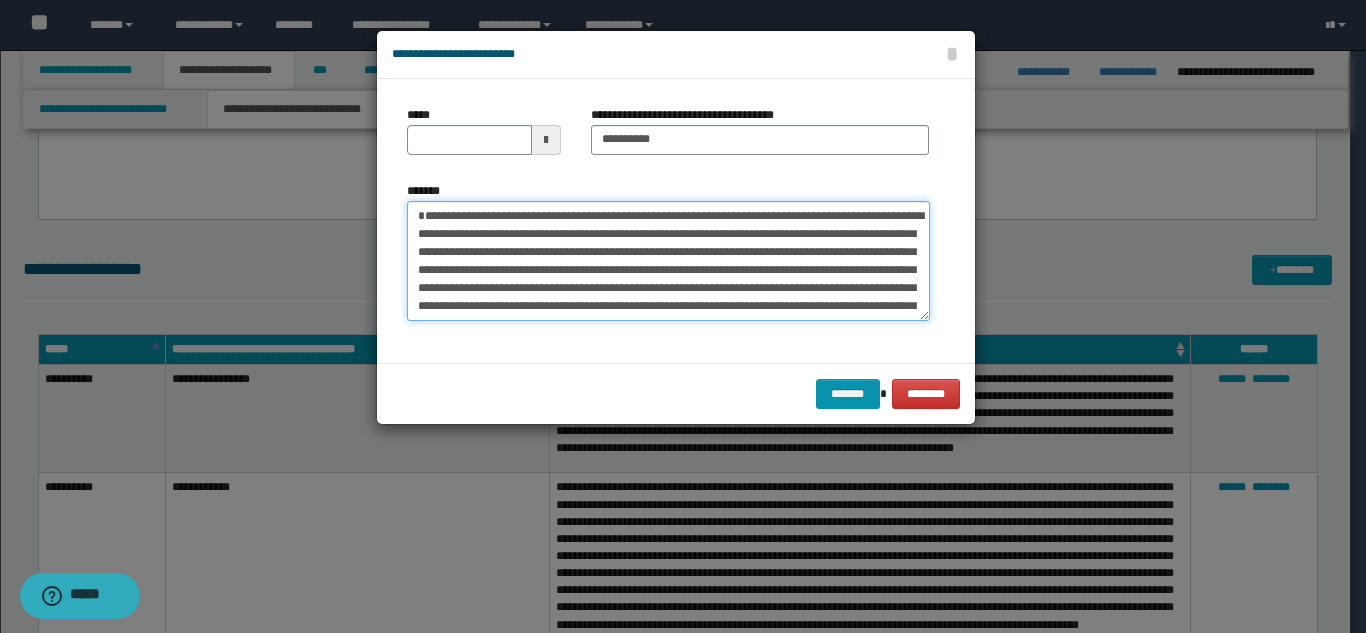 type 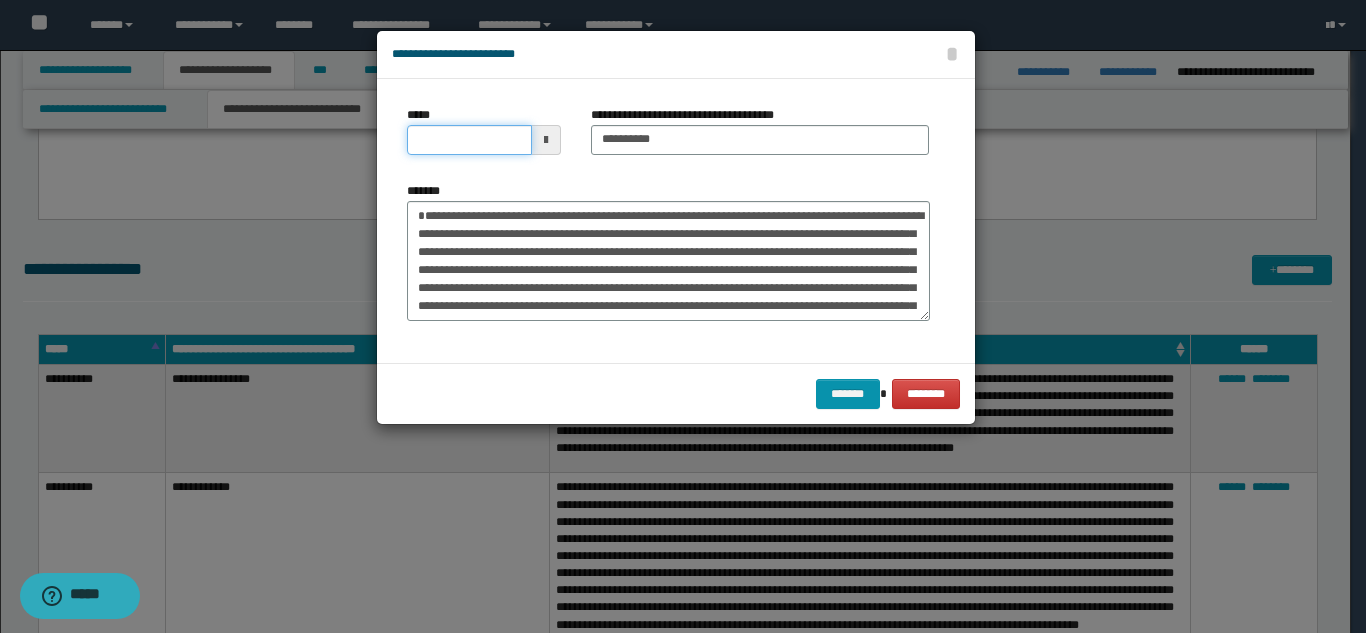 click on "*****" at bounding box center (469, 140) 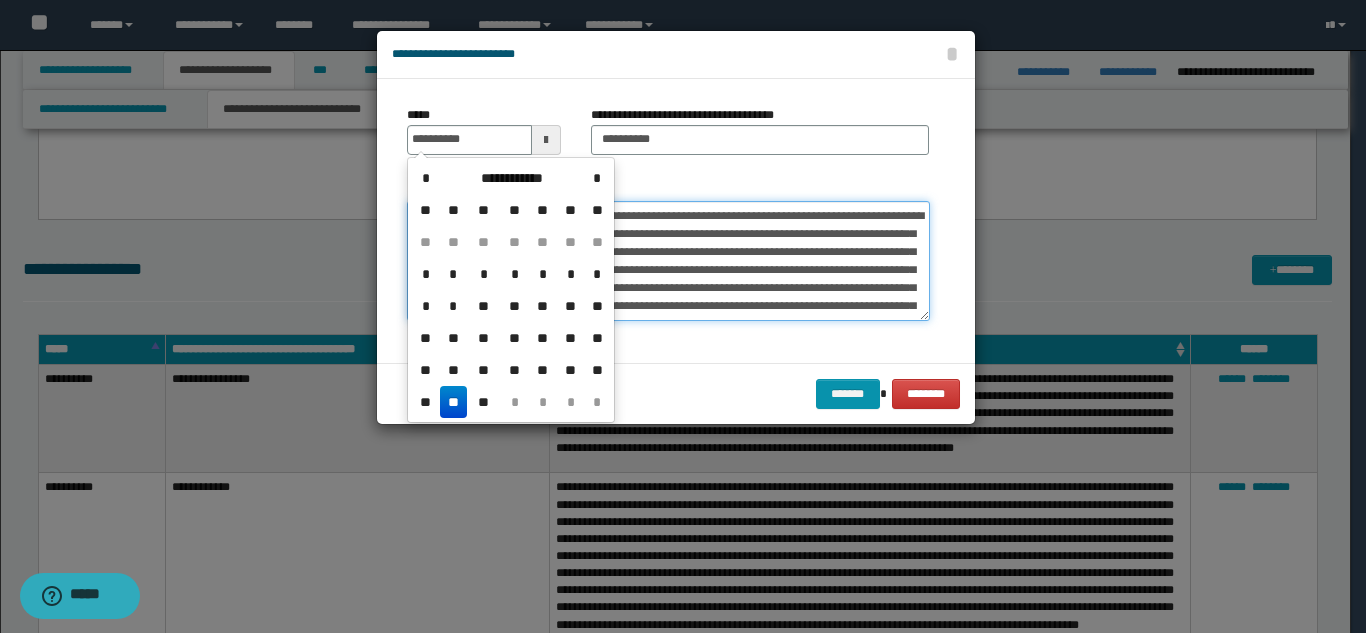 type on "**********" 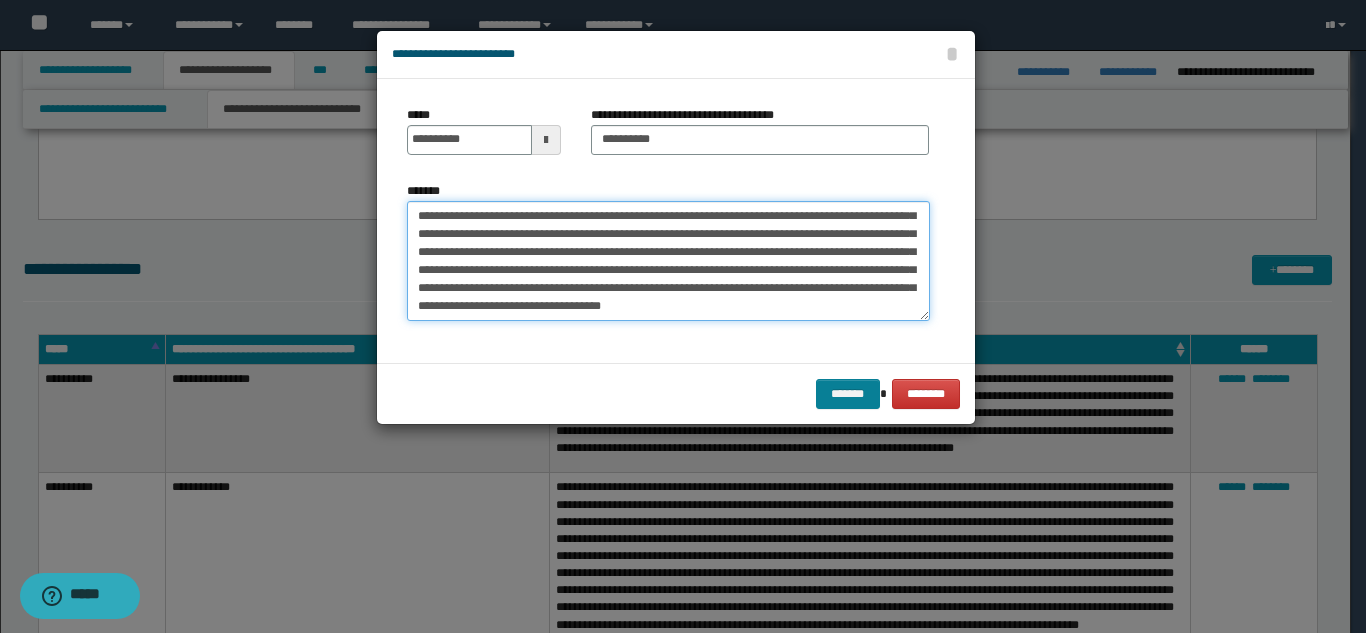 scroll, scrollTop: 144, scrollLeft: 0, axis: vertical 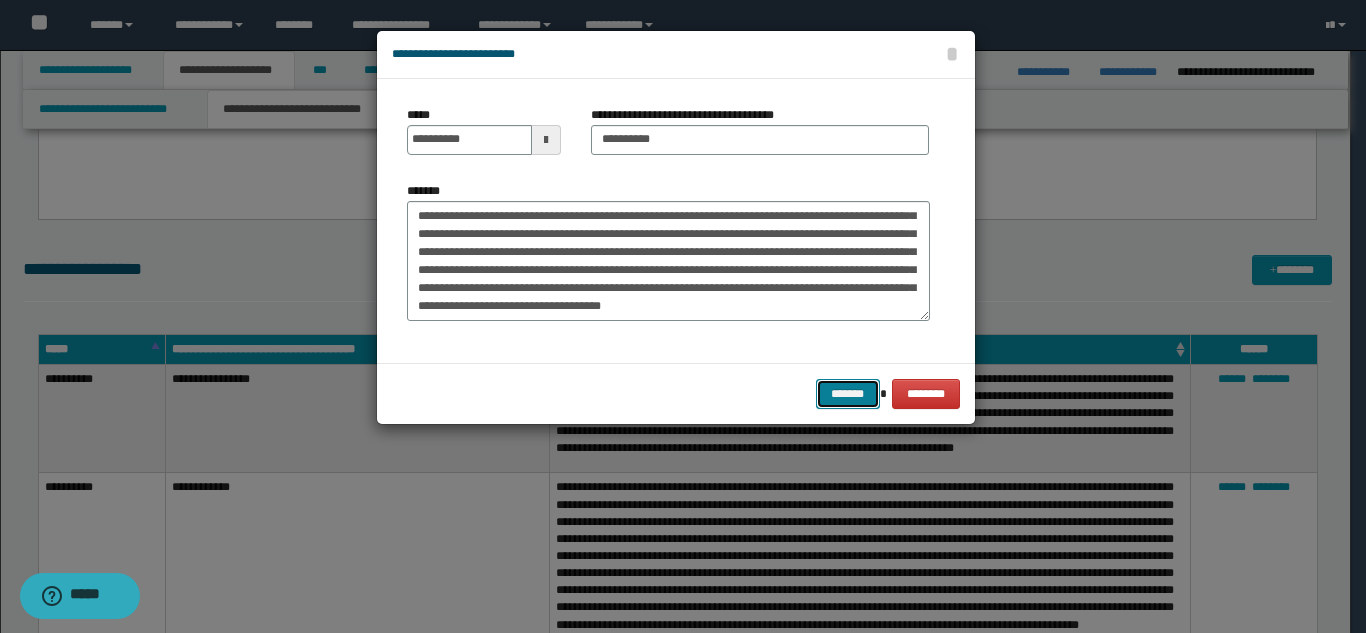 click on "*******" at bounding box center (848, 394) 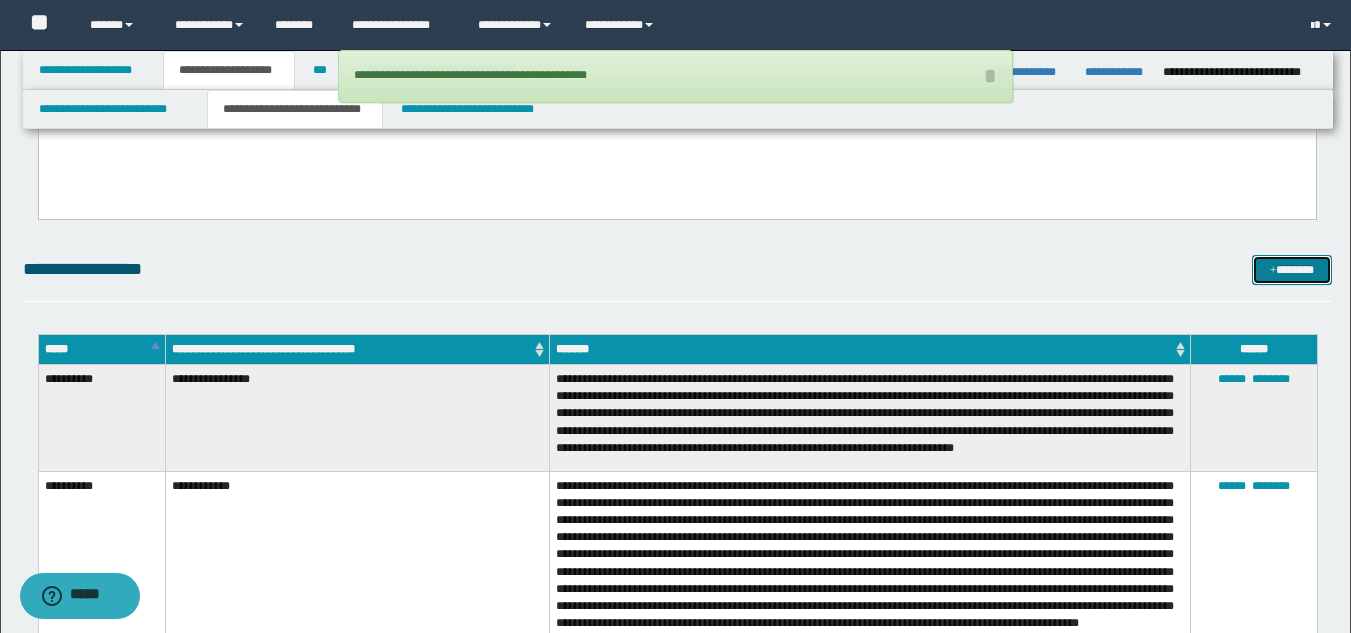 click on "*******" at bounding box center (1292, 270) 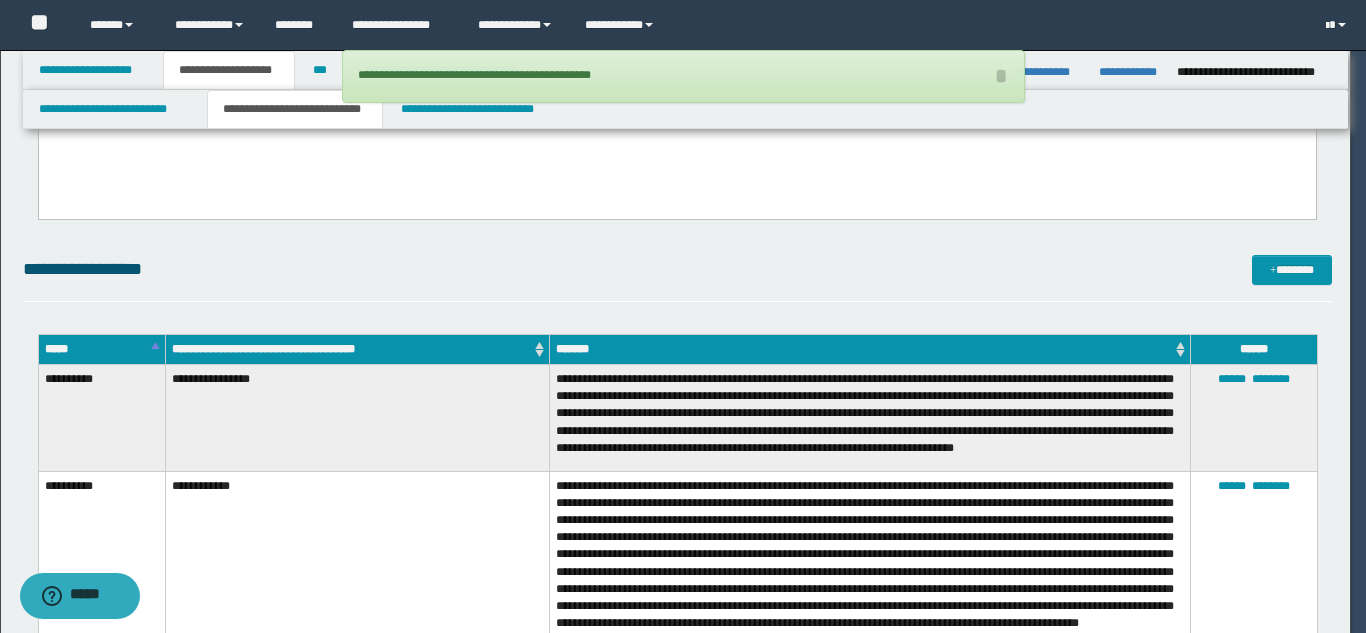 scroll, scrollTop: 0, scrollLeft: 0, axis: both 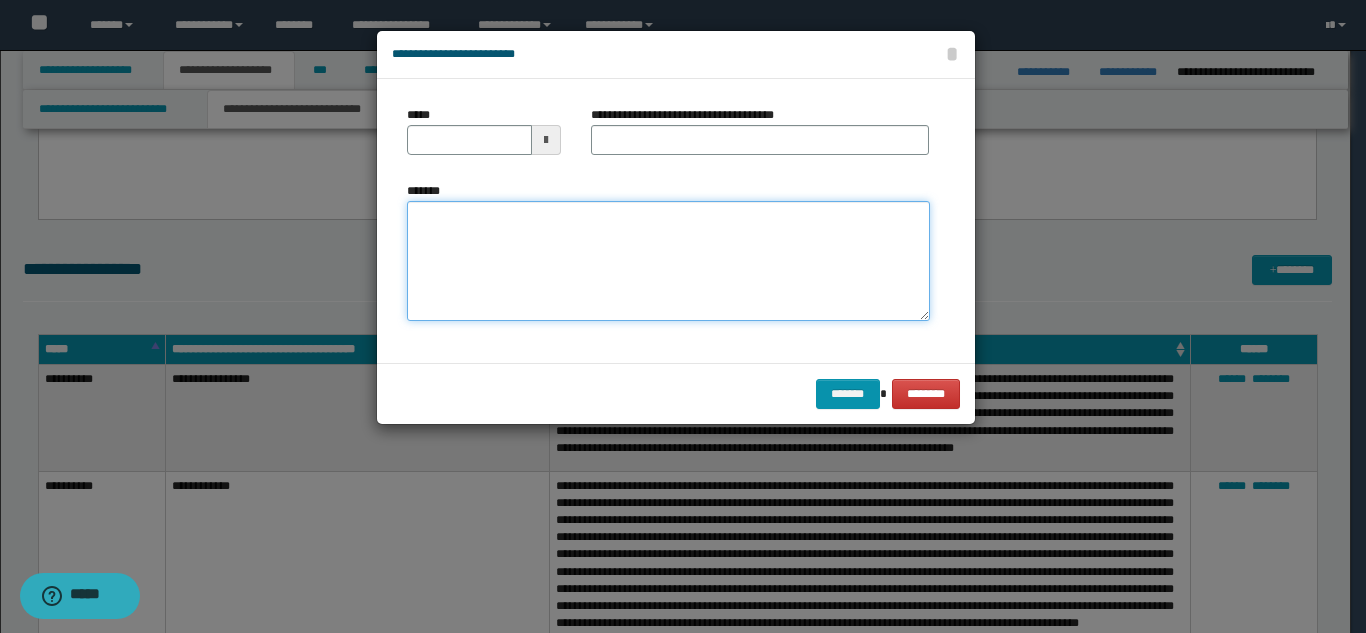 click on "*******" at bounding box center (668, 261) 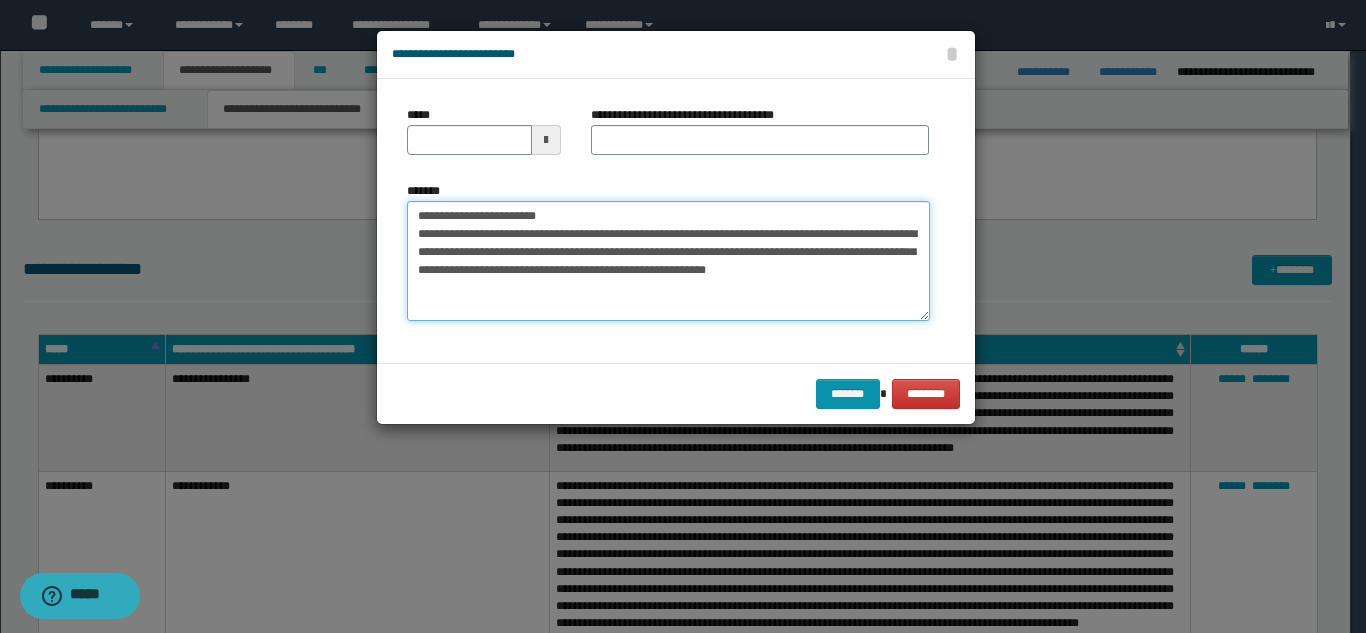 drag, startPoint x: 554, startPoint y: 221, endPoint x: 485, endPoint y: 218, distance: 69.065186 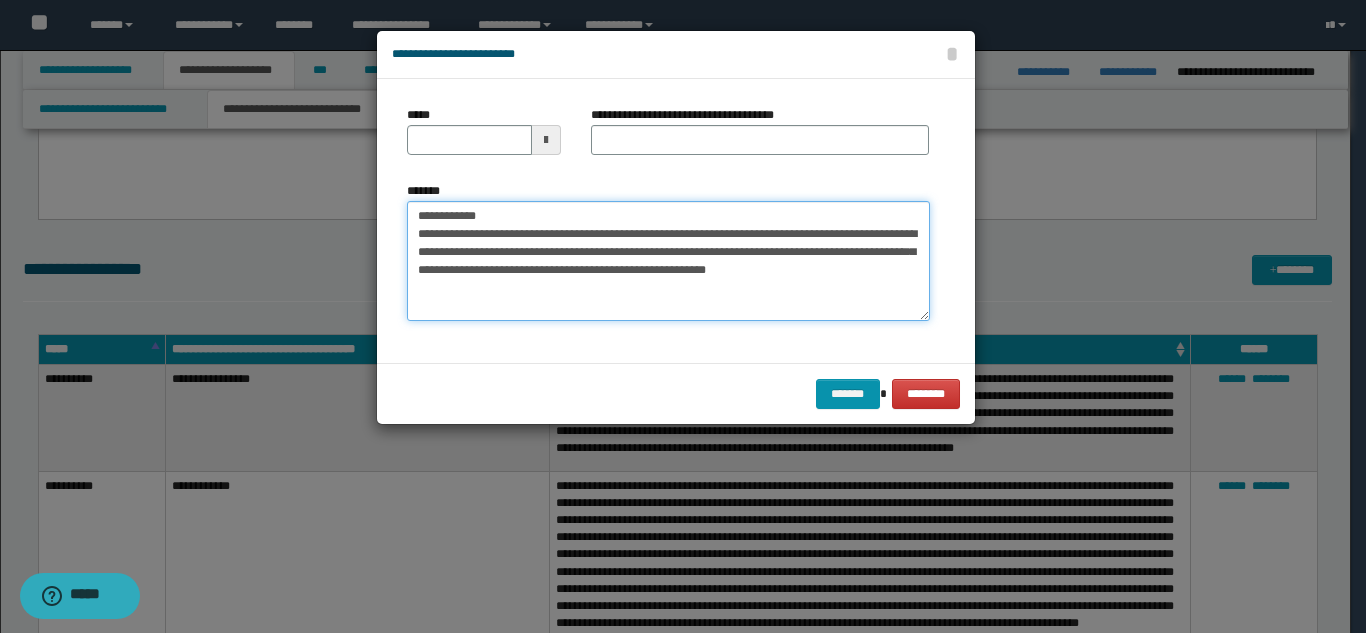 type on "**********" 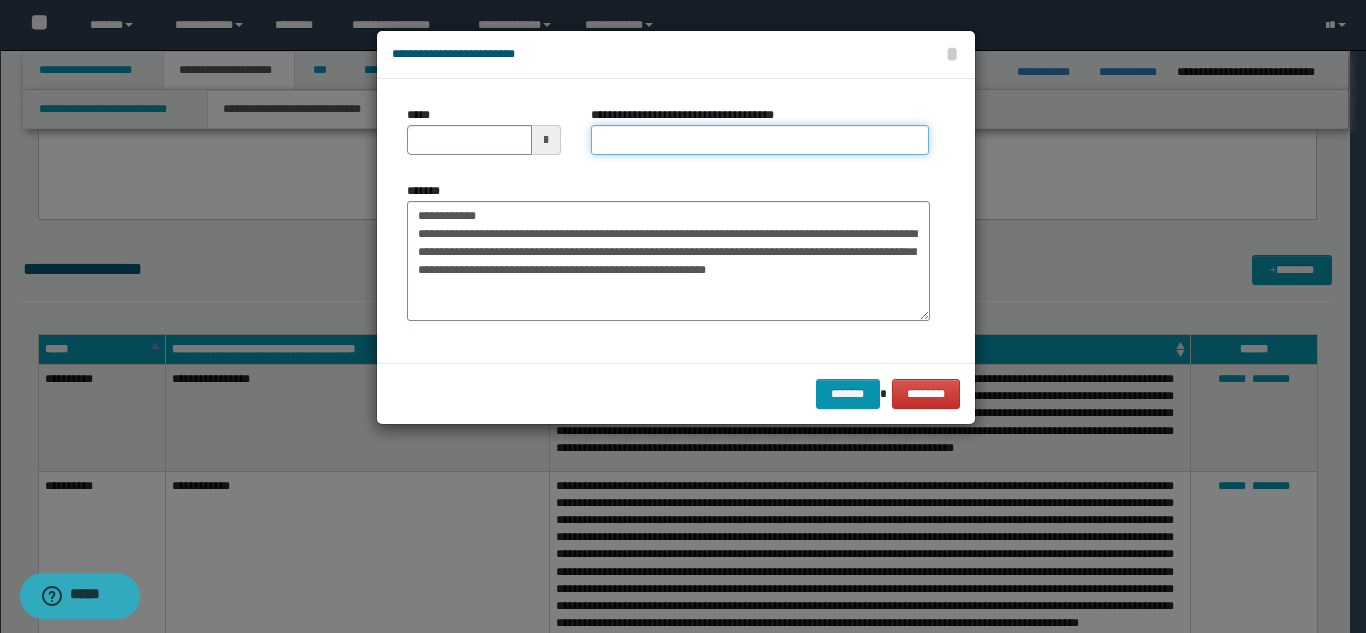 drag, startPoint x: 657, startPoint y: 135, endPoint x: 611, endPoint y: 161, distance: 52.83938 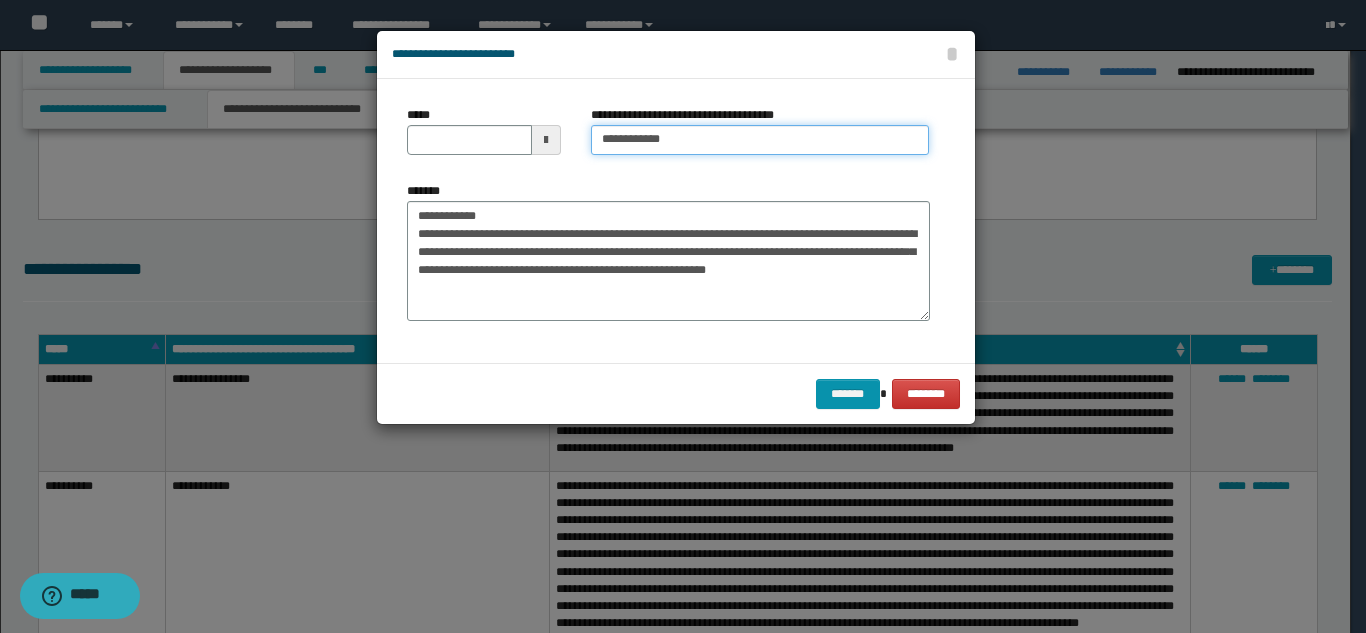 type on "**********" 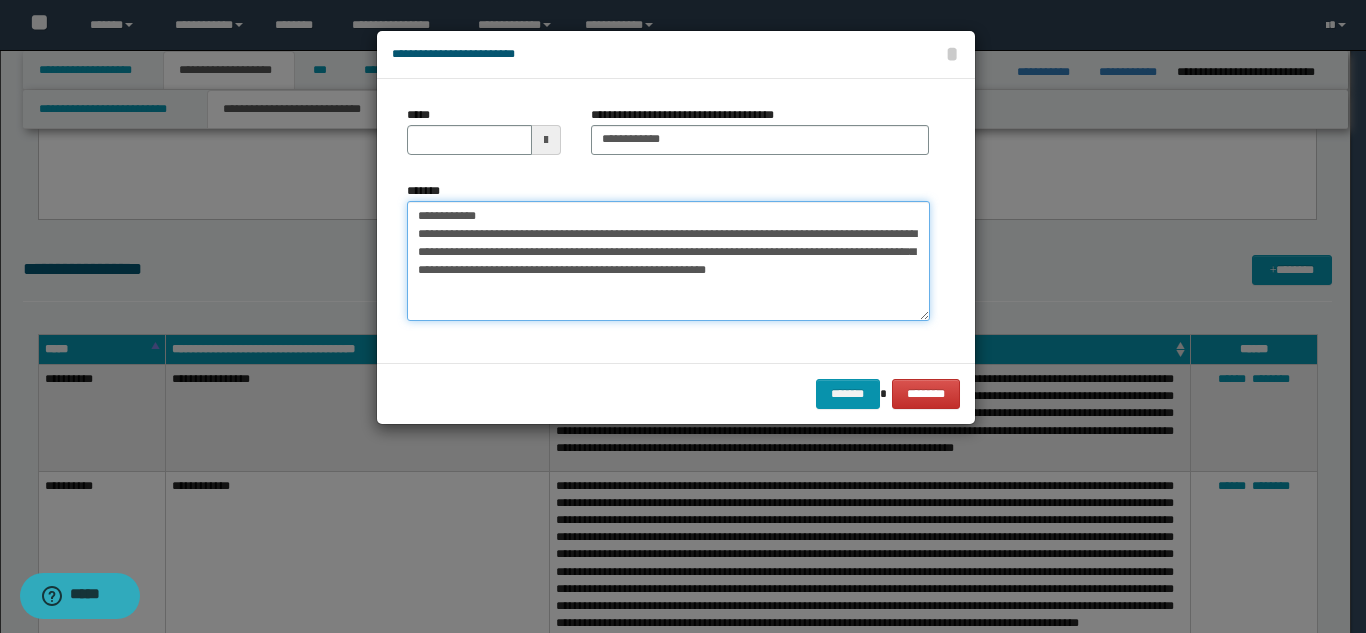 drag, startPoint x: 454, startPoint y: 214, endPoint x: 401, endPoint y: 196, distance: 55.97321 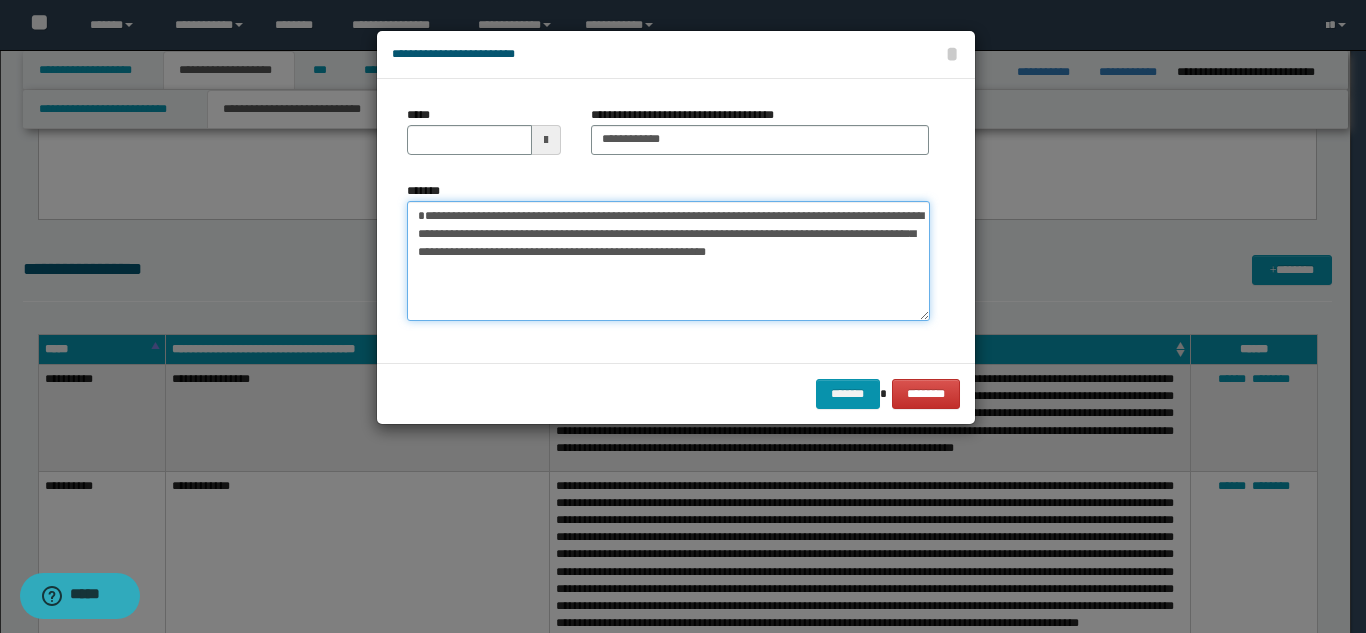 type 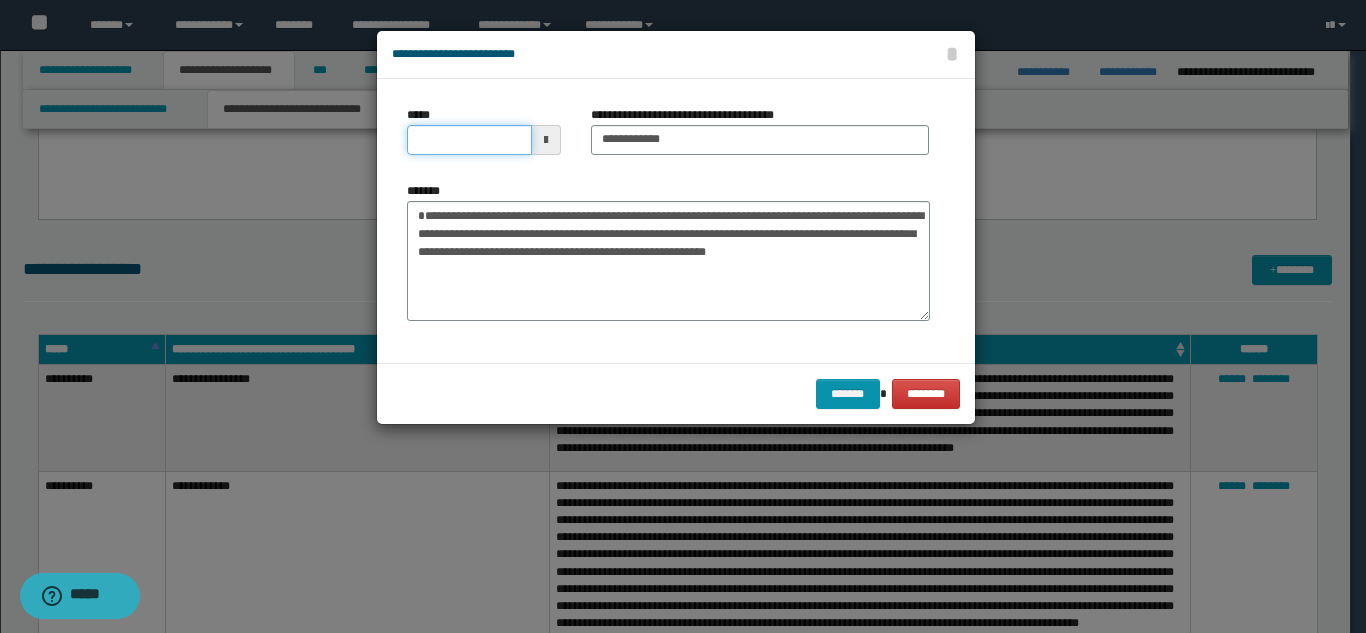click on "*****" at bounding box center [469, 140] 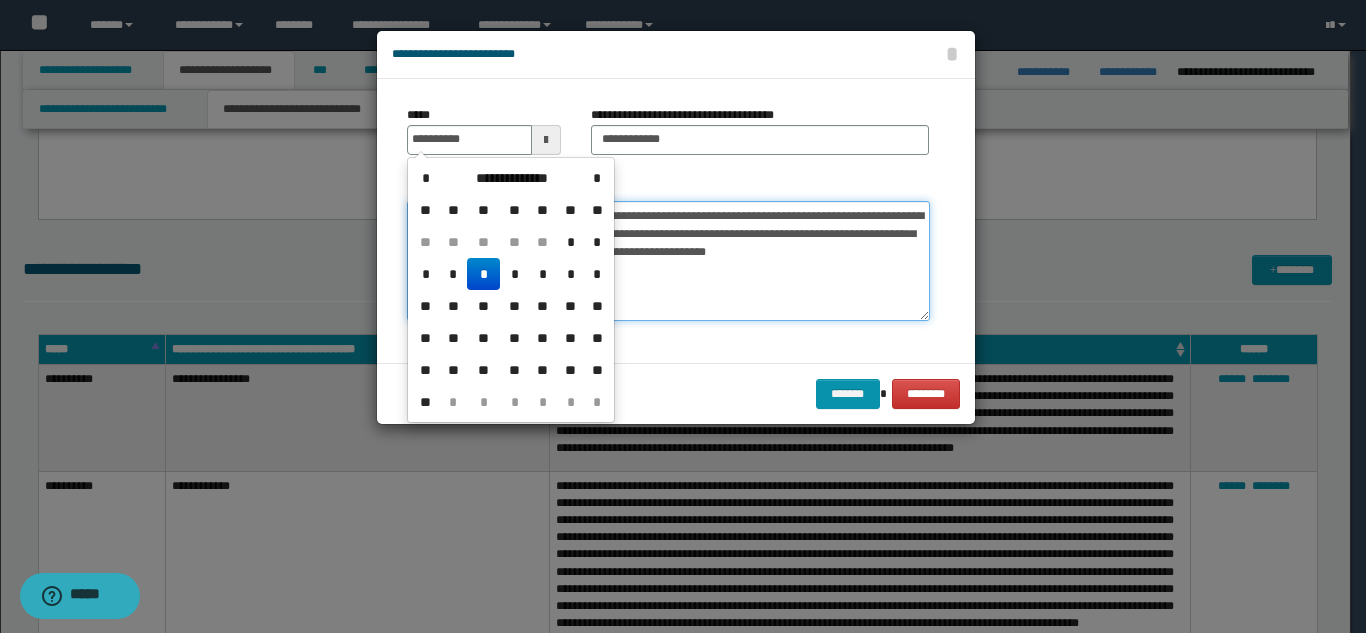 type on "**********" 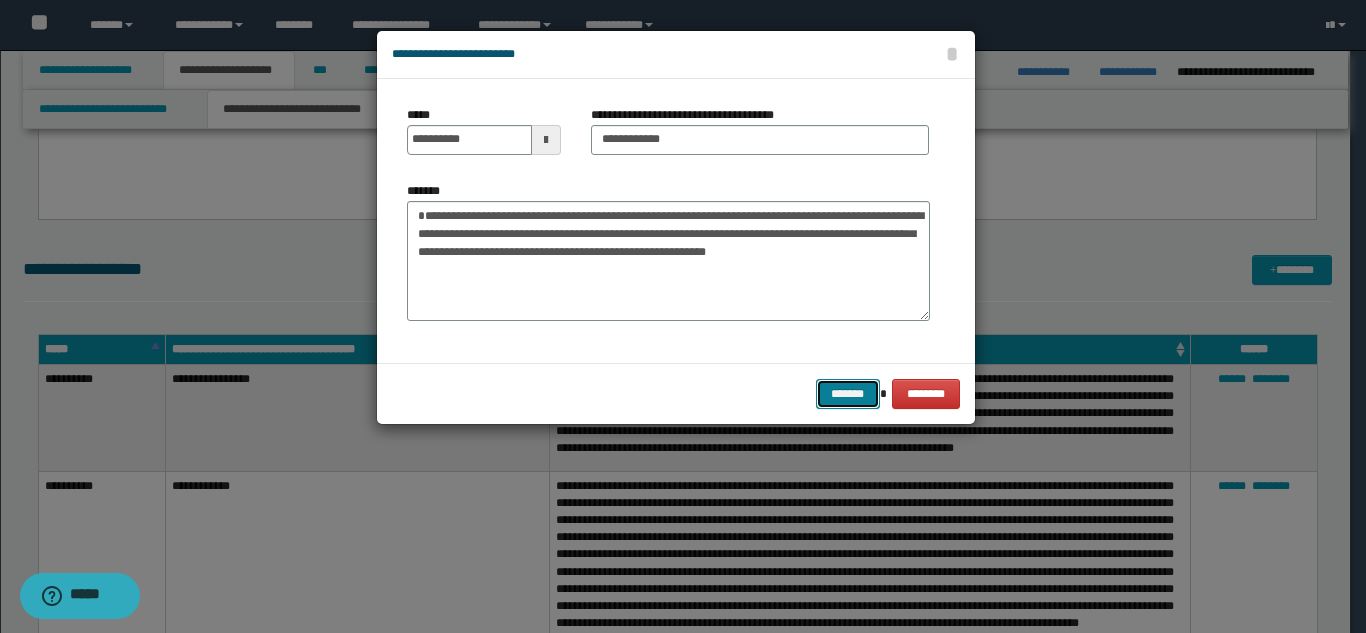 click on "*******" at bounding box center [848, 394] 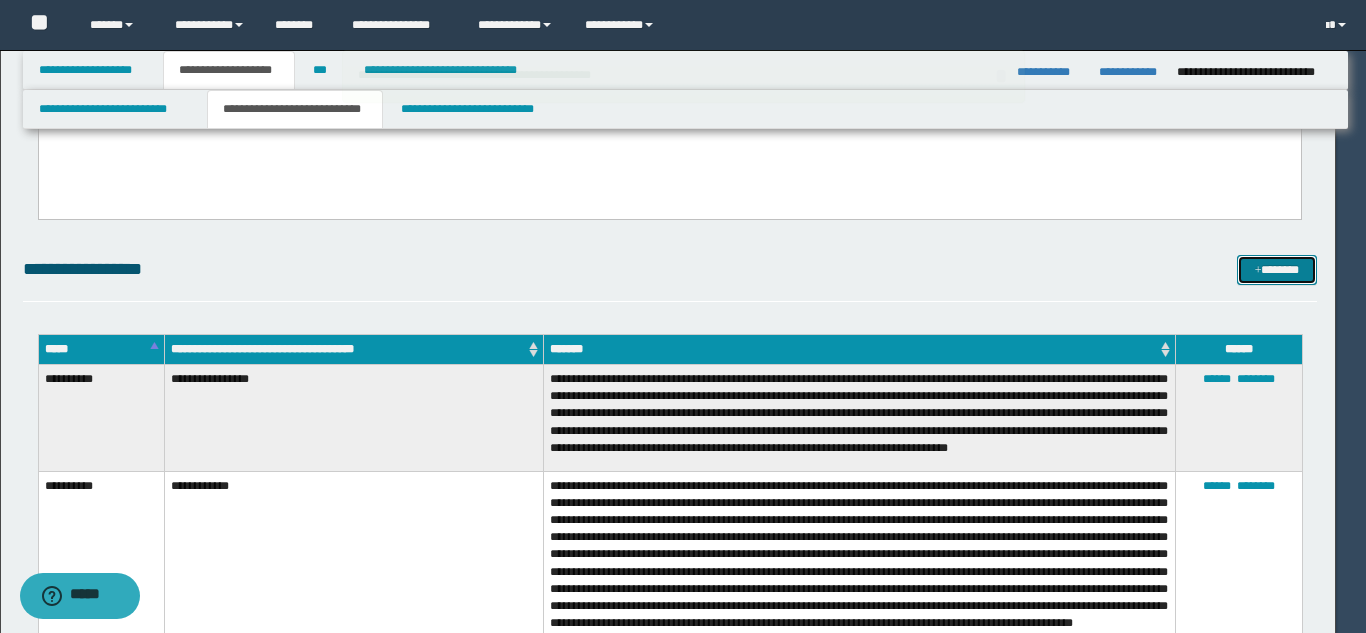 type 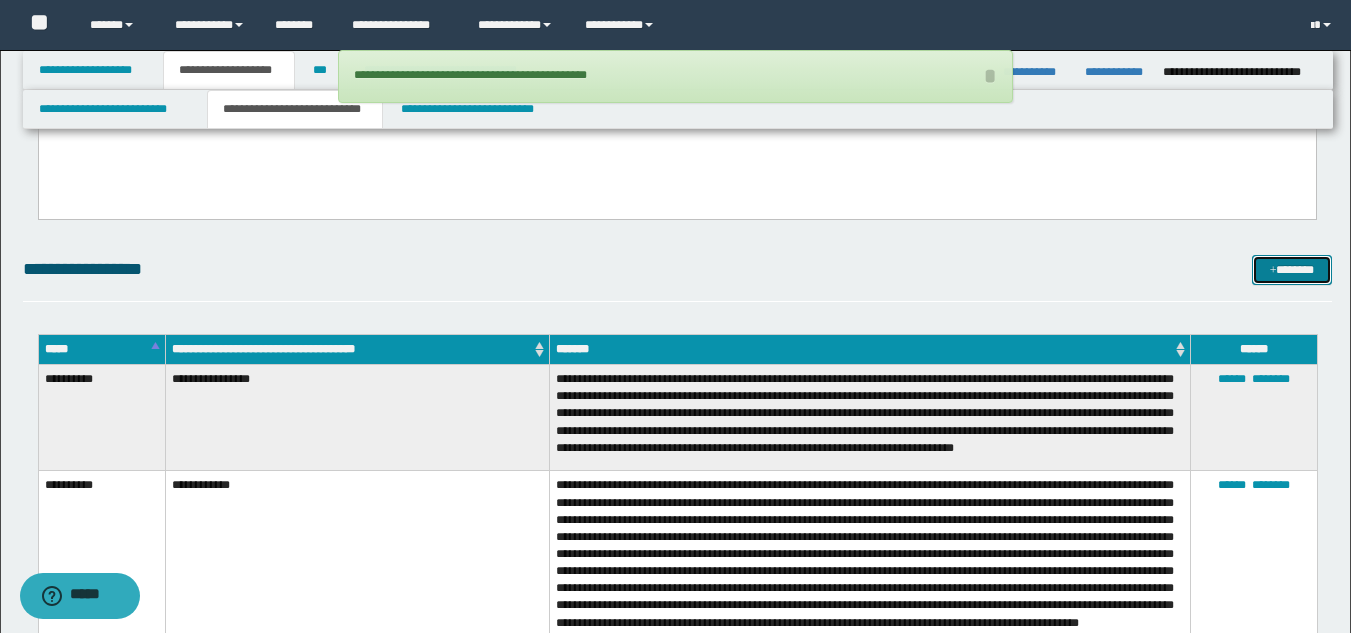 click on "*******" at bounding box center (1292, 270) 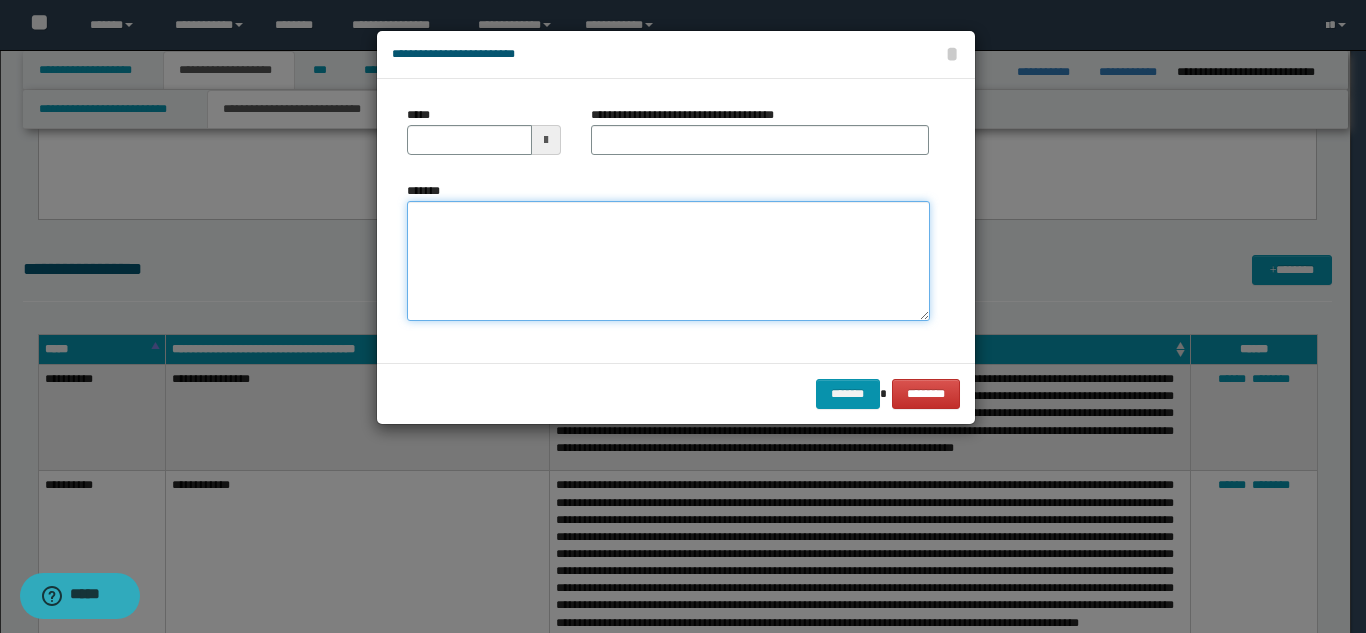 click on "*******" at bounding box center (668, 261) 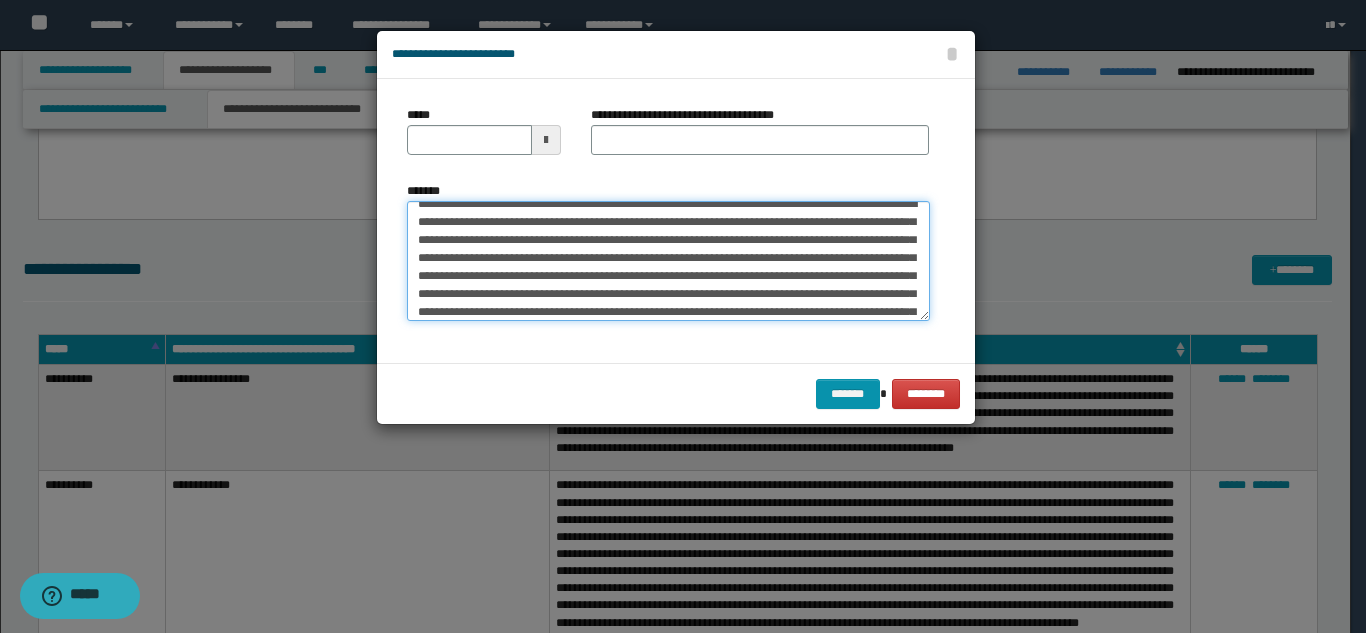 scroll, scrollTop: 0, scrollLeft: 0, axis: both 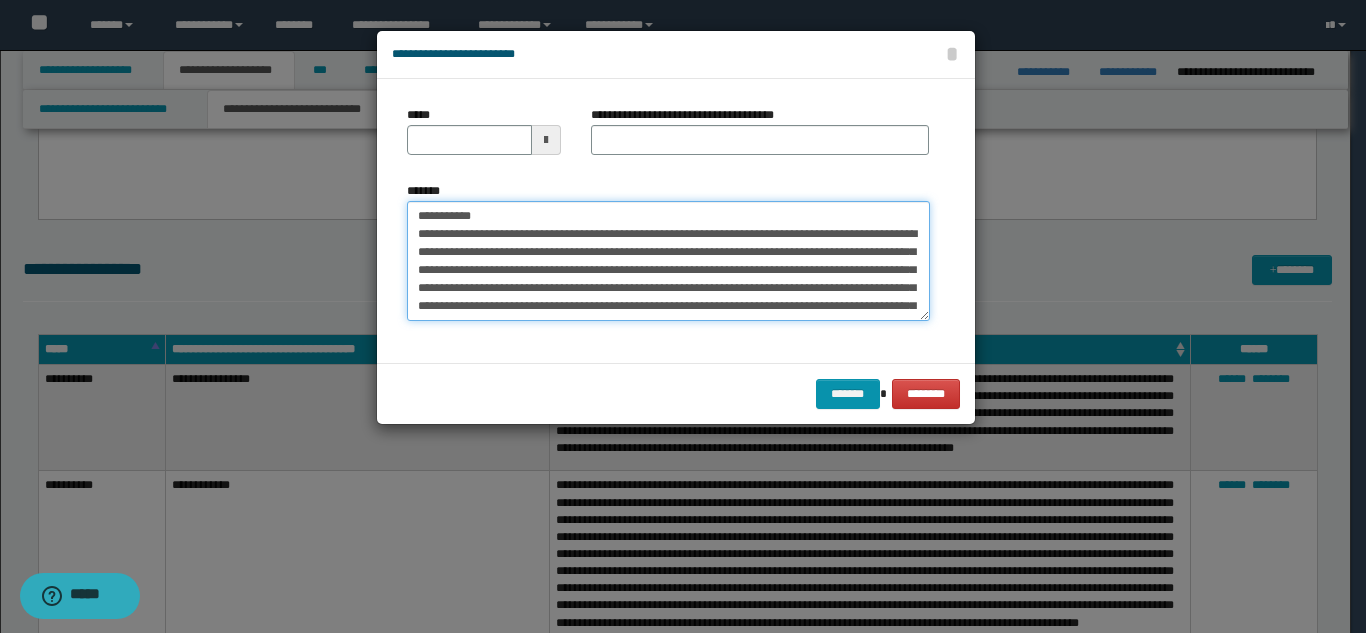 drag, startPoint x: 534, startPoint y: 217, endPoint x: 502, endPoint y: 205, distance: 34.176014 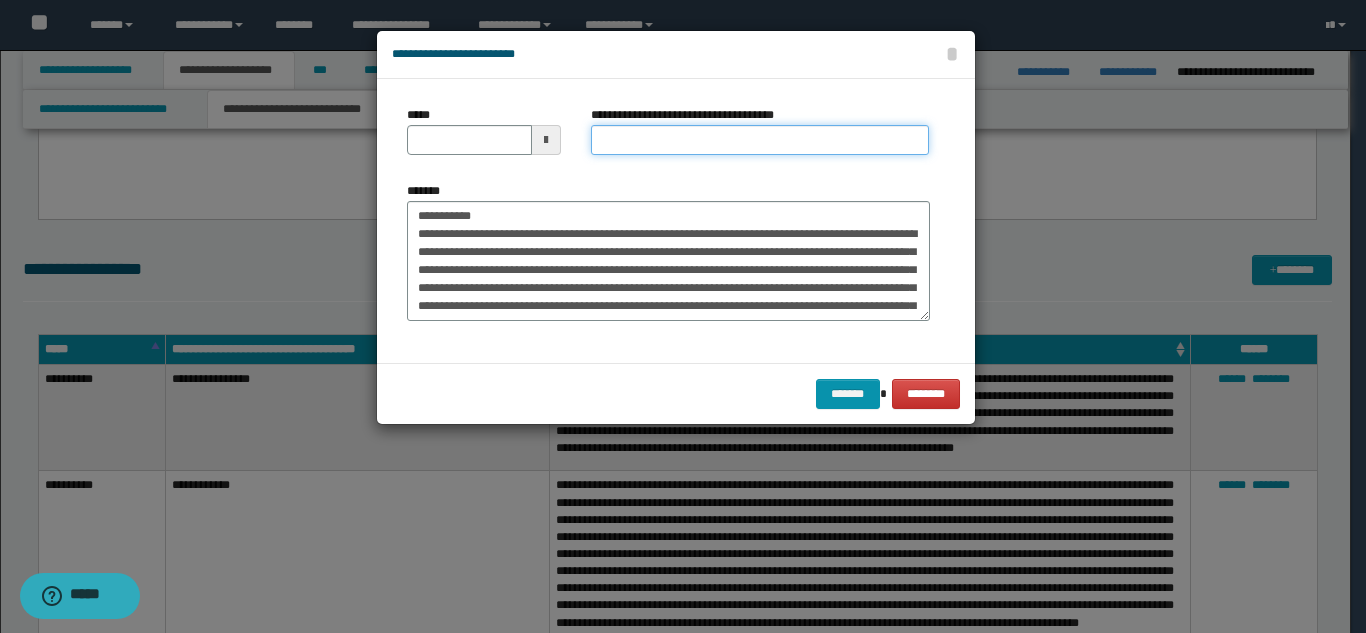 click on "**********" at bounding box center [760, 140] 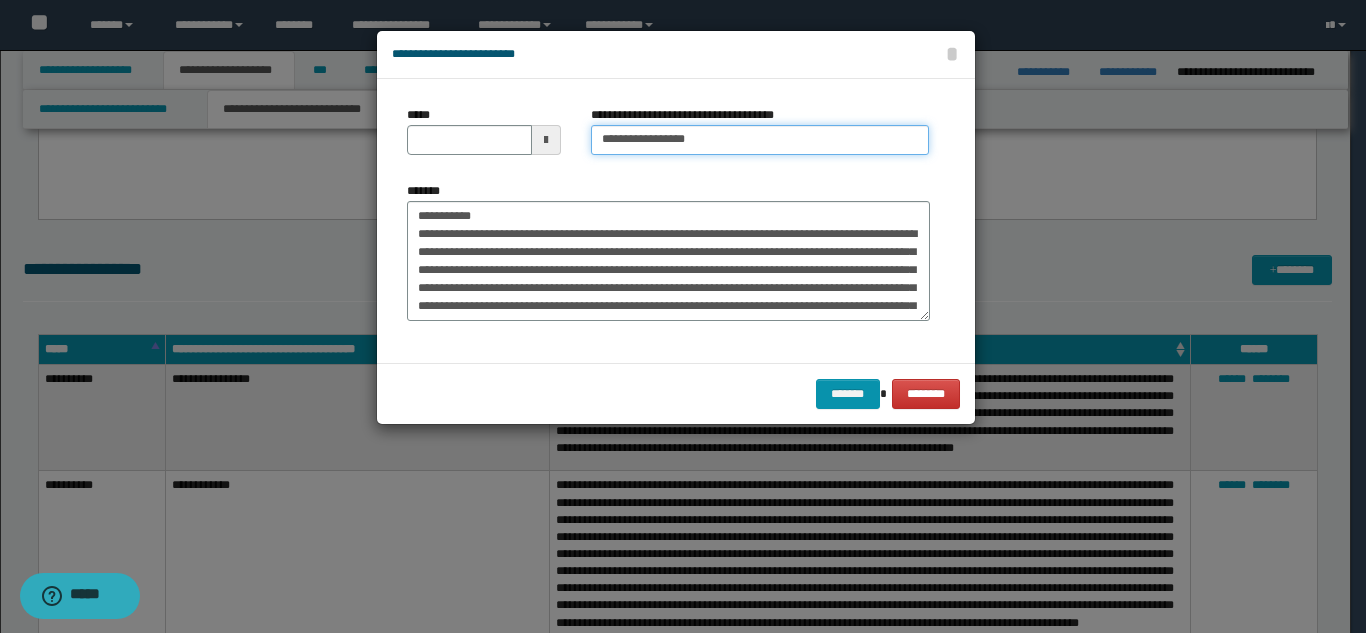 type on "**********" 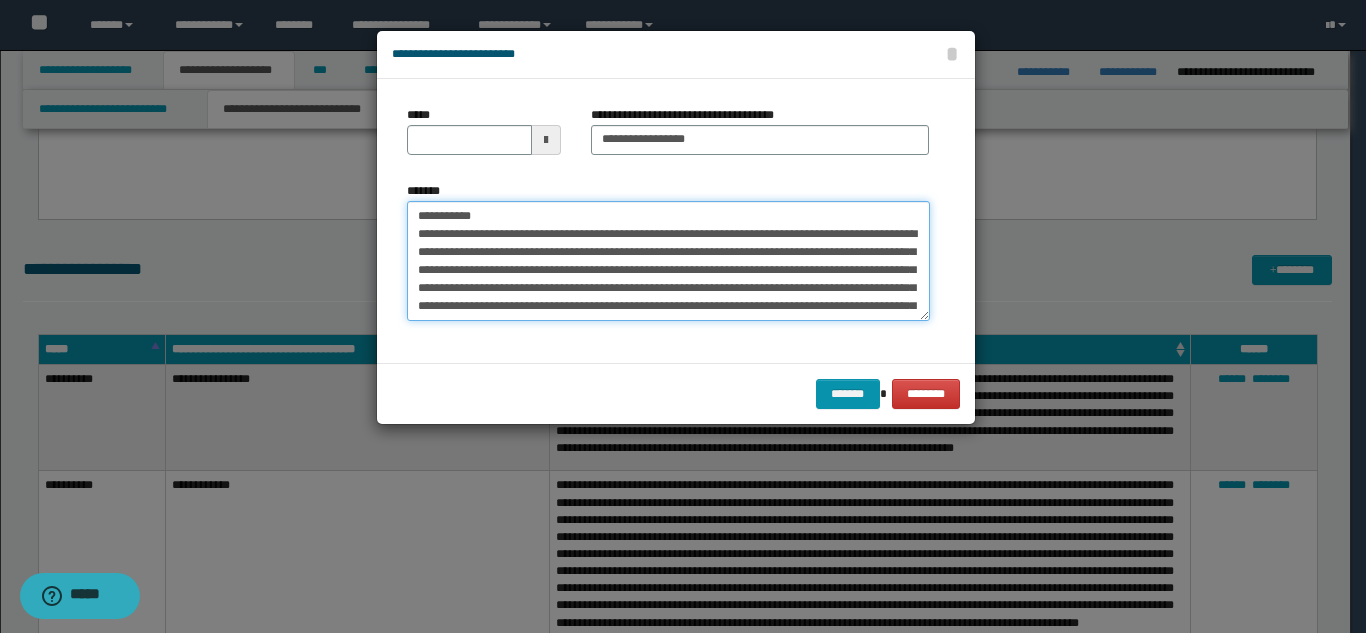 drag, startPoint x: 479, startPoint y: 216, endPoint x: 398, endPoint y: 187, distance: 86.034874 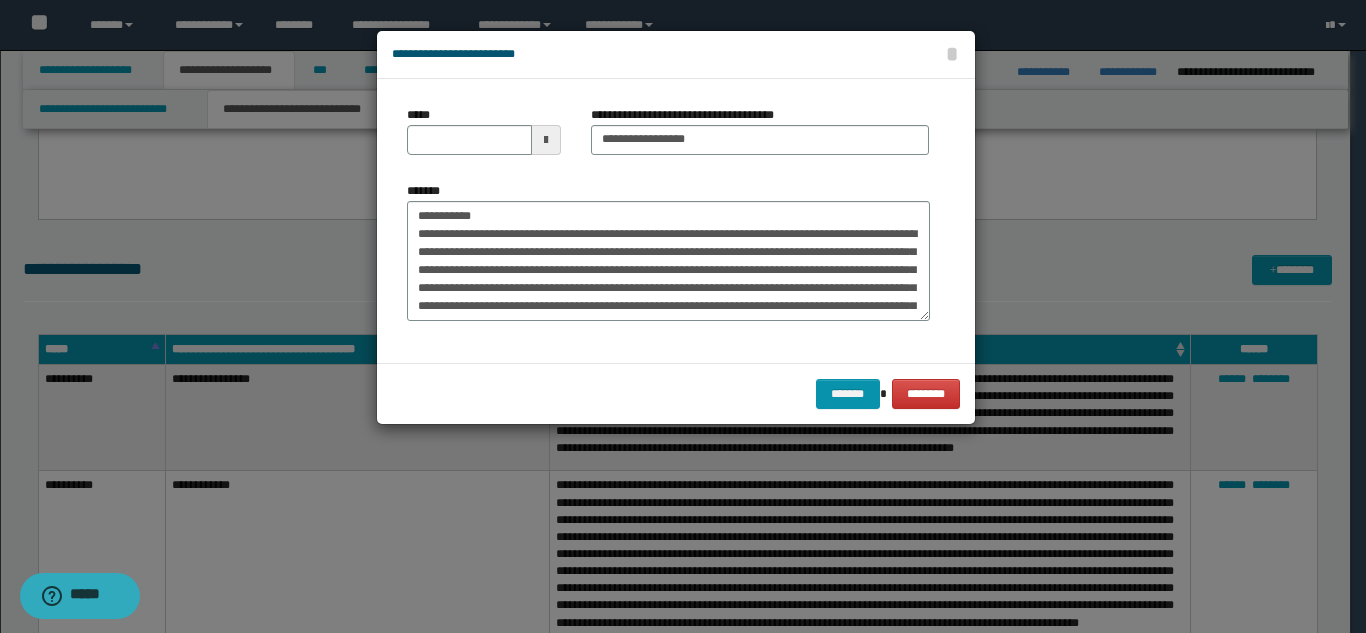 click on "**********" at bounding box center (668, 259) 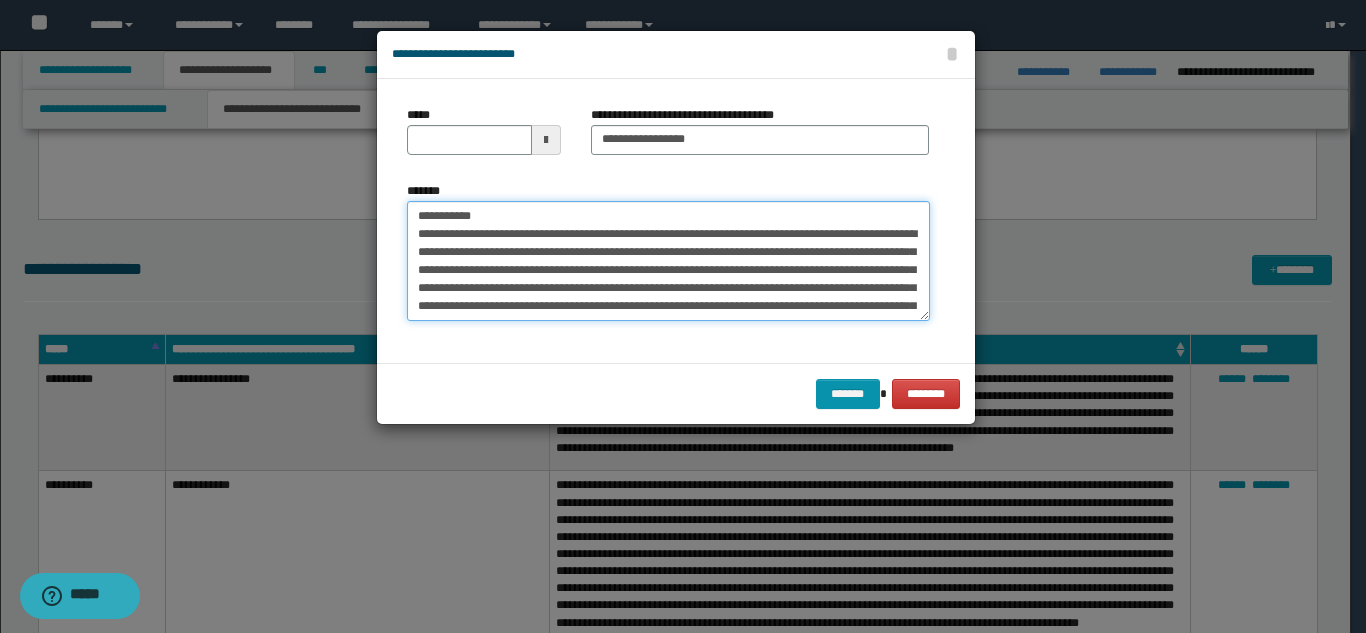 drag, startPoint x: 490, startPoint y: 217, endPoint x: 411, endPoint y: 207, distance: 79.630394 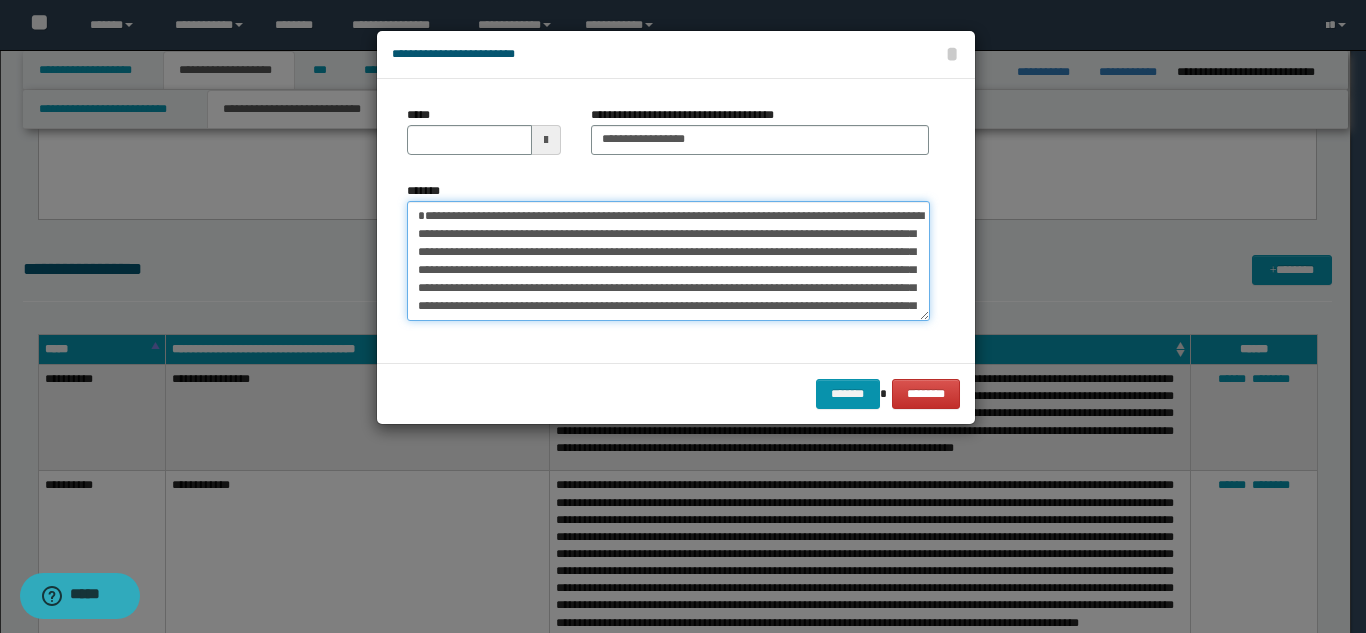 type 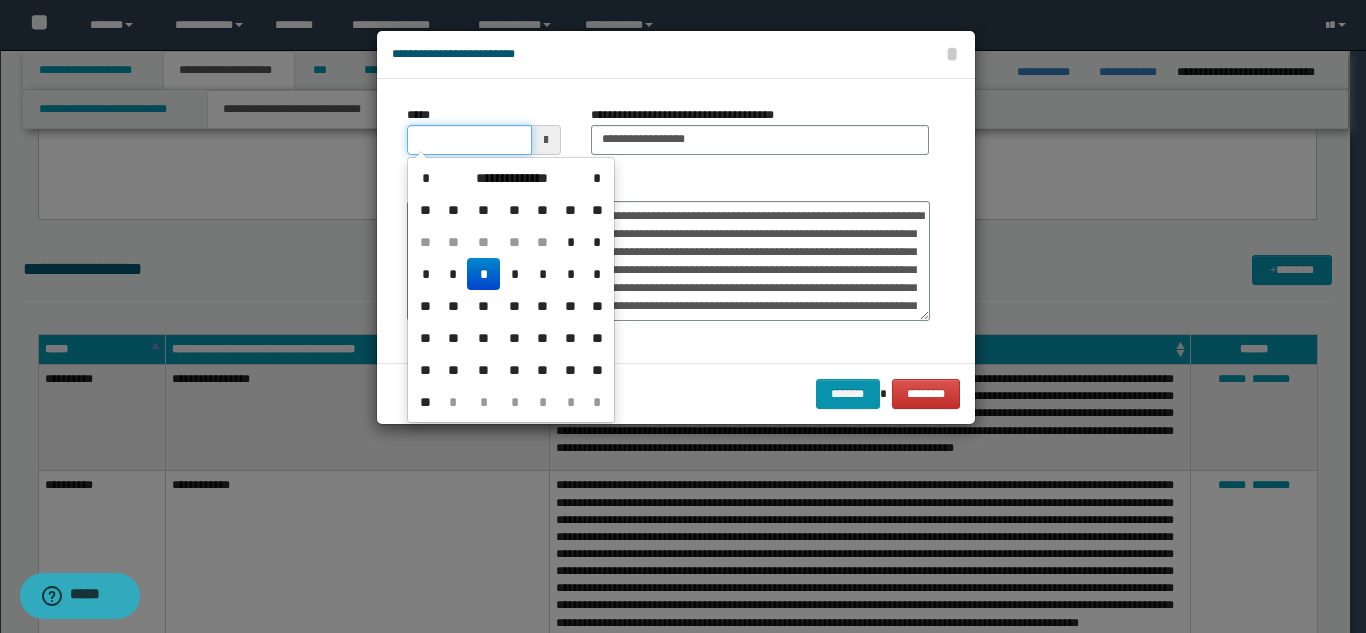 click on "*****" at bounding box center (469, 140) 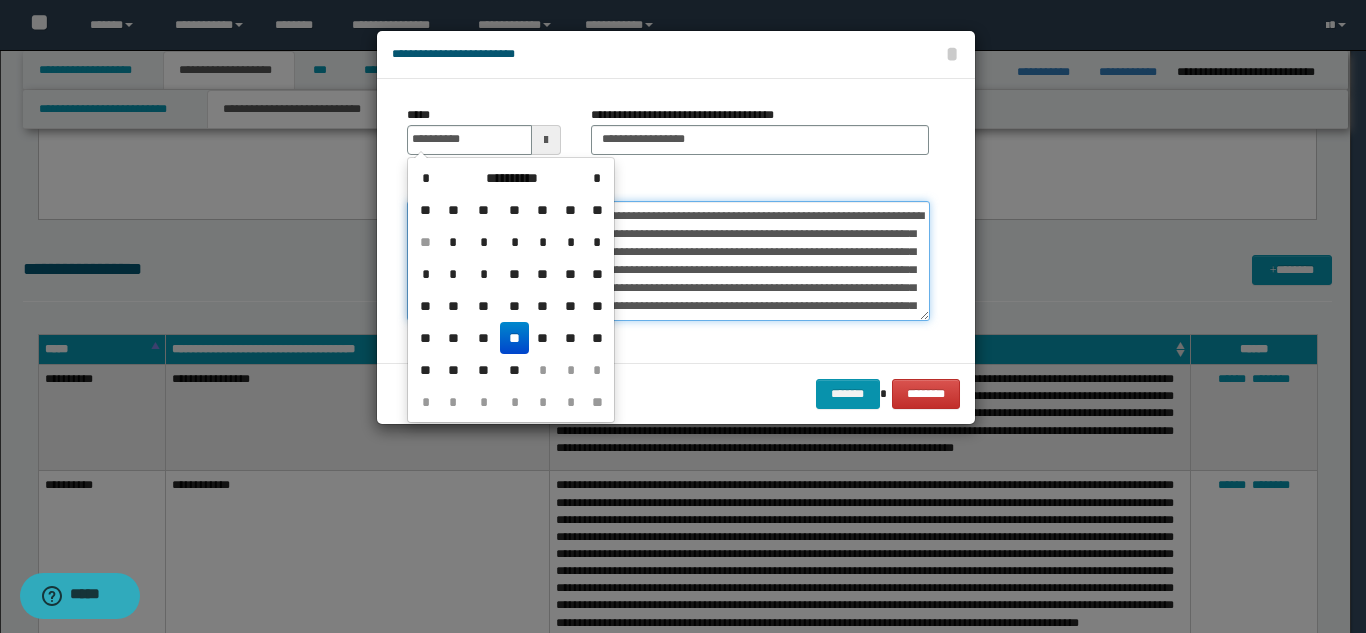 type on "**********" 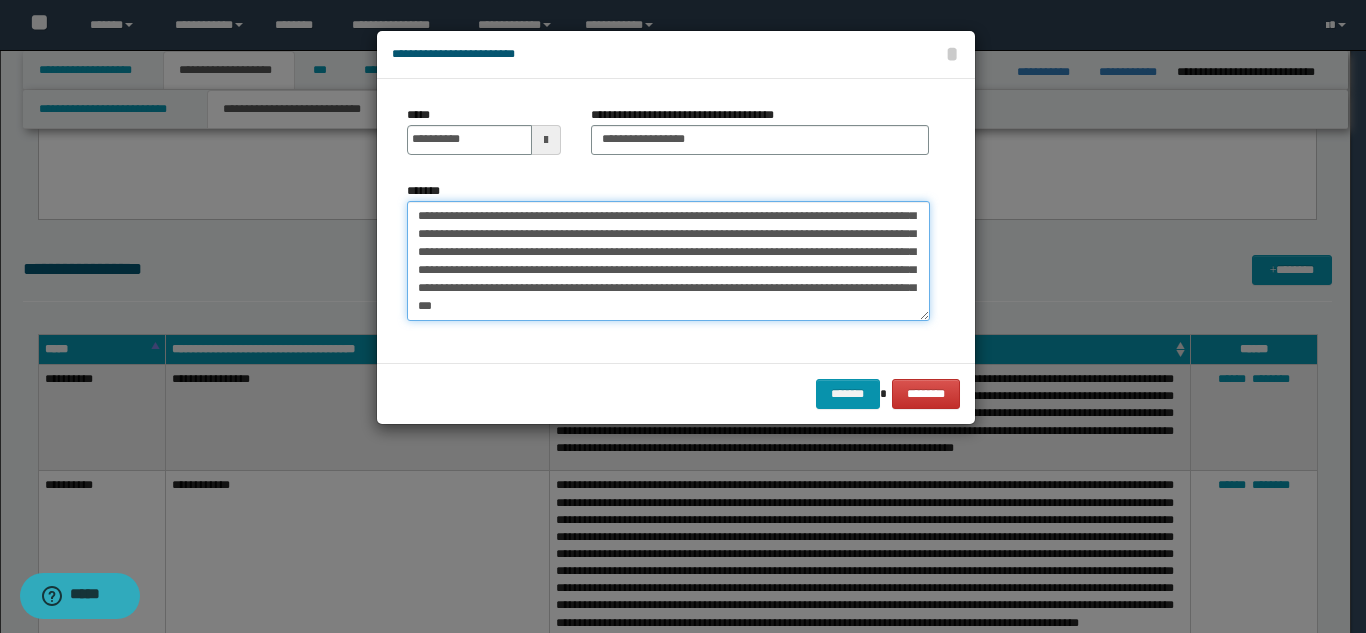 scroll, scrollTop: 72, scrollLeft: 0, axis: vertical 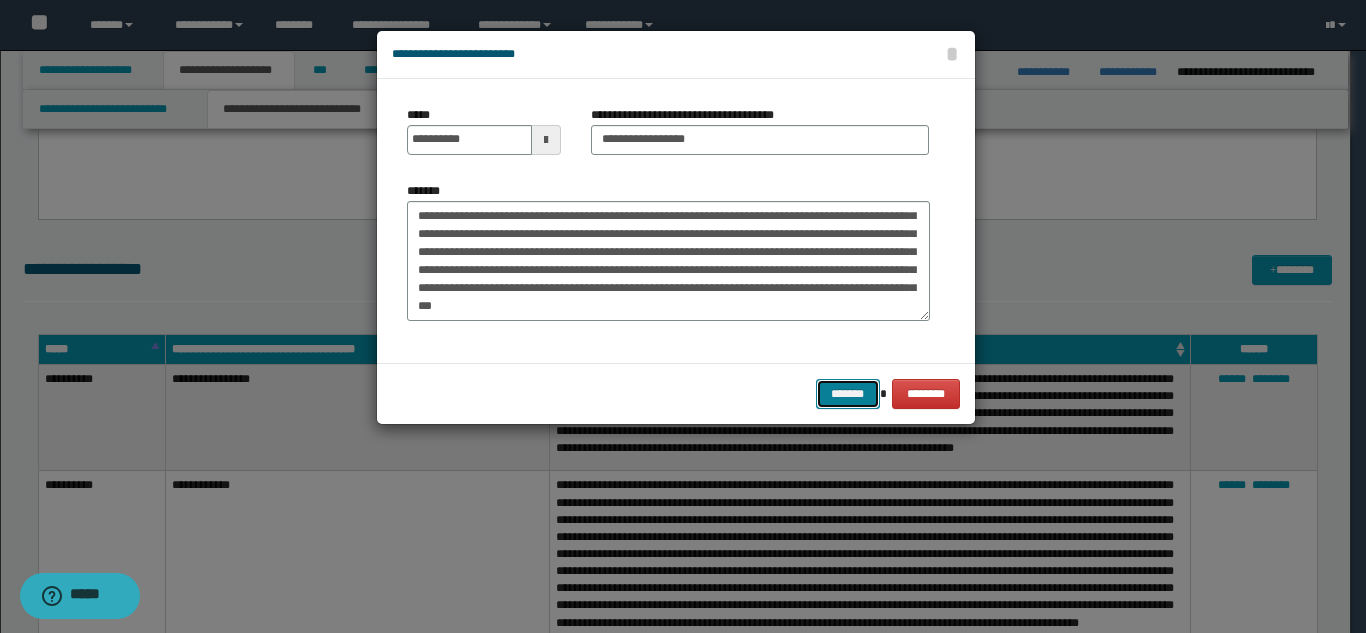 click on "*******" at bounding box center [848, 394] 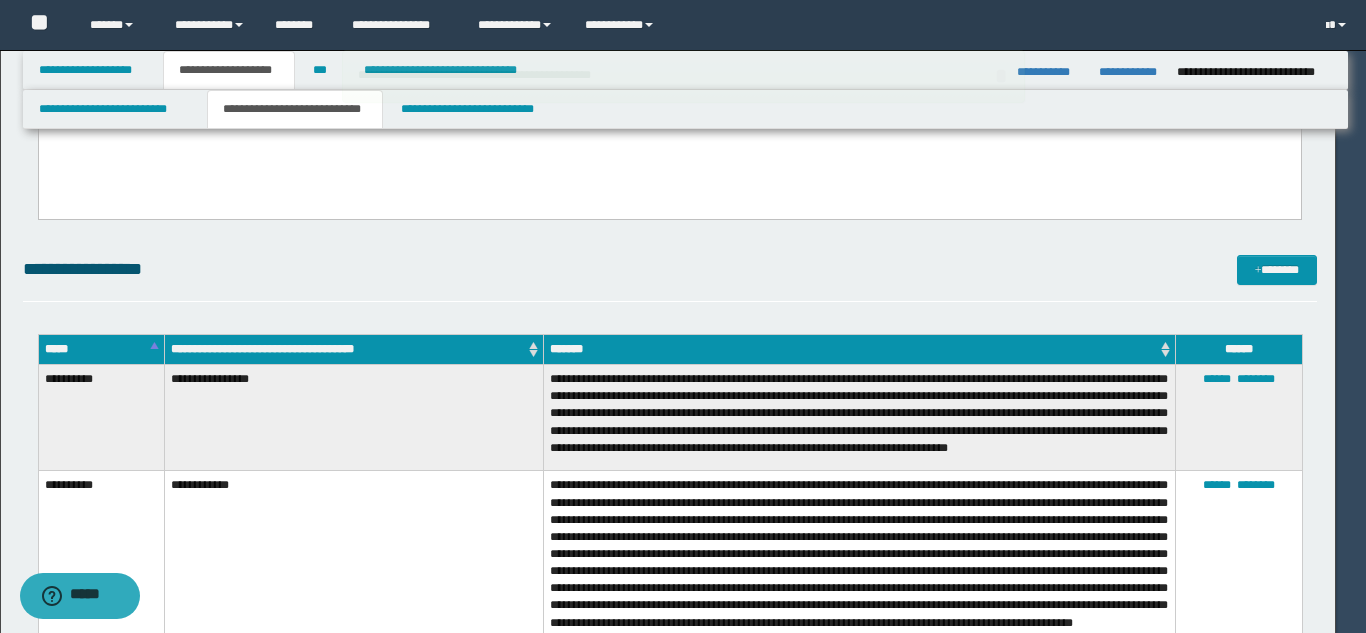 type 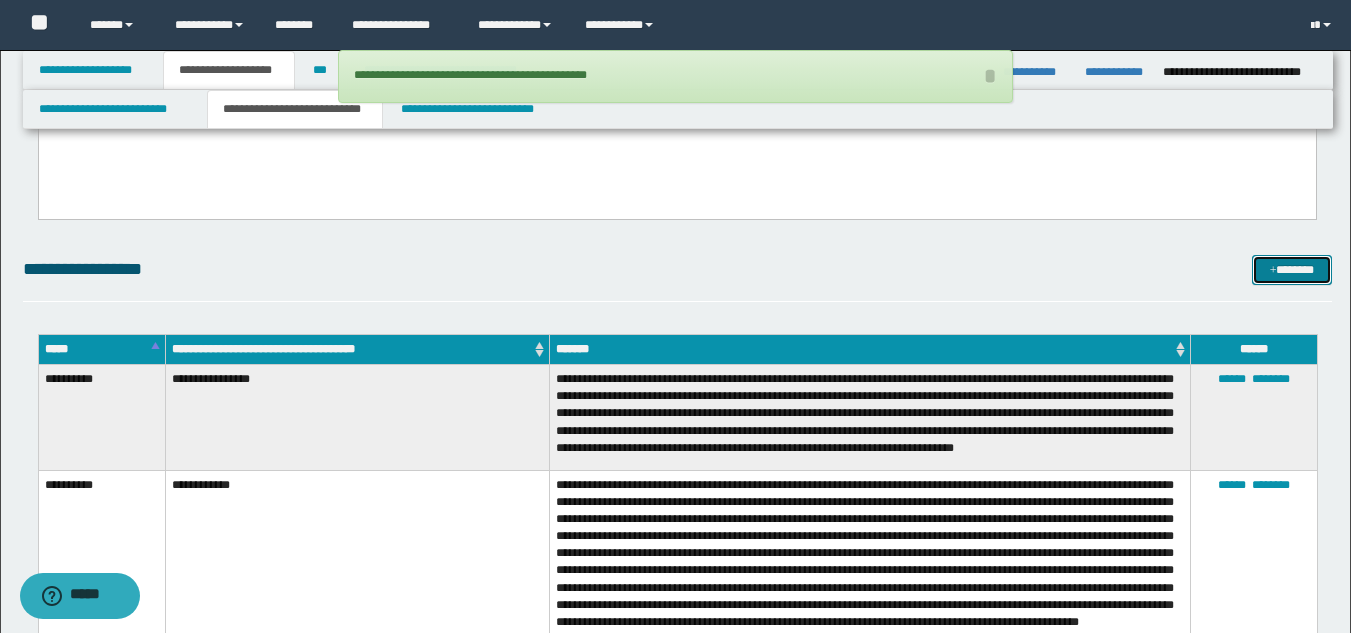 click at bounding box center [1273, 271] 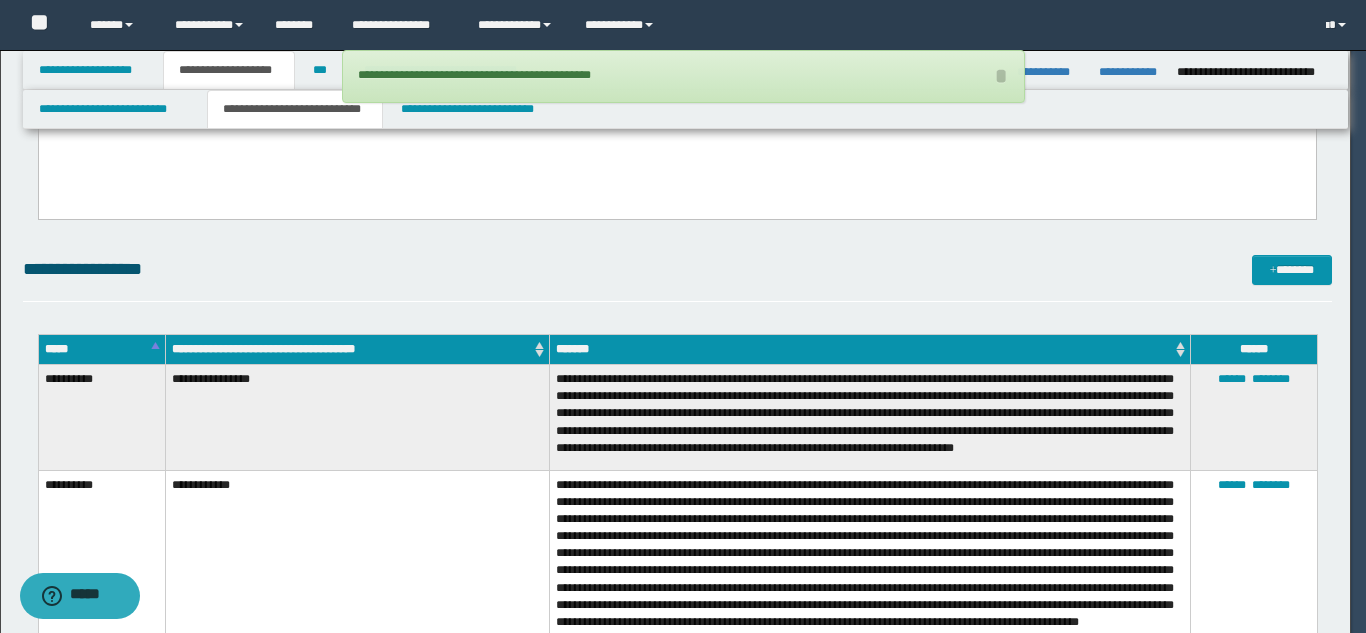 scroll, scrollTop: 0, scrollLeft: 0, axis: both 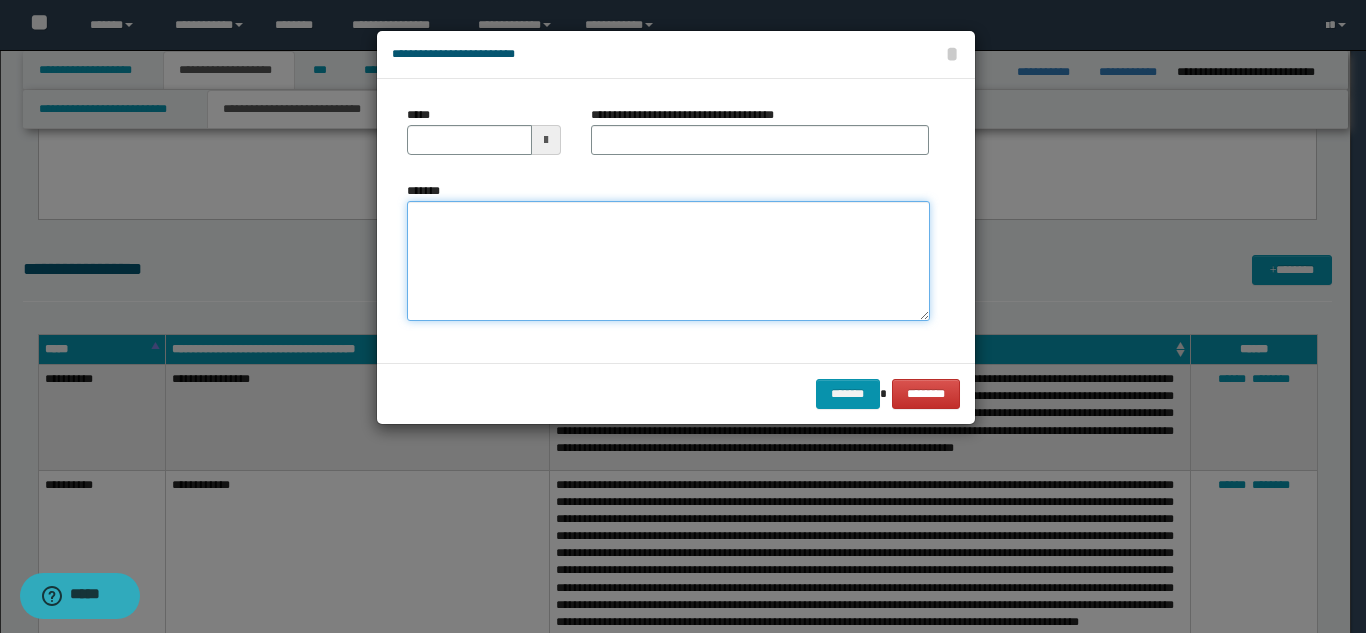 click on "*******" at bounding box center (668, 261) 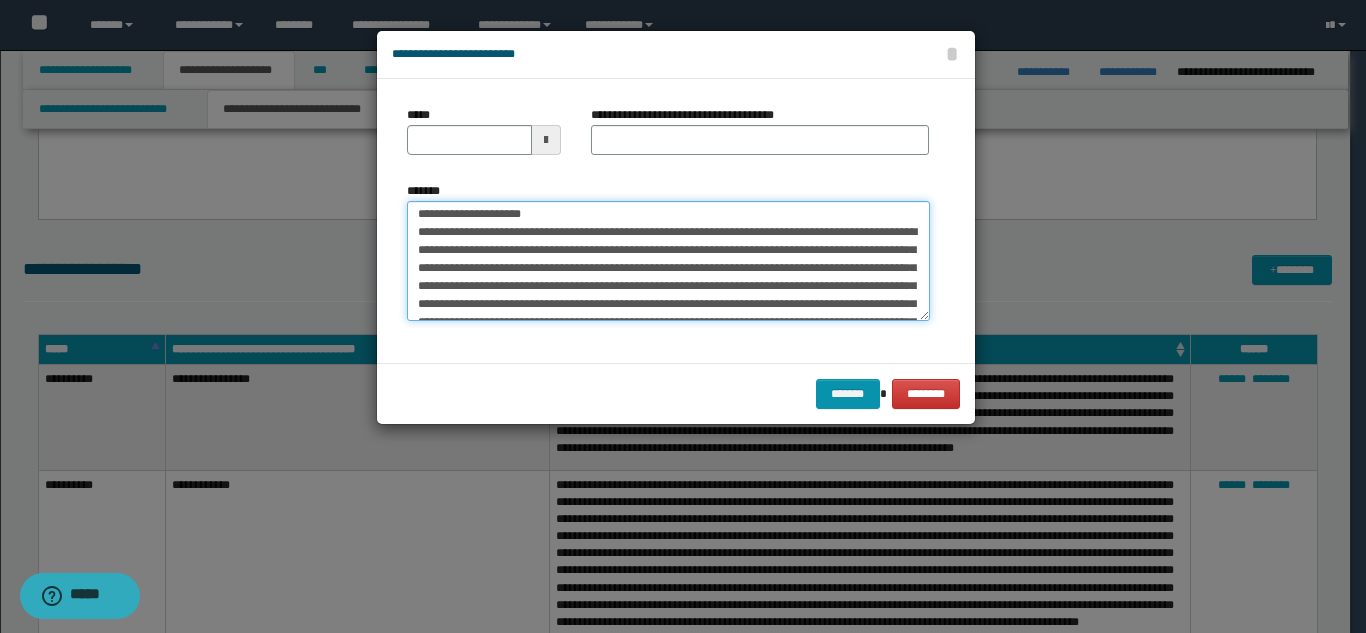 scroll, scrollTop: 0, scrollLeft: 0, axis: both 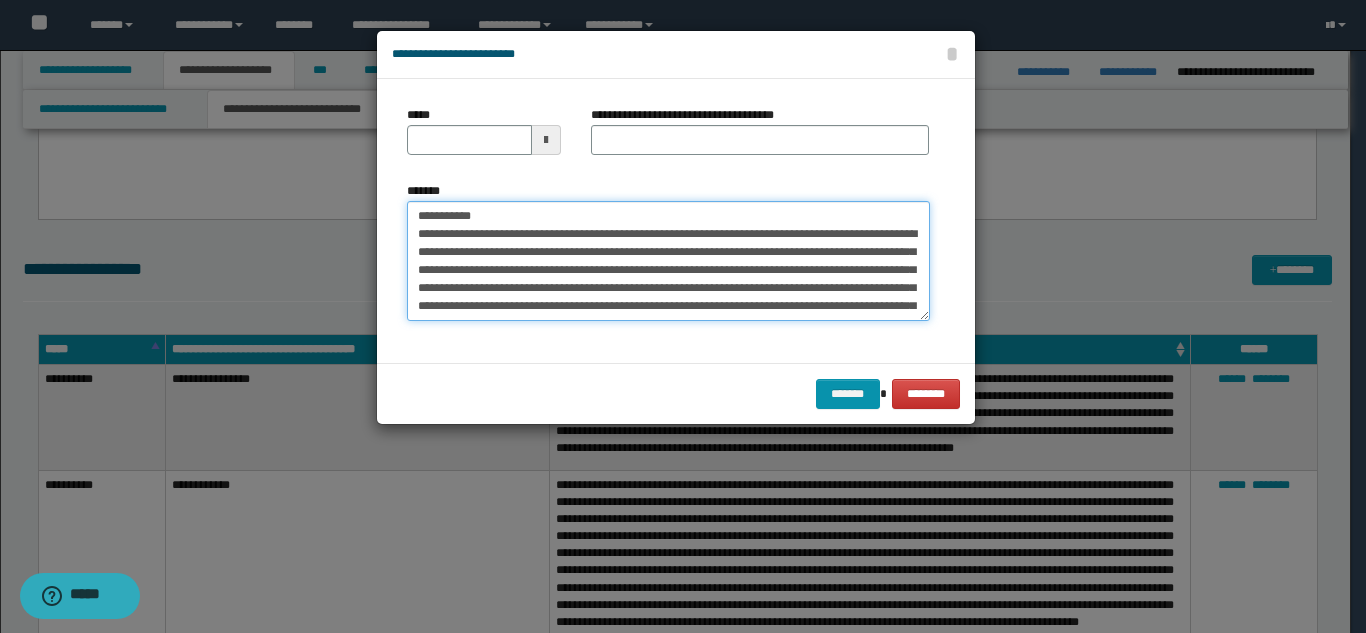 drag, startPoint x: 551, startPoint y: 216, endPoint x: 592, endPoint y: 163, distance: 67.00746 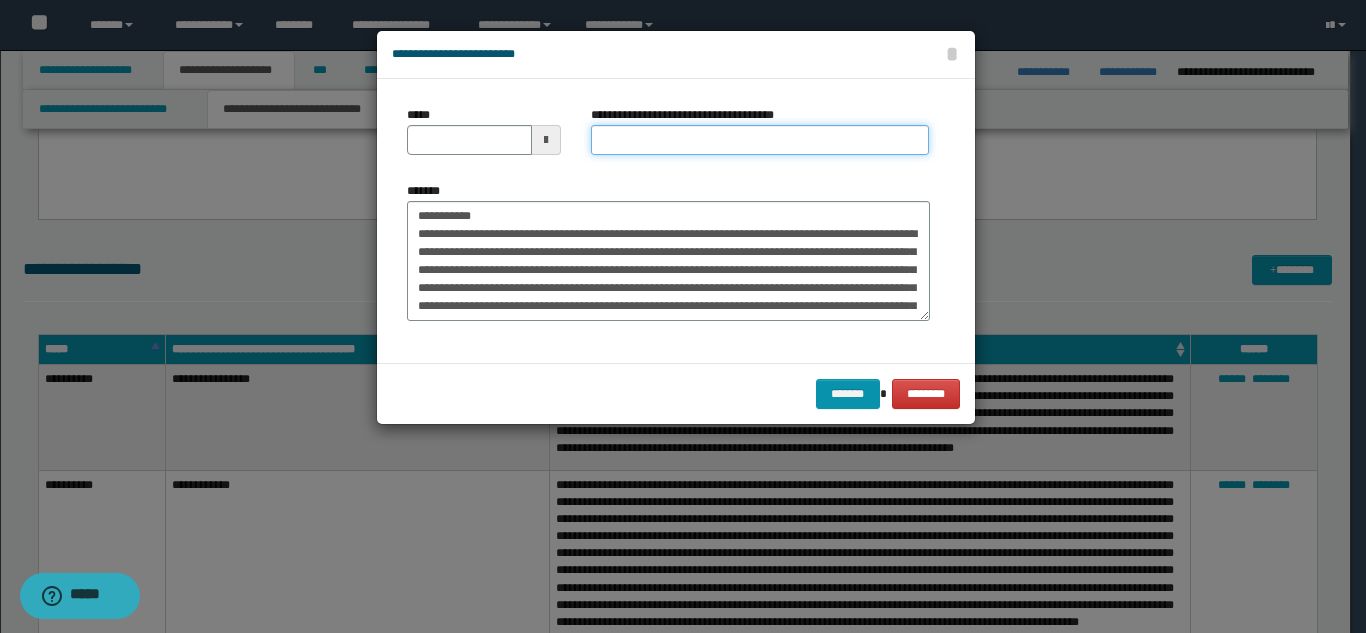 drag, startPoint x: 645, startPoint y: 135, endPoint x: 582, endPoint y: 167, distance: 70.66116 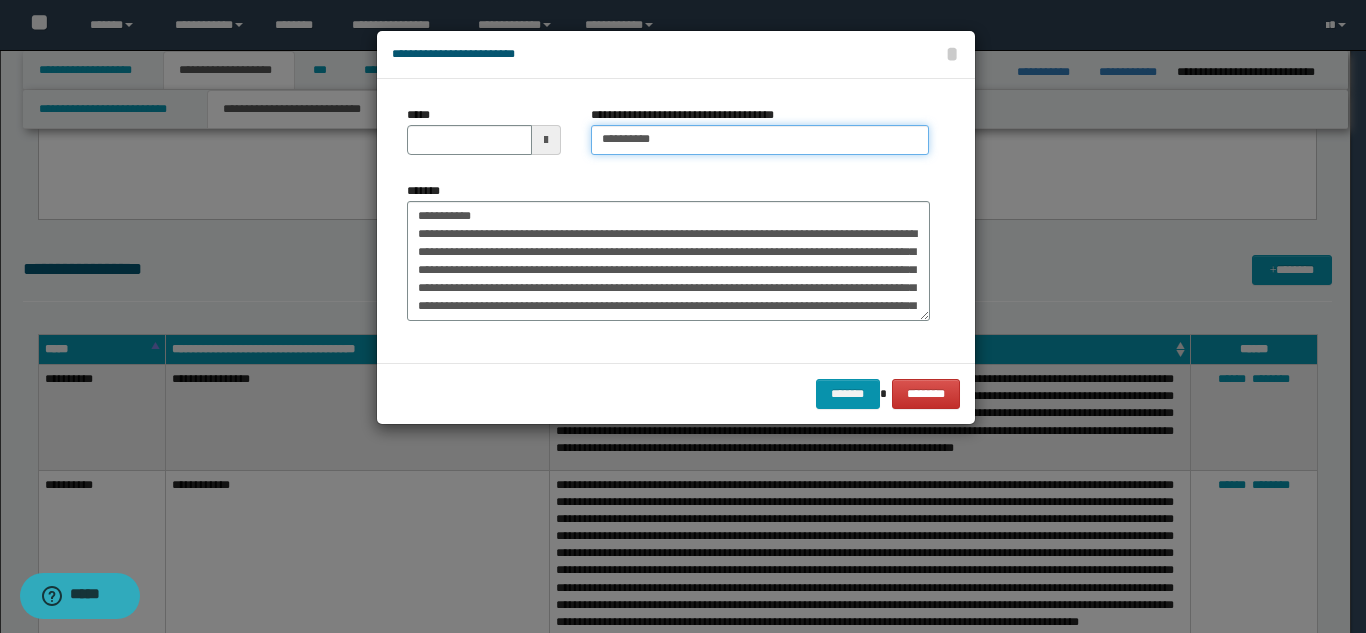 type on "**********" 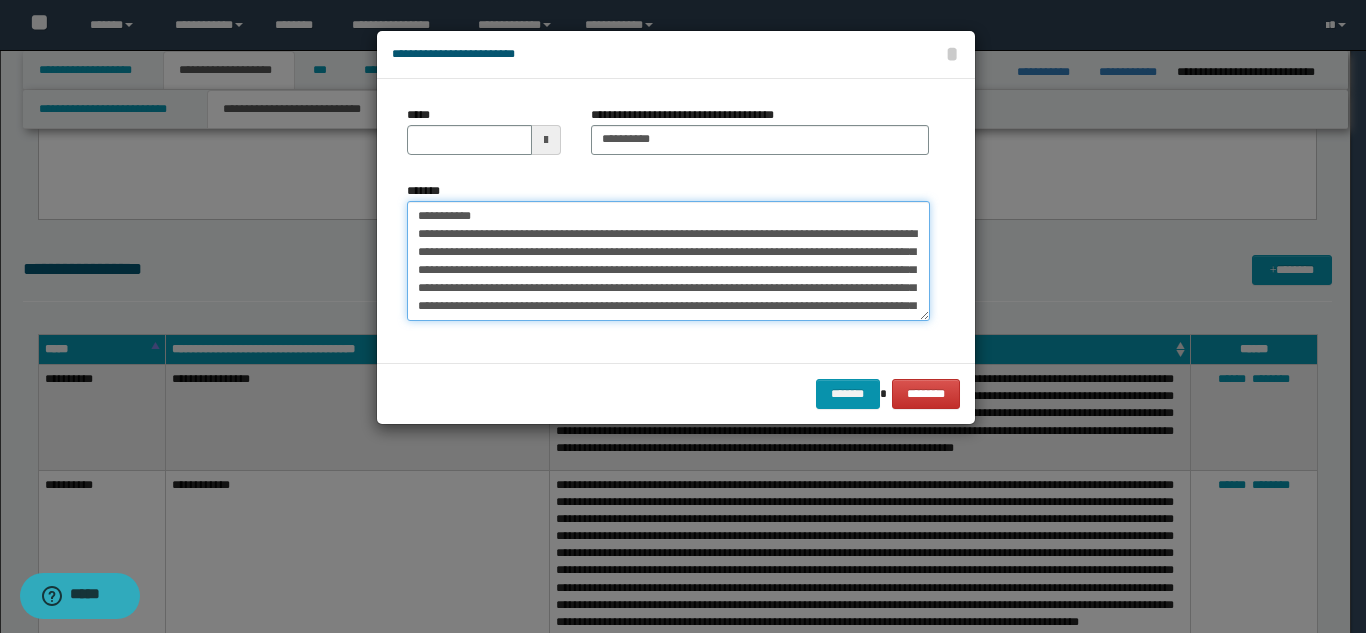 drag, startPoint x: 515, startPoint y: 211, endPoint x: 416, endPoint y: 173, distance: 106.04244 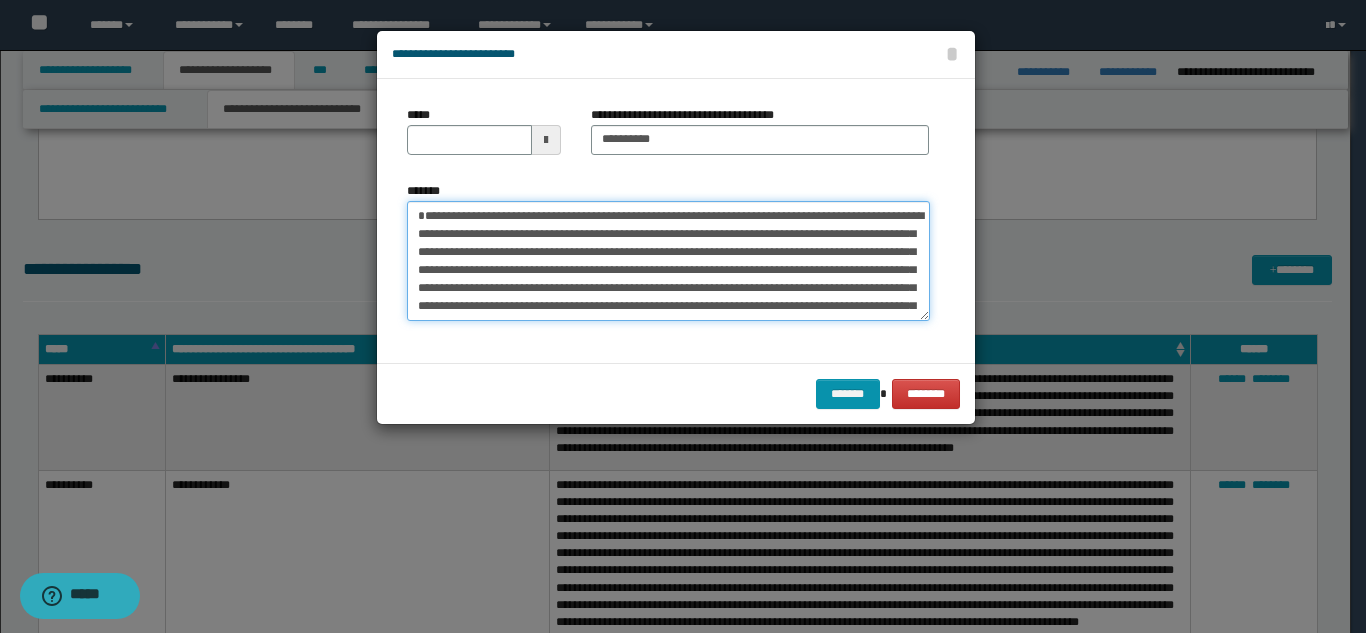 type 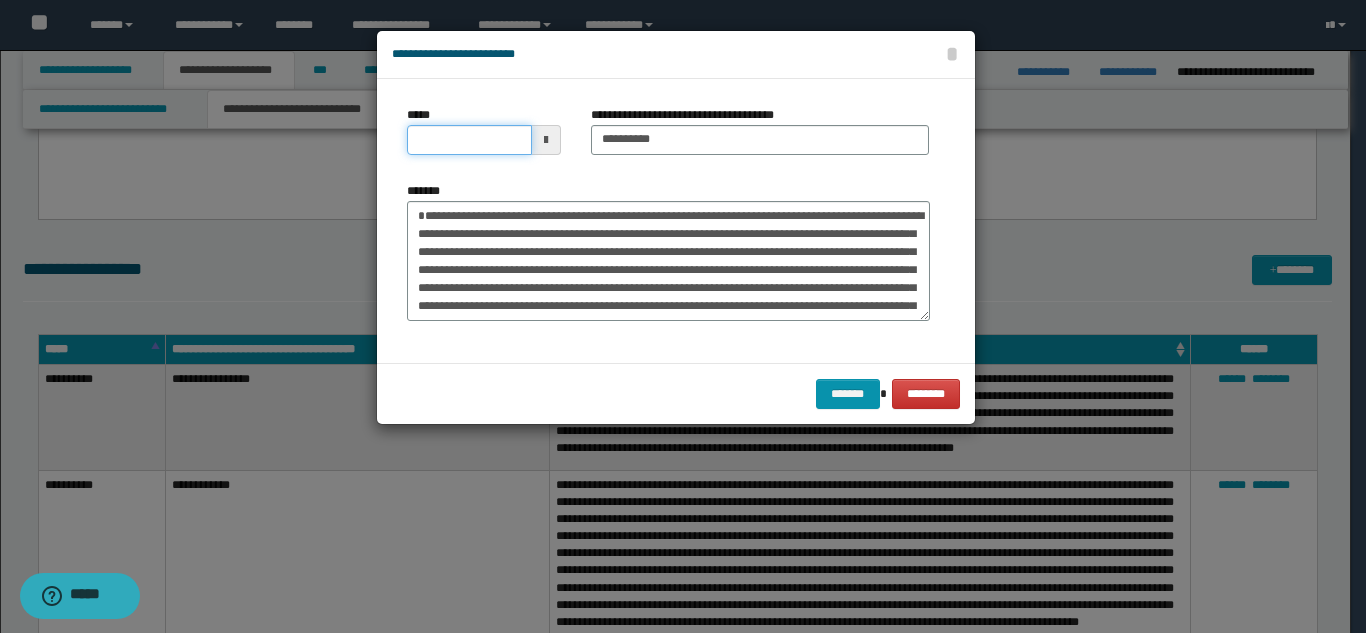 click on "*****" at bounding box center (469, 140) 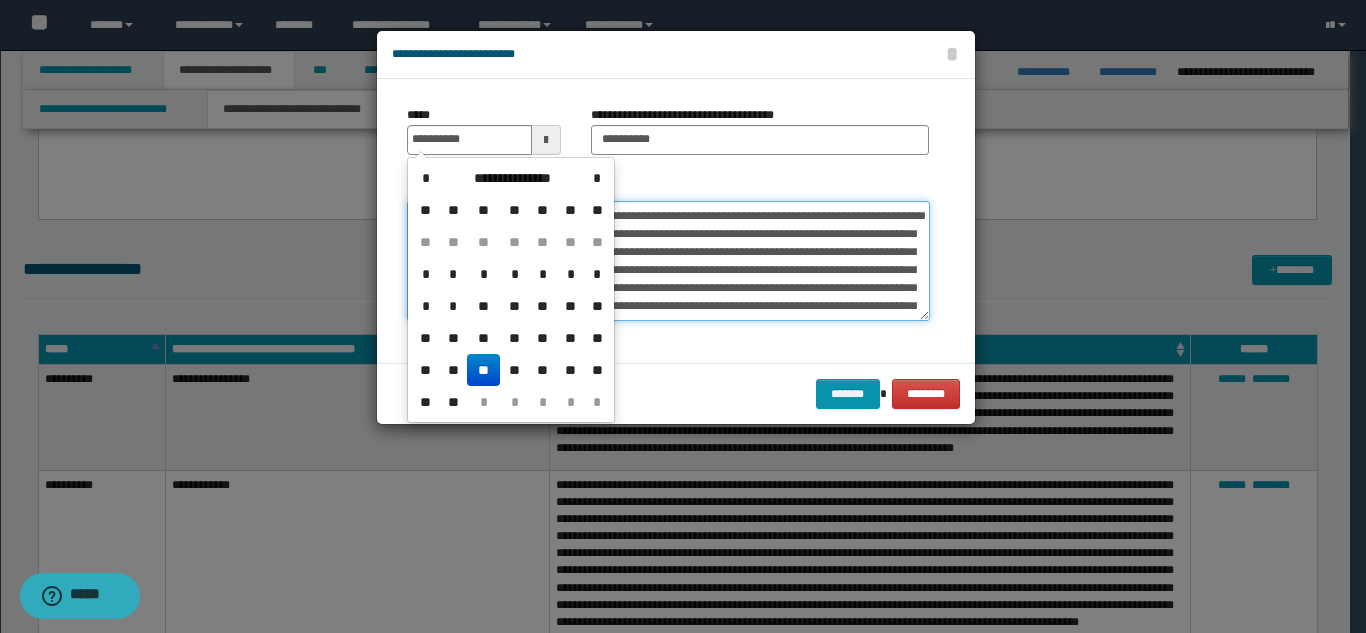 type on "**********" 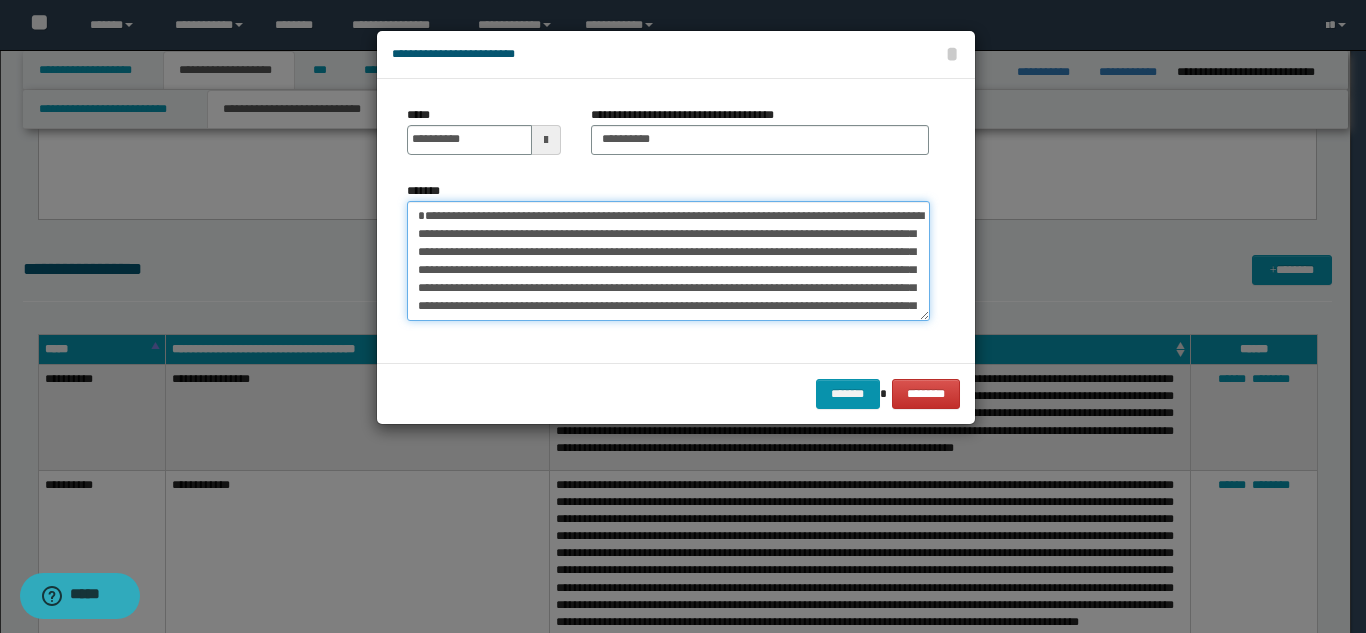 click on "**********" at bounding box center (668, 261) 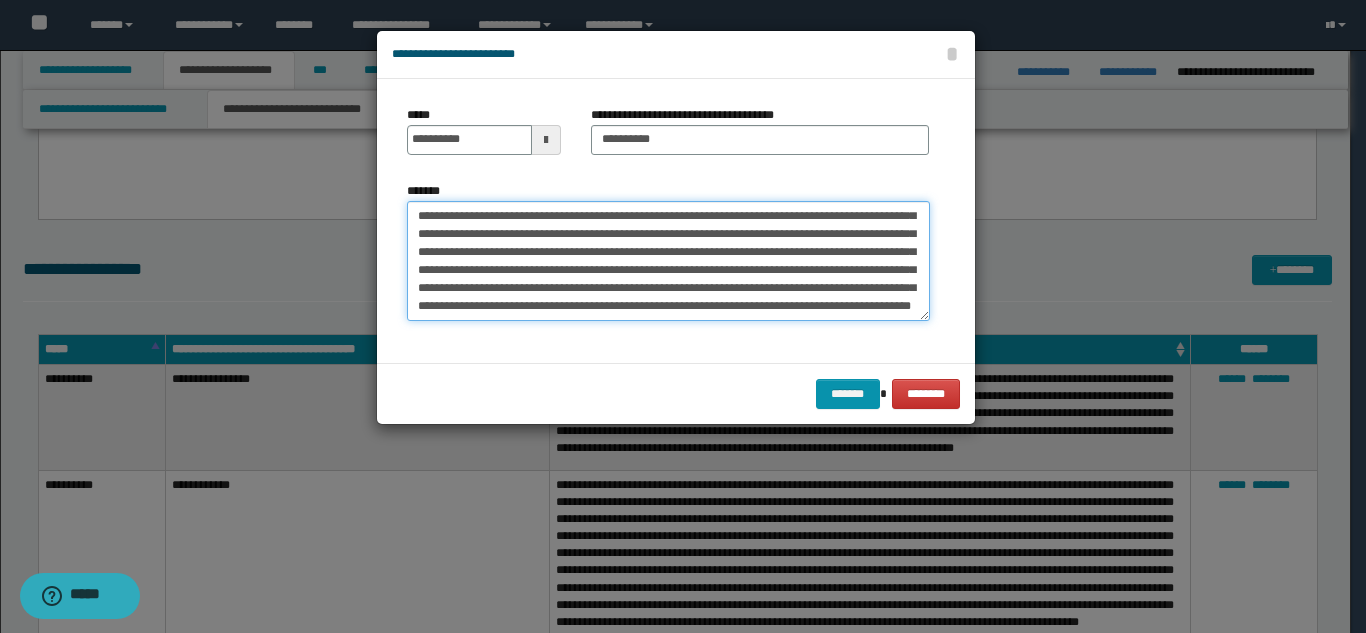 scroll, scrollTop: 144, scrollLeft: 0, axis: vertical 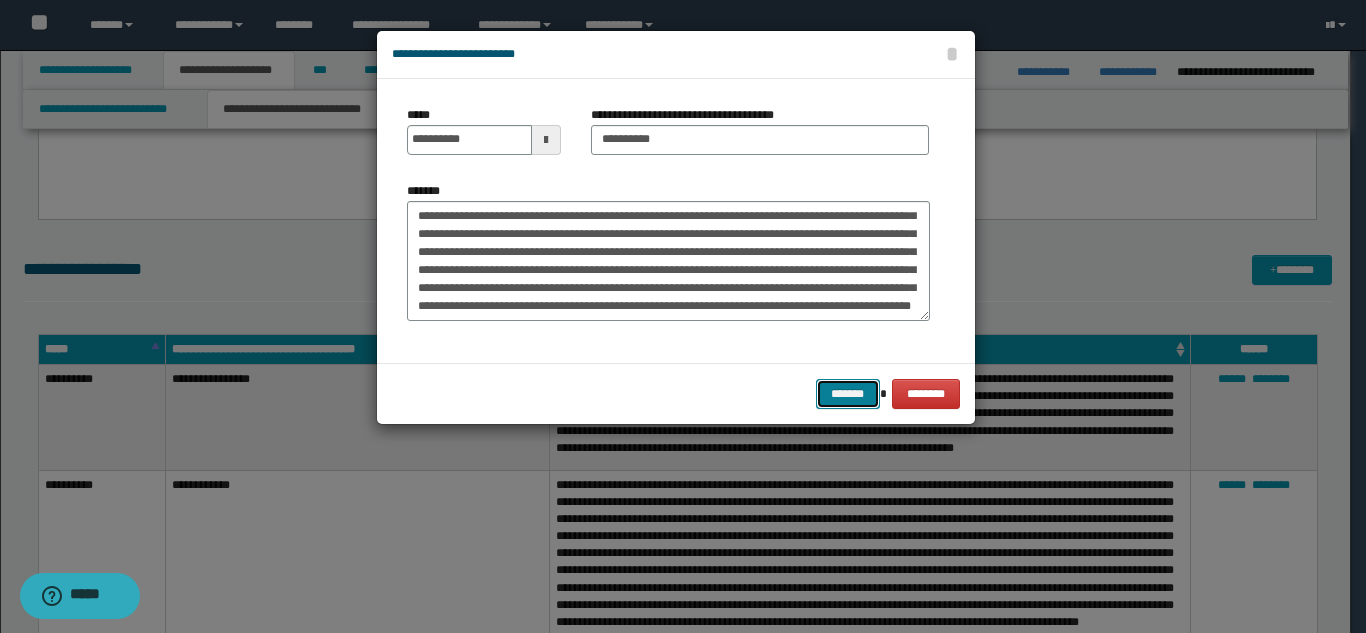 drag, startPoint x: 848, startPoint y: 380, endPoint x: 819, endPoint y: 386, distance: 29.614185 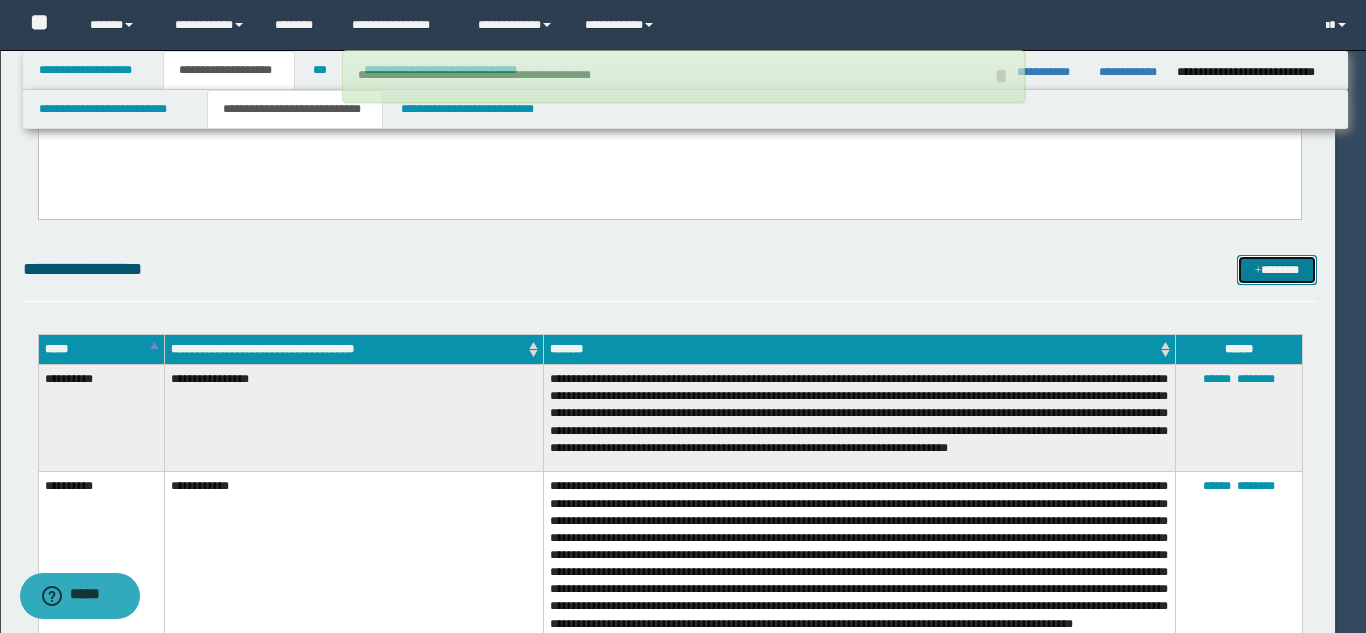 type 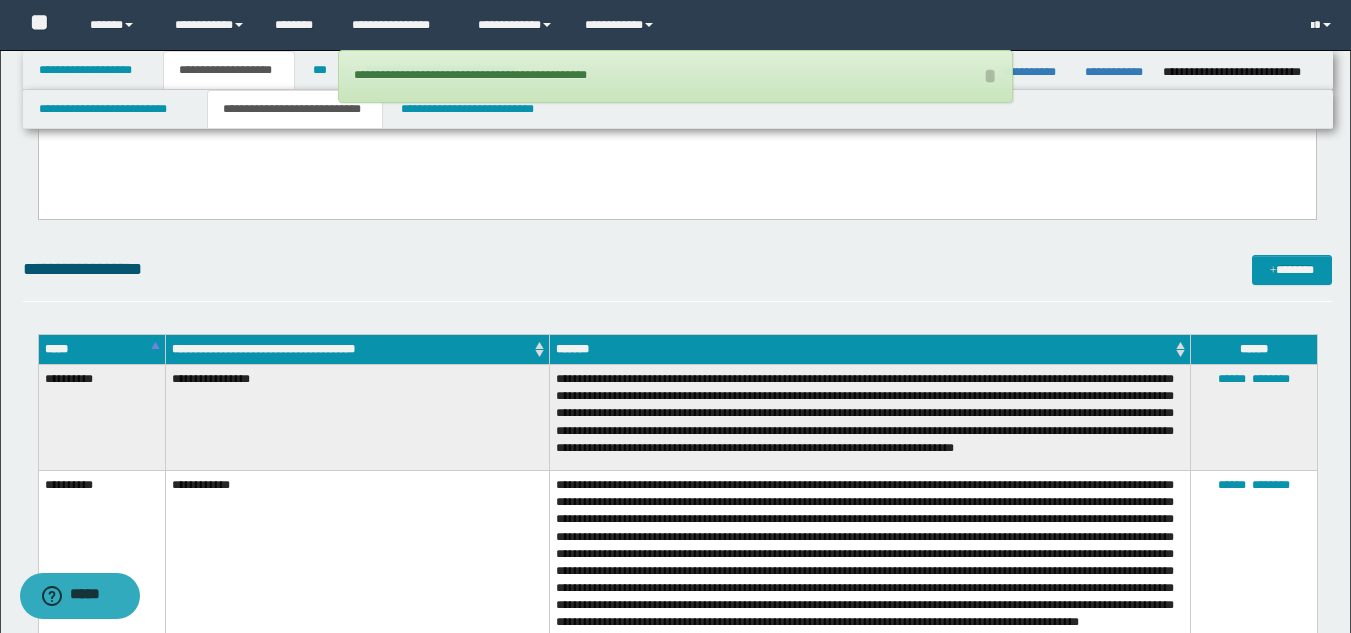 click on "**********" at bounding box center [677, 278] 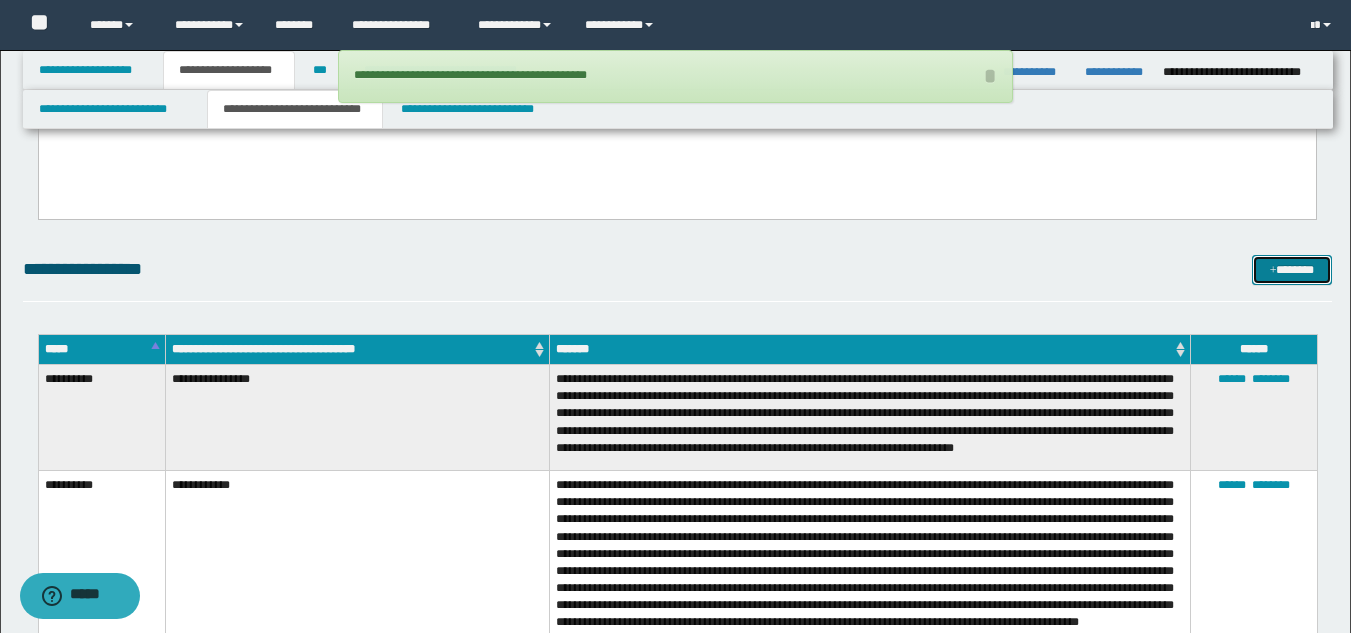 click on "*******" at bounding box center [1292, 270] 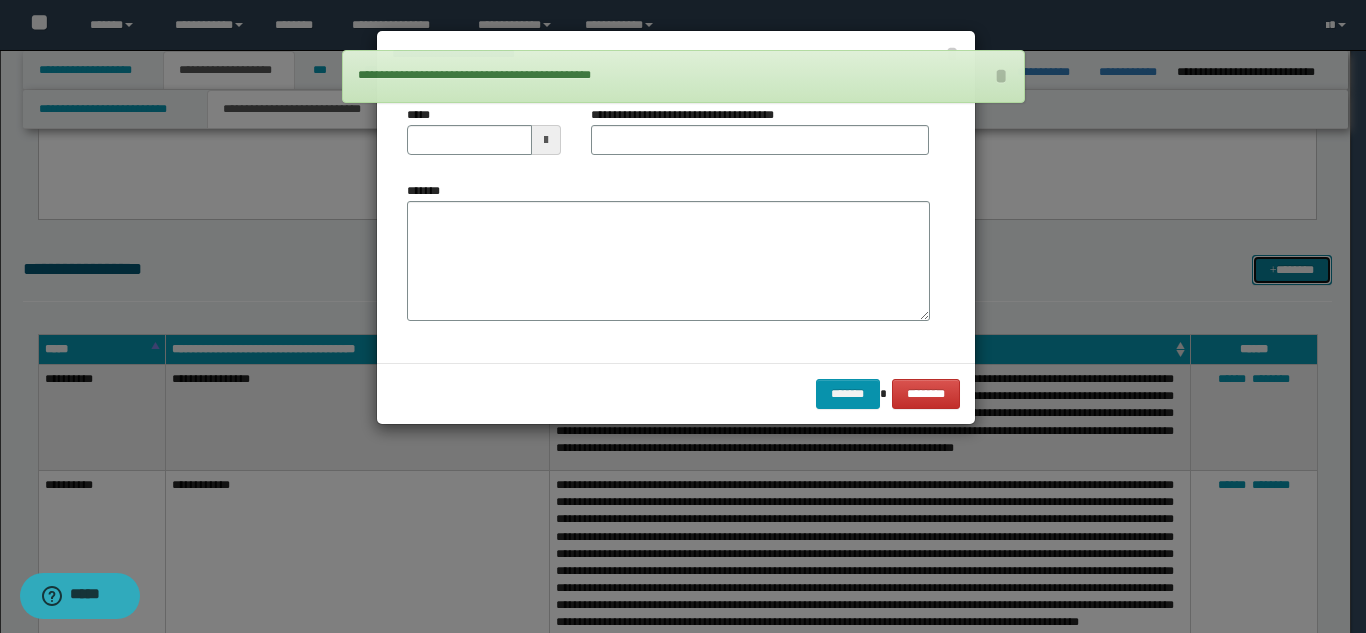 scroll, scrollTop: 0, scrollLeft: 0, axis: both 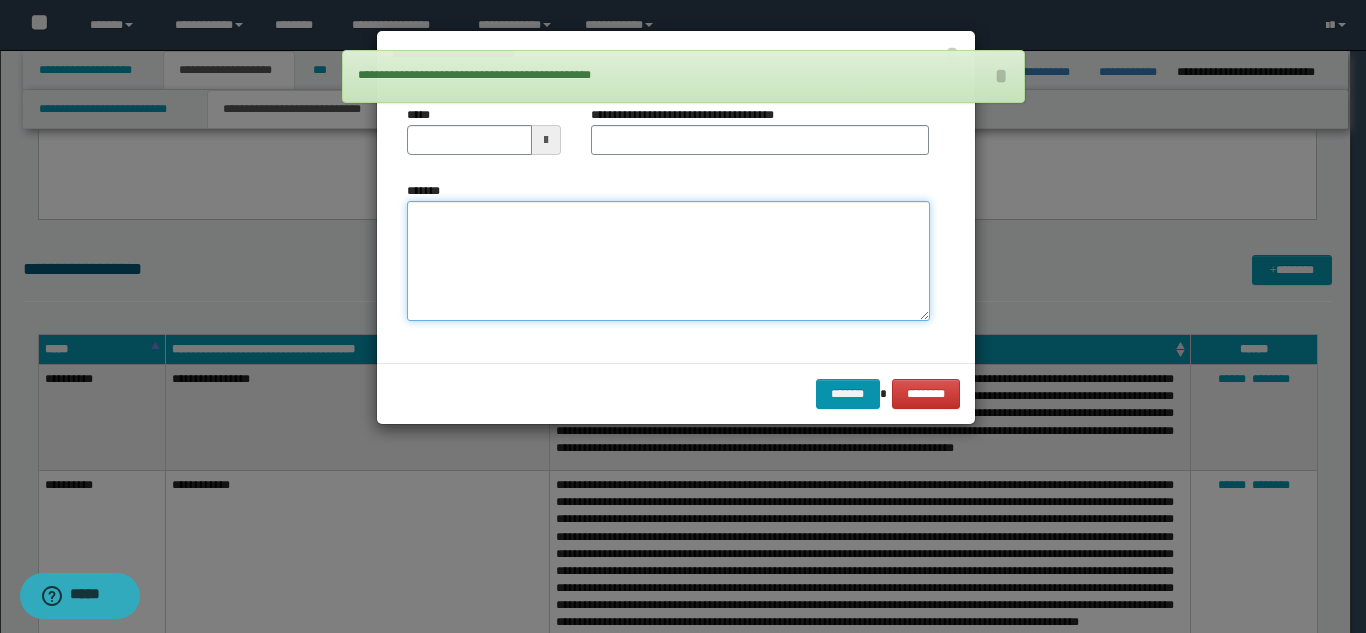 drag, startPoint x: 765, startPoint y: 271, endPoint x: 727, endPoint y: 254, distance: 41.62932 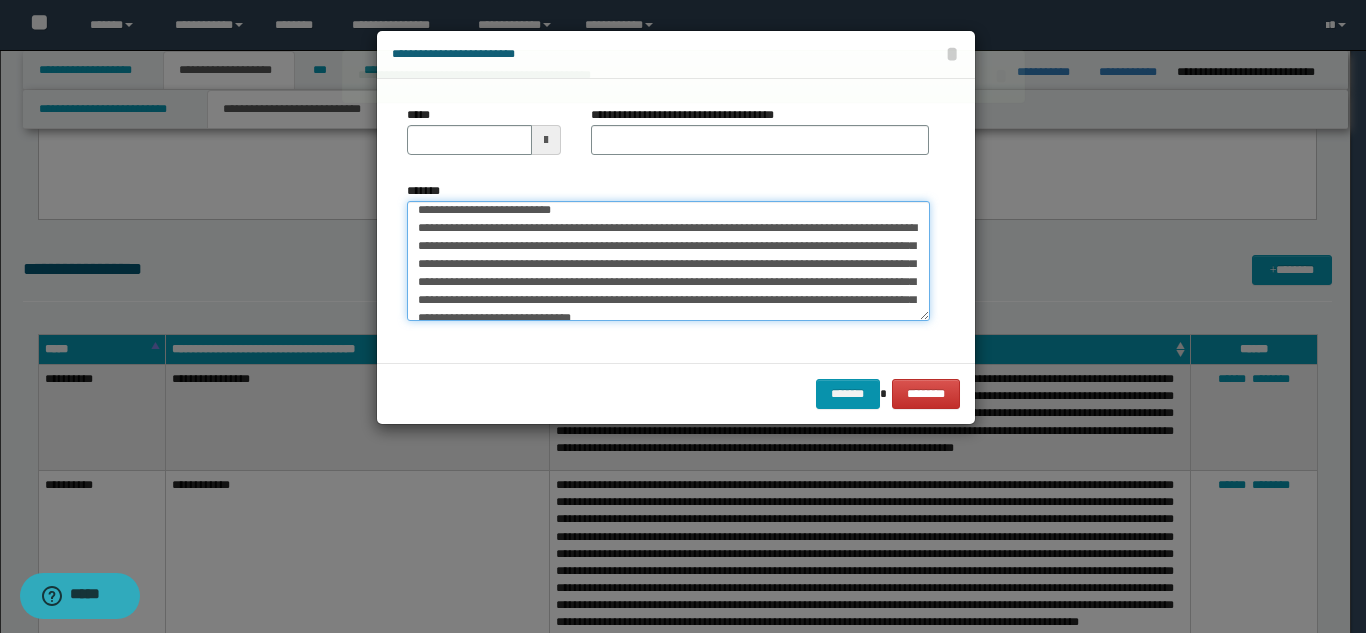 scroll, scrollTop: 0, scrollLeft: 0, axis: both 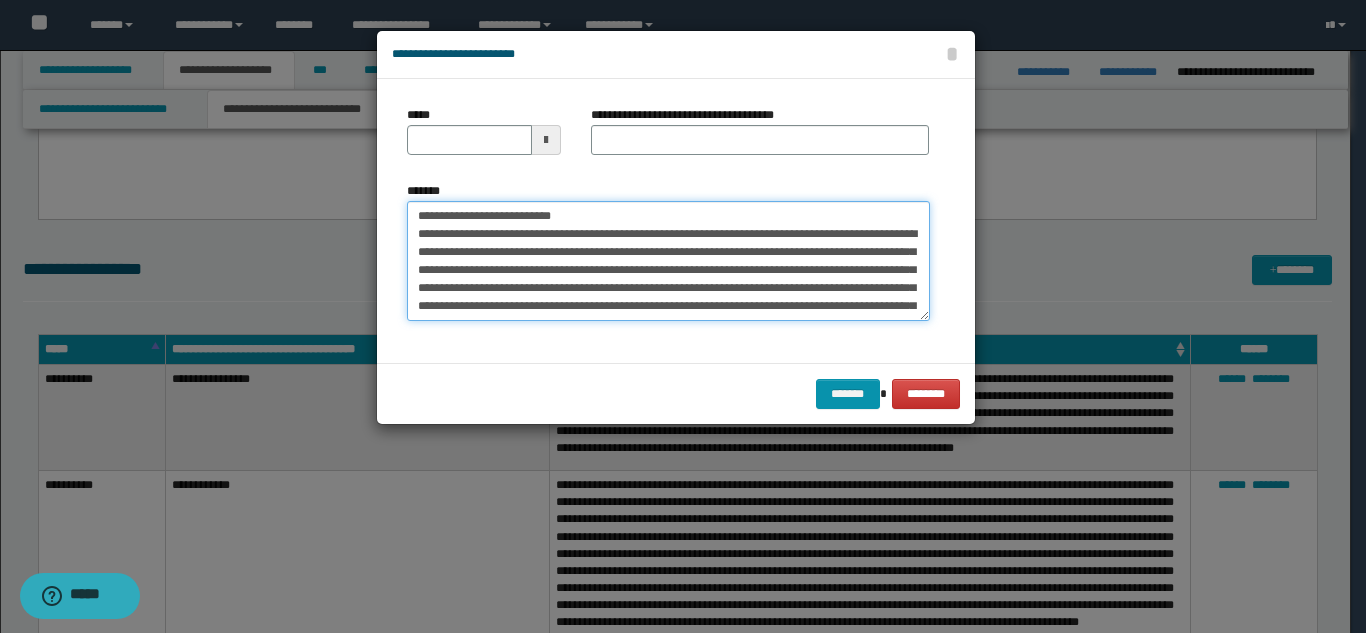 drag, startPoint x: 594, startPoint y: 214, endPoint x: 637, endPoint y: 155, distance: 73.00685 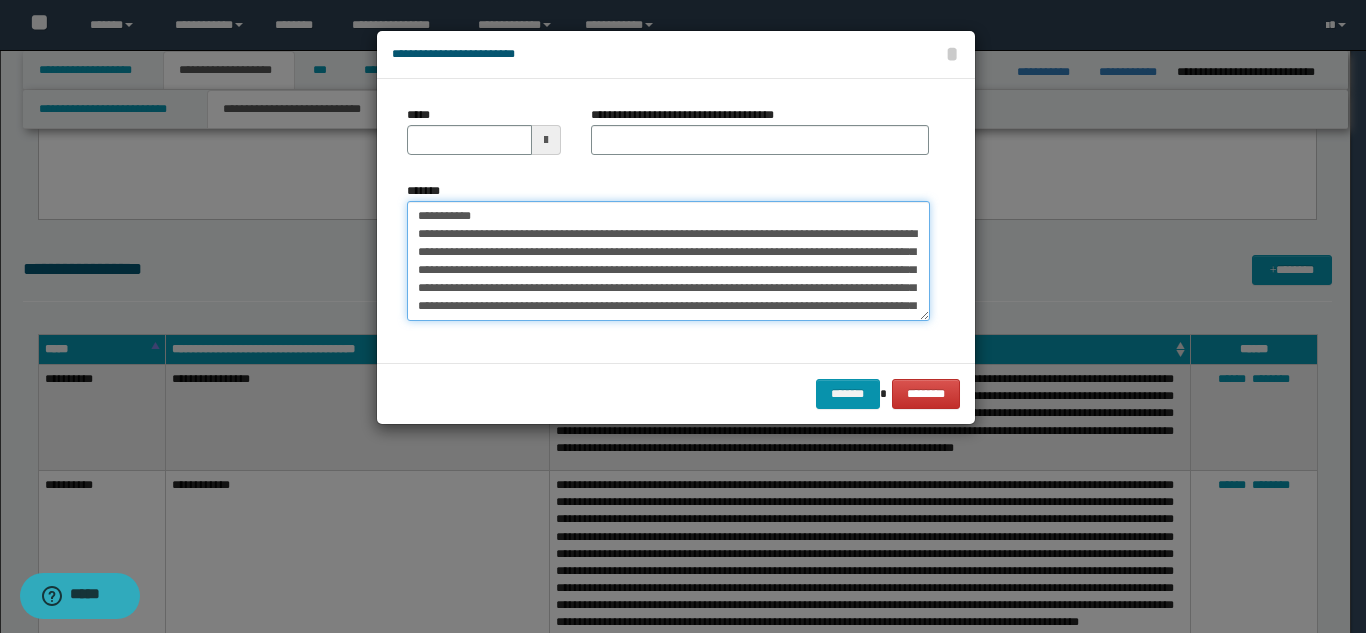 type on "**********" 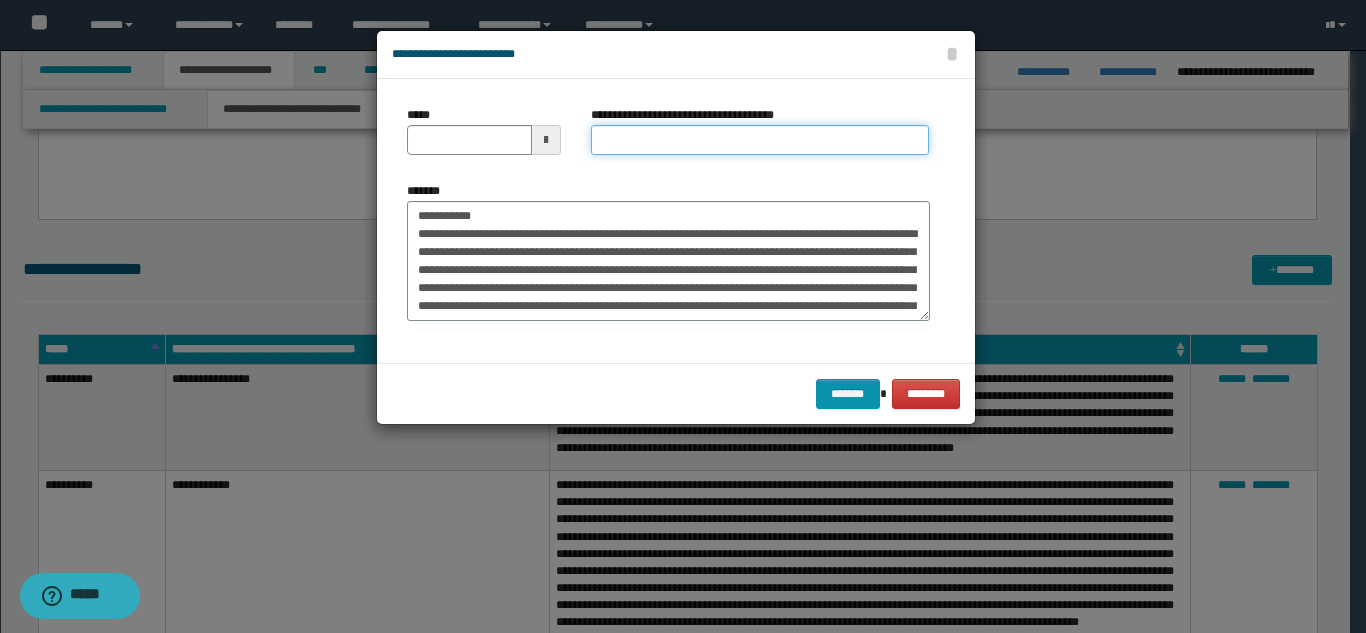 drag, startPoint x: 668, startPoint y: 139, endPoint x: 648, endPoint y: 152, distance: 23.853722 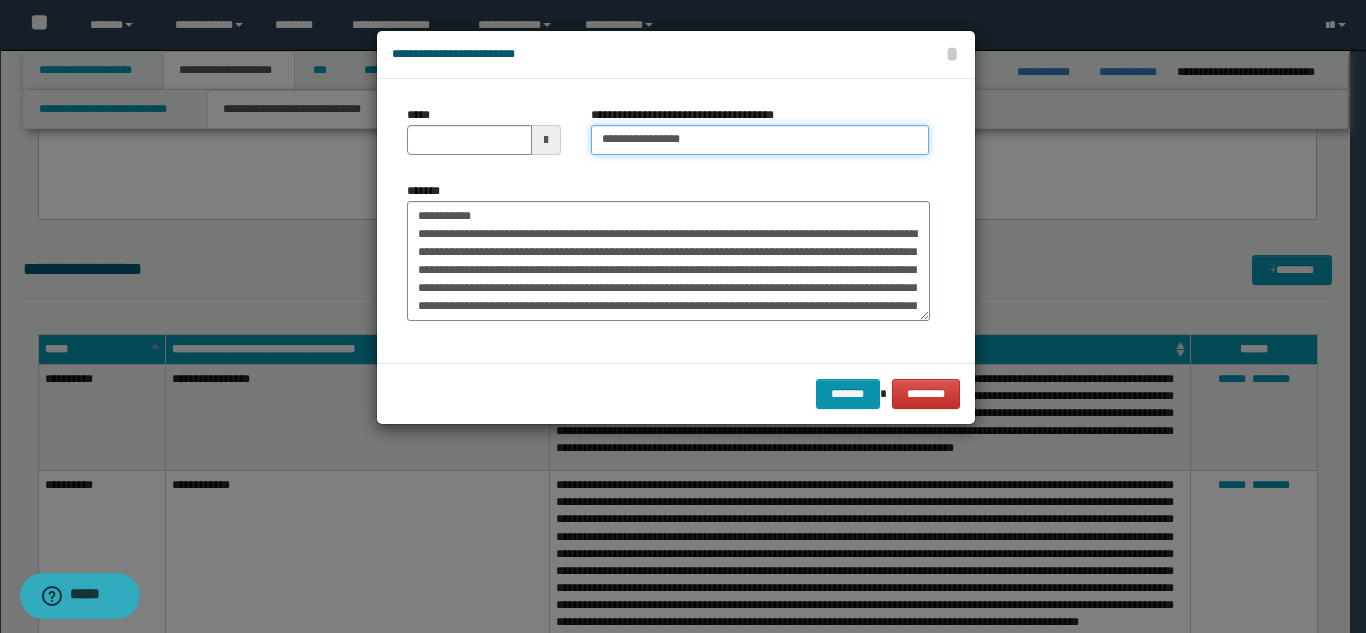 type on "**********" 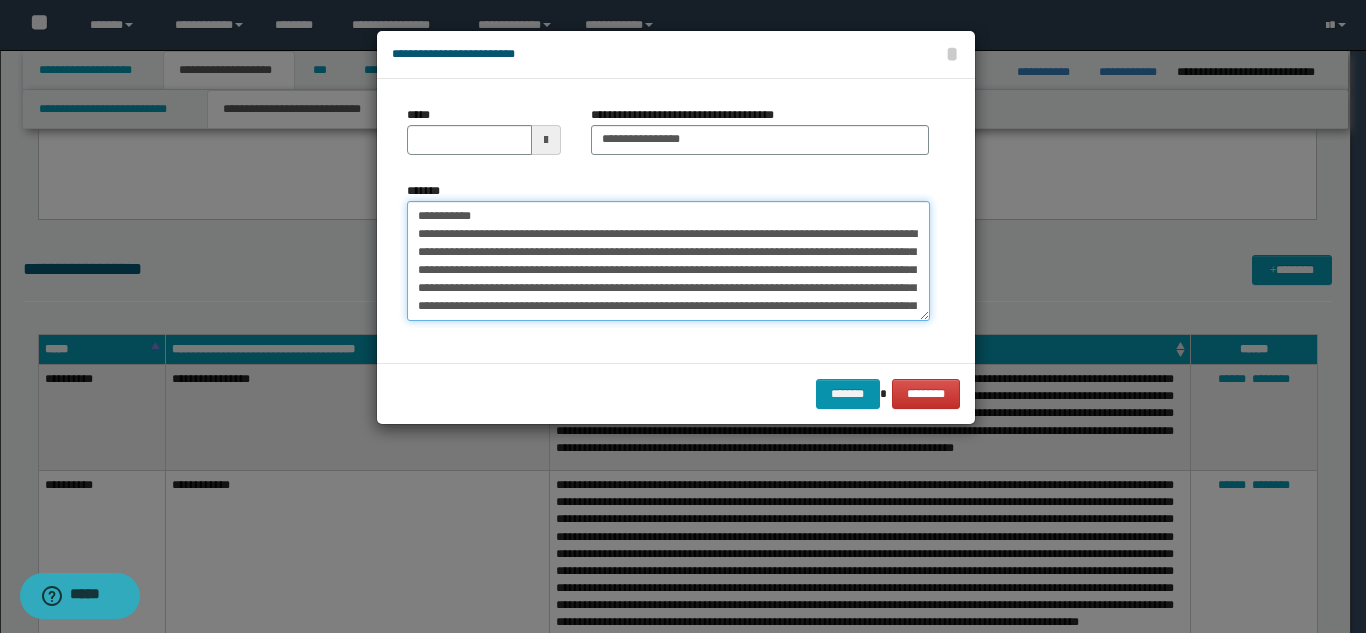 drag, startPoint x: 498, startPoint y: 216, endPoint x: 413, endPoint y: 197, distance: 87.09765 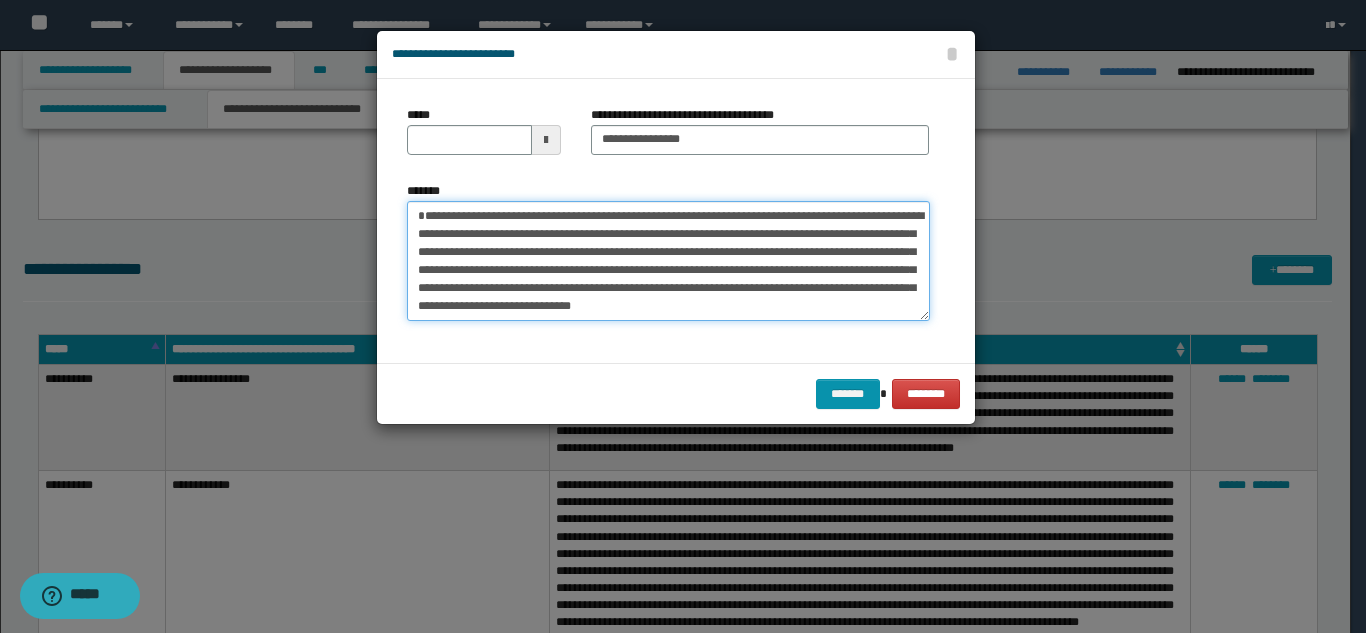 type 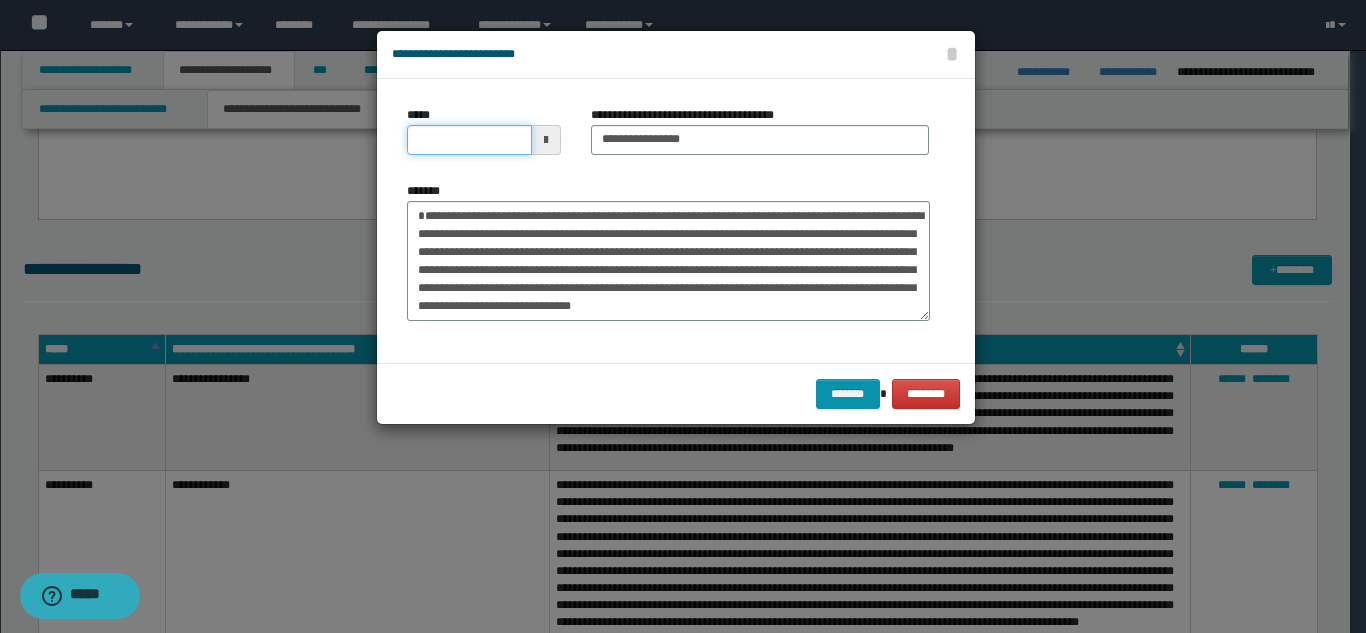 click on "*****" at bounding box center (469, 140) 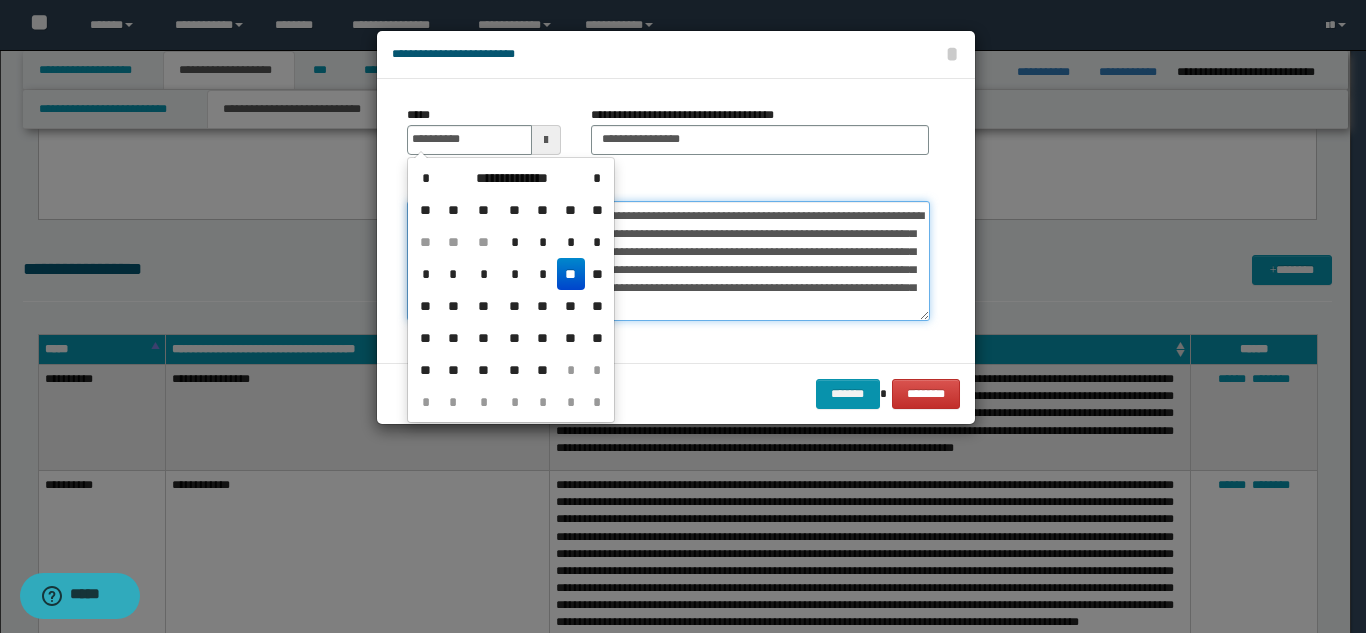type on "**********" 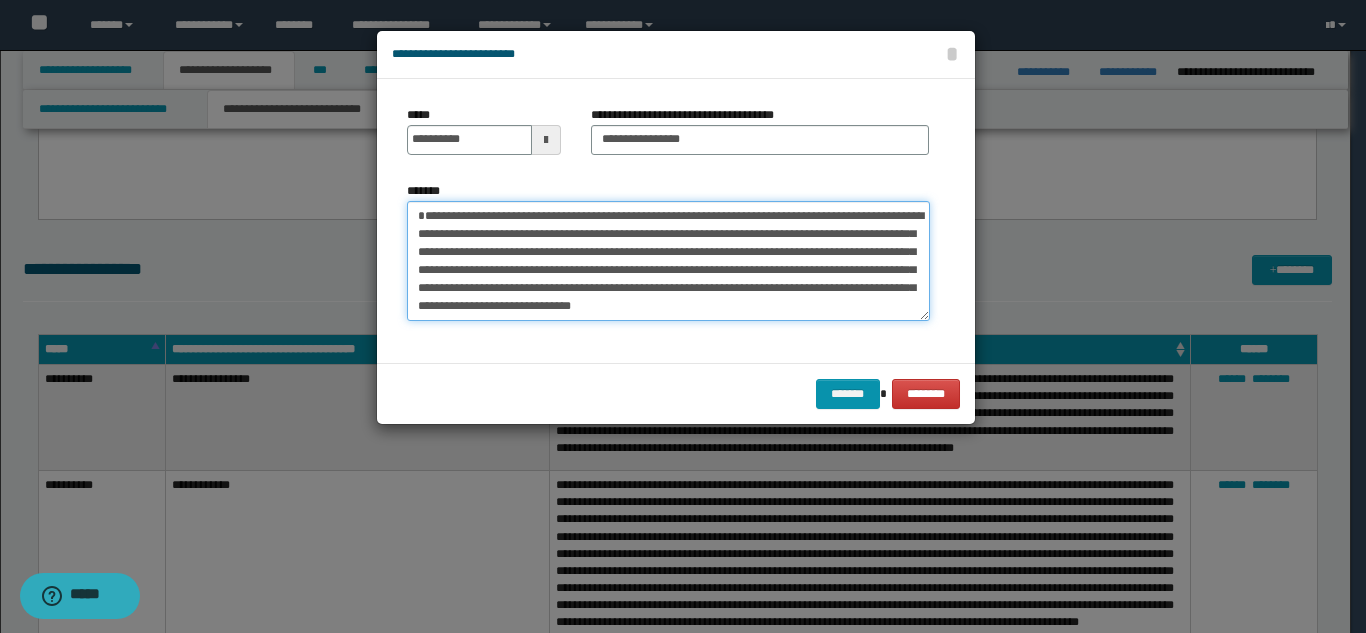 click on "**********" at bounding box center (668, 261) 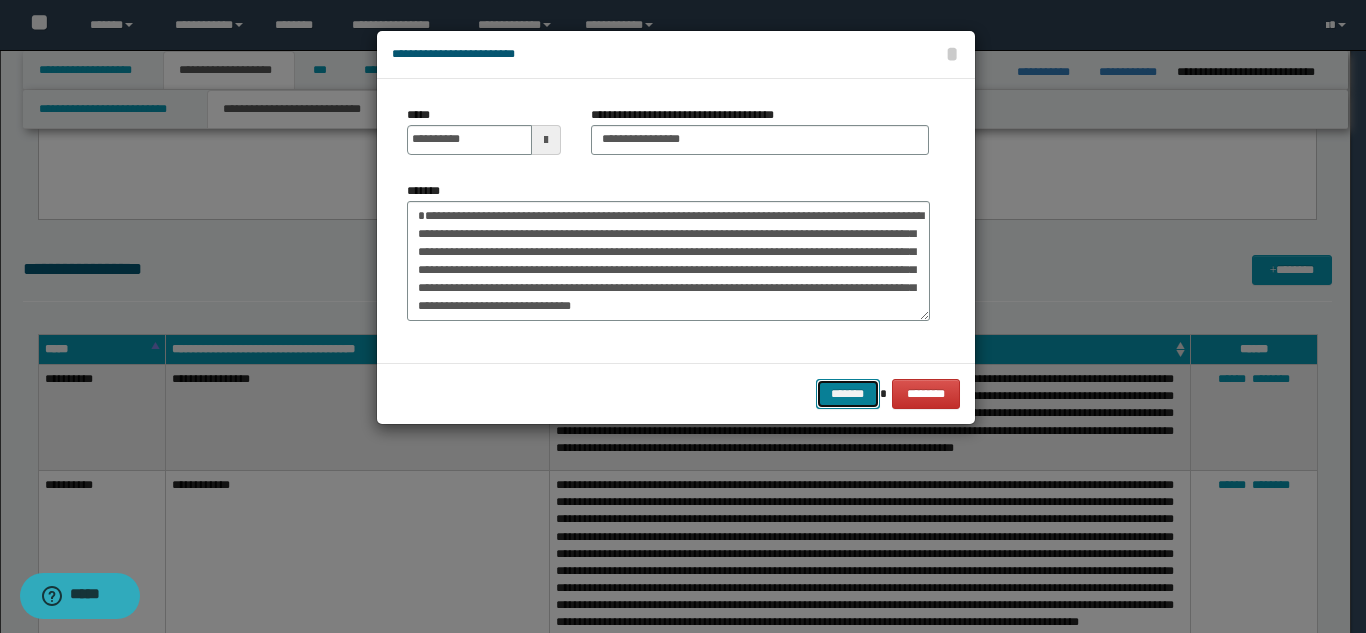 drag, startPoint x: 860, startPoint y: 402, endPoint x: 839, endPoint y: 403, distance: 21.023796 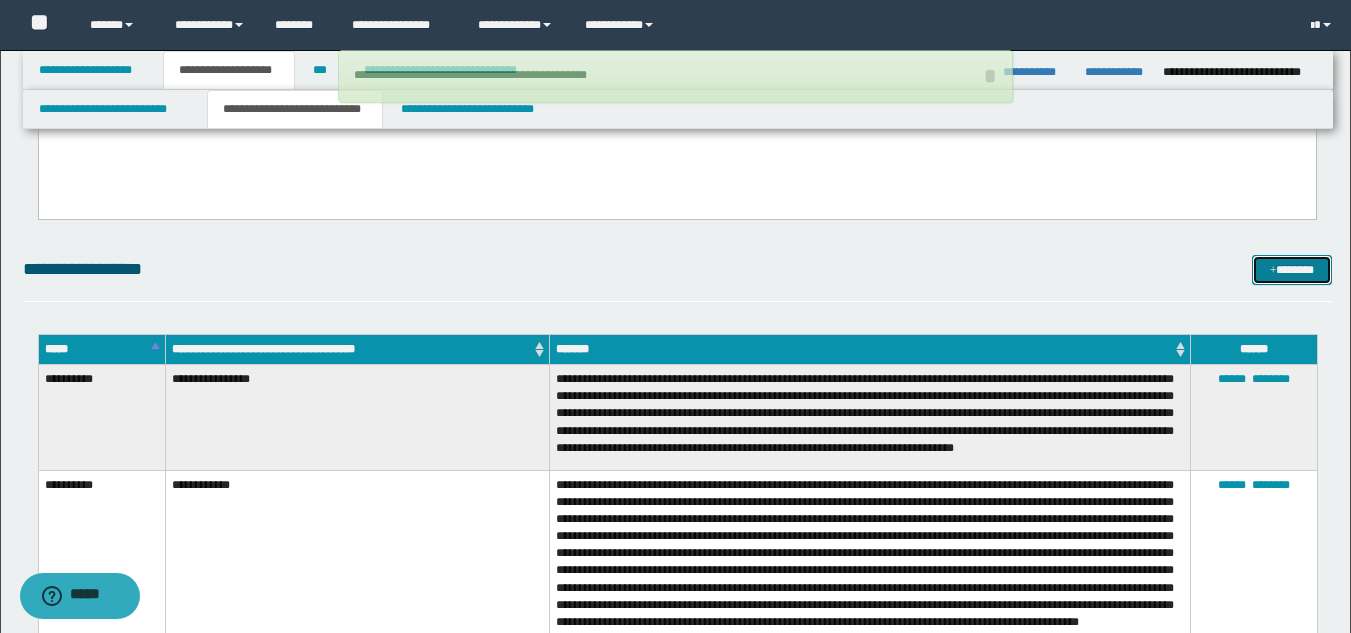 type 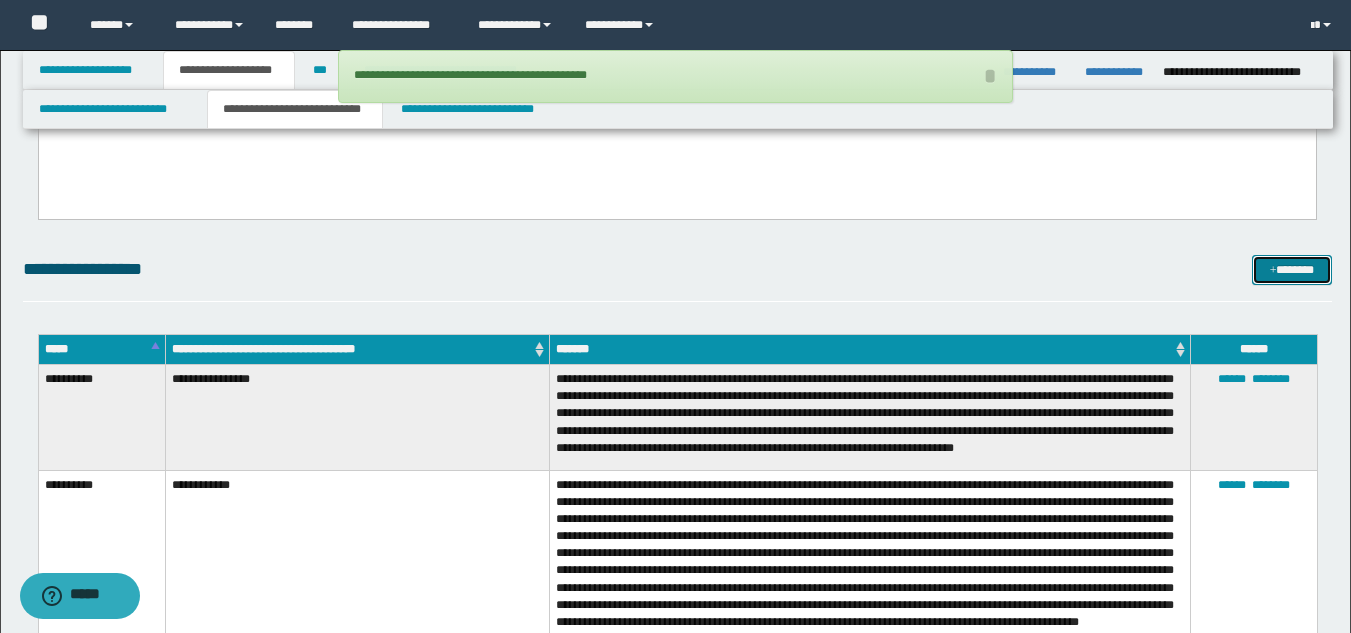 click on "*******" at bounding box center (1292, 270) 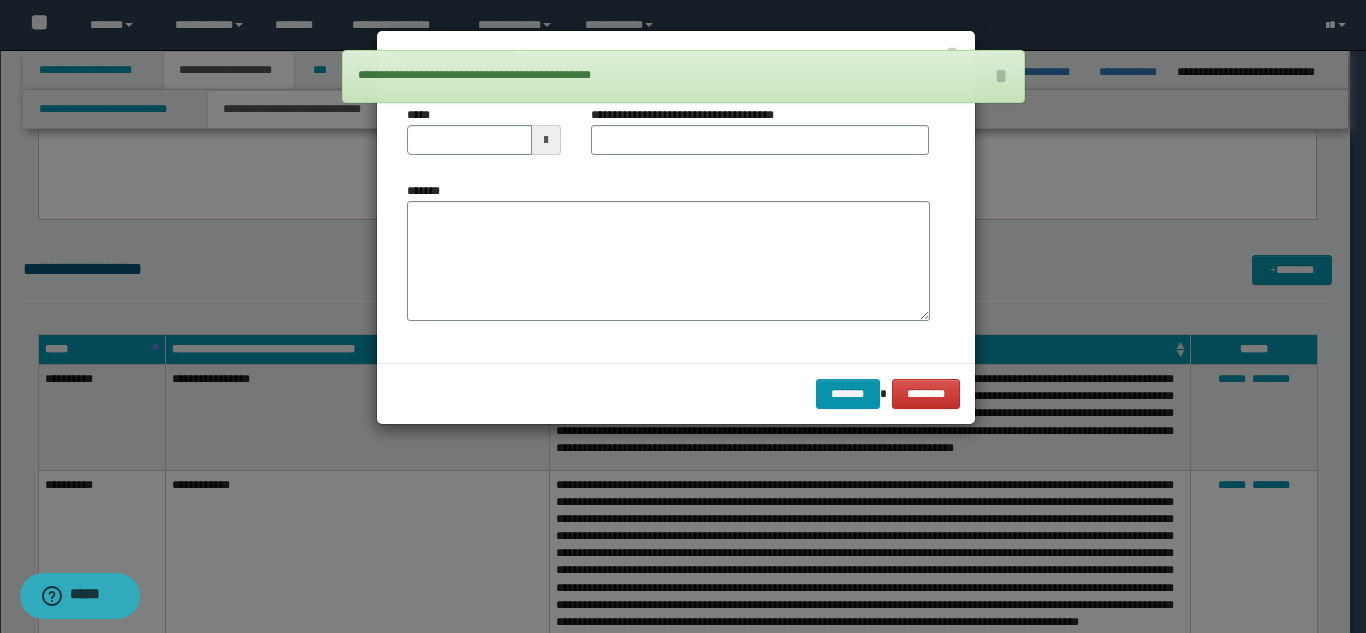 scroll, scrollTop: 0, scrollLeft: 0, axis: both 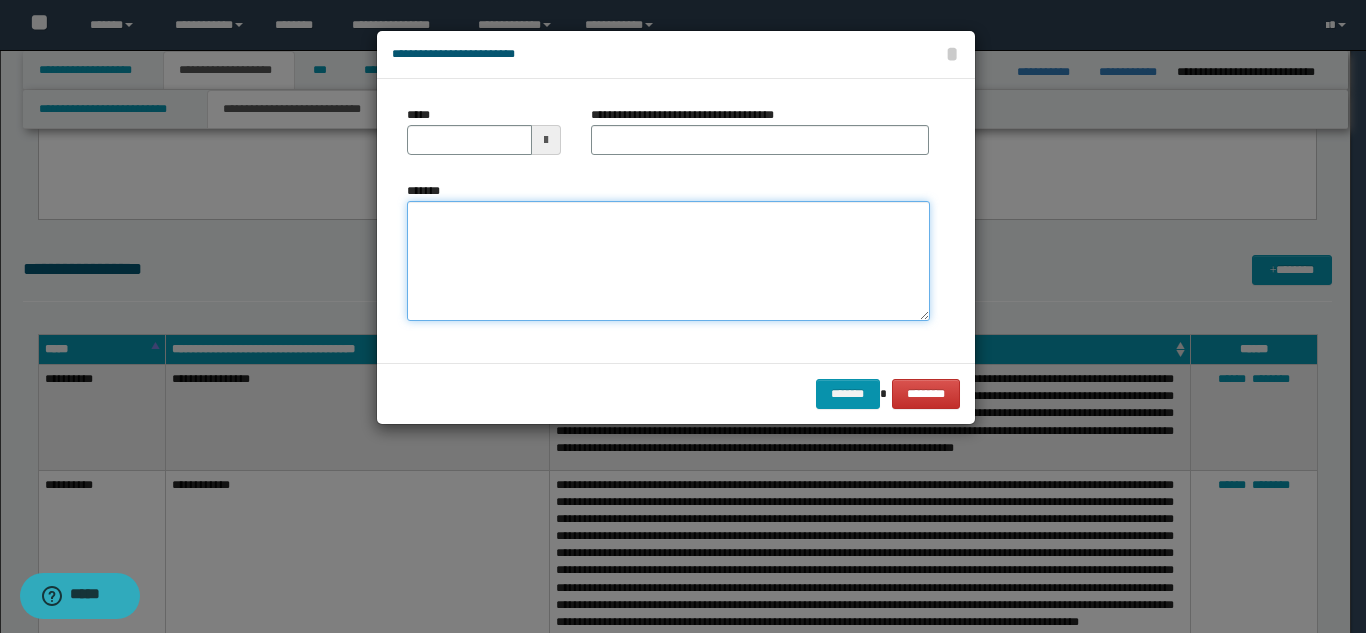 click on "*******" at bounding box center [668, 261] 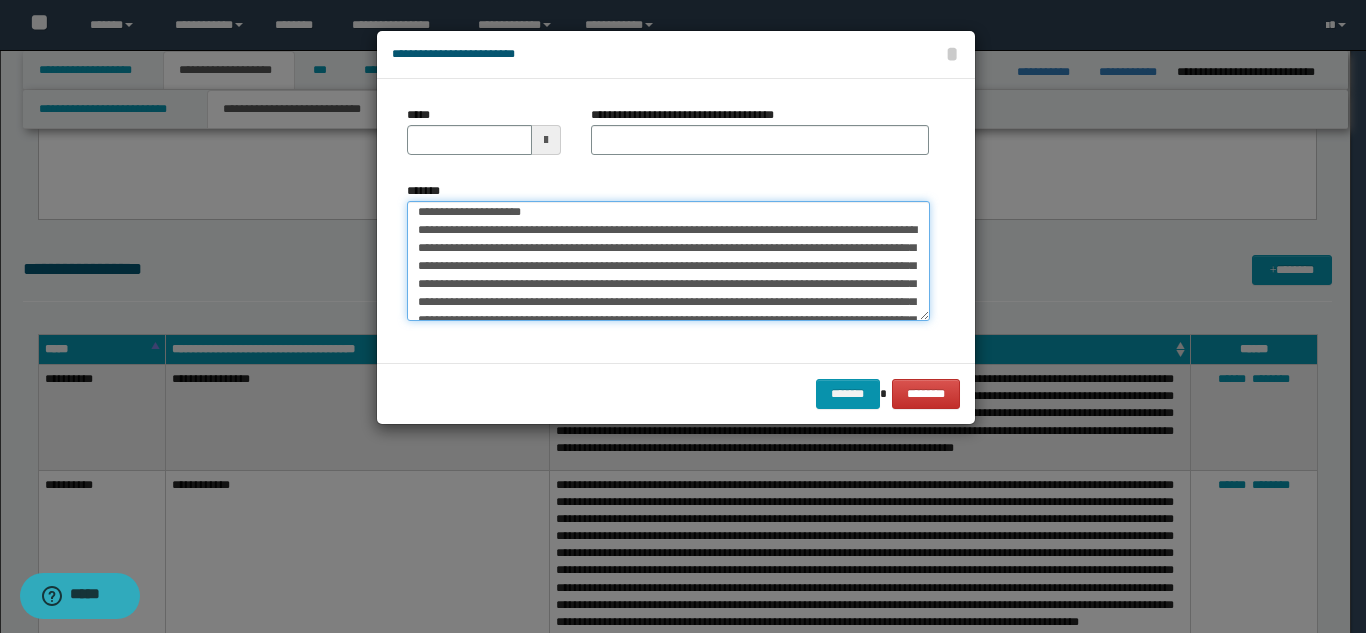 scroll, scrollTop: 0, scrollLeft: 0, axis: both 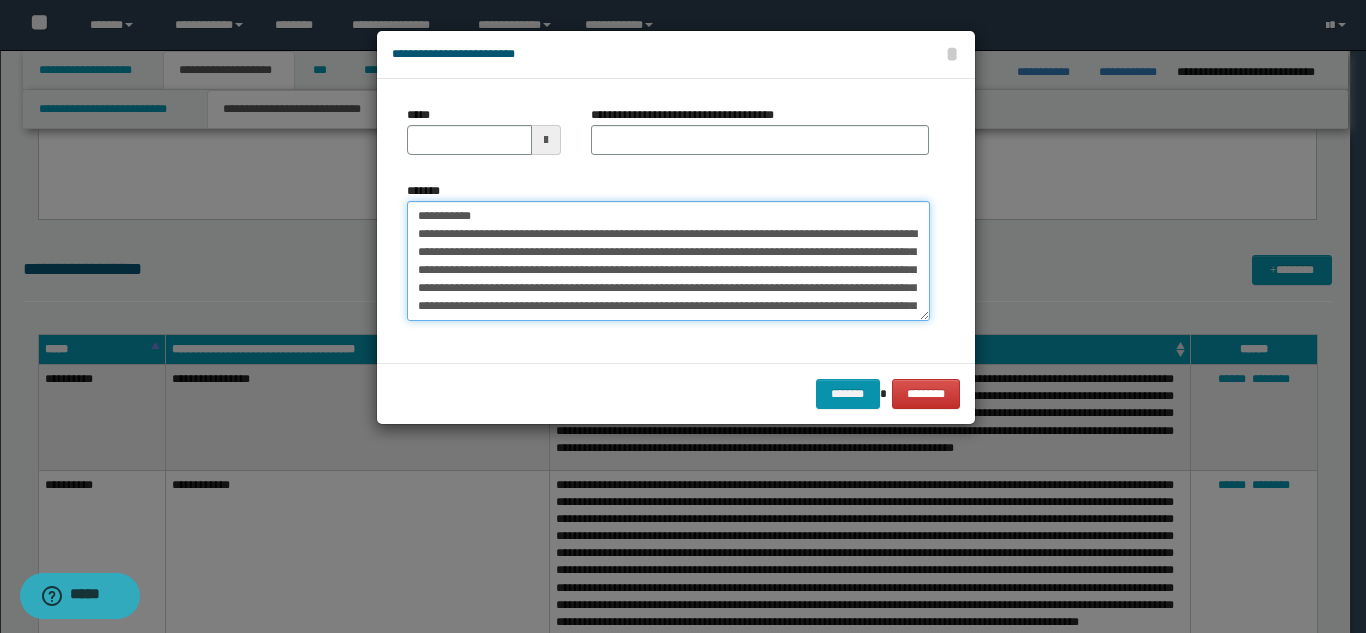 drag, startPoint x: 504, startPoint y: 218, endPoint x: 515, endPoint y: 203, distance: 18.601076 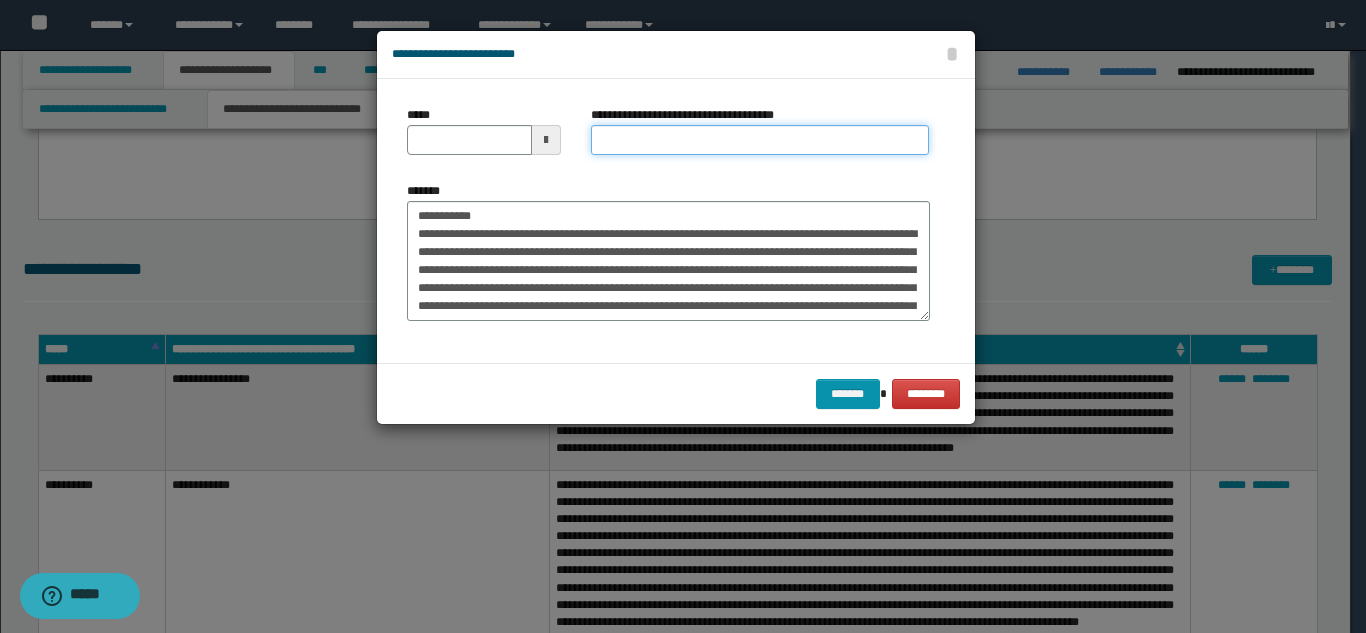 click on "**********" at bounding box center (760, 140) 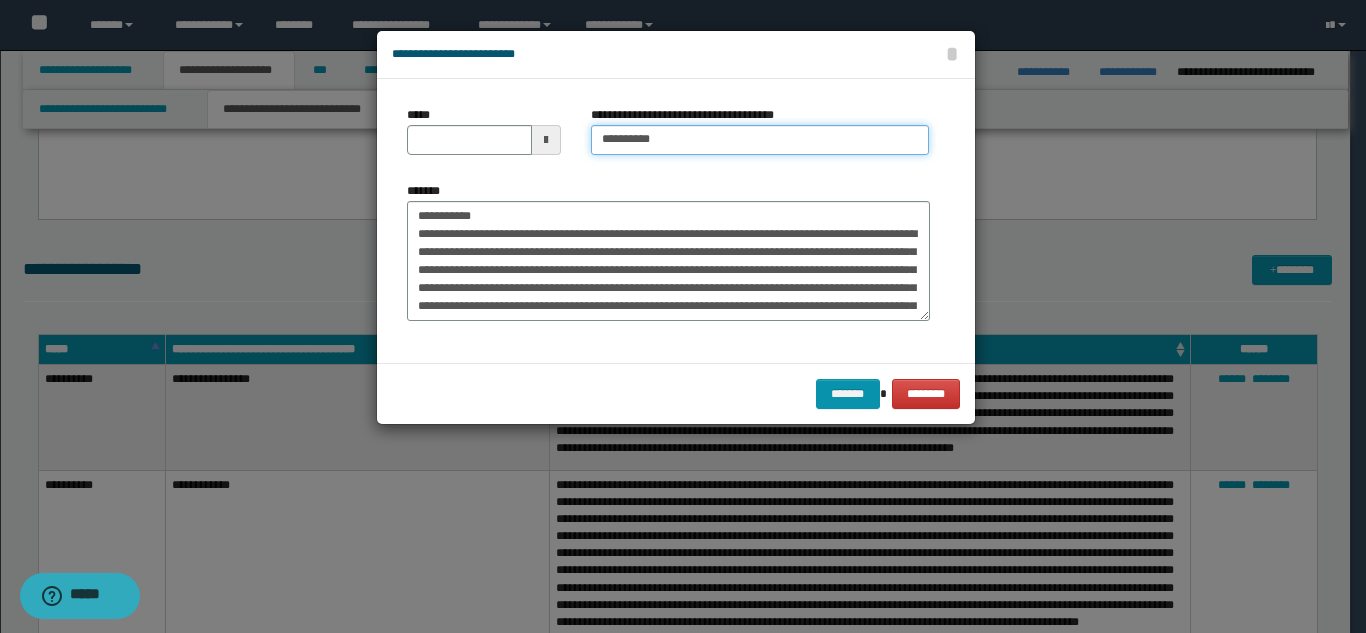 type on "**********" 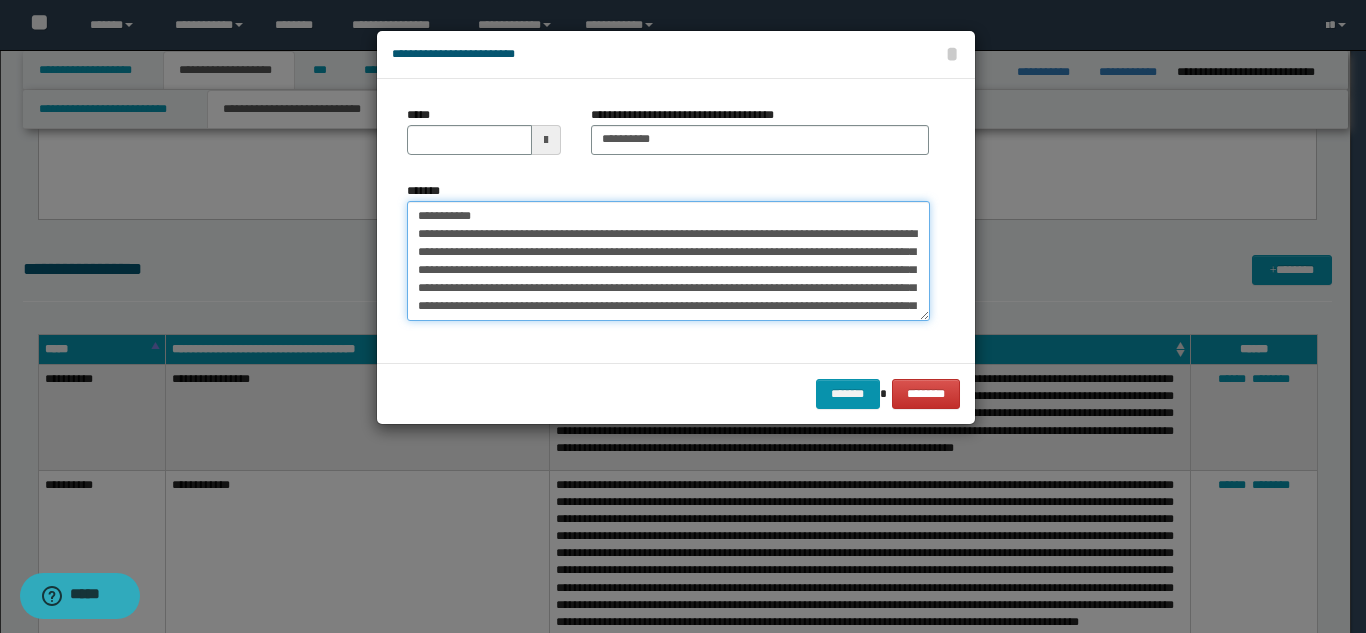 drag, startPoint x: 517, startPoint y: 210, endPoint x: 400, endPoint y: 210, distance: 117 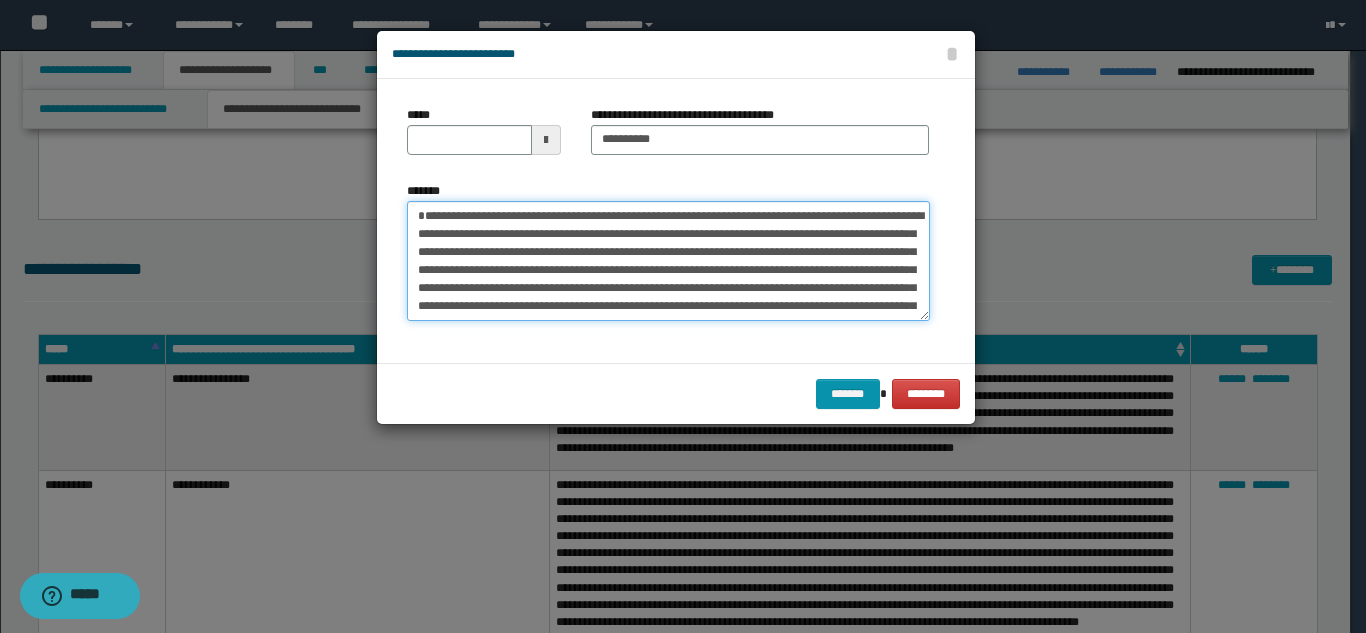 type 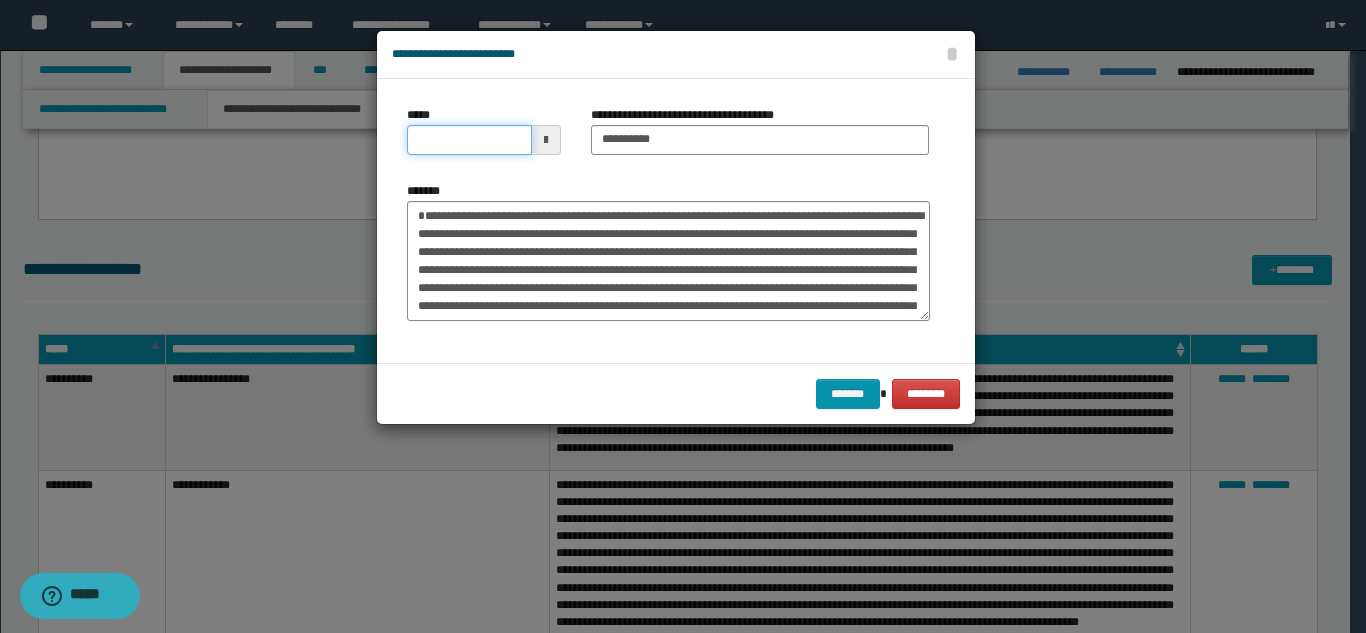 click on "*****" at bounding box center (469, 140) 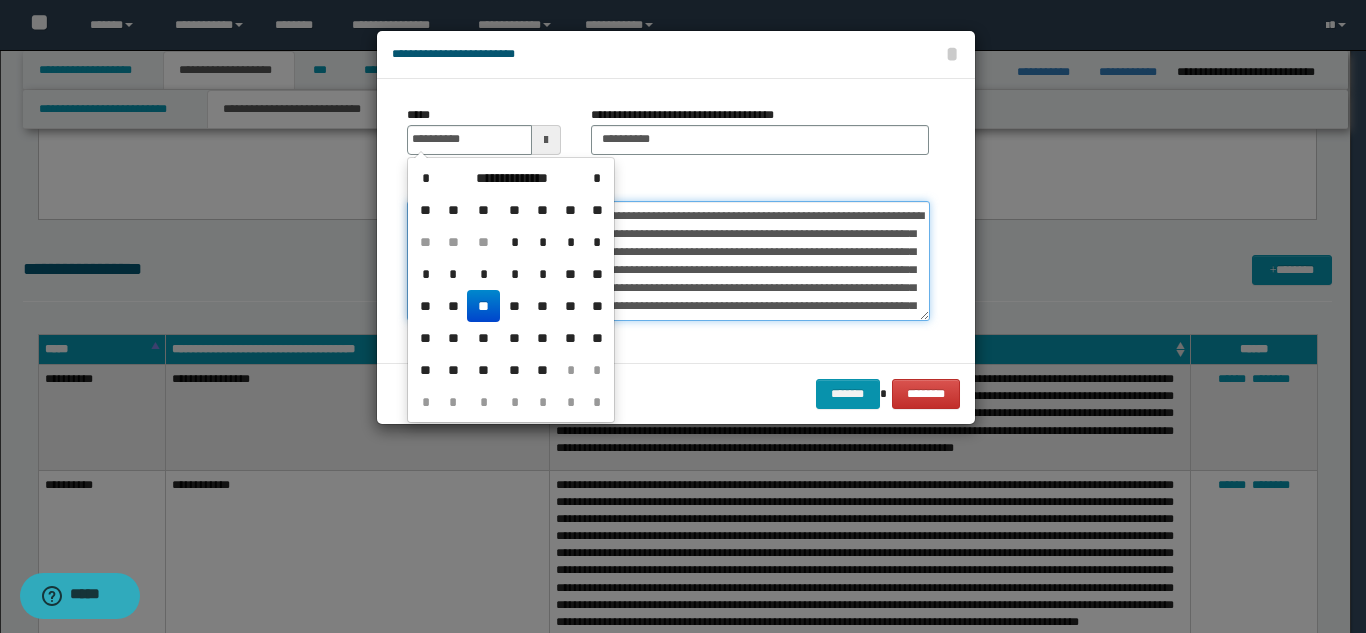 type on "**********" 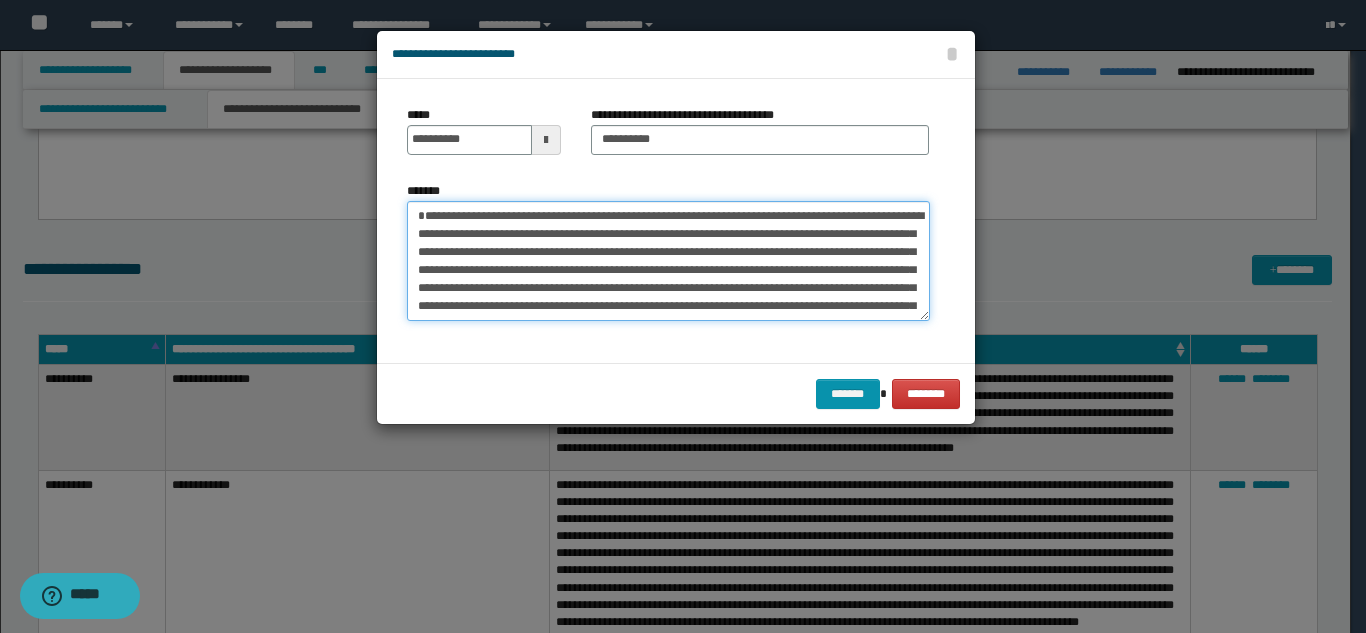 click on "**********" at bounding box center [668, 261] 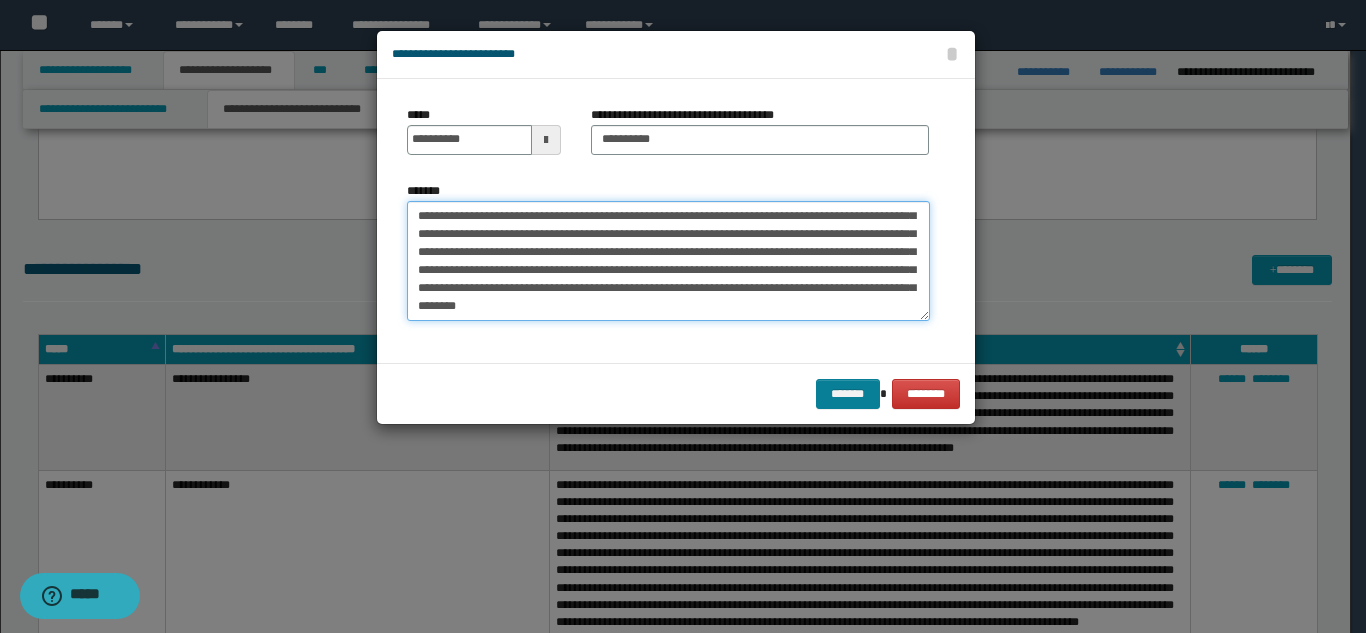 scroll, scrollTop: 108, scrollLeft: 0, axis: vertical 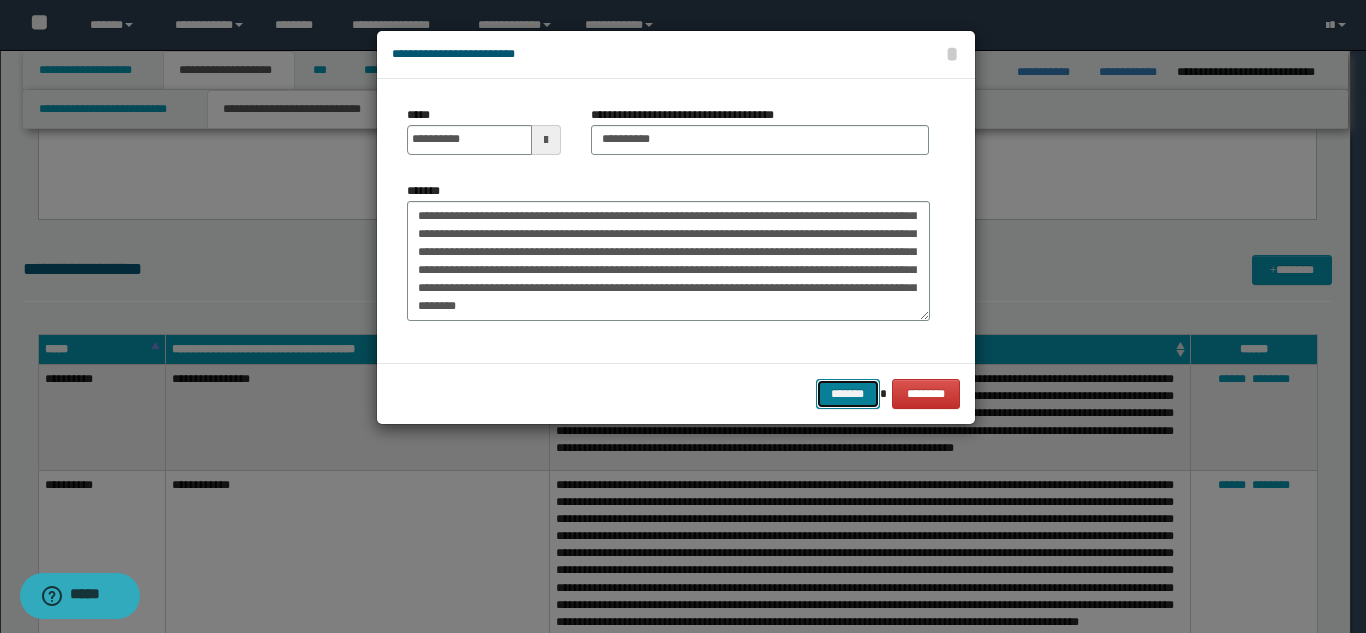 click on "*******" at bounding box center (848, 394) 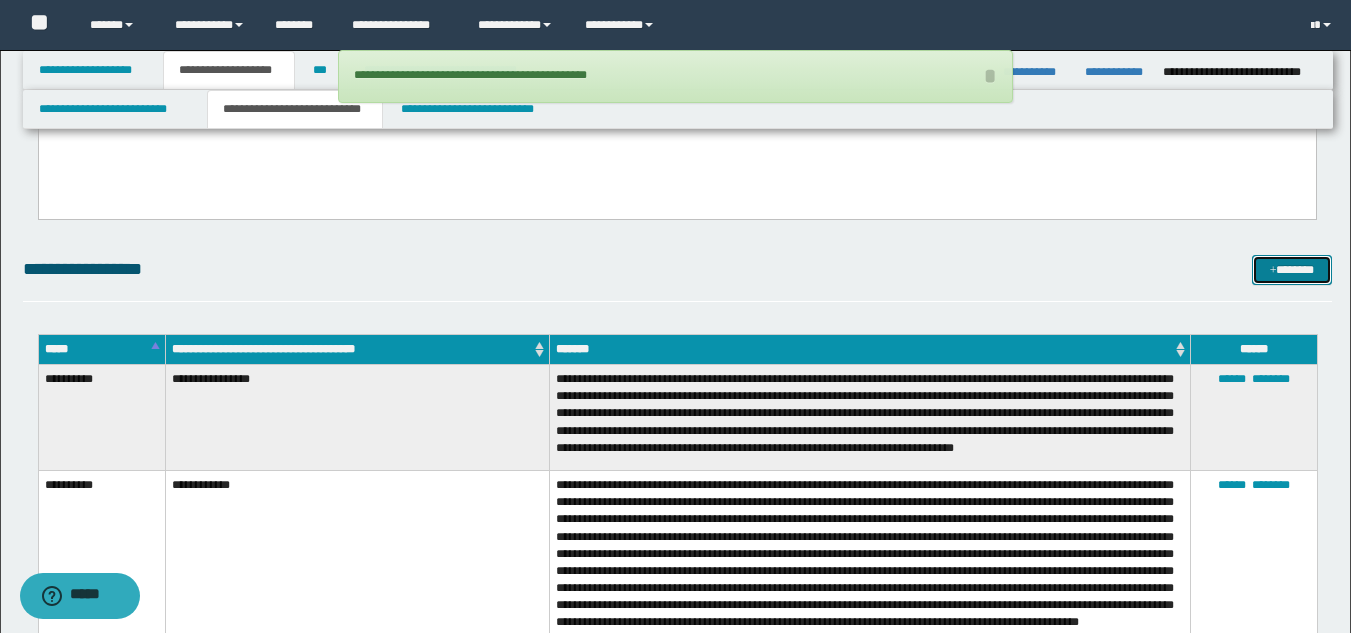 click on "*******" at bounding box center [1292, 270] 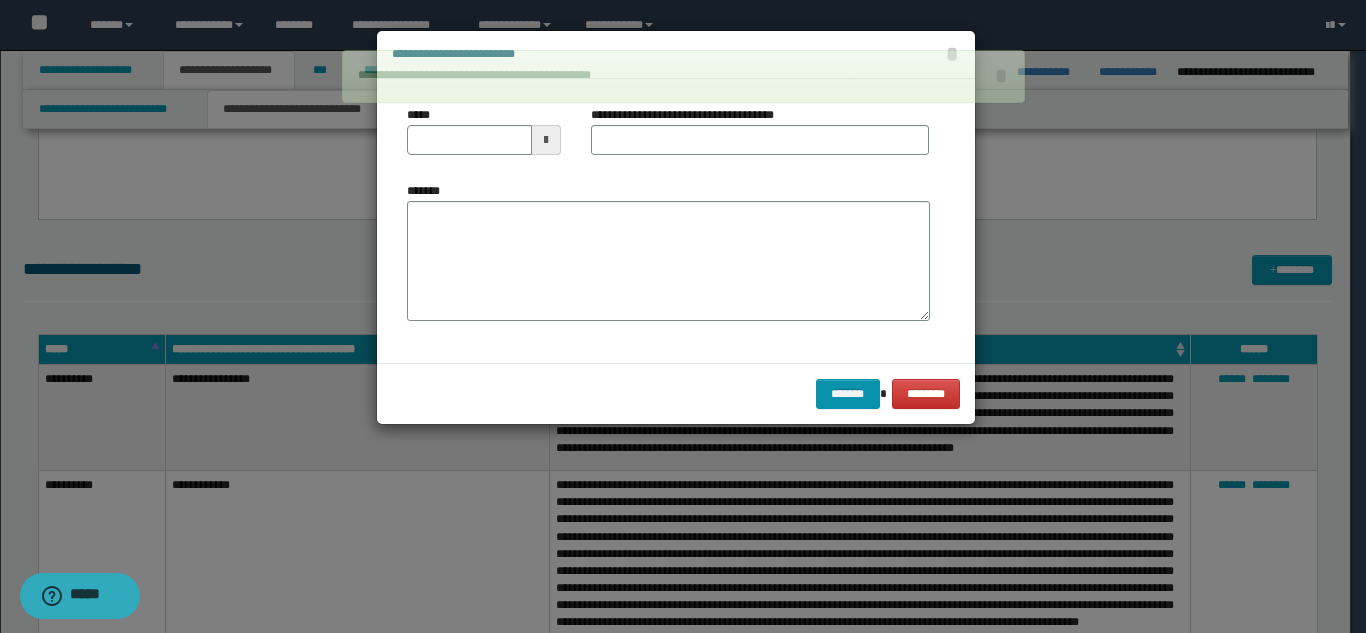 scroll, scrollTop: 0, scrollLeft: 0, axis: both 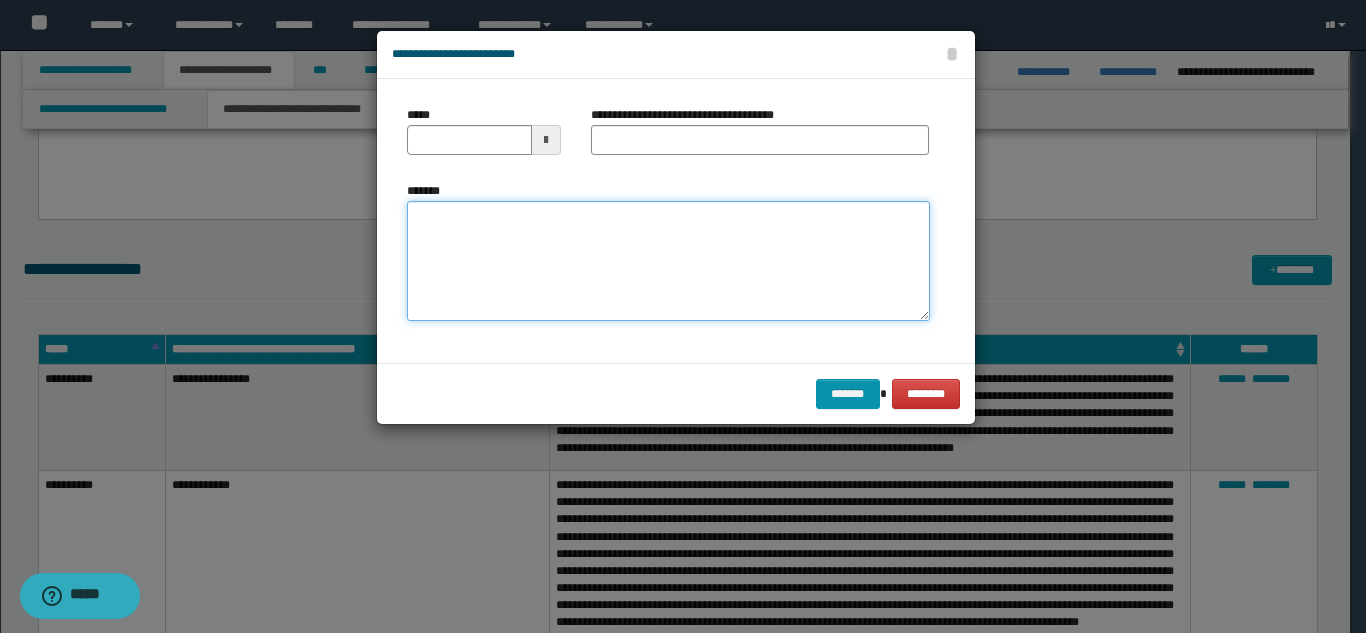 click on "*******" at bounding box center (668, 261) 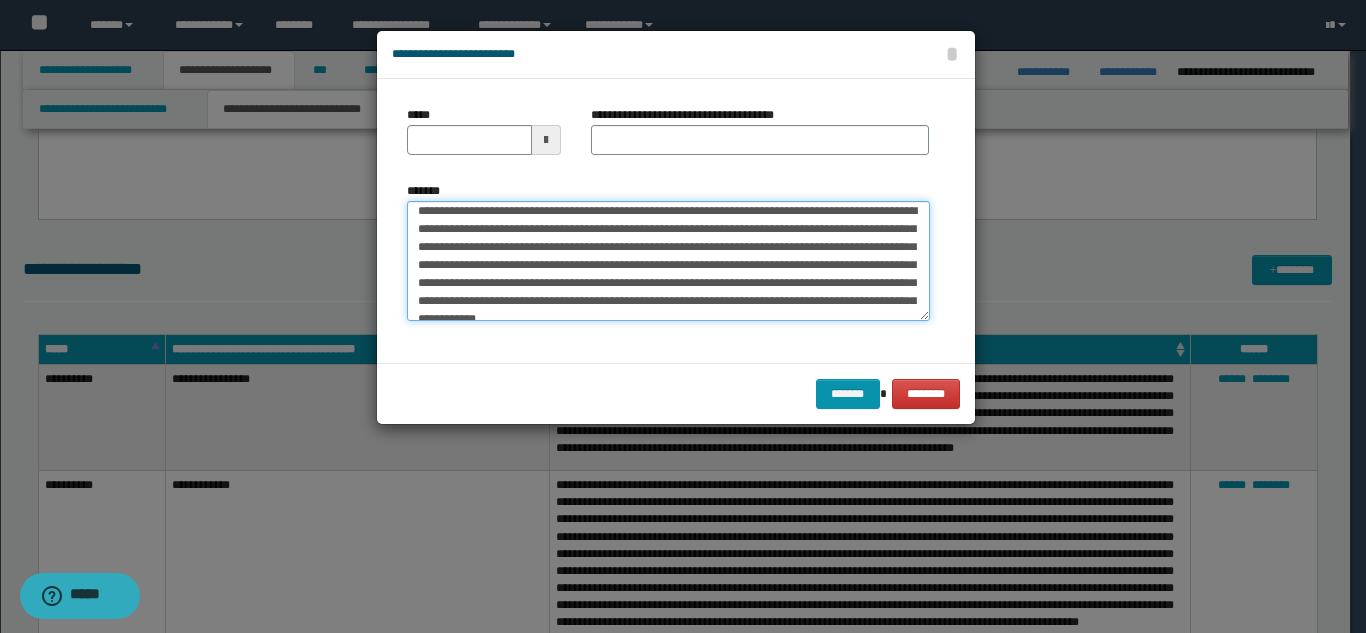scroll, scrollTop: 0, scrollLeft: 0, axis: both 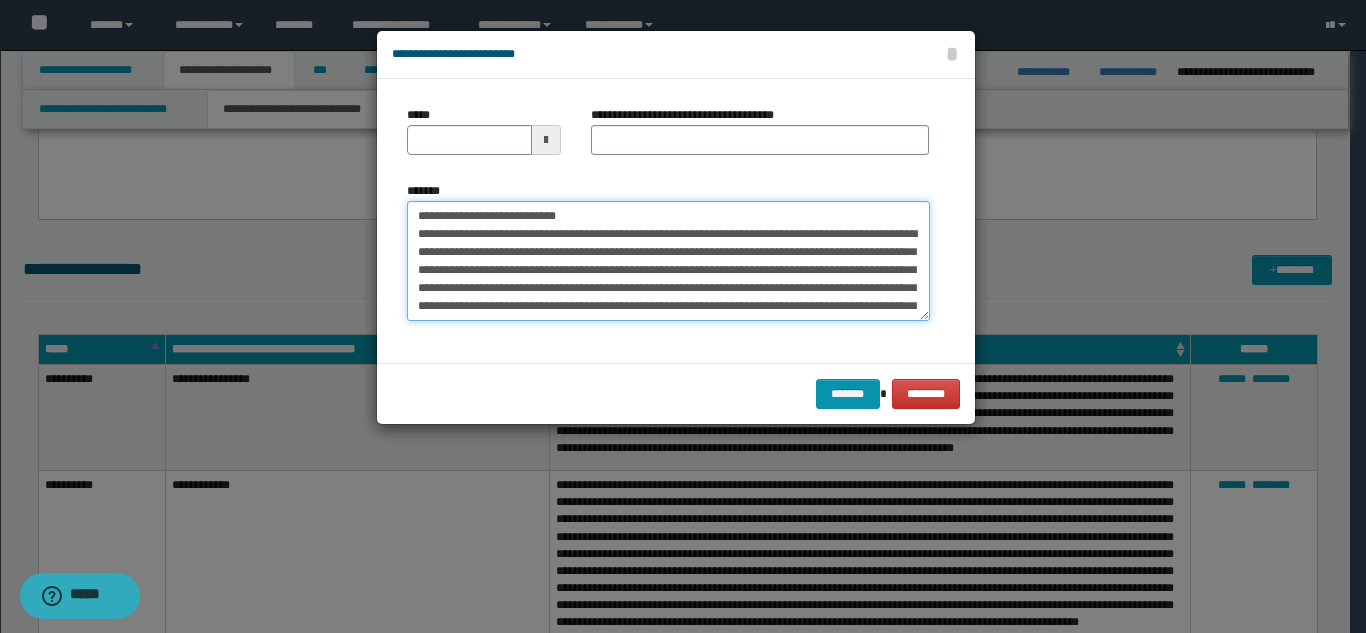 drag, startPoint x: 588, startPoint y: 214, endPoint x: 602, endPoint y: 219, distance: 14.866069 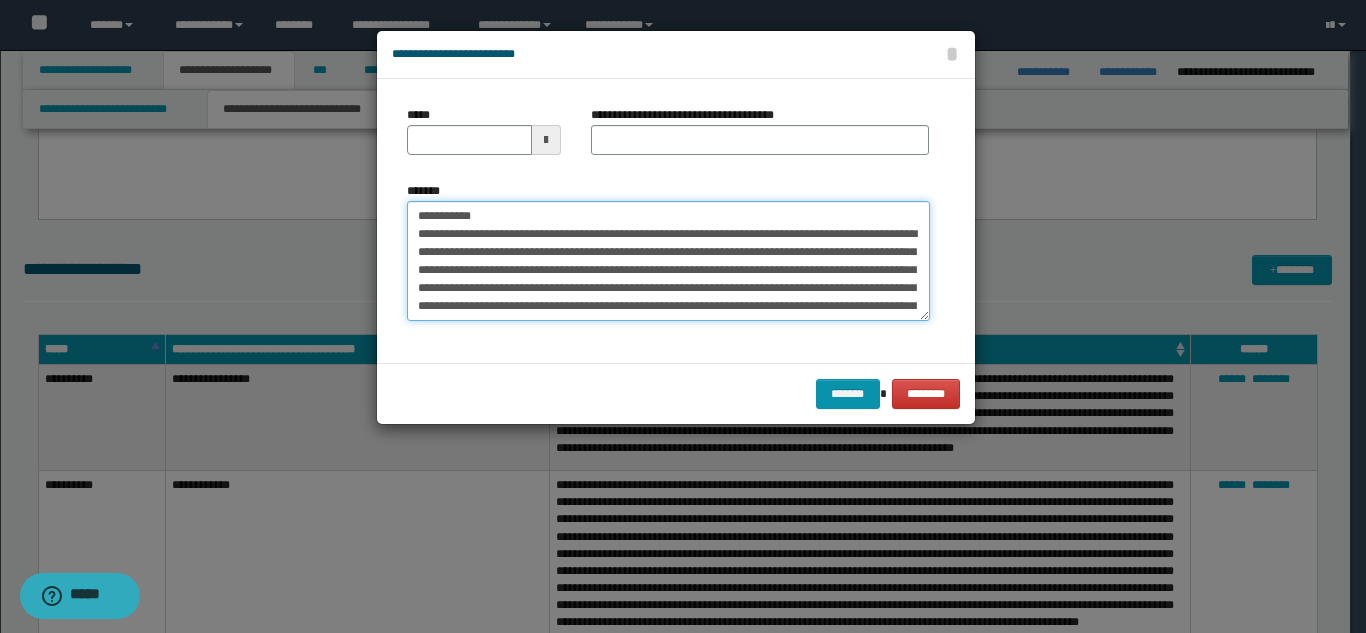 type on "**********" 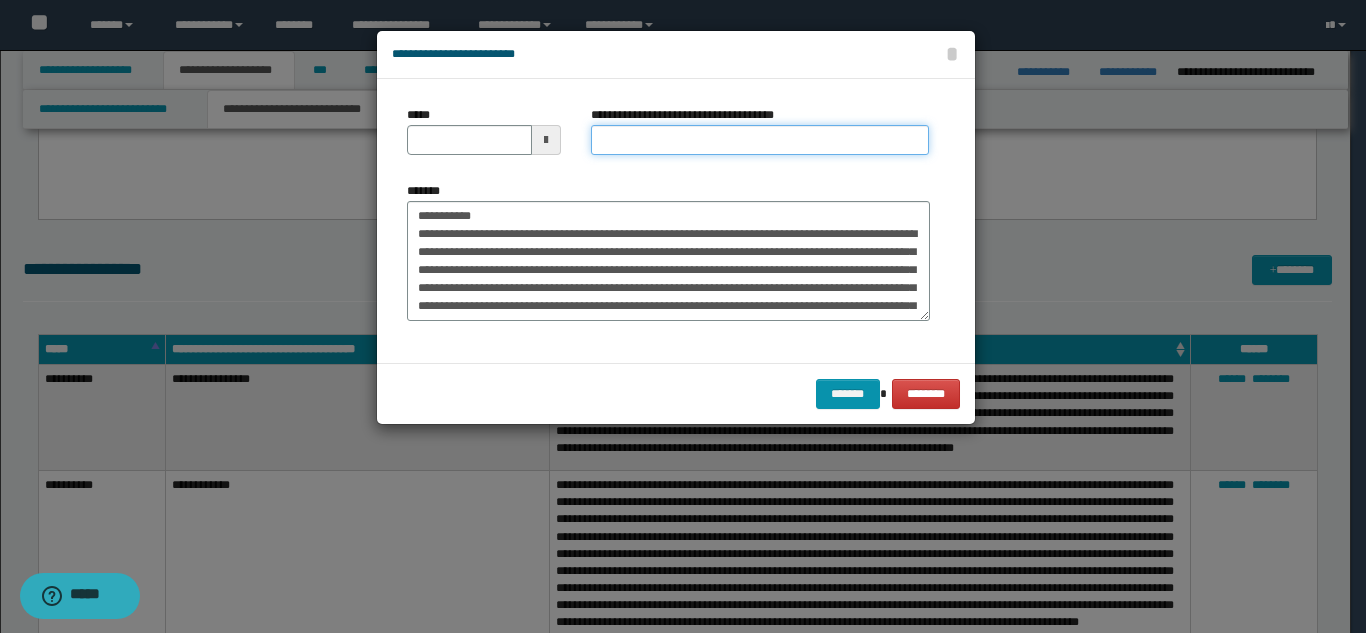 click on "**********" at bounding box center (760, 140) 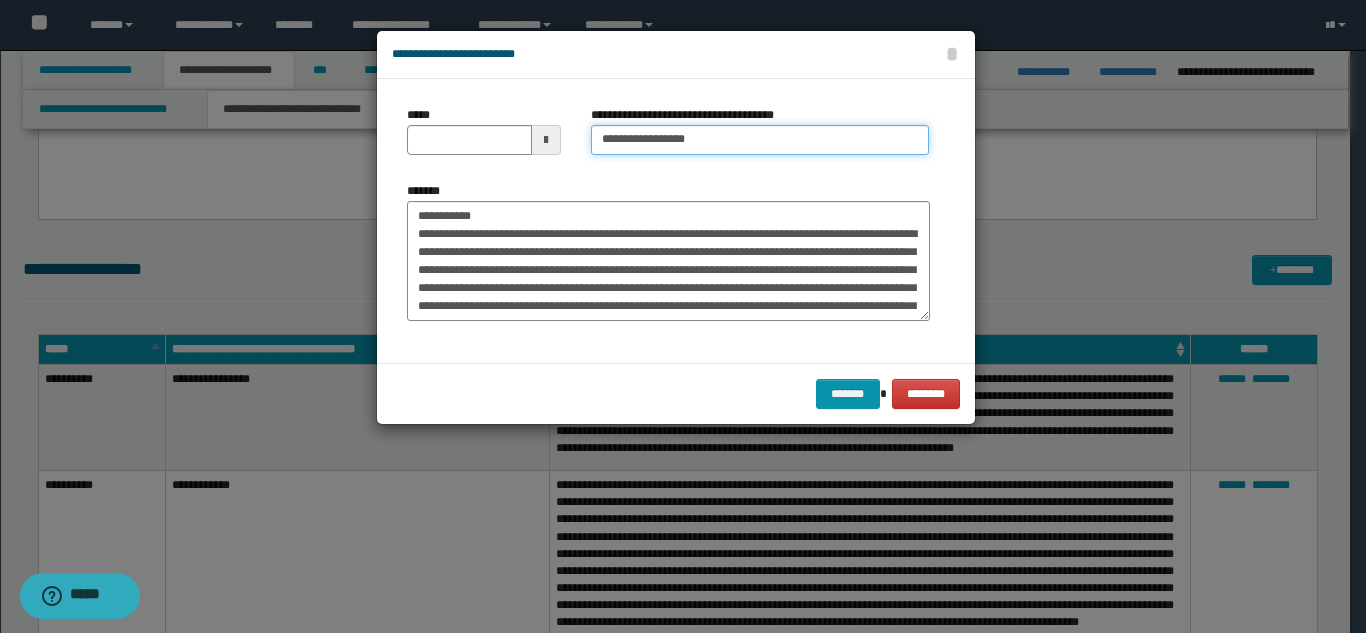 type on "**********" 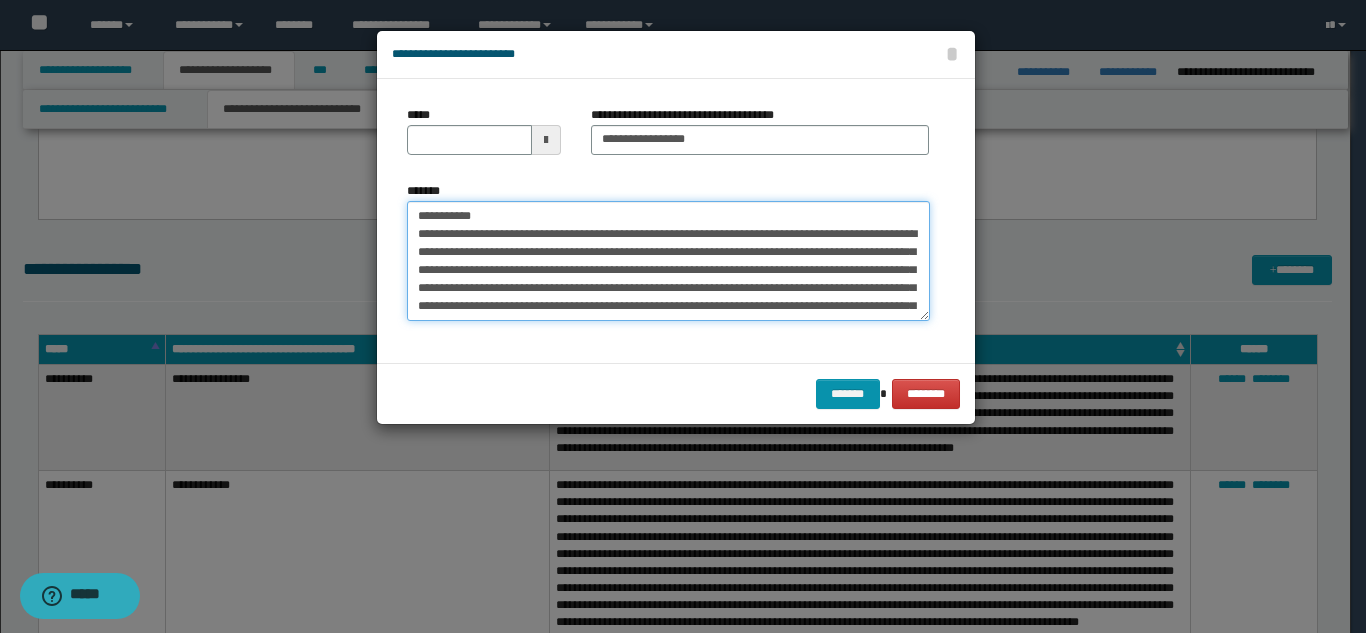 click on "**********" at bounding box center (668, 261) 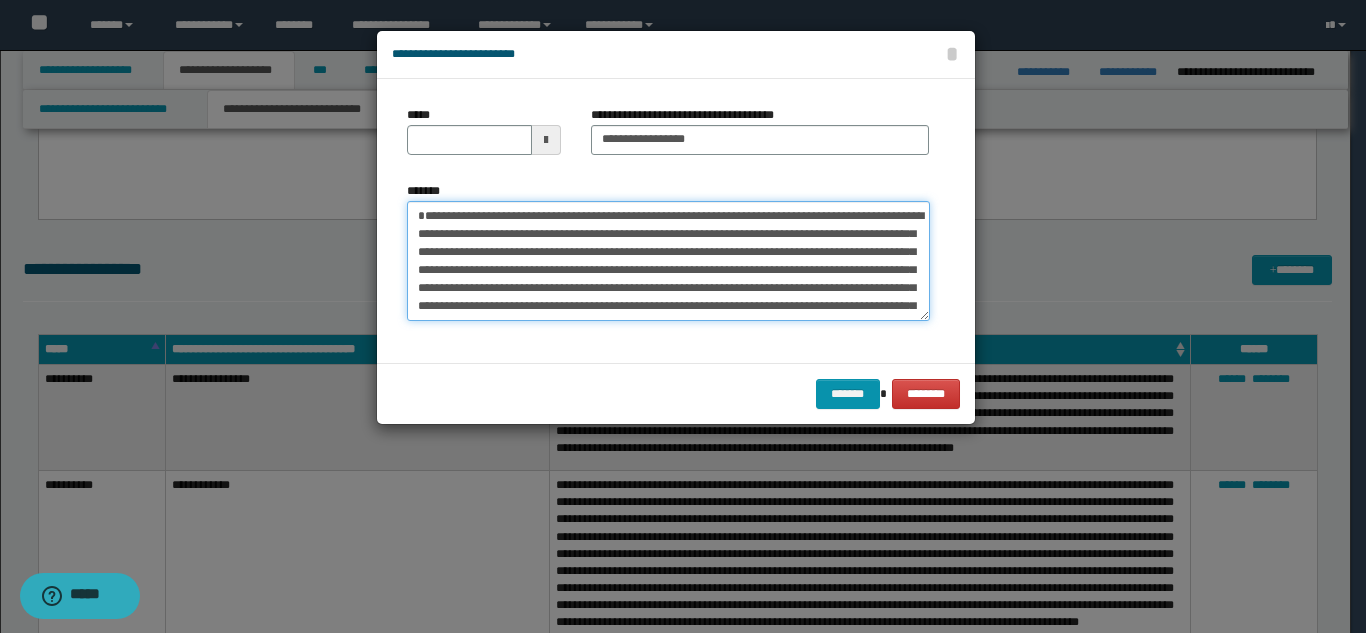 type 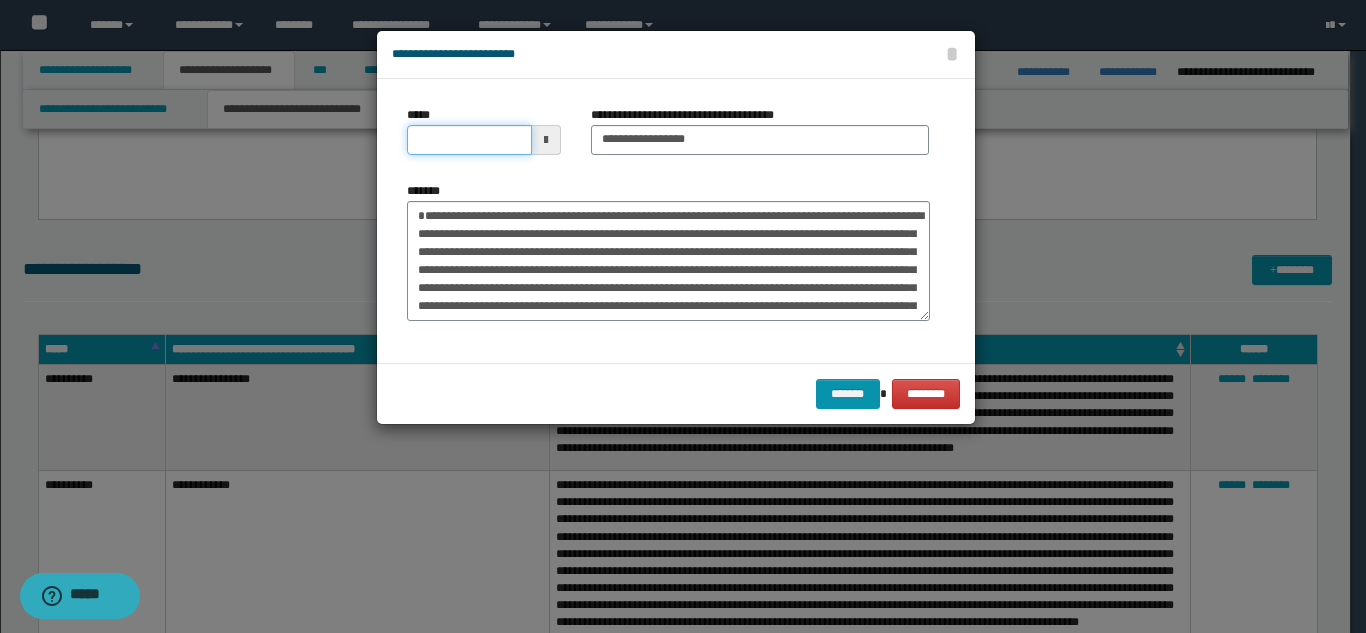 click on "*****" at bounding box center [469, 140] 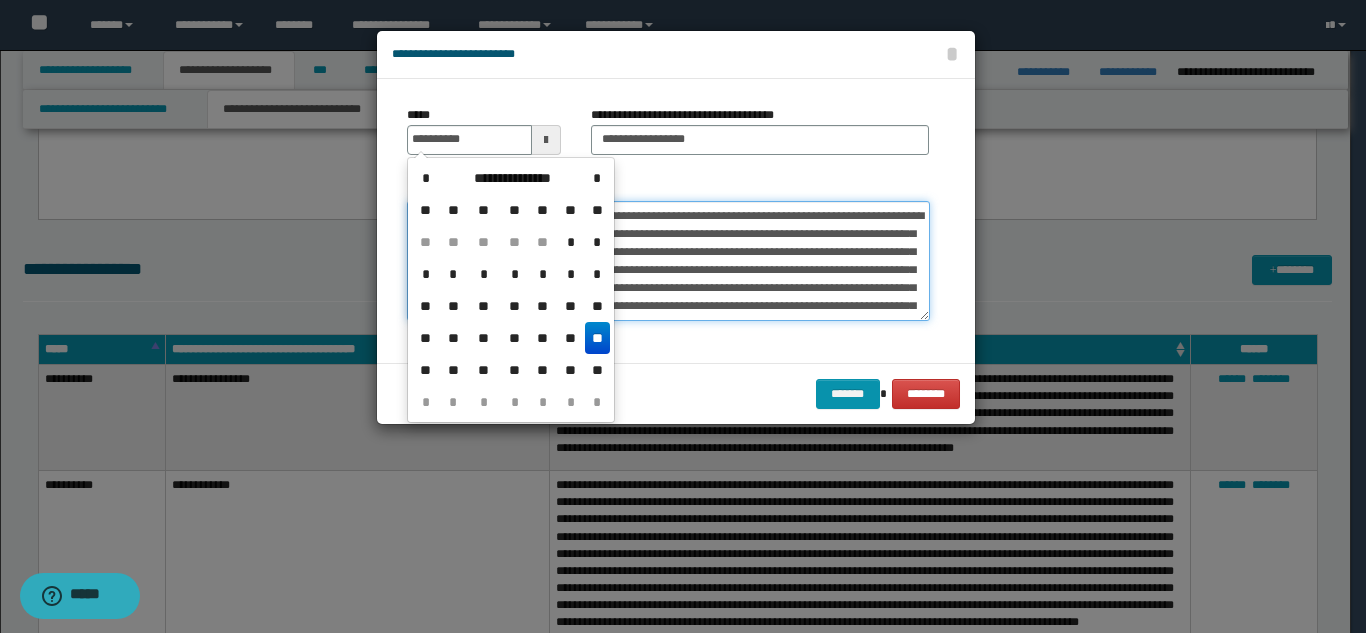 type on "**********" 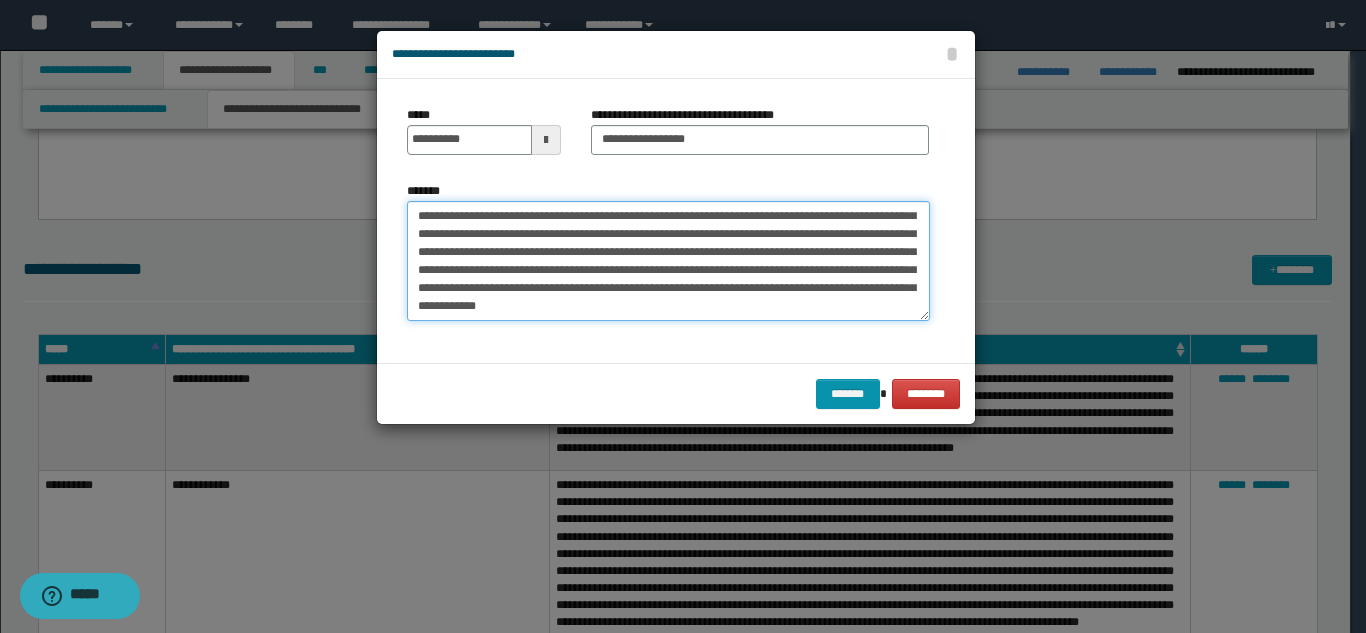 scroll, scrollTop: 54, scrollLeft: 0, axis: vertical 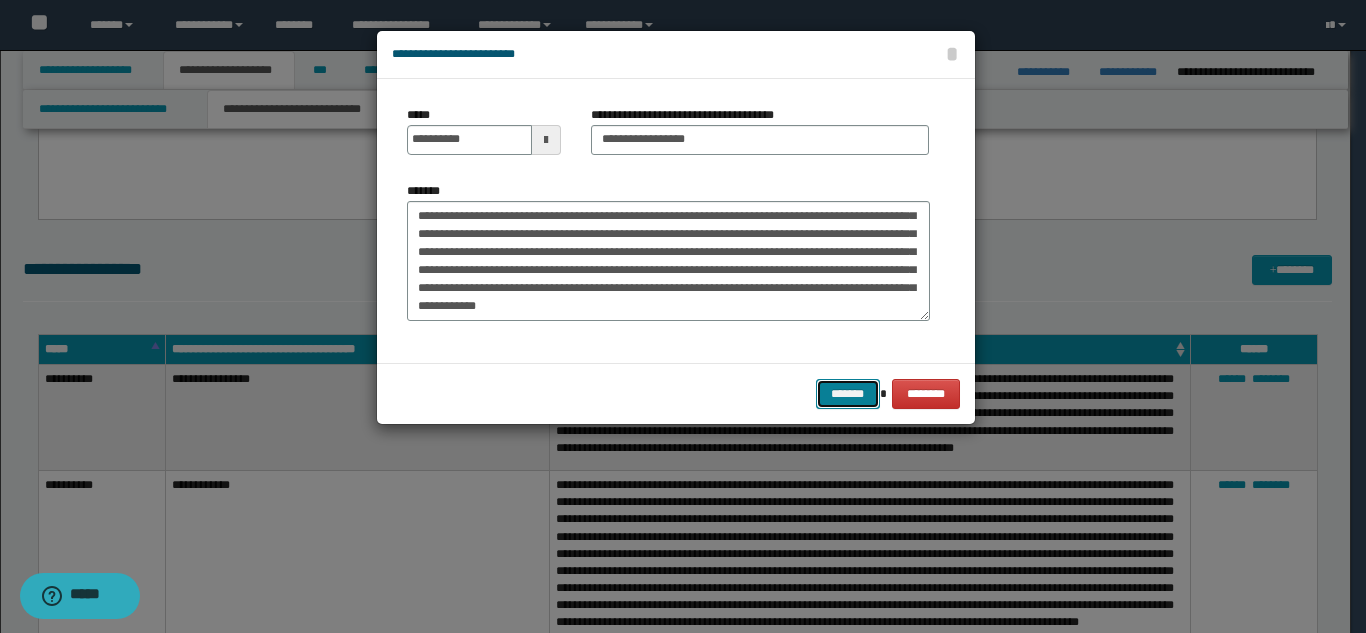 click on "*******" at bounding box center [848, 394] 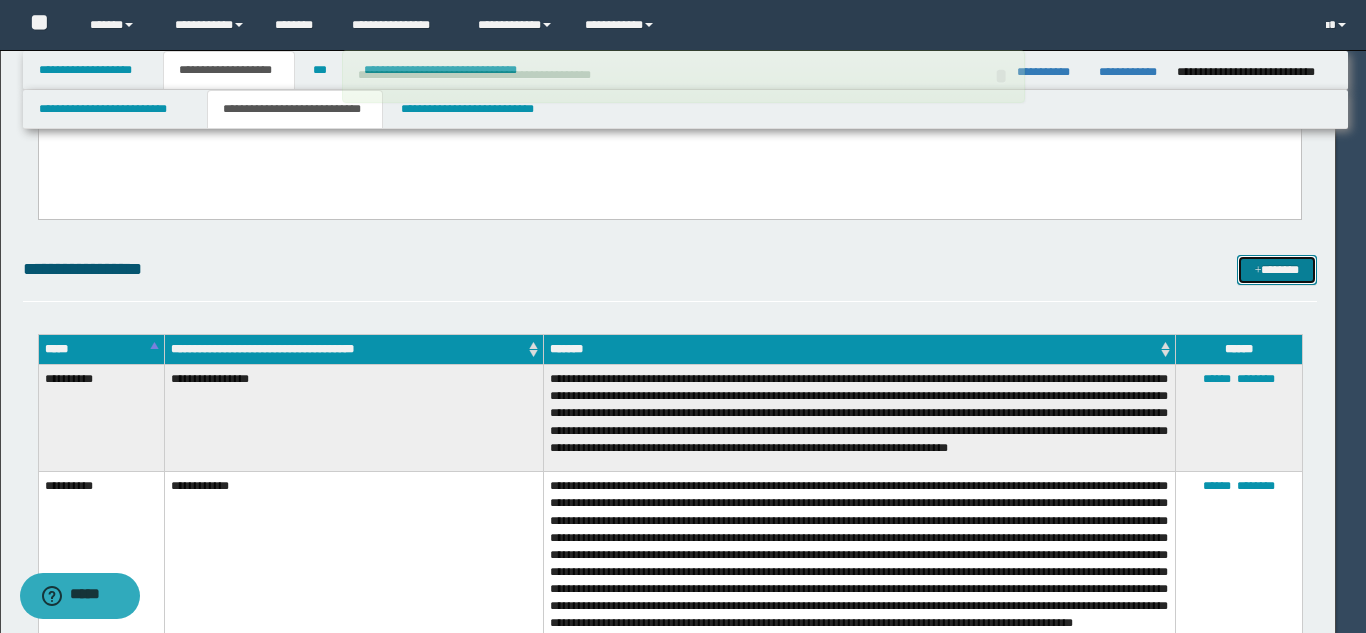 type 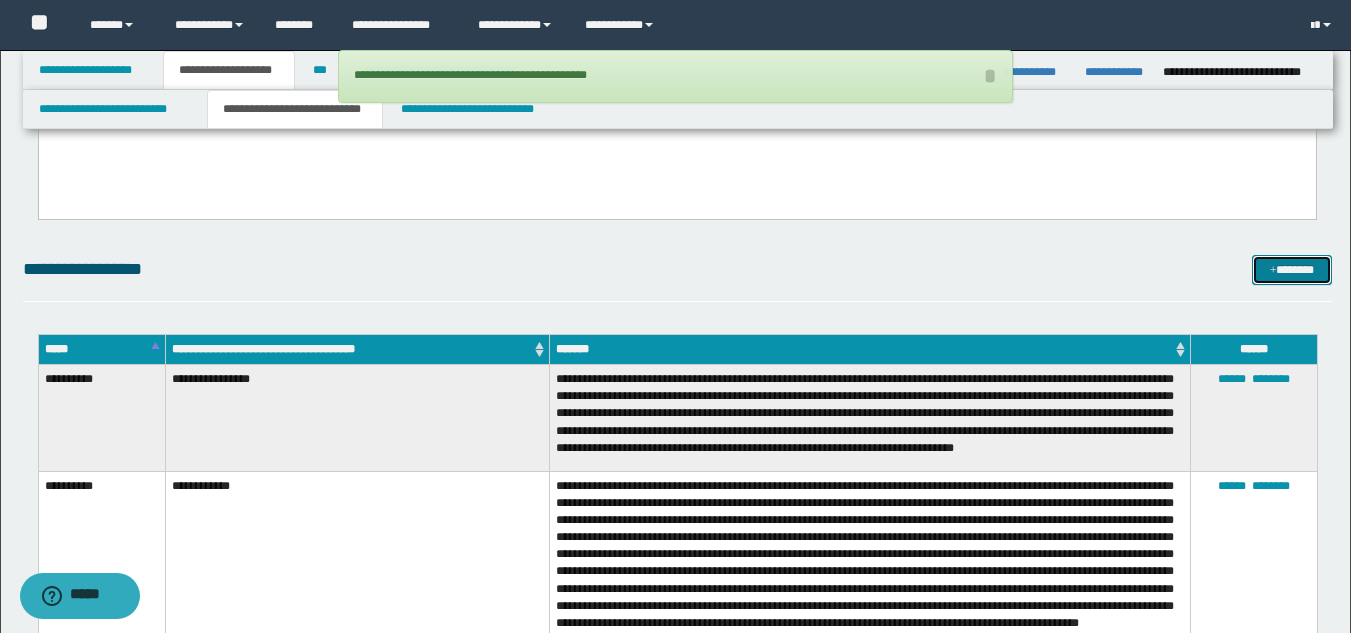 click on "*******" at bounding box center (1292, 270) 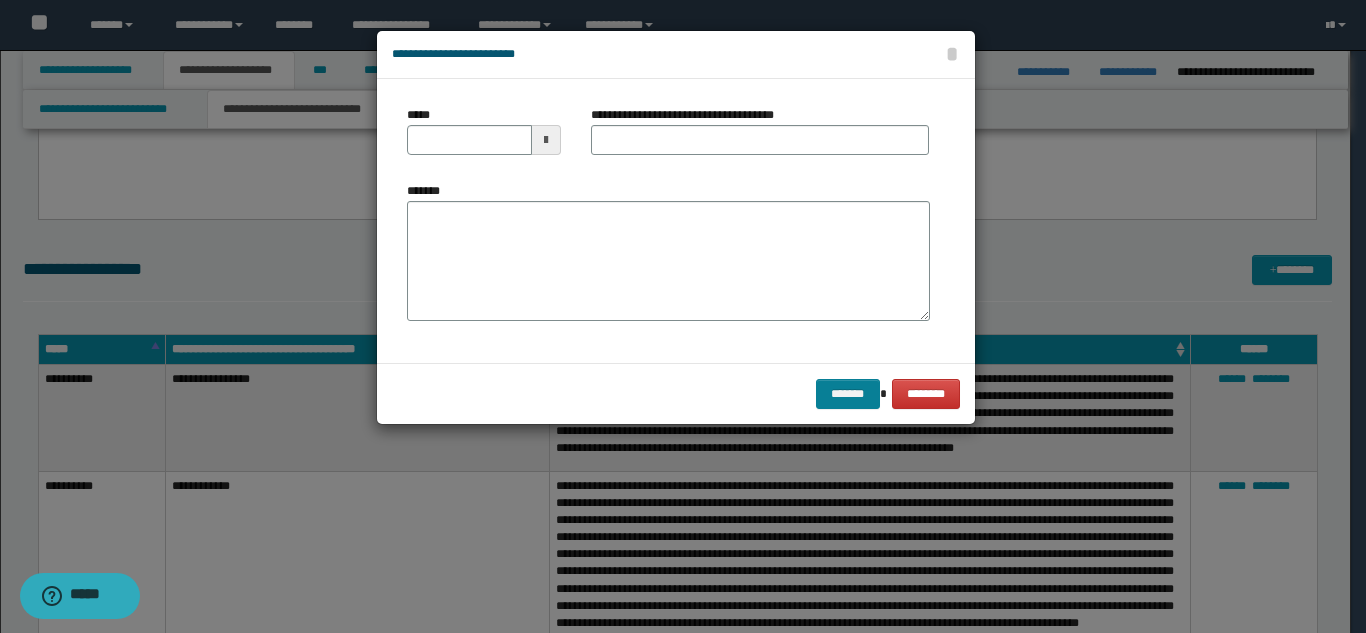 scroll, scrollTop: 0, scrollLeft: 0, axis: both 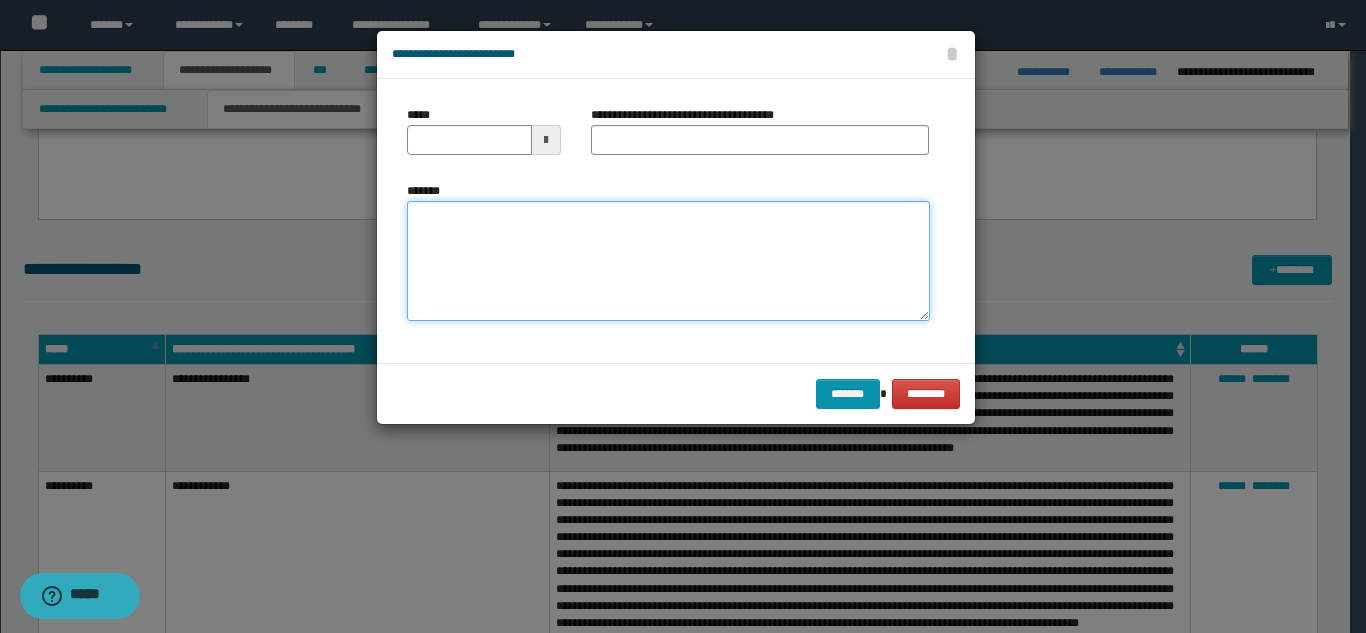 click on "*******" at bounding box center (668, 261) 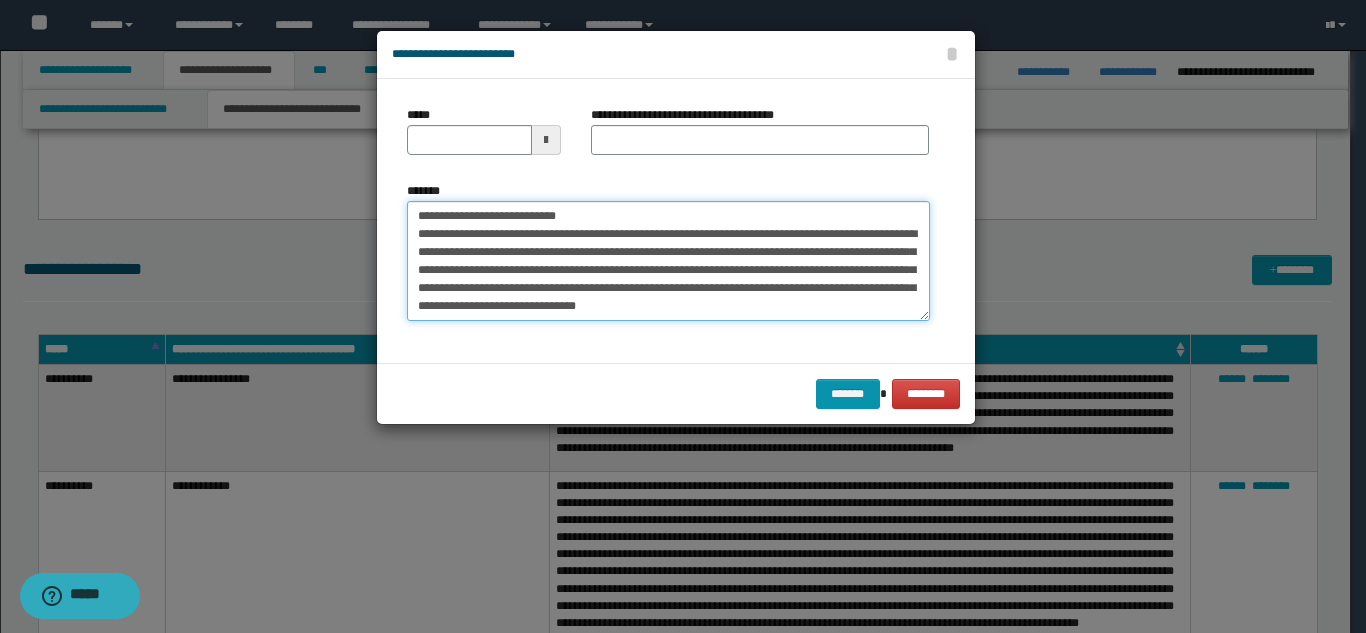 scroll, scrollTop: 0, scrollLeft: 0, axis: both 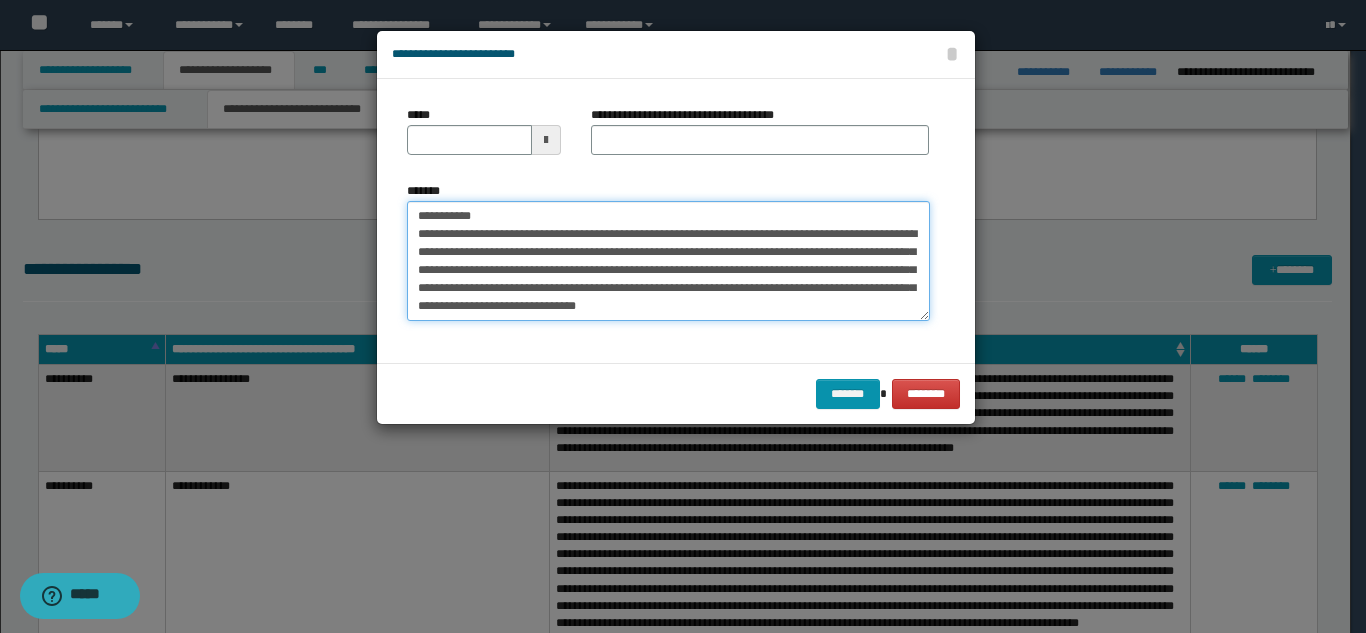 drag, startPoint x: 597, startPoint y: 219, endPoint x: 569, endPoint y: 174, distance: 53 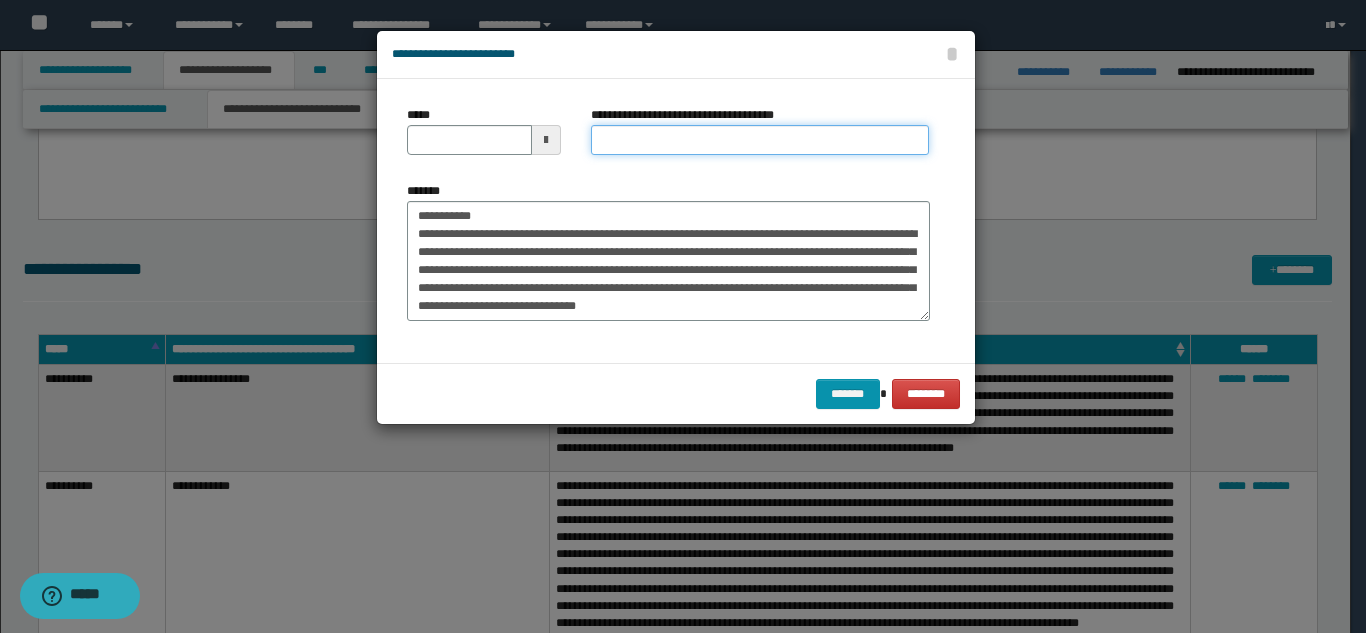 drag, startPoint x: 619, startPoint y: 142, endPoint x: 562, endPoint y: 172, distance: 64.412735 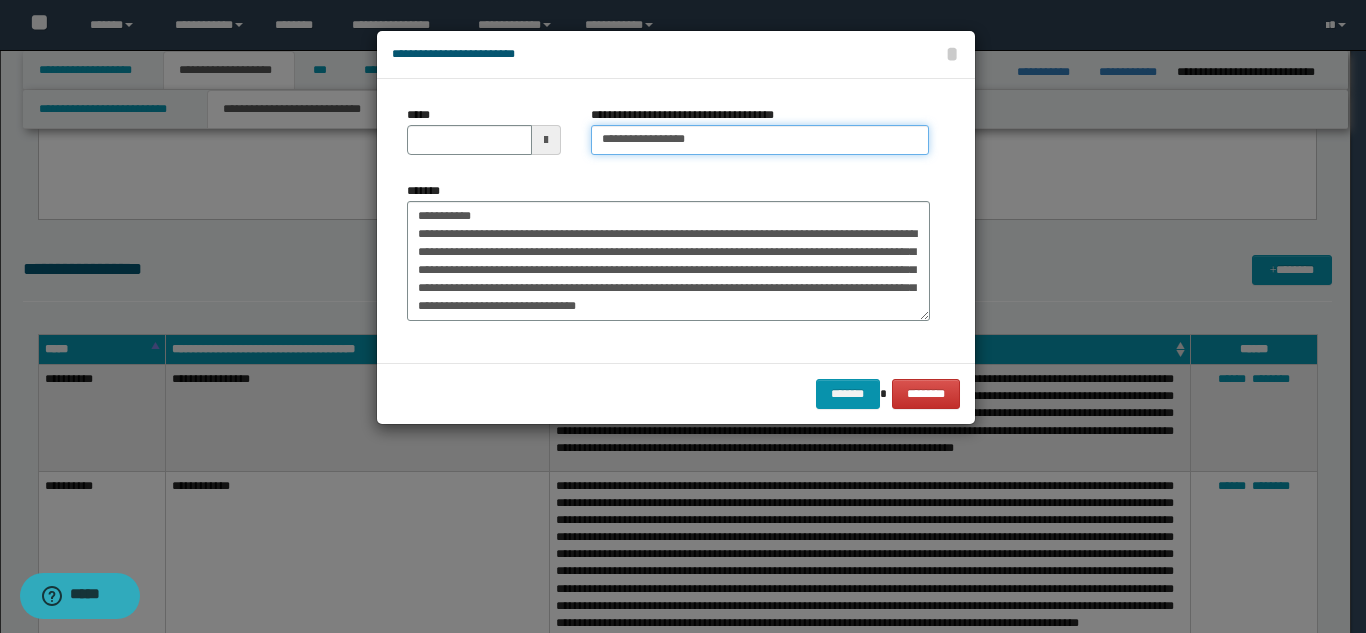 type on "**********" 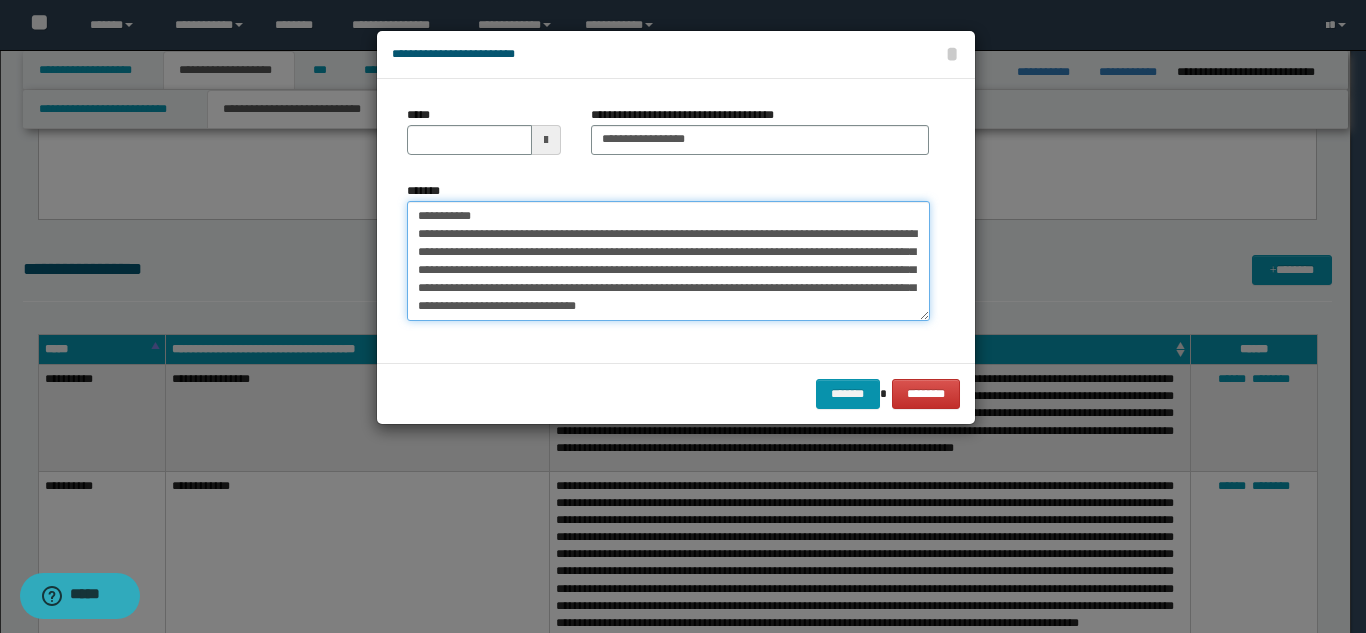 drag, startPoint x: 499, startPoint y: 213, endPoint x: 412, endPoint y: 175, distance: 94.93682 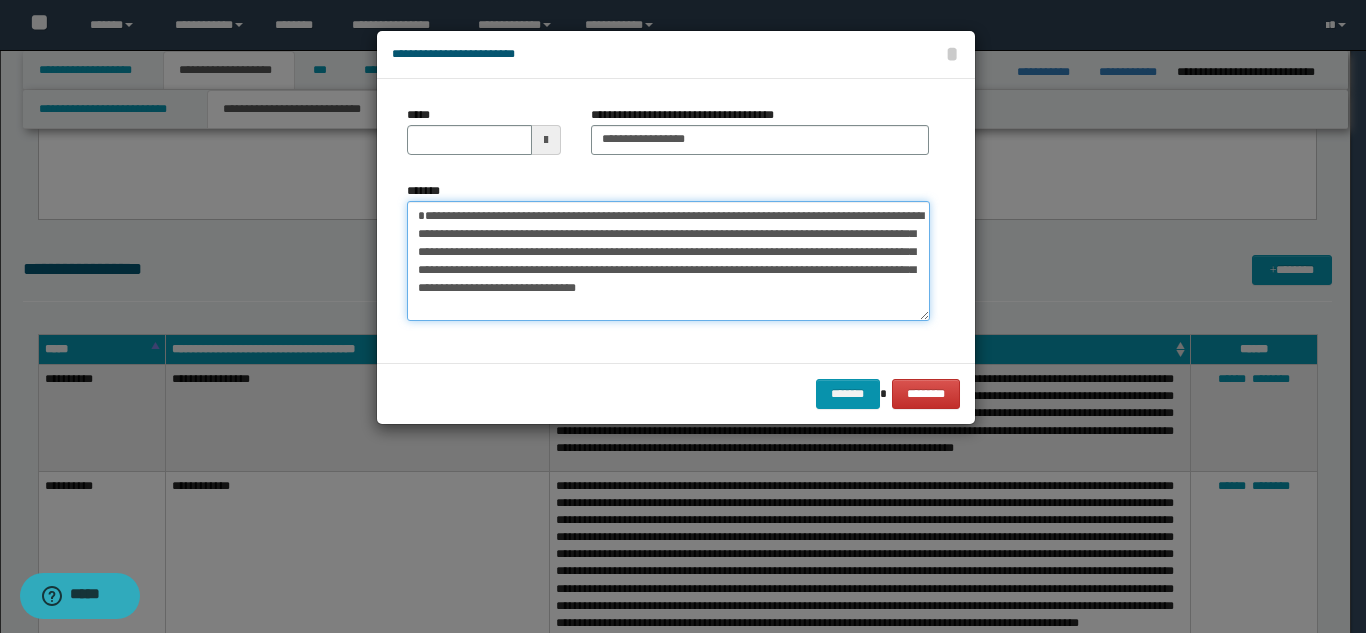 type 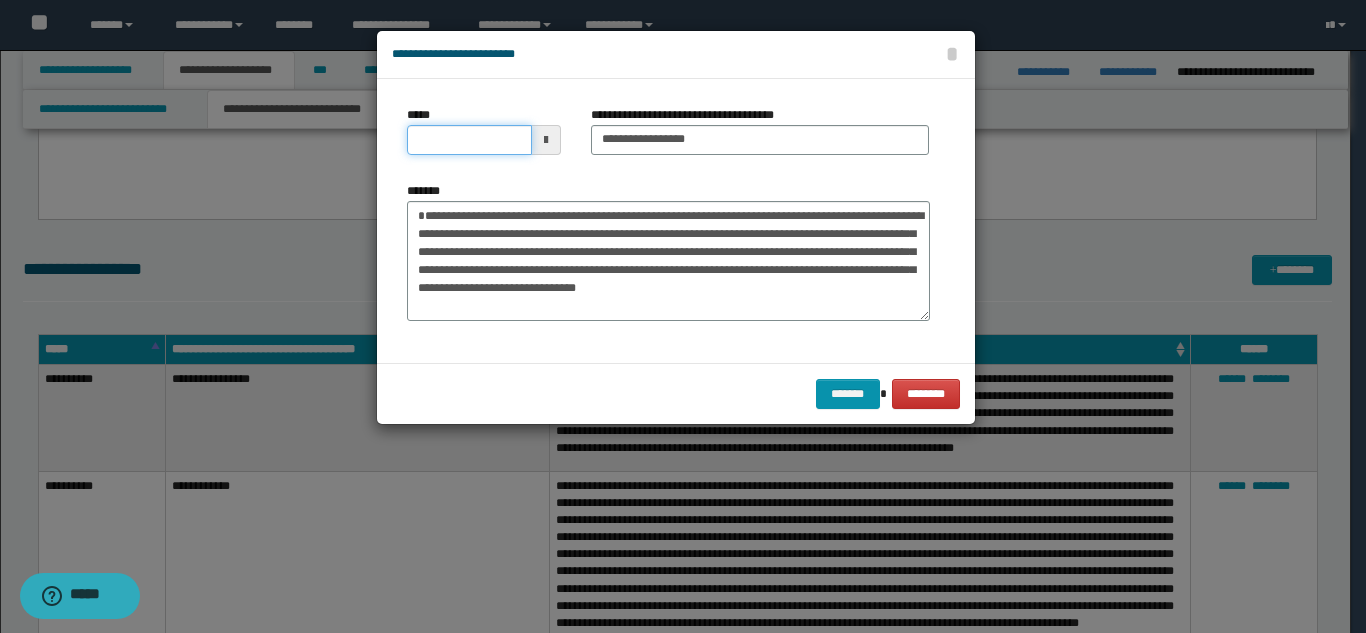 click on "*****" at bounding box center [469, 140] 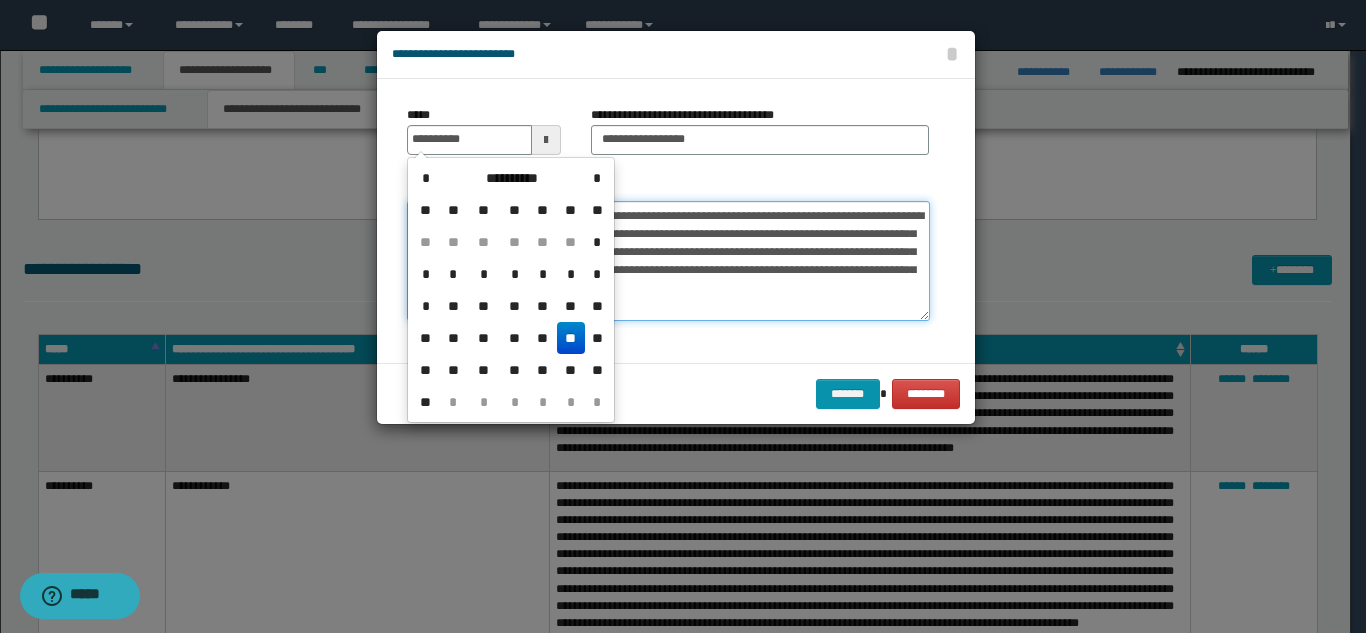 type on "**********" 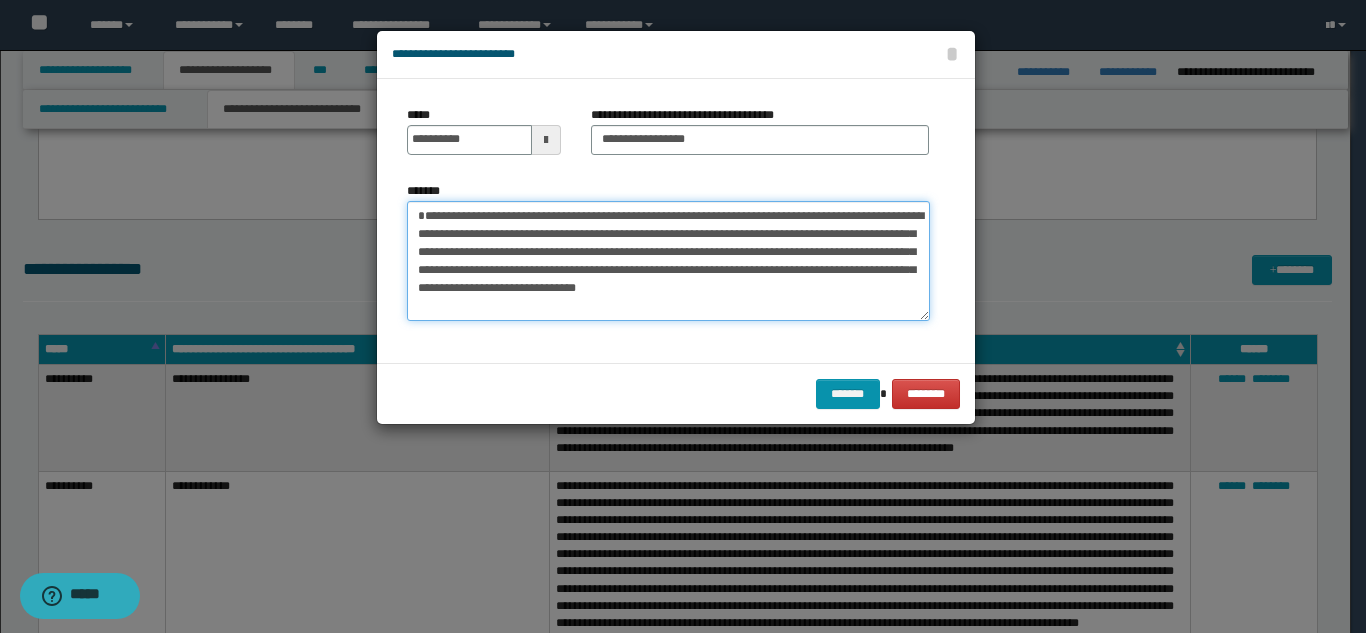 scroll, scrollTop: 18, scrollLeft: 0, axis: vertical 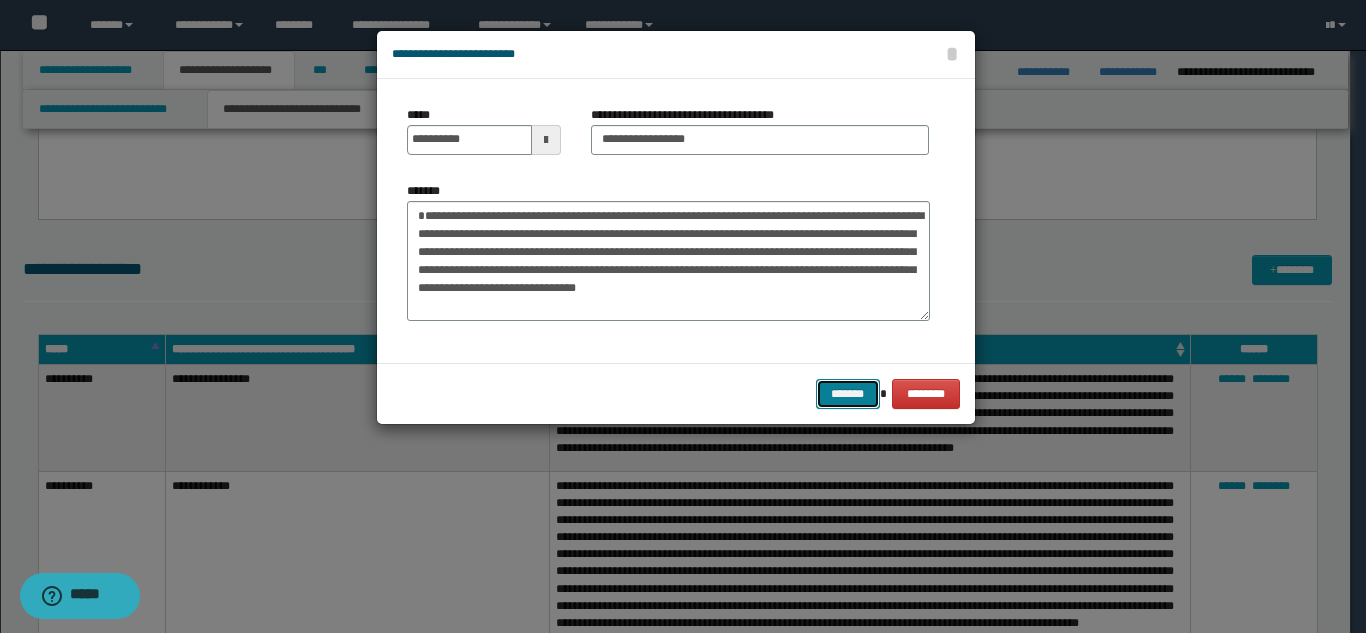 click on "*******" at bounding box center [848, 394] 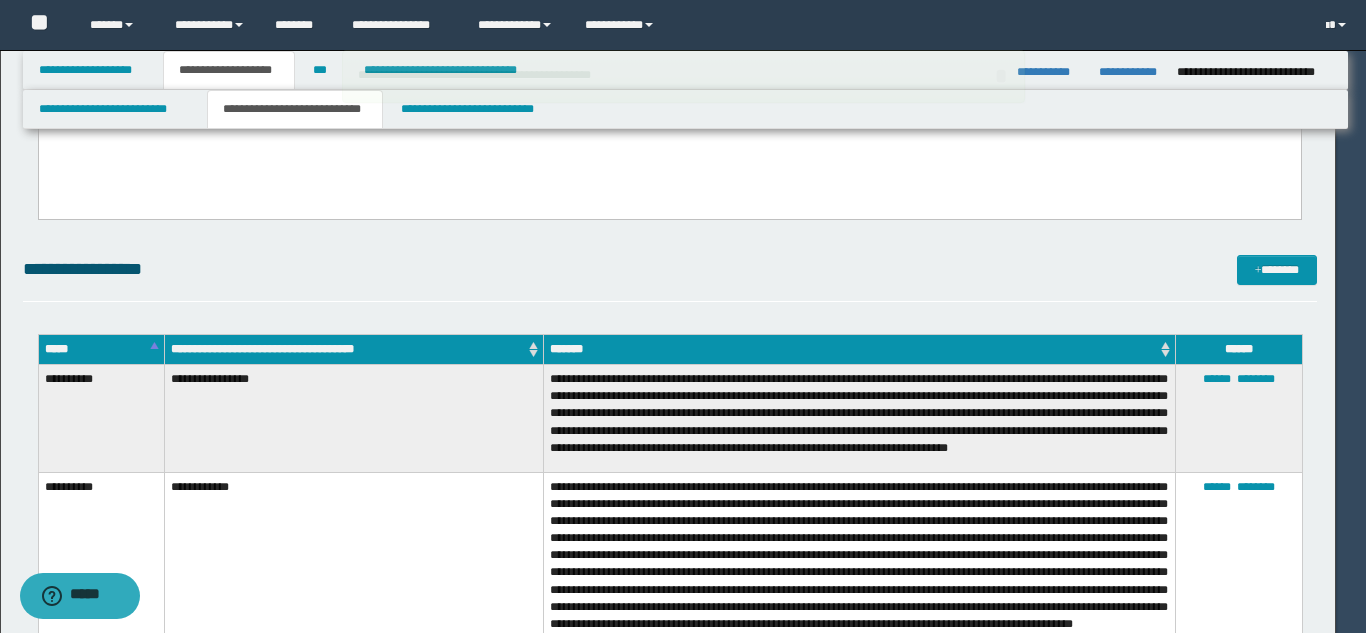 type 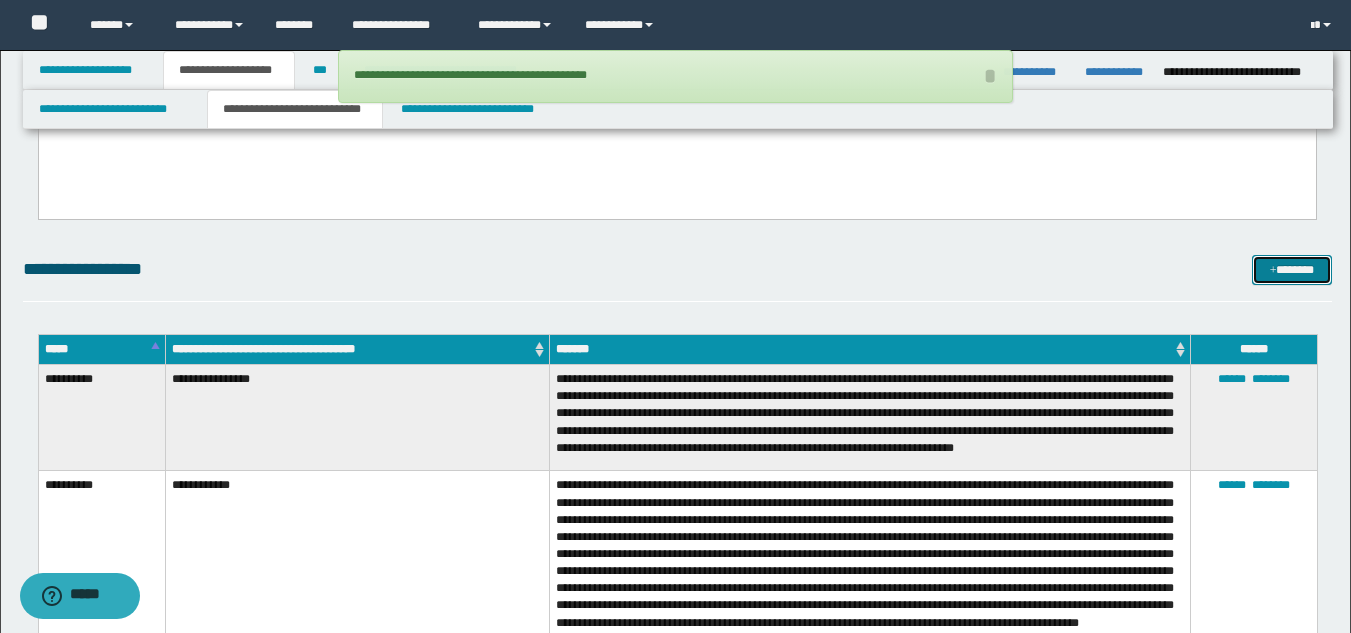 click at bounding box center (1273, 271) 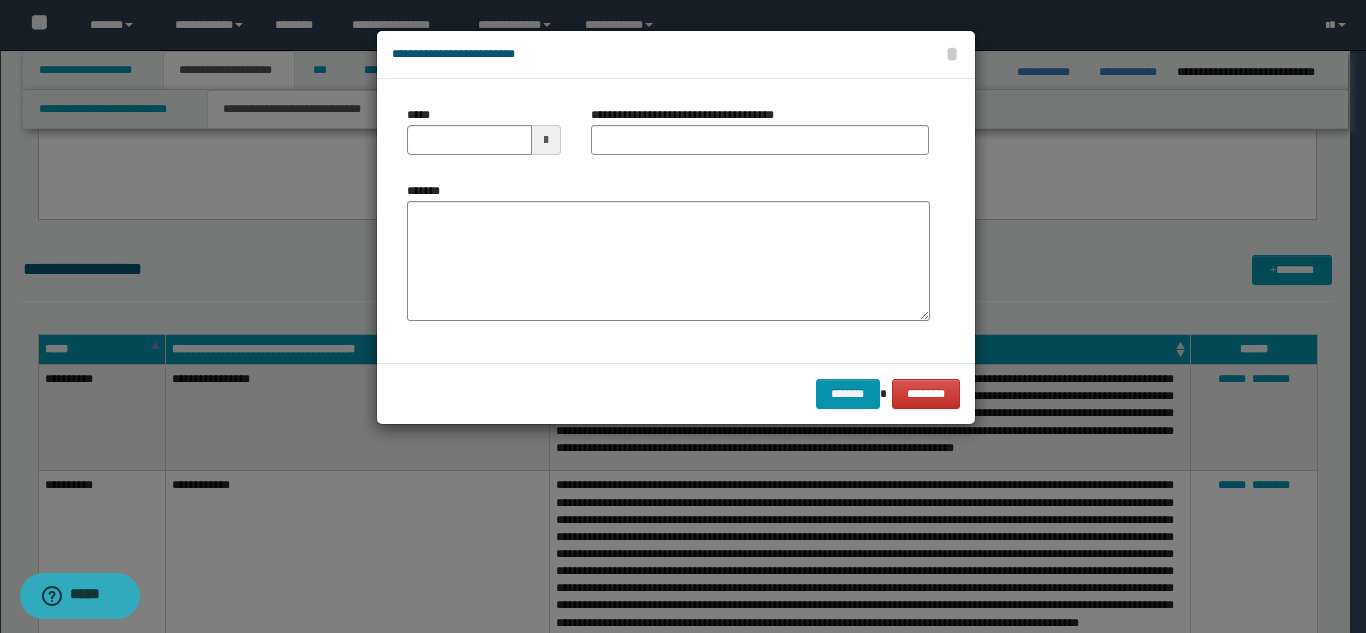 scroll, scrollTop: 0, scrollLeft: 0, axis: both 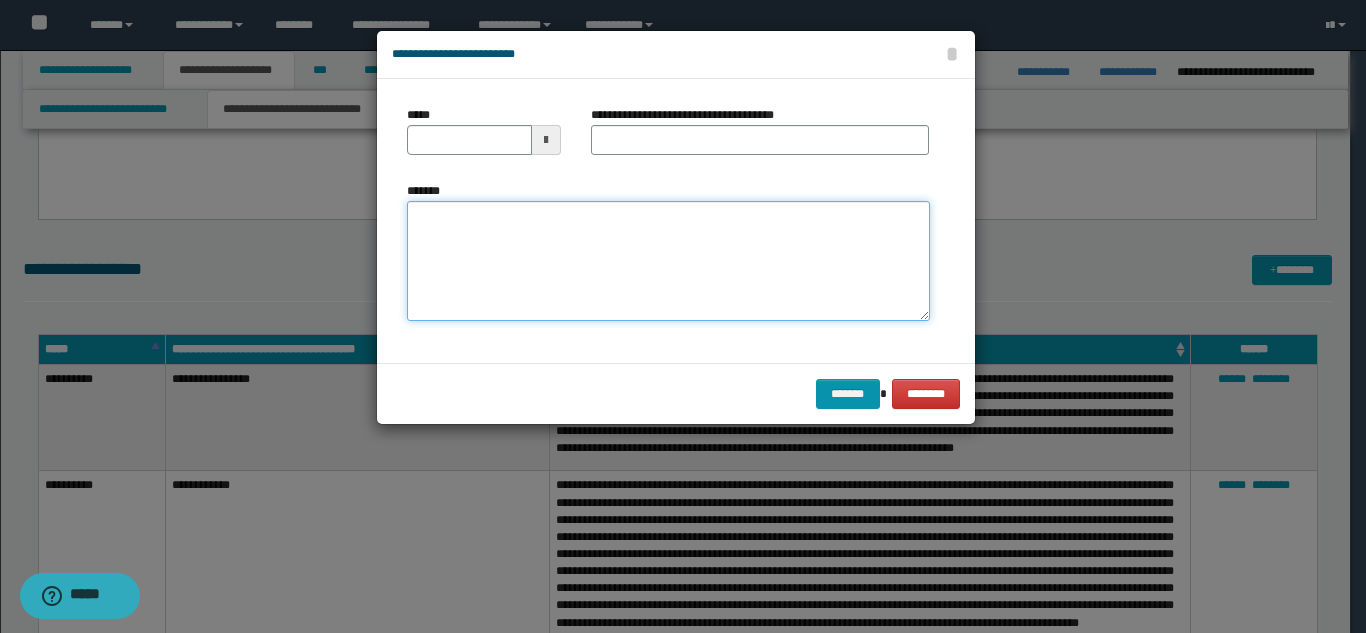 click on "*******" at bounding box center (668, 261) 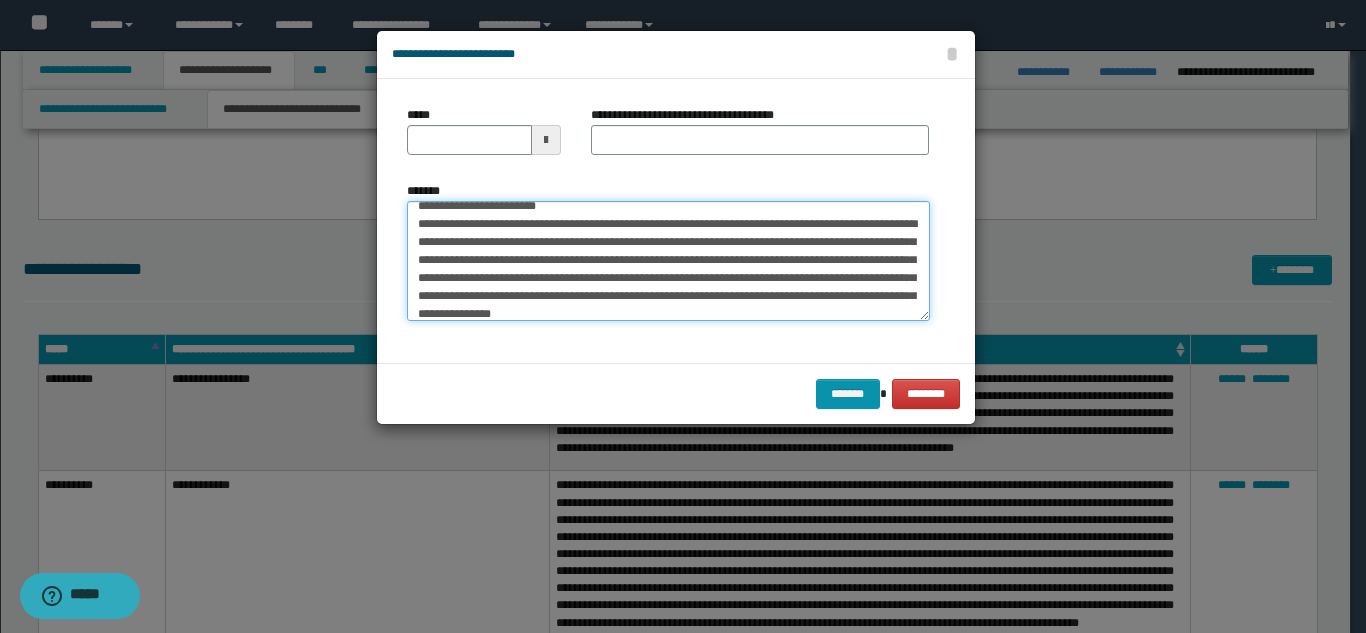 scroll, scrollTop: 0, scrollLeft: 0, axis: both 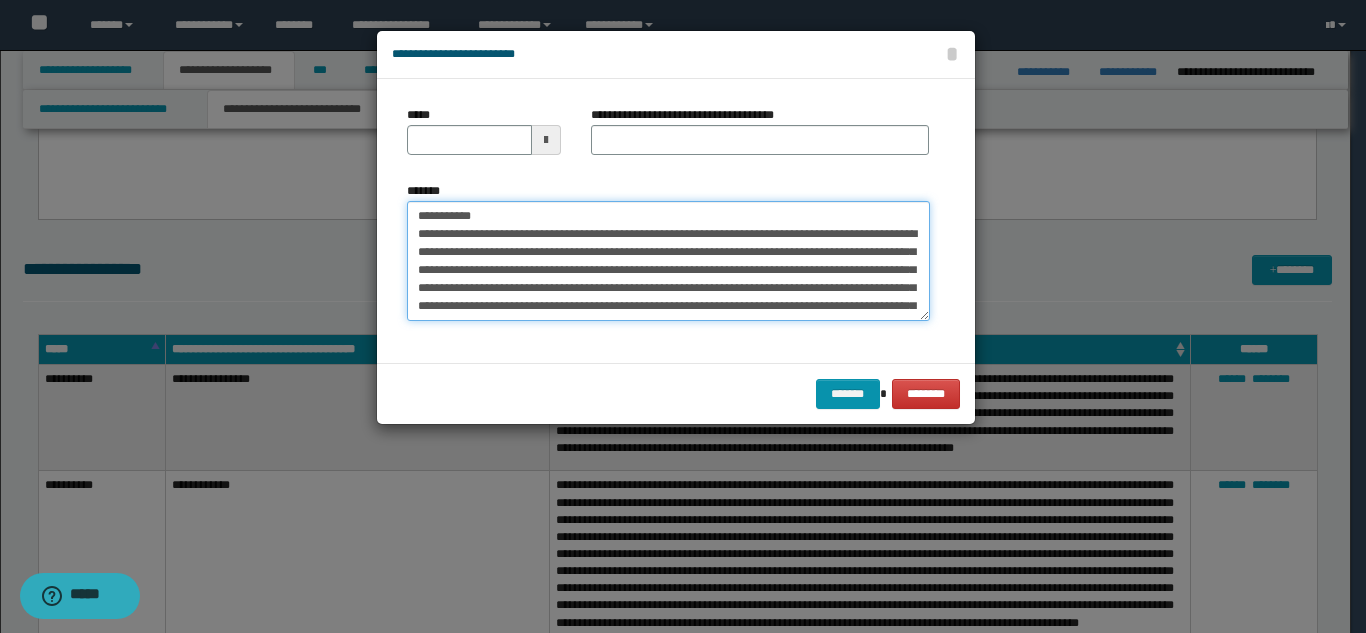 drag, startPoint x: 579, startPoint y: 211, endPoint x: 497, endPoint y: 207, distance: 82.0975 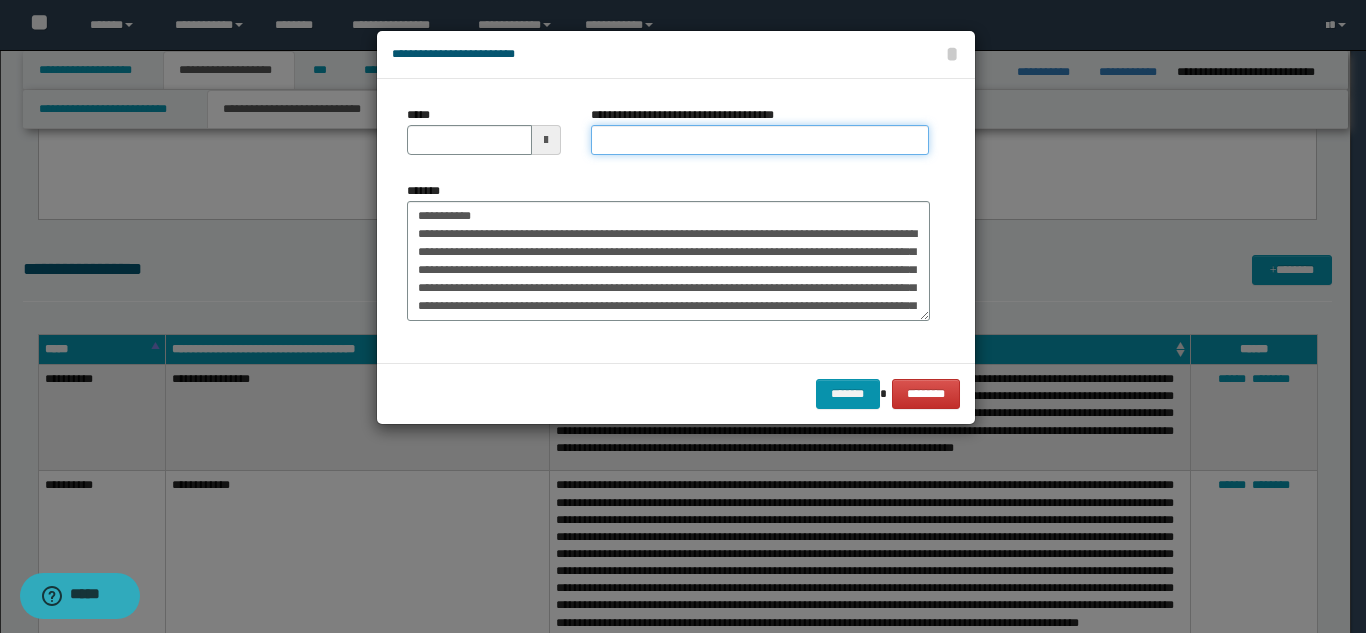 click on "**********" at bounding box center (760, 140) 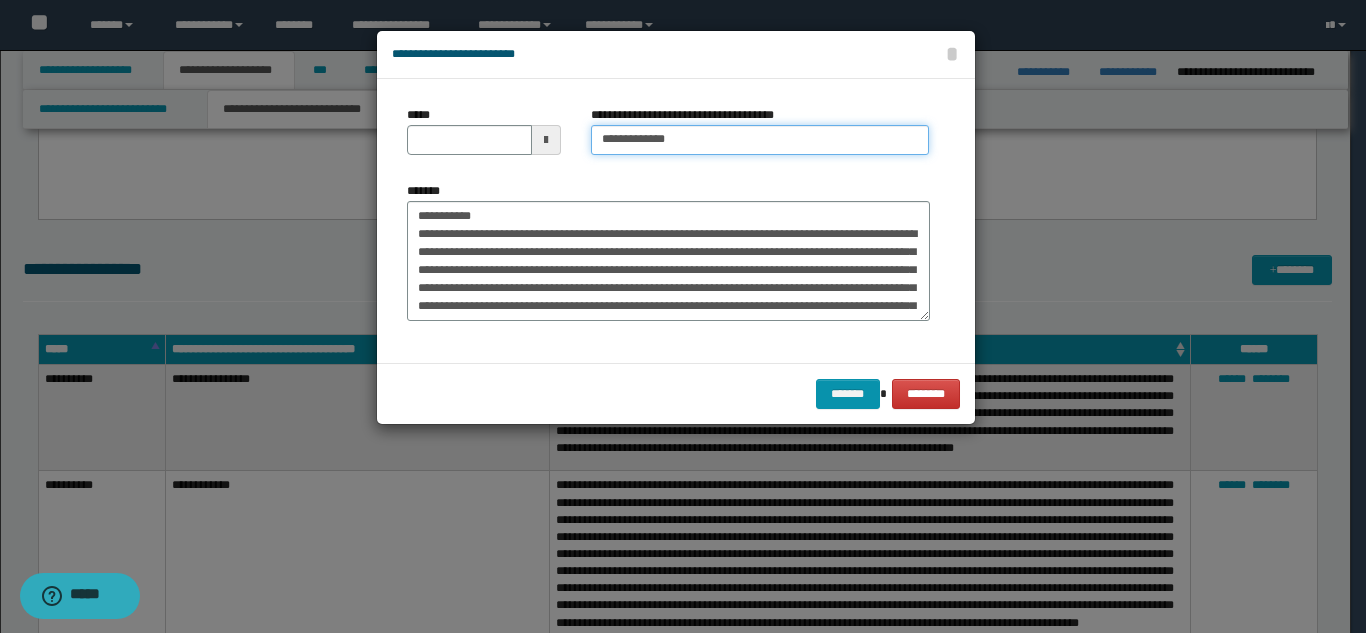 type on "**********" 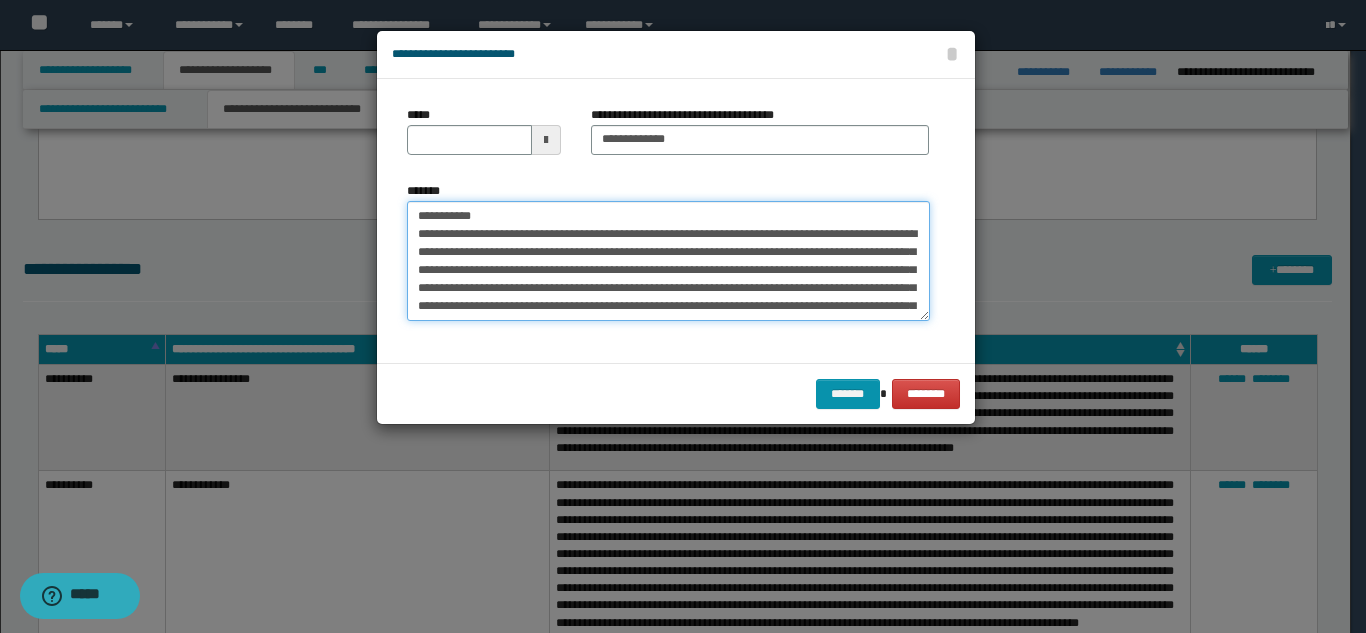 drag, startPoint x: 477, startPoint y: 219, endPoint x: 385, endPoint y: 193, distance: 95.60335 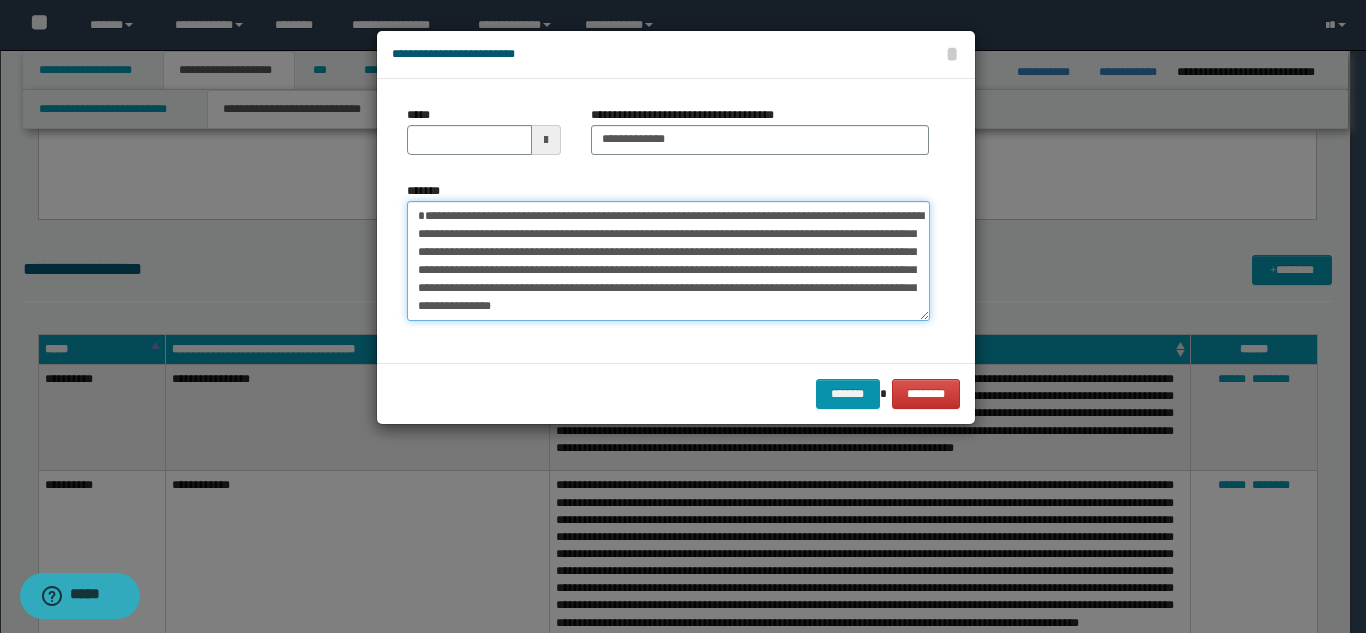 type 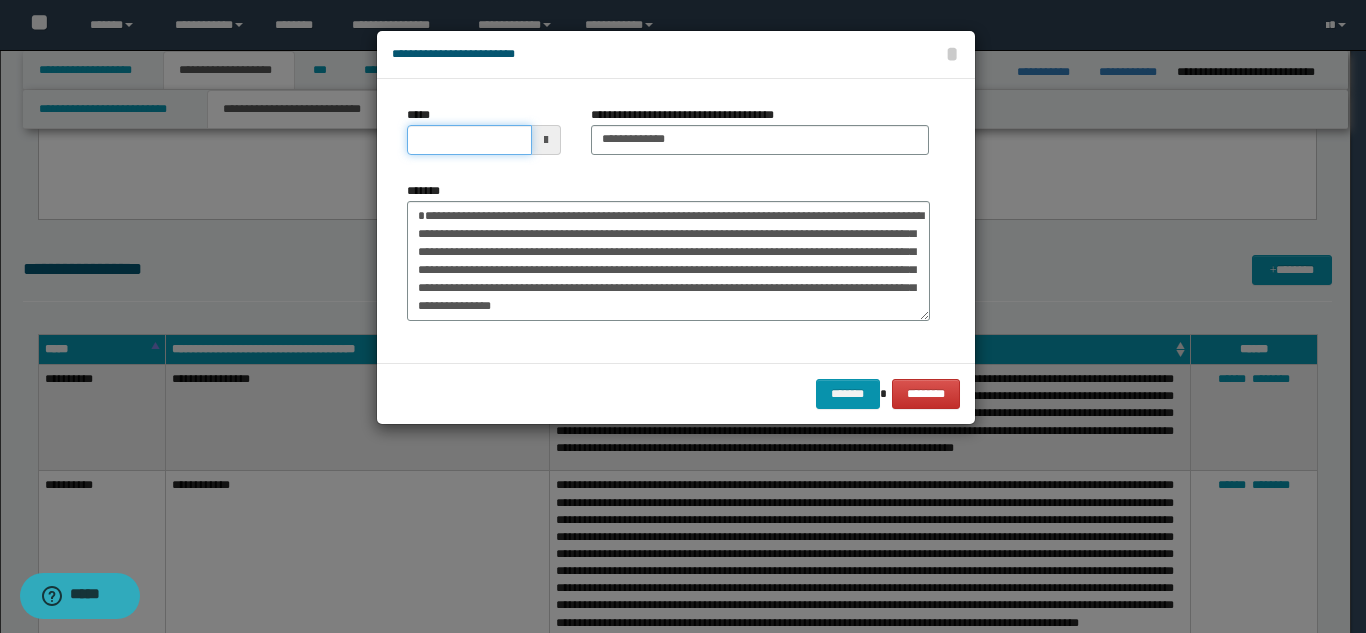 click on "*****" at bounding box center (469, 140) 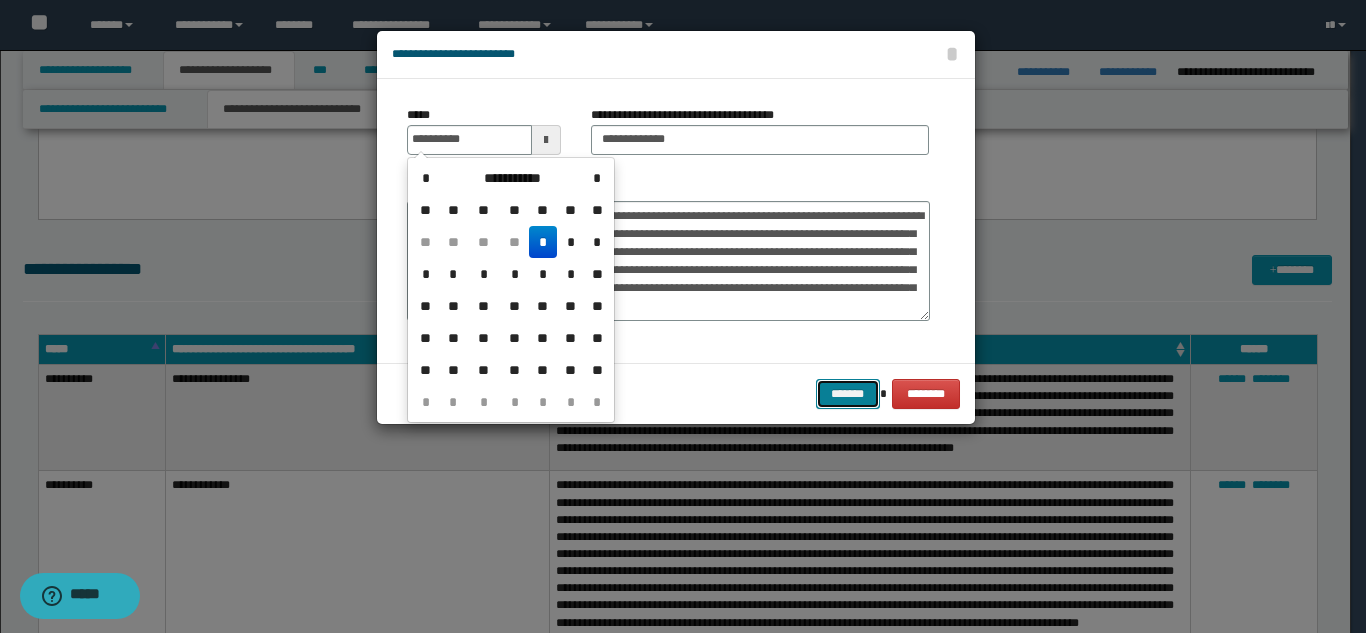 type on "**********" 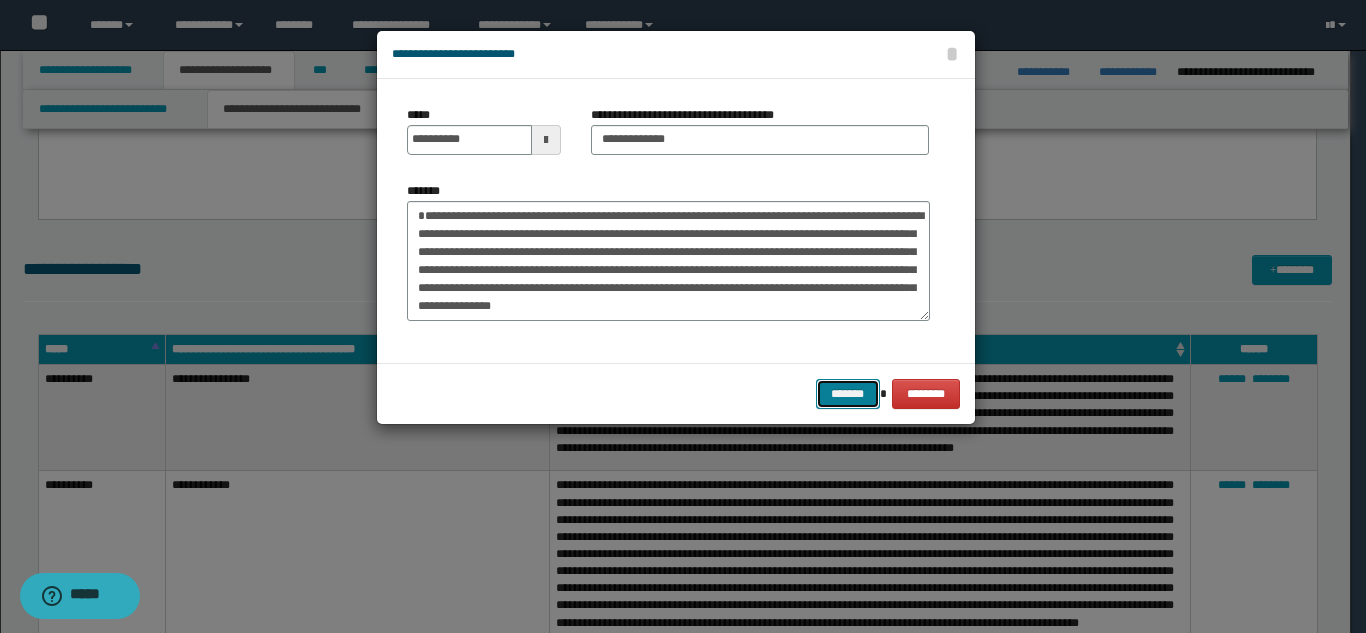 click on "*******" at bounding box center (848, 394) 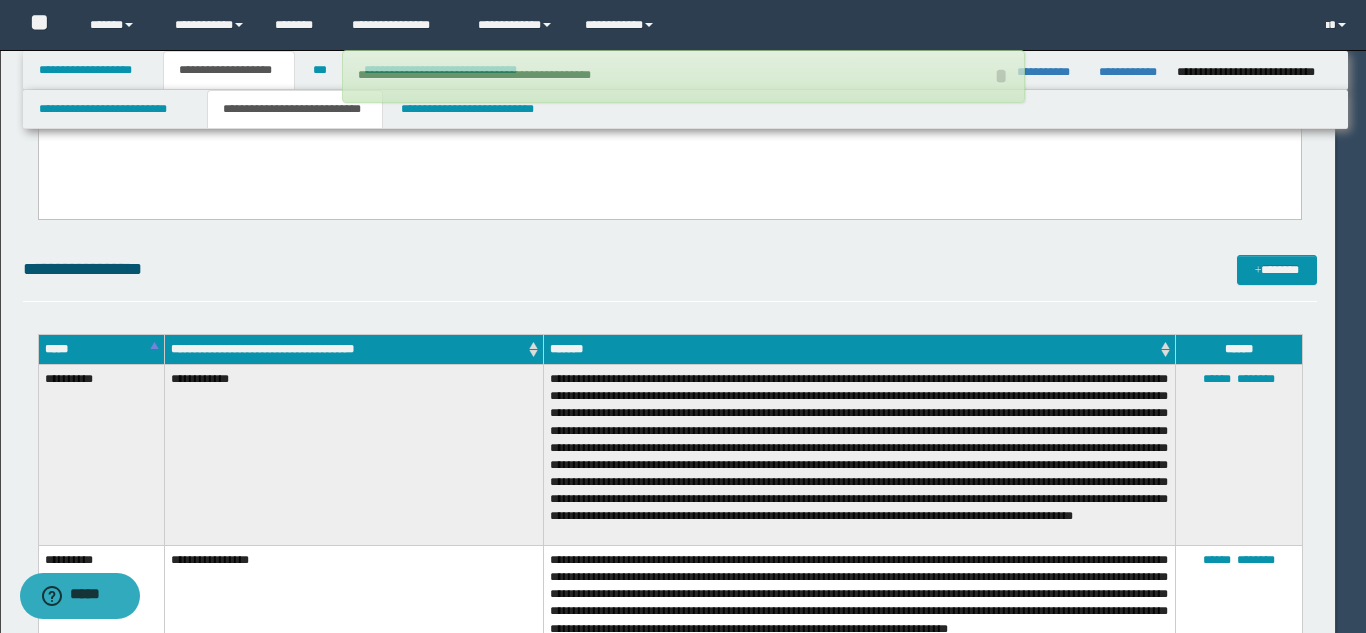 type 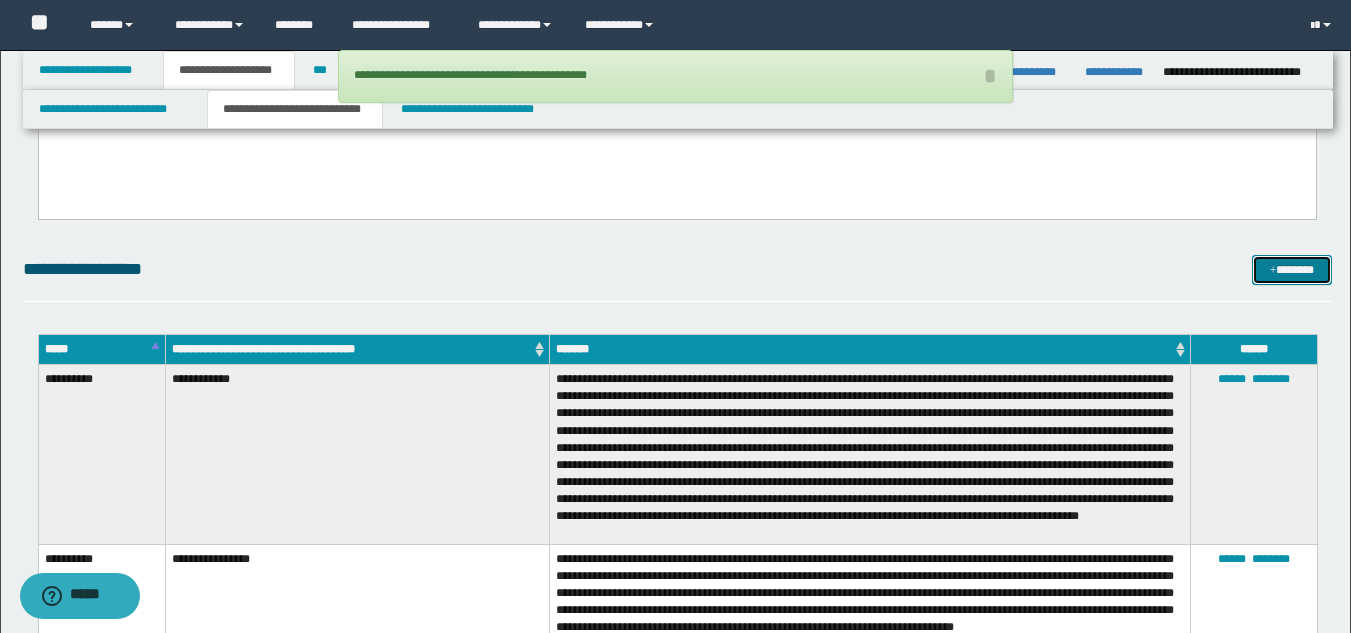click on "*******" at bounding box center [1292, 270] 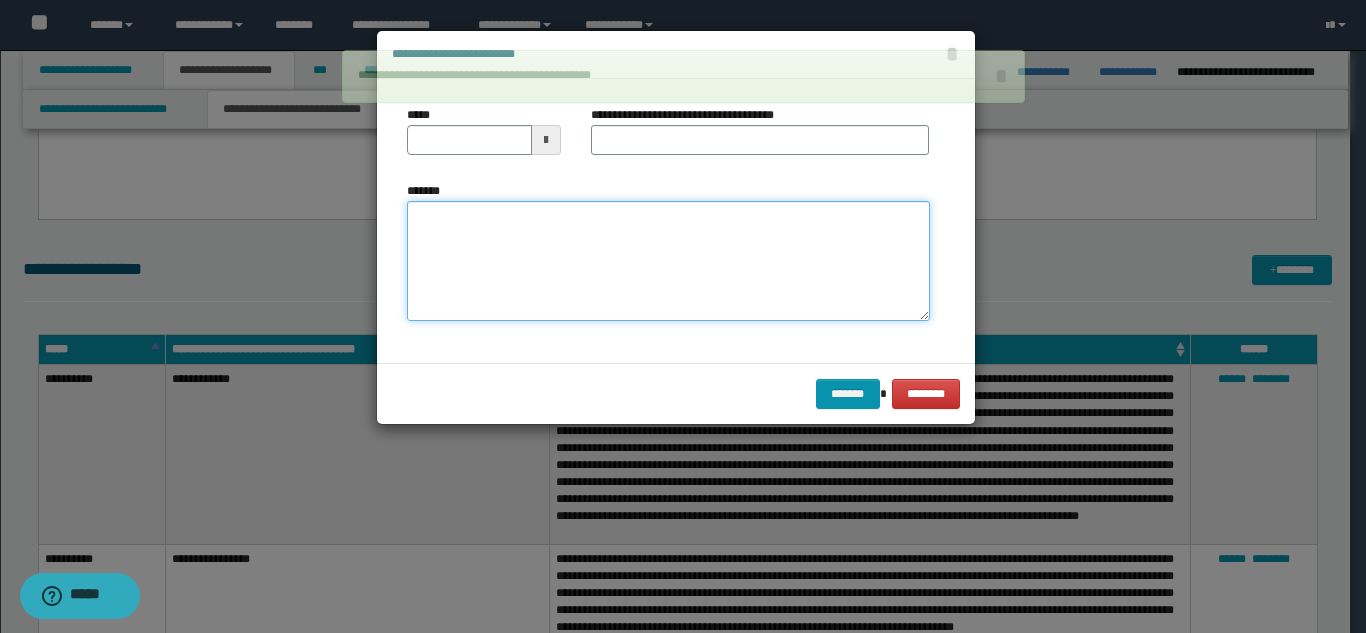 click on "*******" at bounding box center (668, 261) 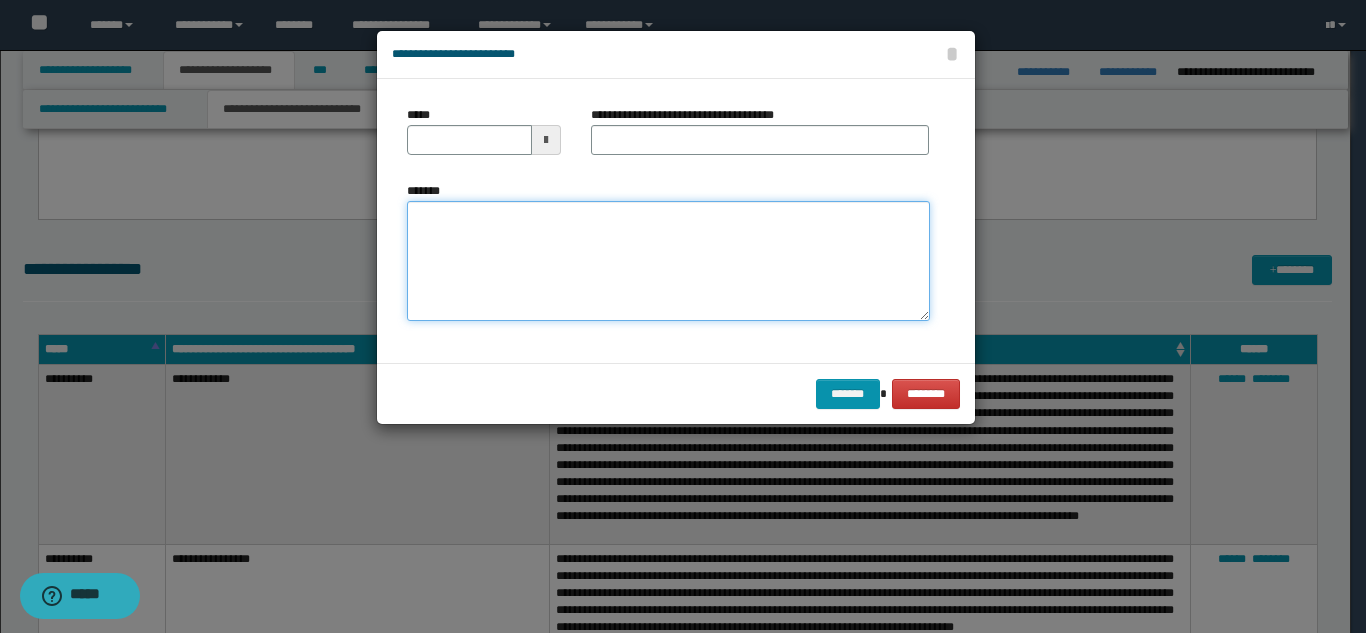 type on "*" 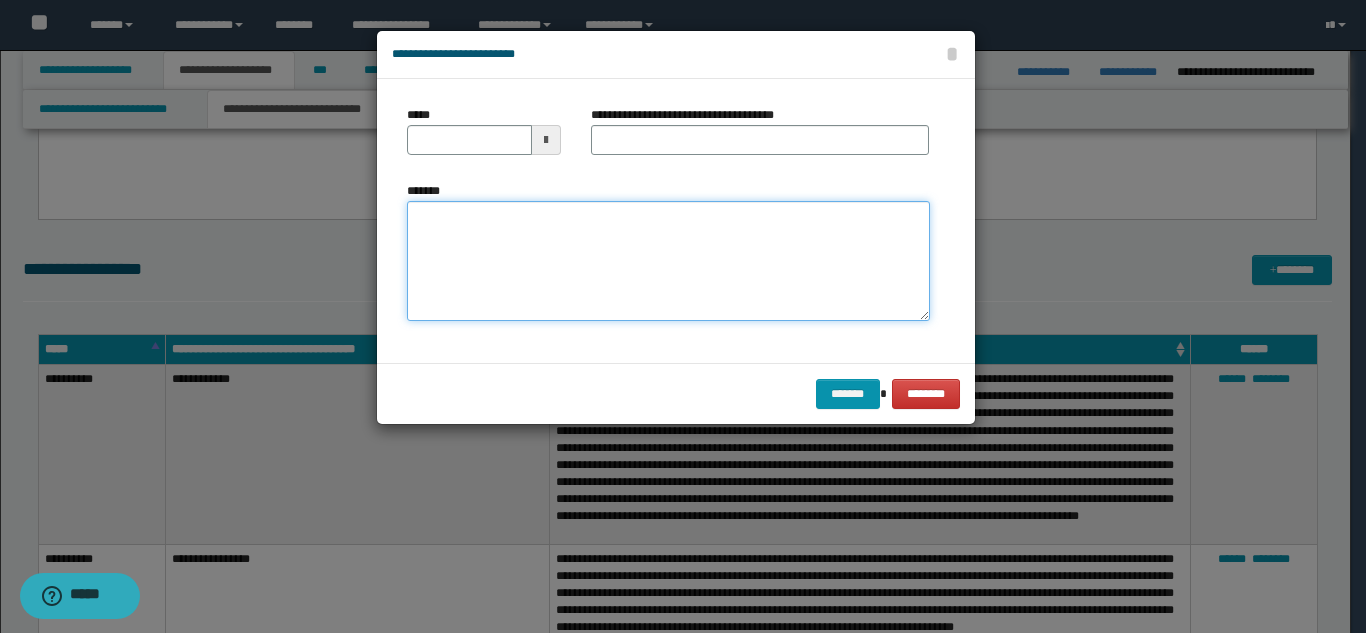 paste on "**********" 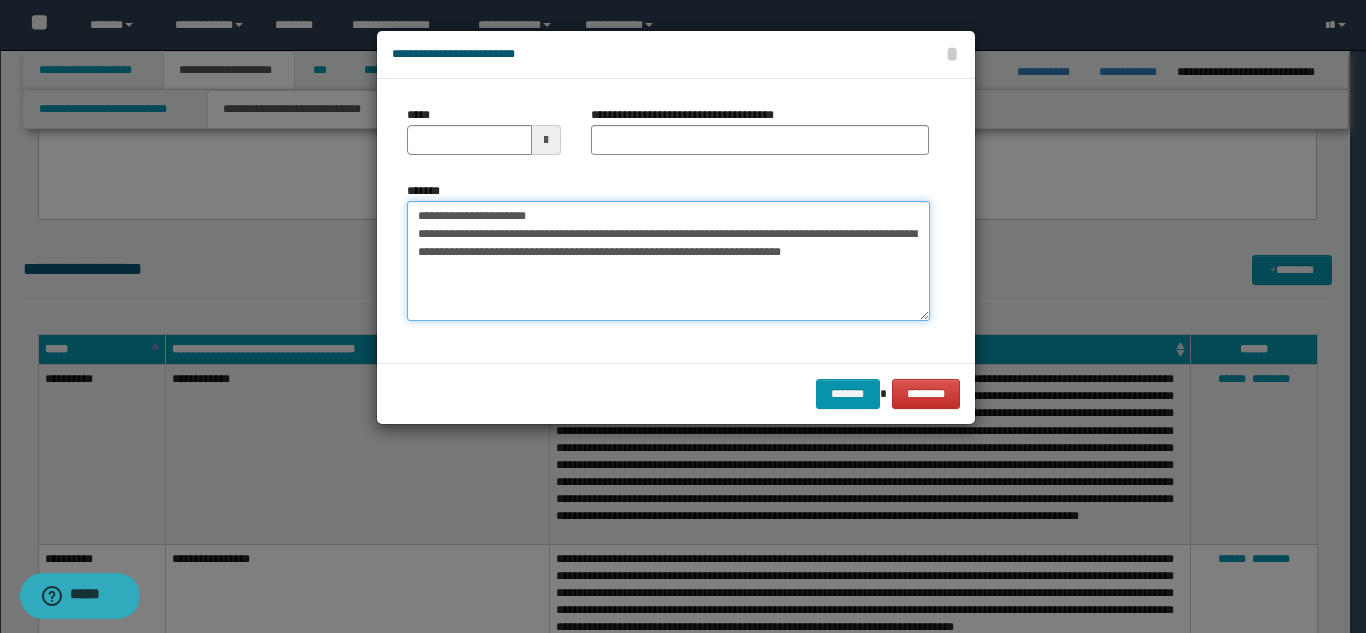 drag, startPoint x: 555, startPoint y: 221, endPoint x: 512, endPoint y: 199, distance: 48.30114 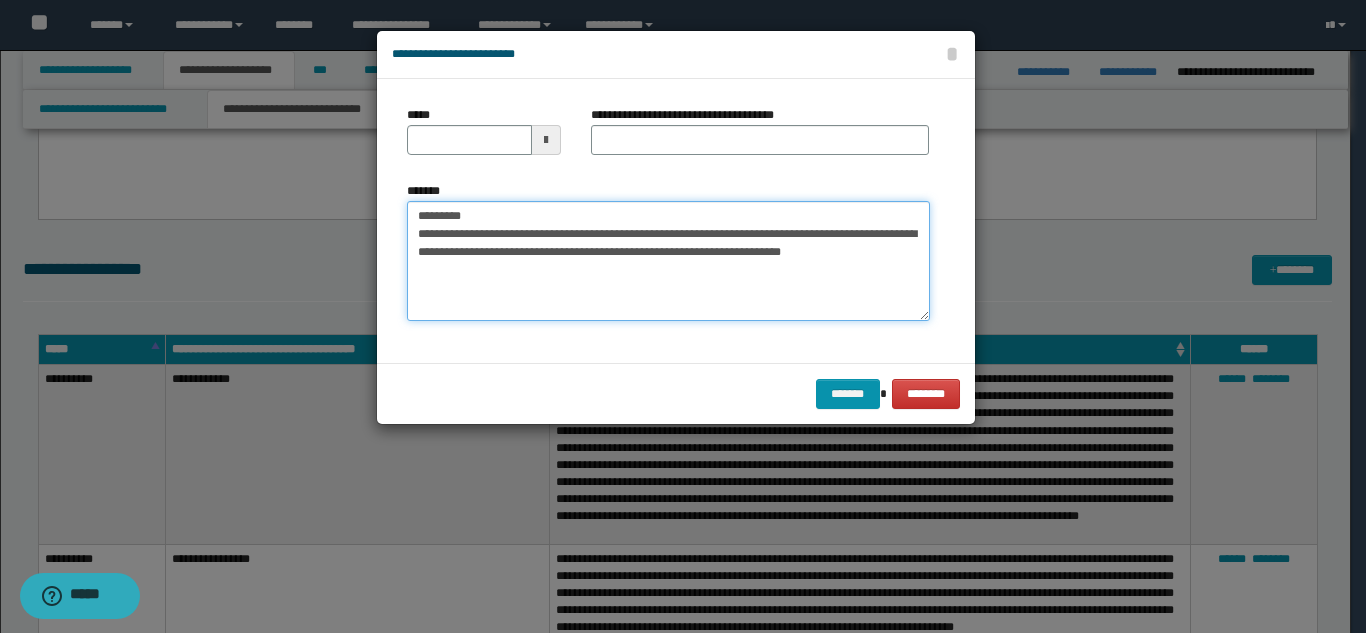 type on "**********" 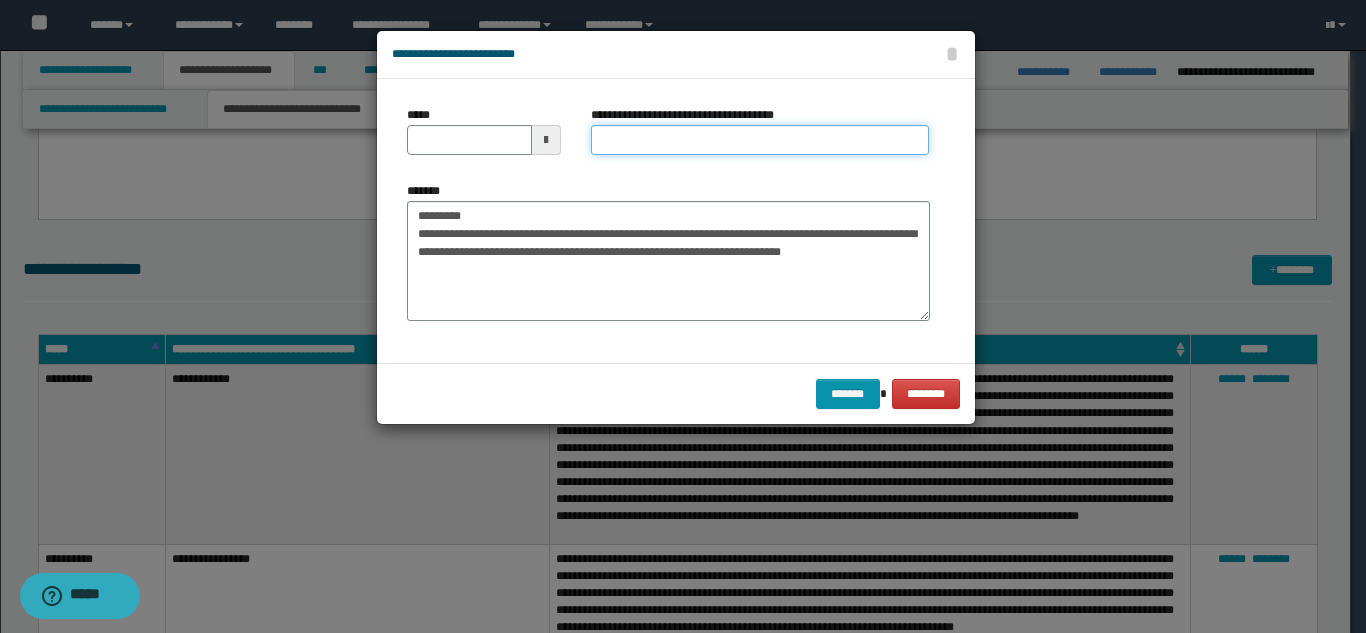 click on "**********" at bounding box center (760, 140) 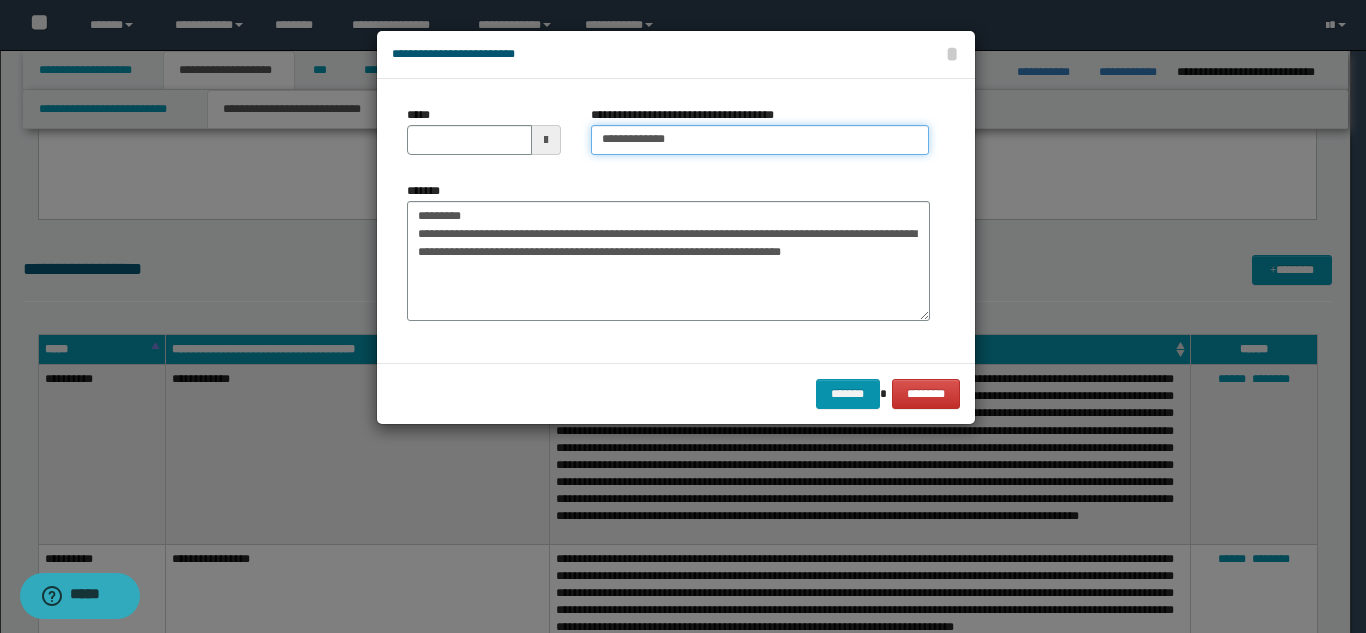 type on "**********" 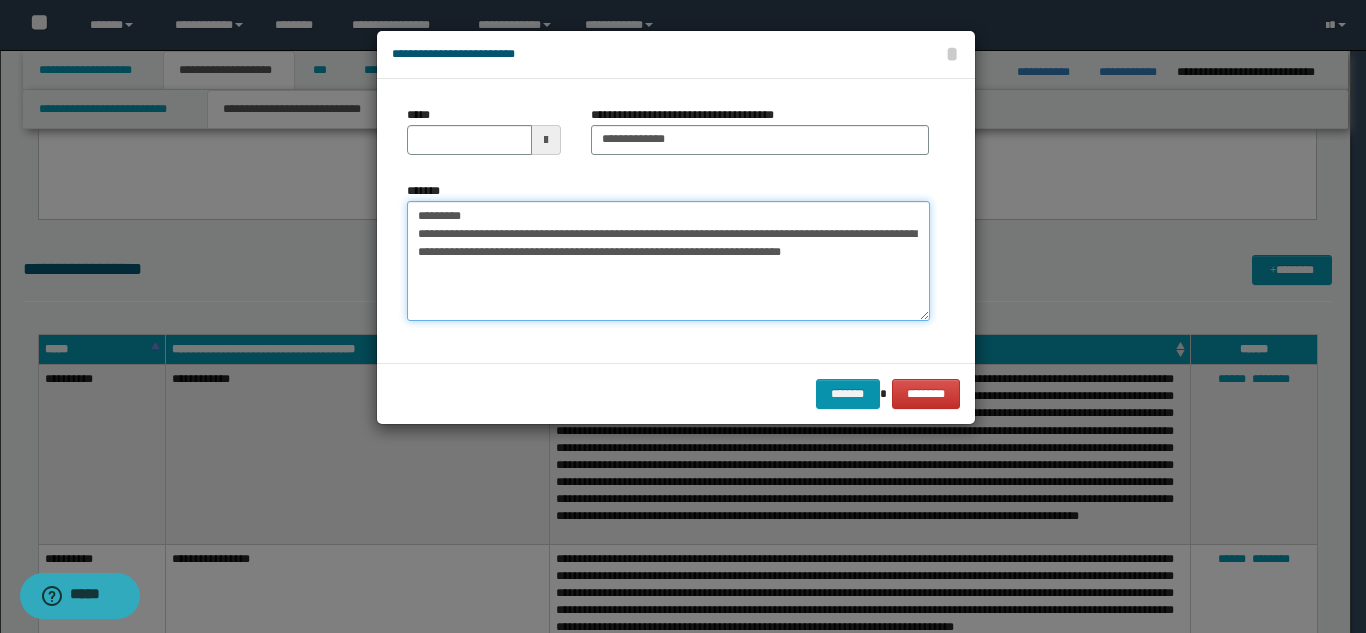 drag, startPoint x: 486, startPoint y: 221, endPoint x: 432, endPoint y: 175, distance: 70.93659 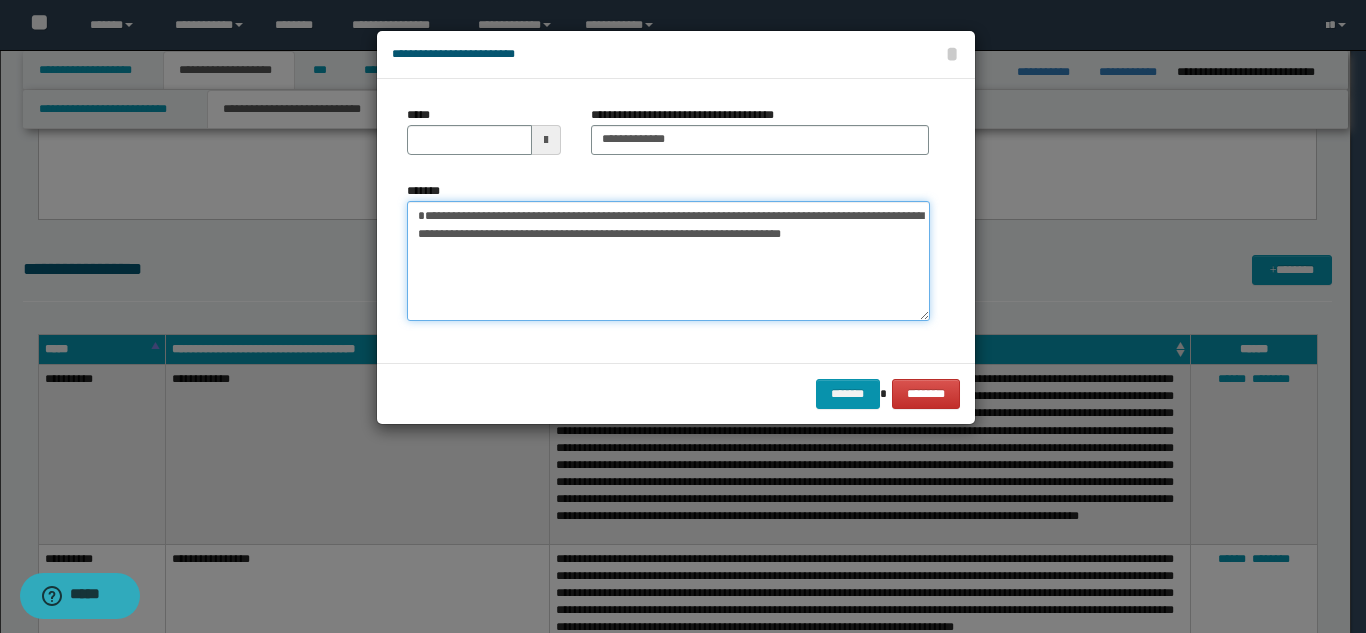 type 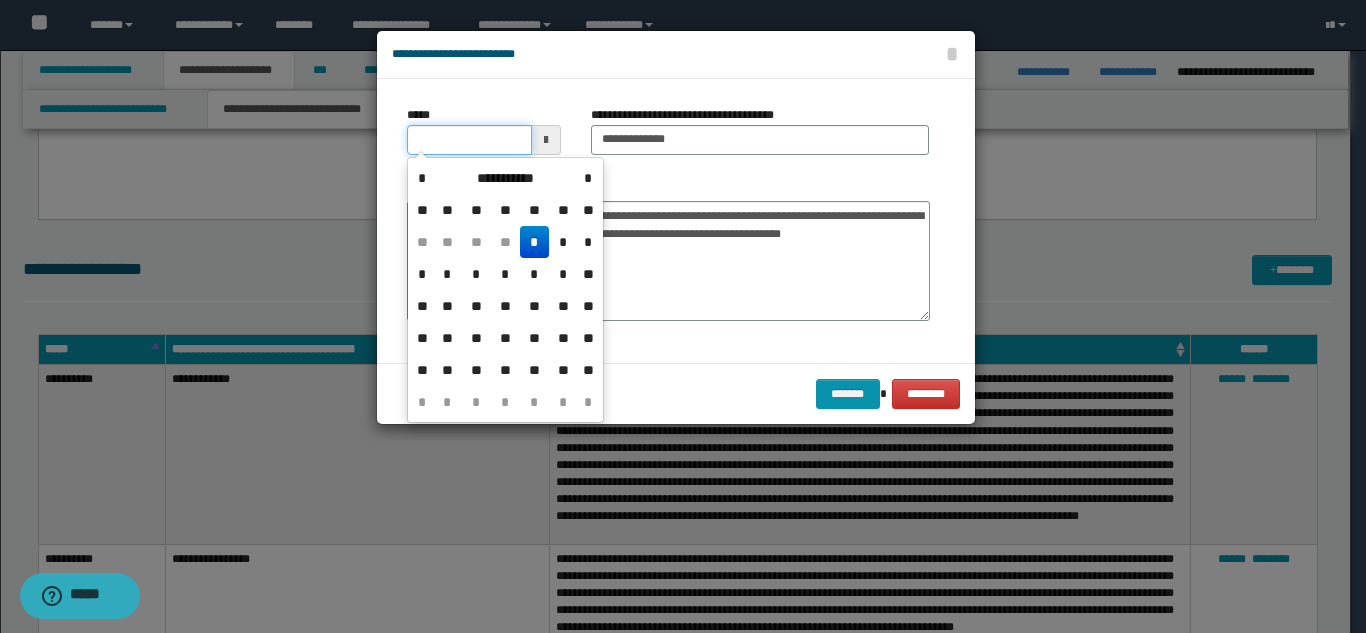 click on "*****" at bounding box center (469, 140) 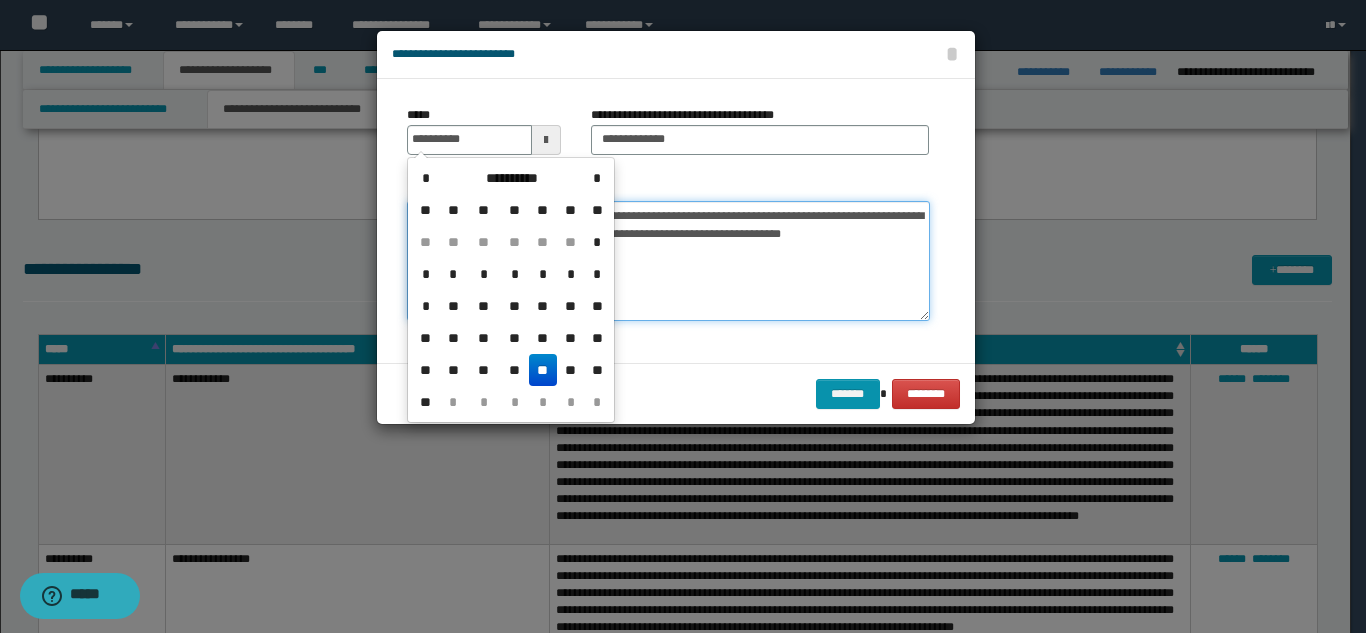 type on "**********" 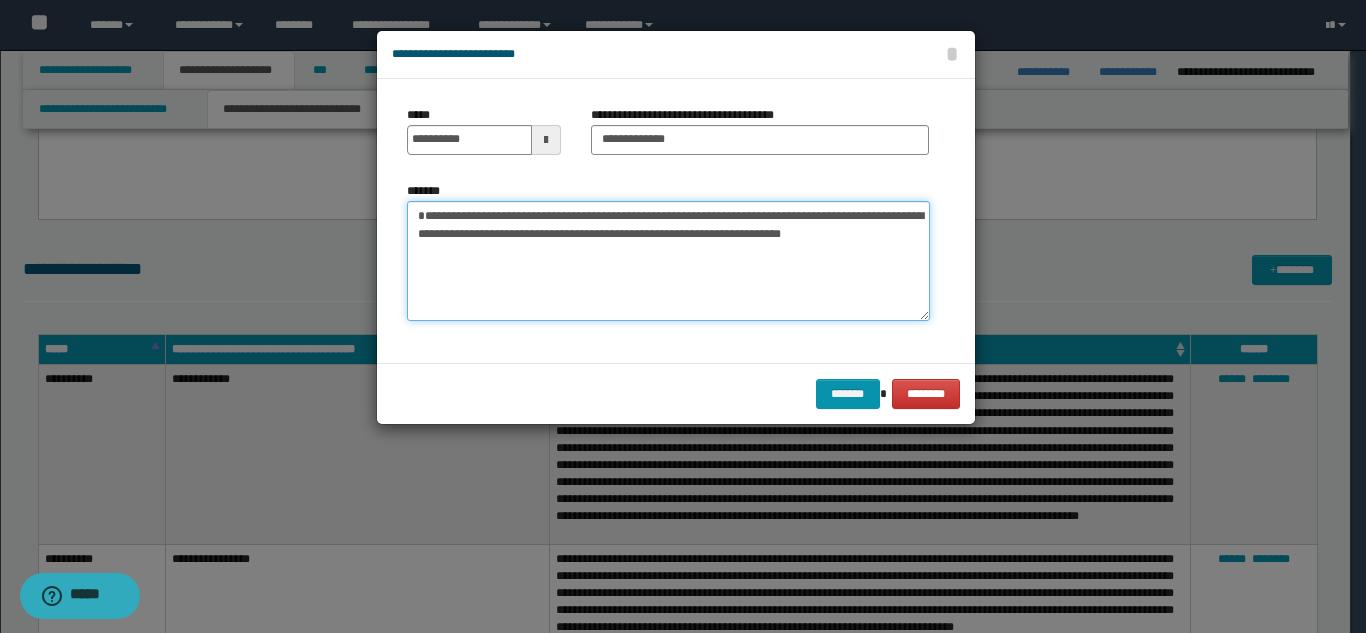 click on "**********" at bounding box center [668, 261] 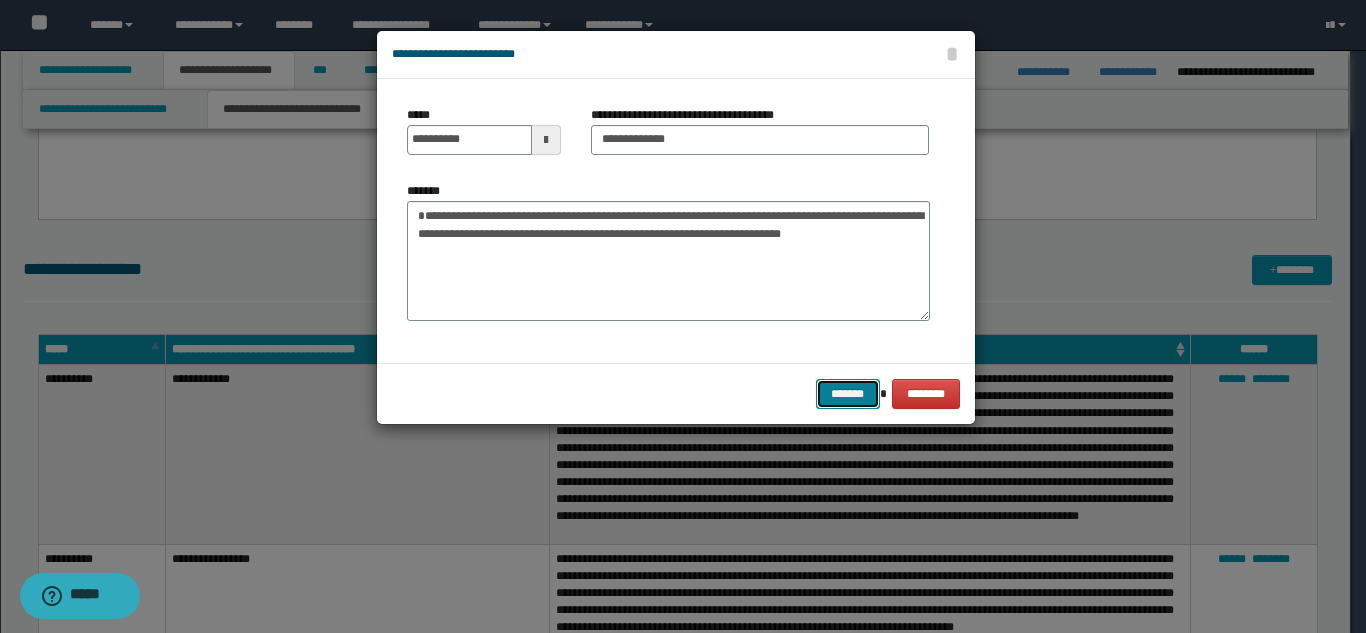 click on "*******" at bounding box center (848, 394) 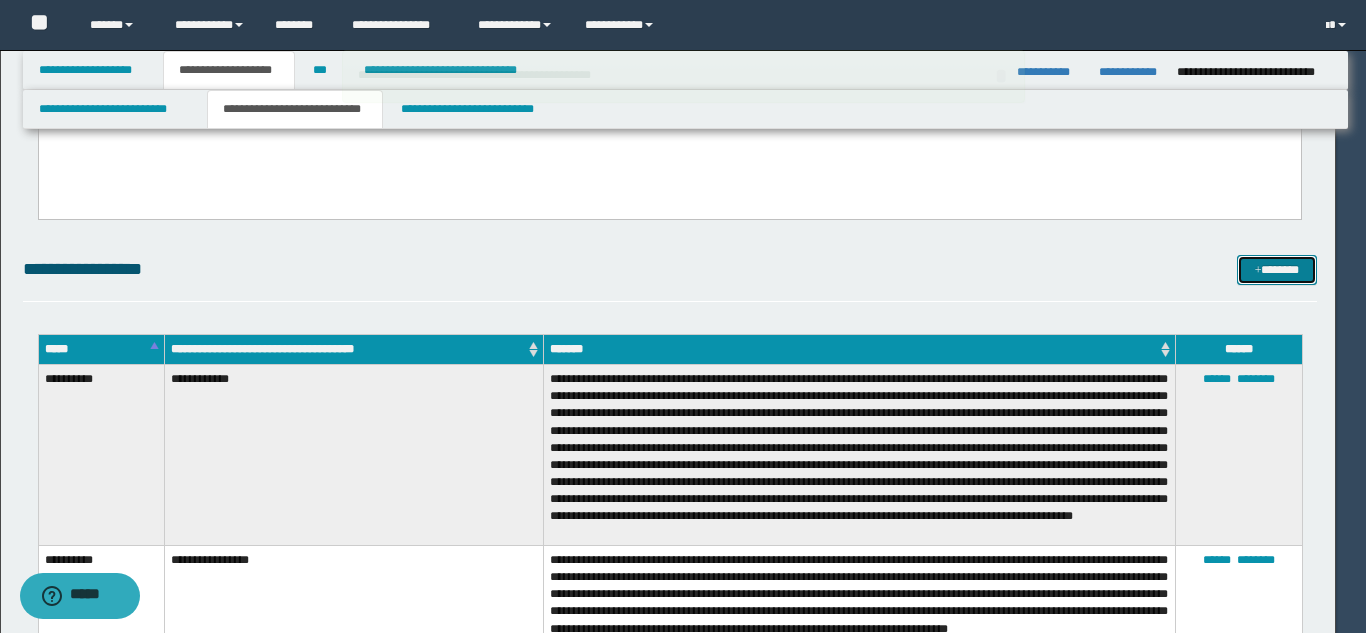 type 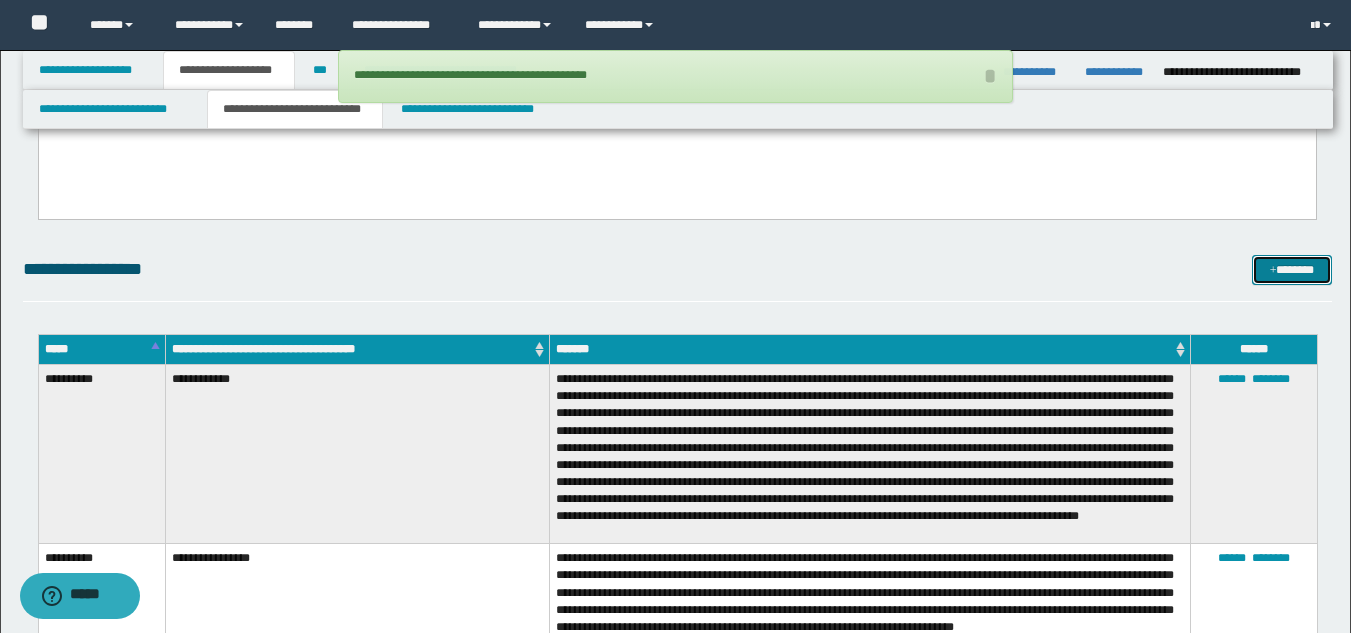 click at bounding box center (1273, 271) 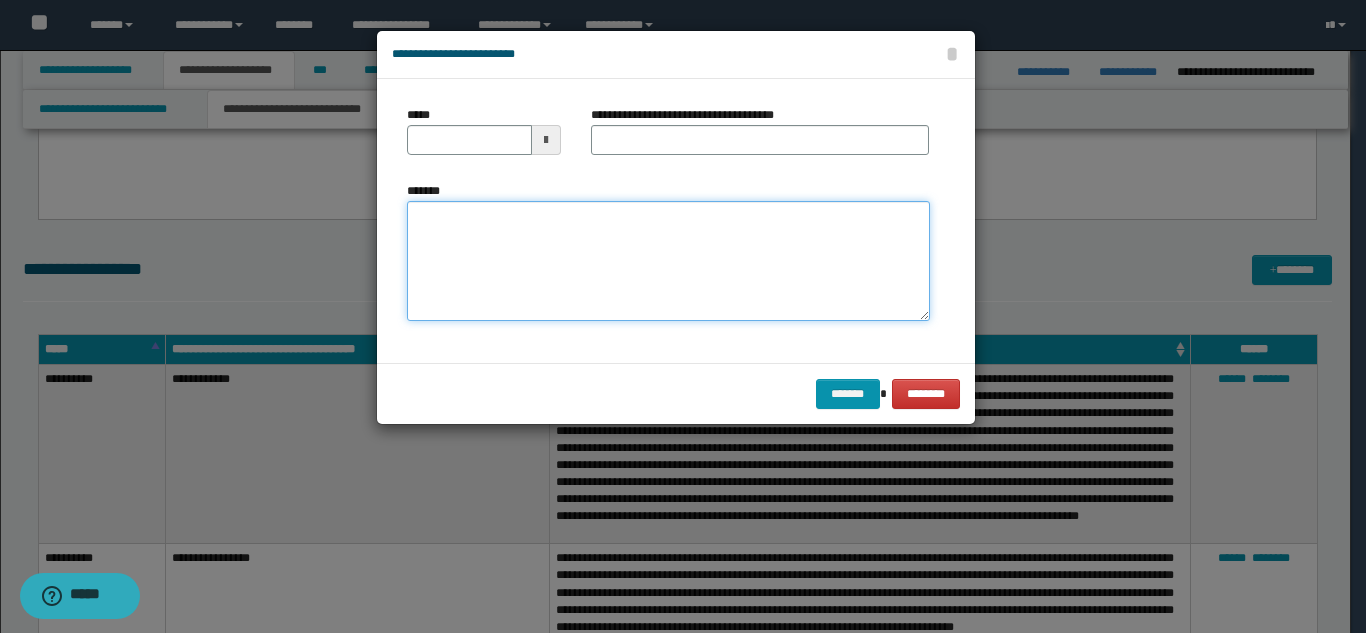 click on "*******" at bounding box center [668, 261] 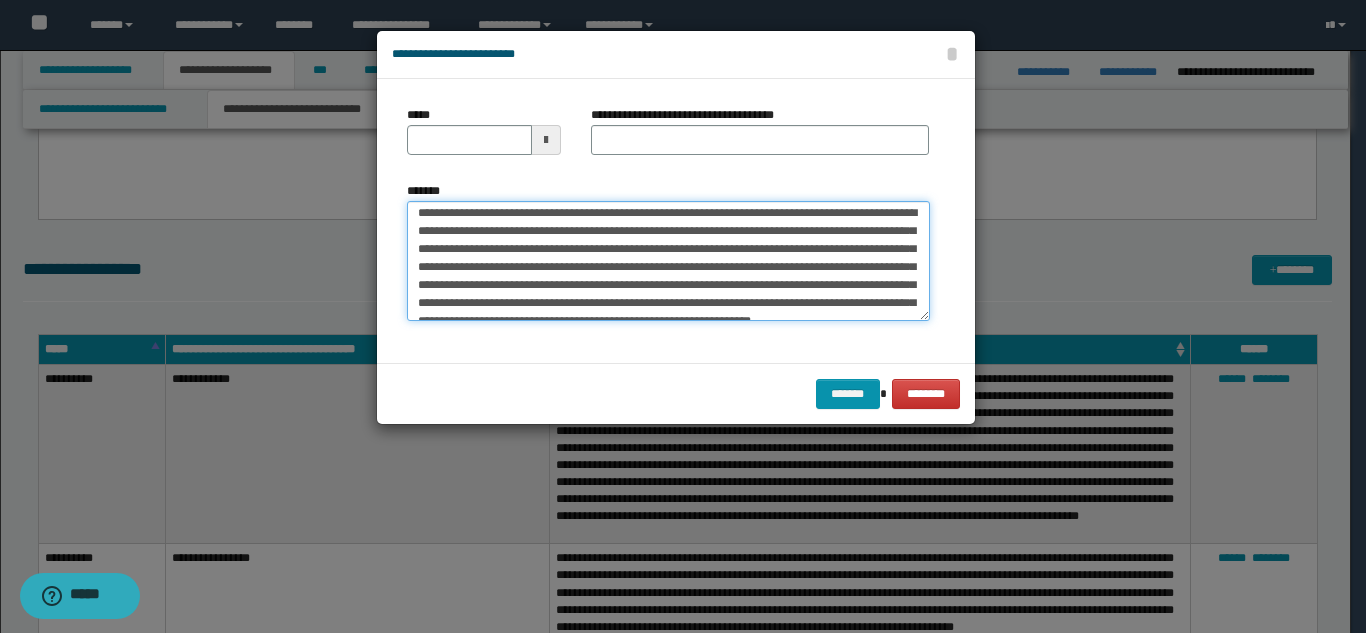 scroll, scrollTop: 0, scrollLeft: 0, axis: both 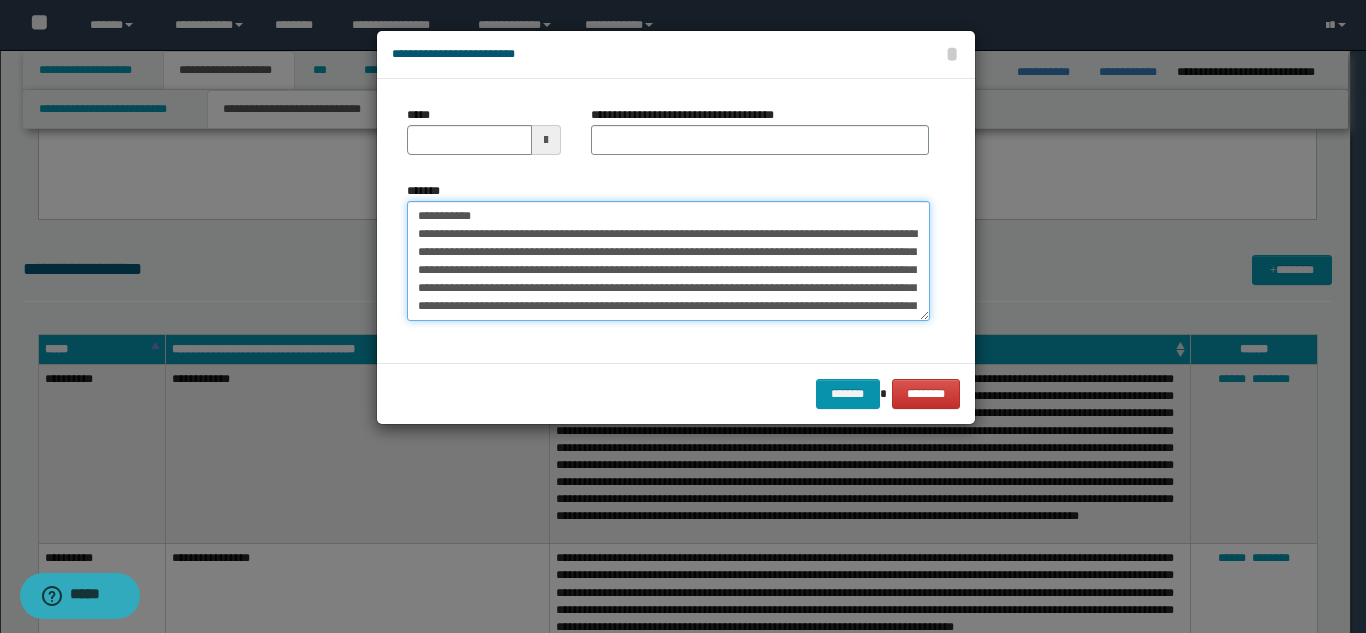 drag, startPoint x: 639, startPoint y: 215, endPoint x: 476, endPoint y: 206, distance: 163.24828 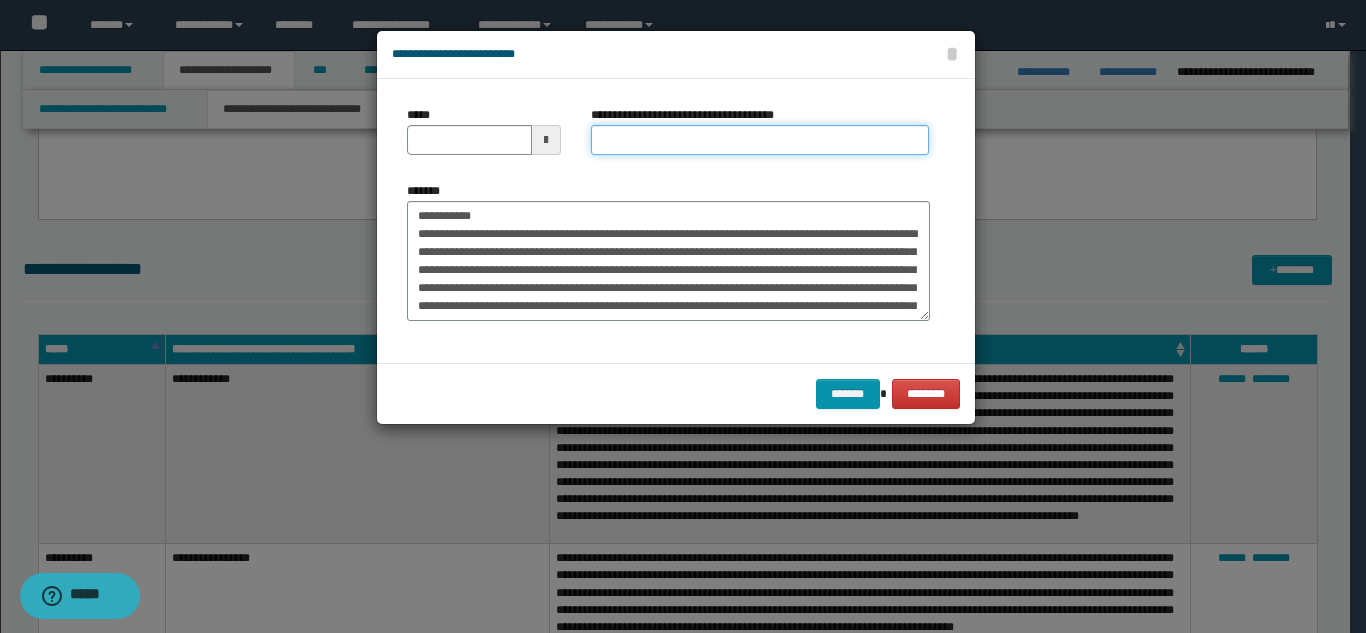 drag, startPoint x: 631, startPoint y: 133, endPoint x: 578, endPoint y: 158, distance: 58.60034 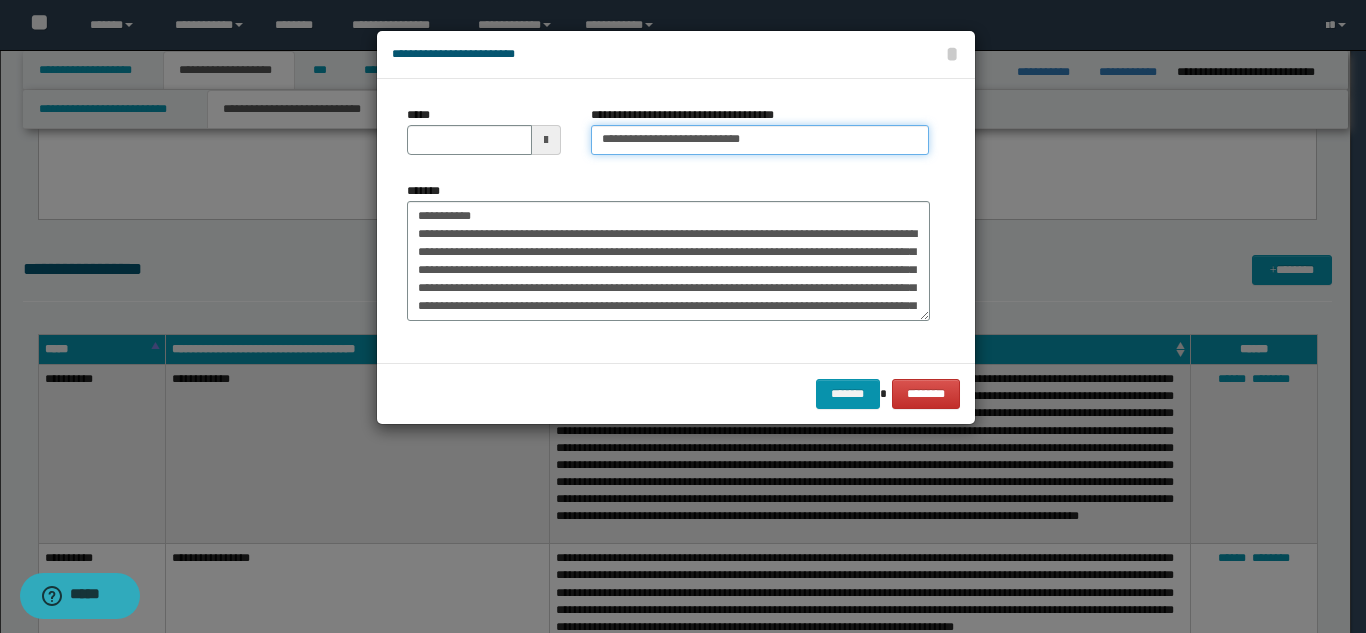 type on "**********" 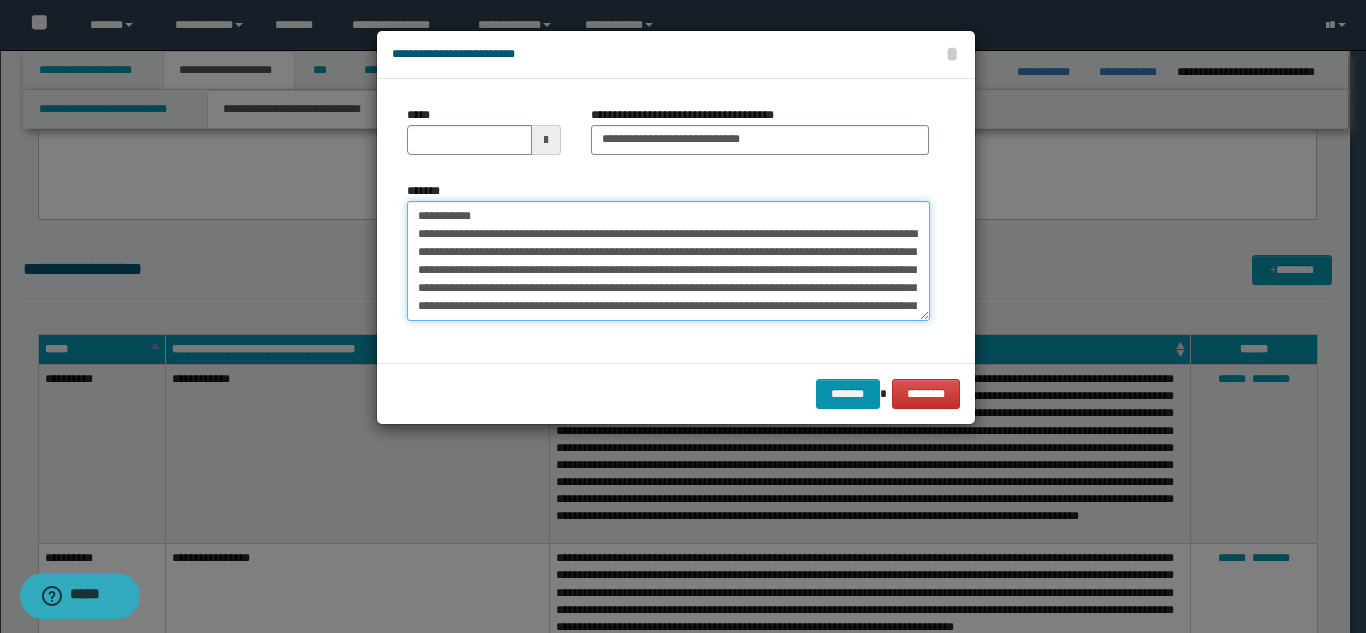 drag, startPoint x: 479, startPoint y: 217, endPoint x: 411, endPoint y: 171, distance: 82.0975 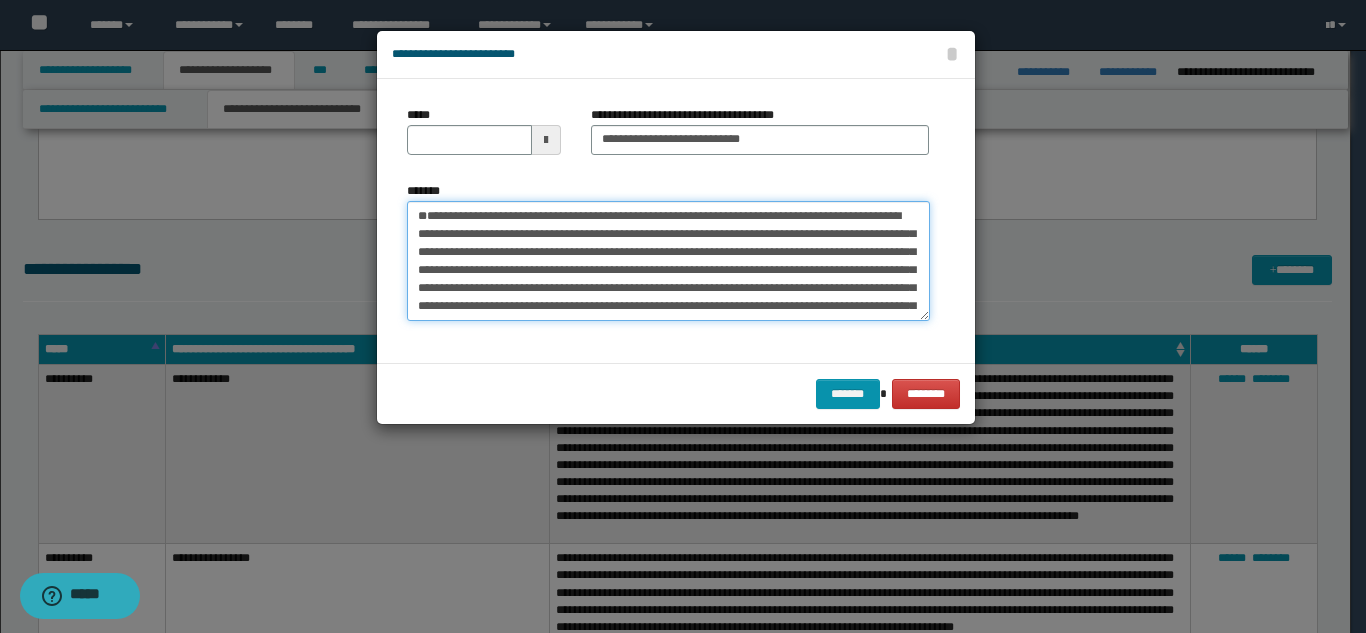 type 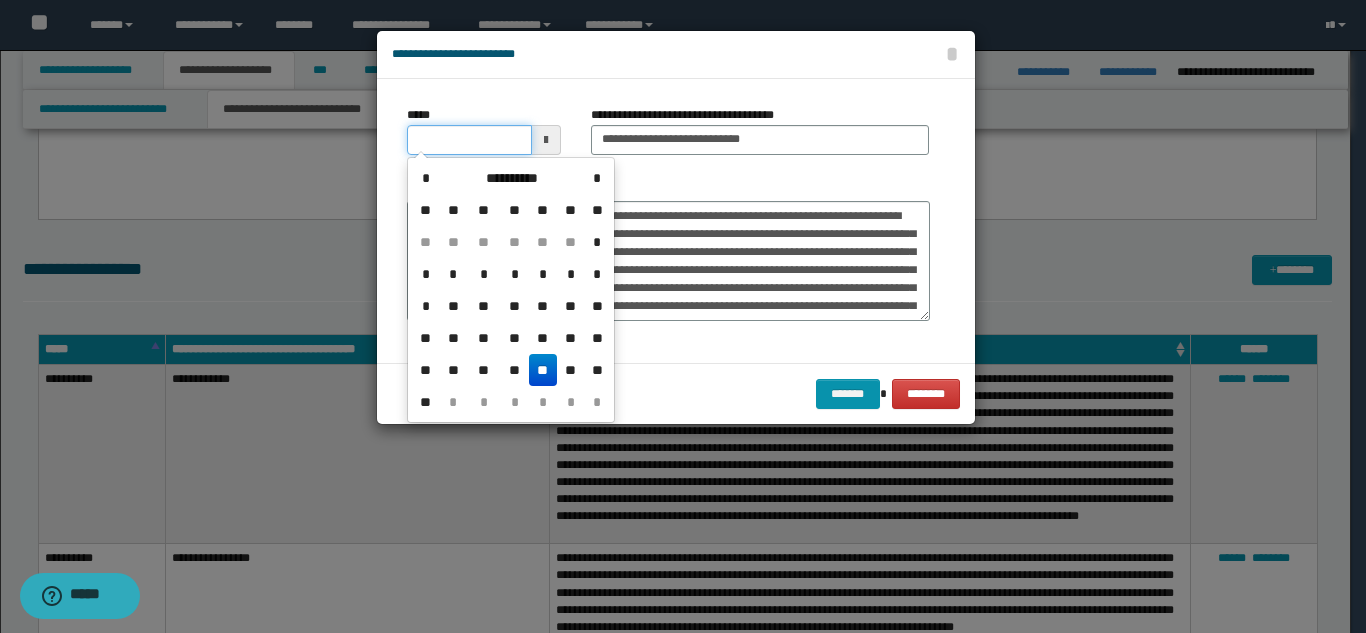 click on "*****" at bounding box center [469, 140] 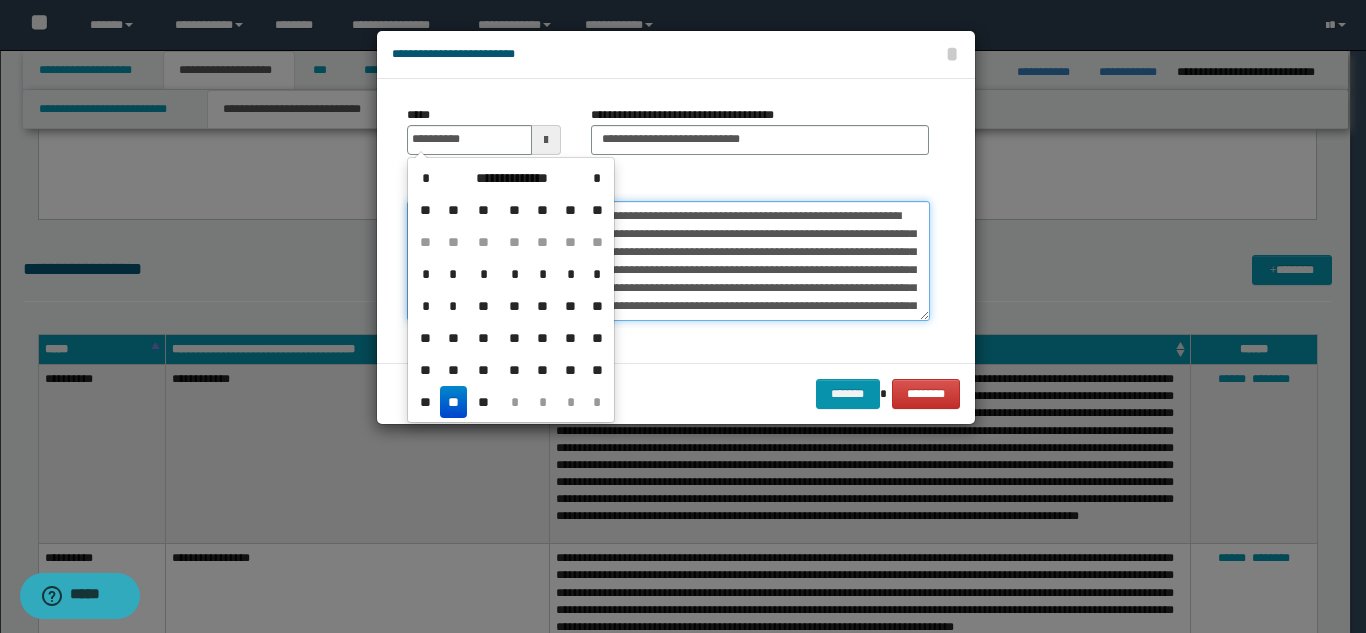 type on "**********" 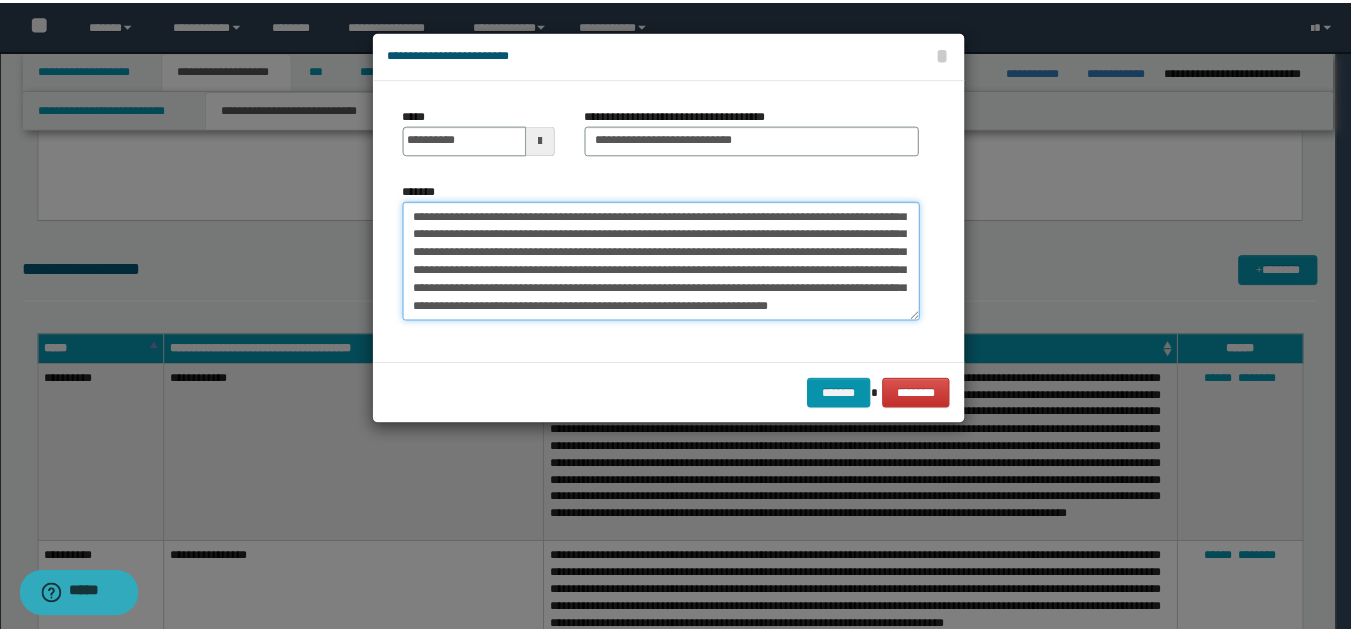 scroll, scrollTop: 72, scrollLeft: 0, axis: vertical 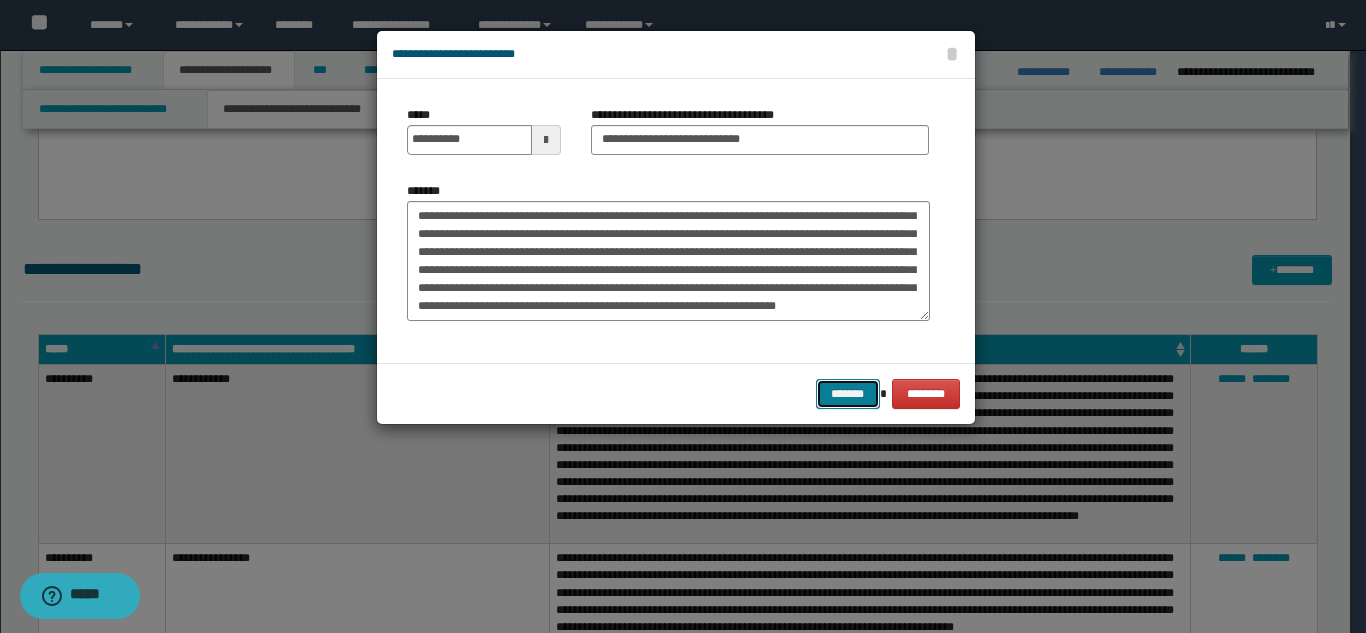 click on "*******" at bounding box center [848, 394] 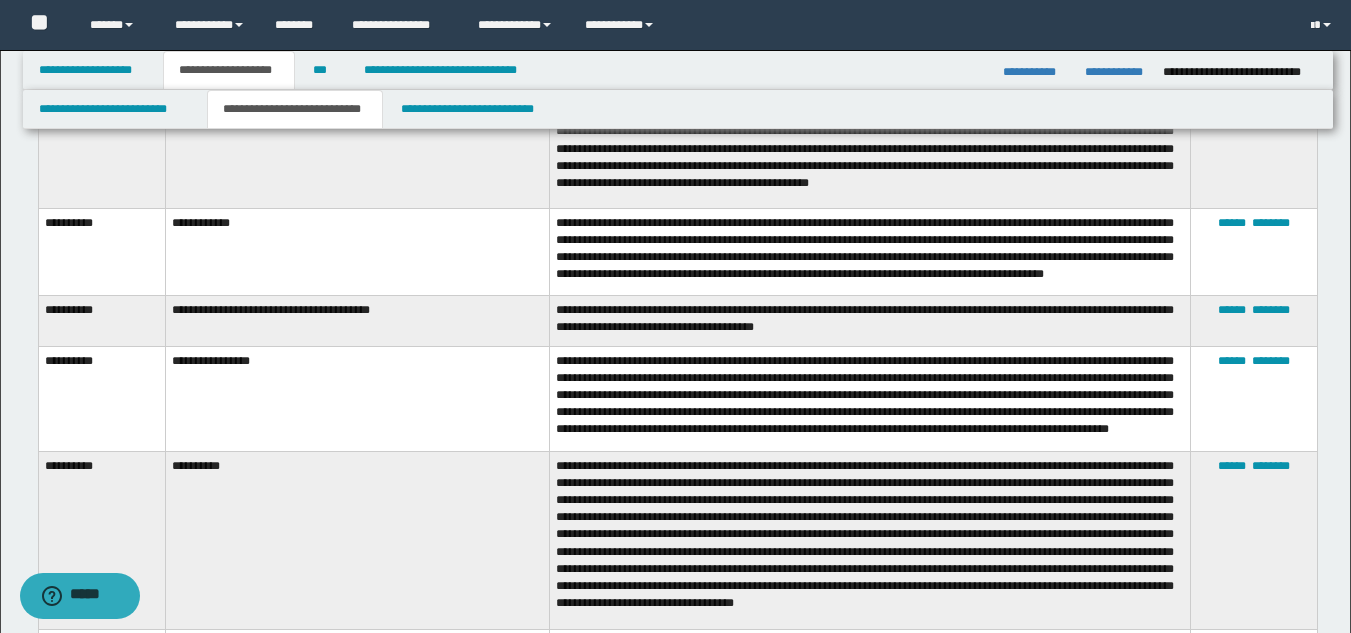 scroll, scrollTop: 4435, scrollLeft: 0, axis: vertical 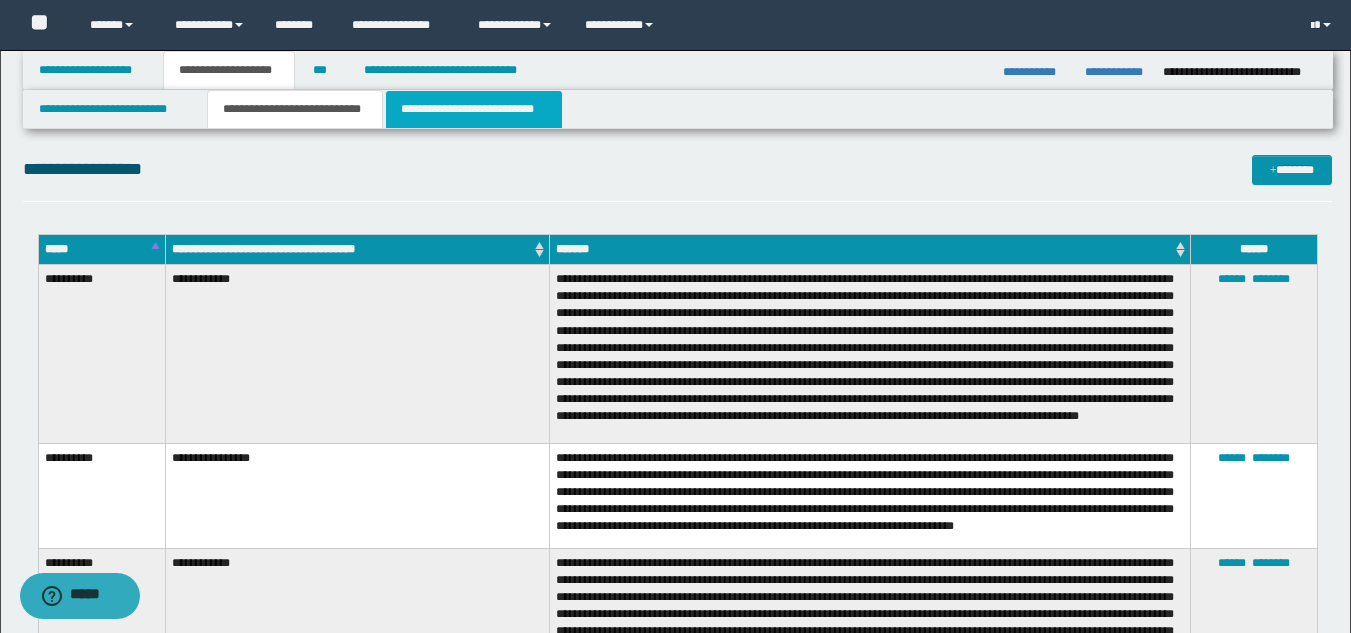 click on "**********" at bounding box center [474, 109] 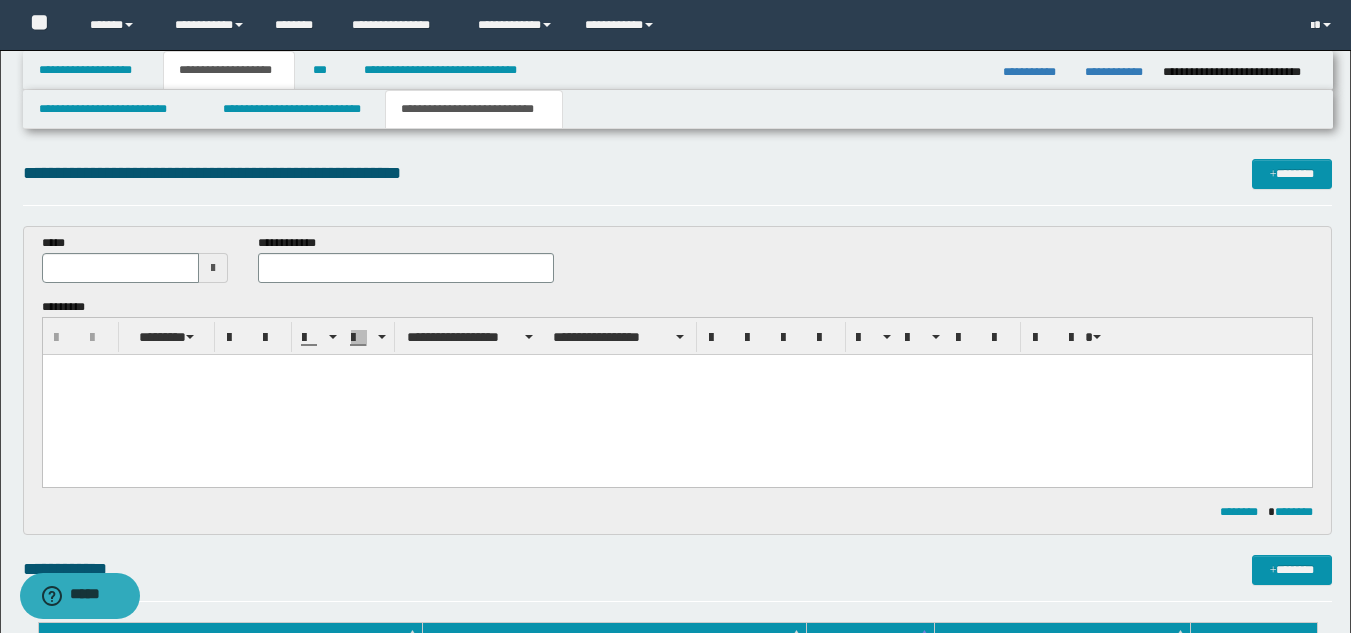 scroll, scrollTop: 0, scrollLeft: 0, axis: both 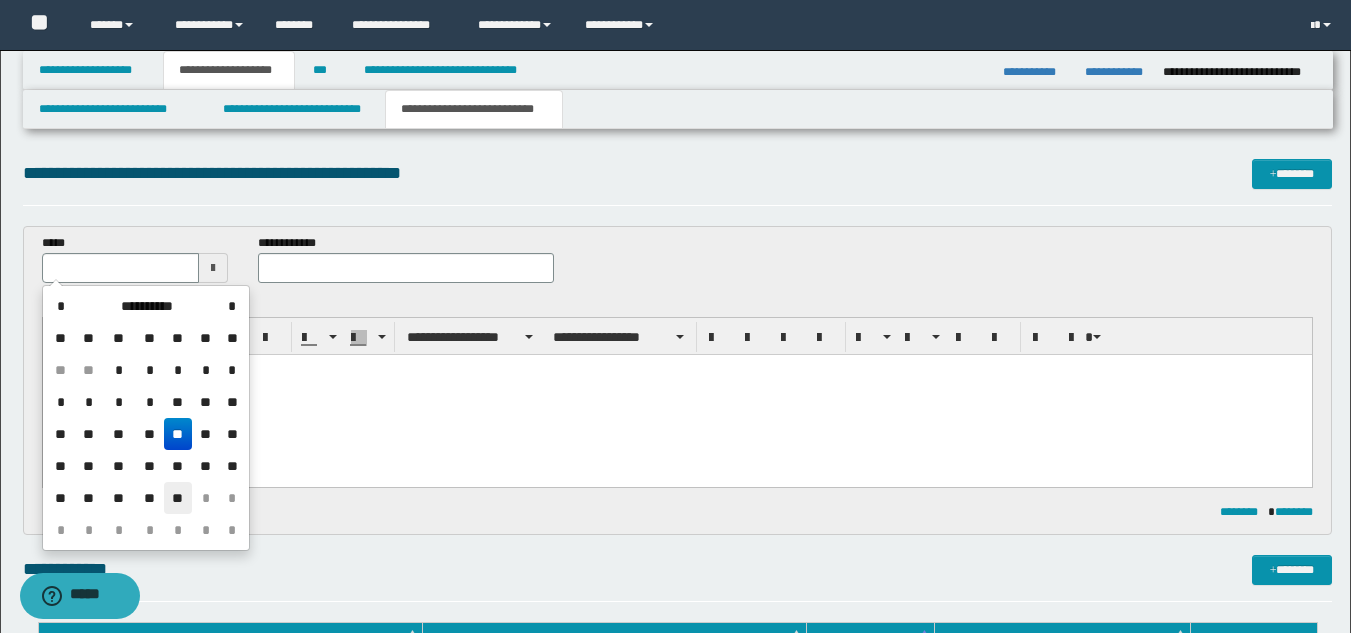 click on "**" at bounding box center (178, 498) 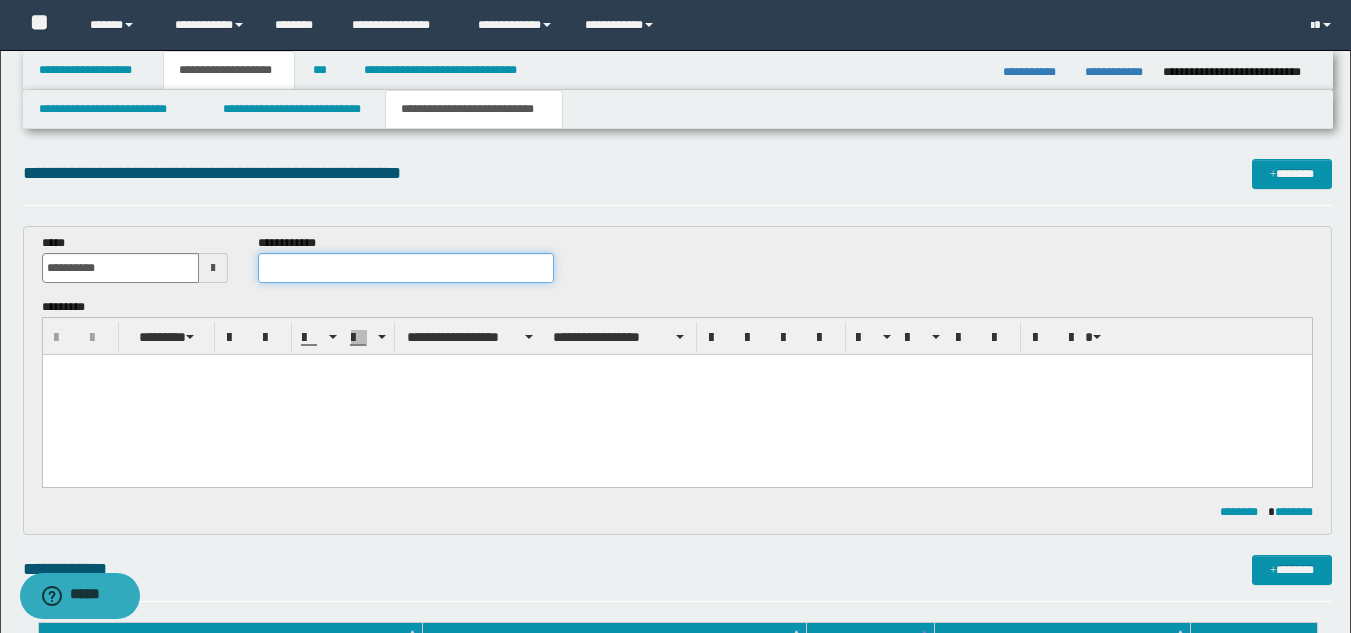click at bounding box center (405, 268) 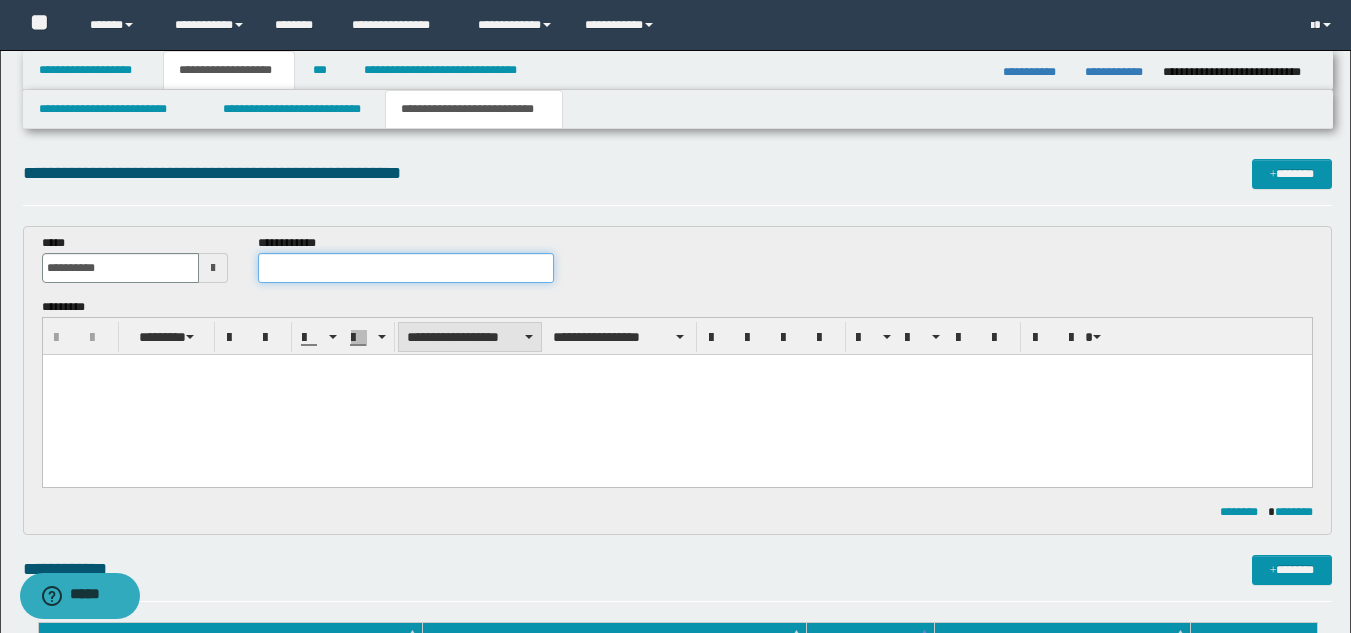 paste on "**********" 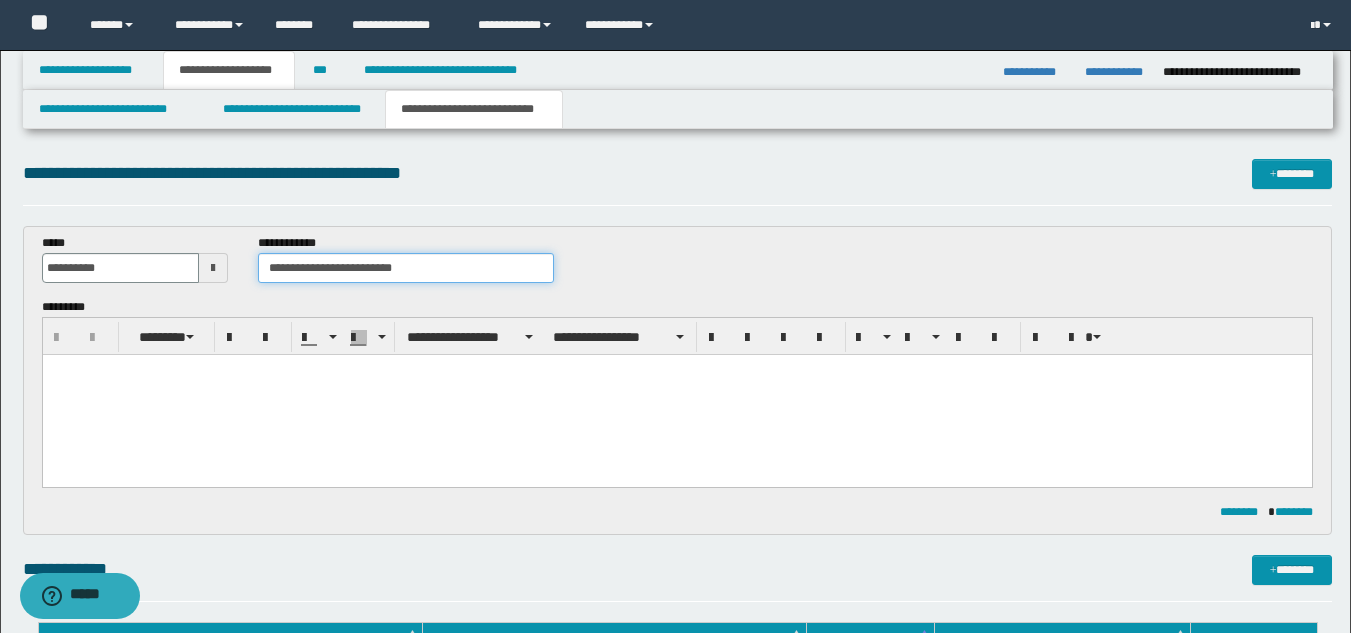type on "**********" 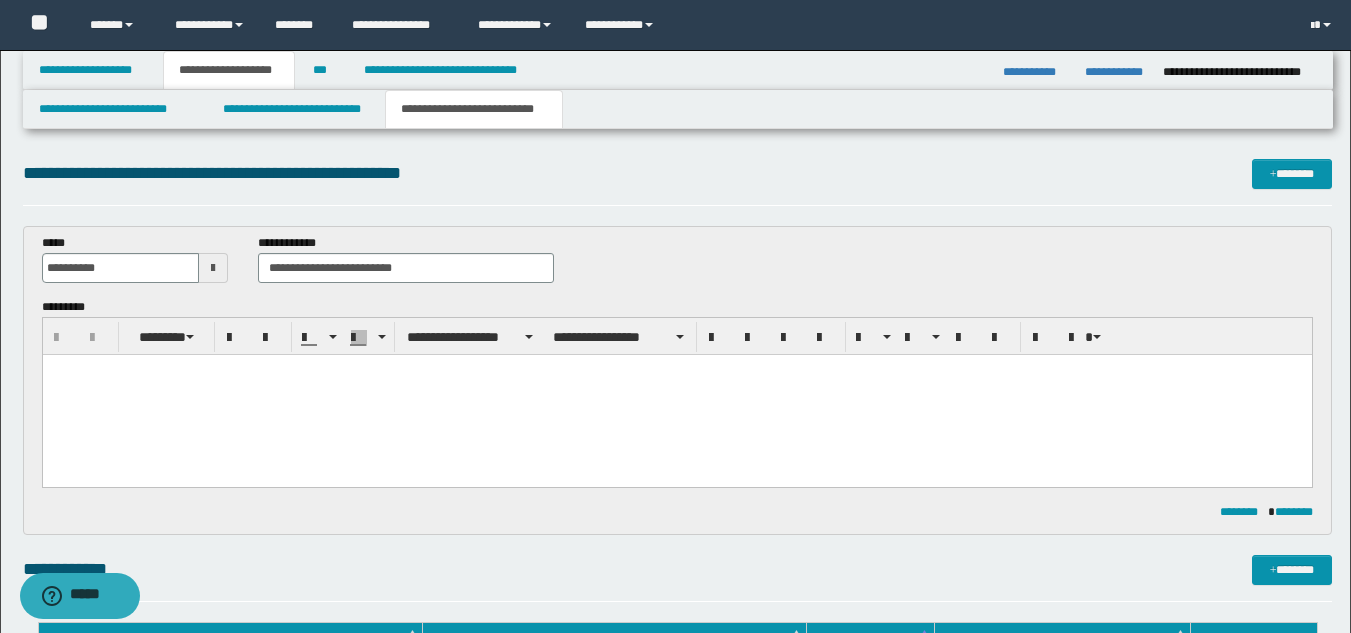 click at bounding box center [676, 395] 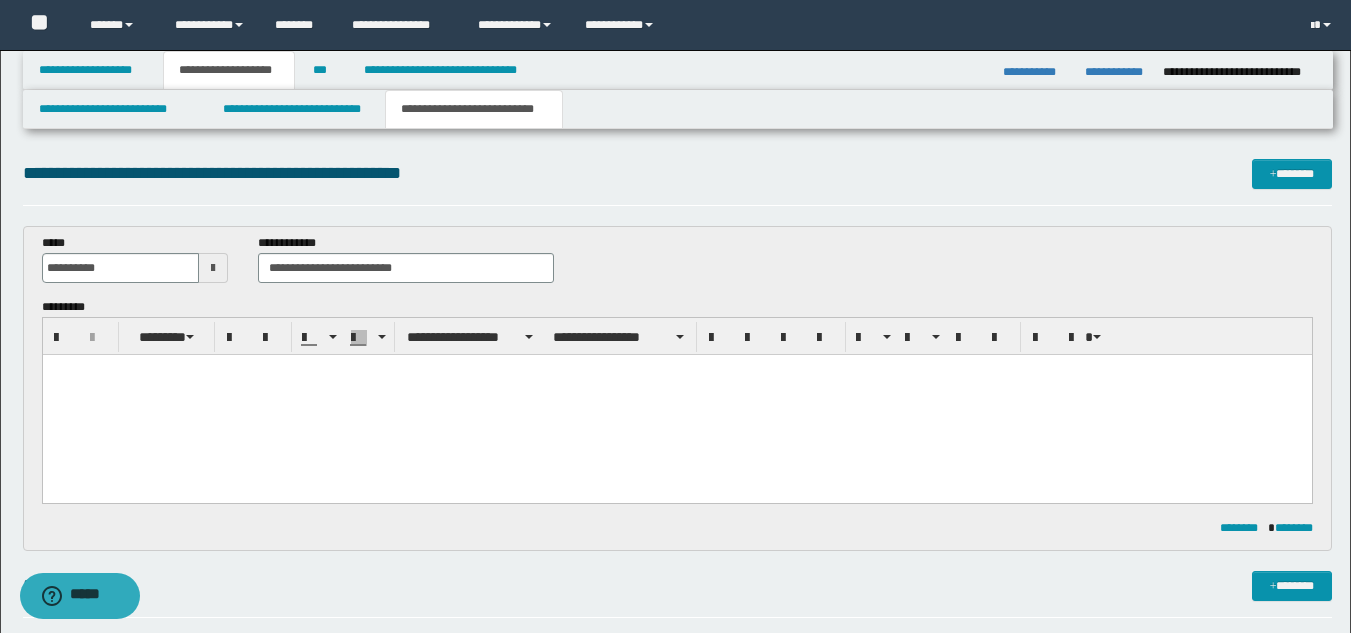 paste 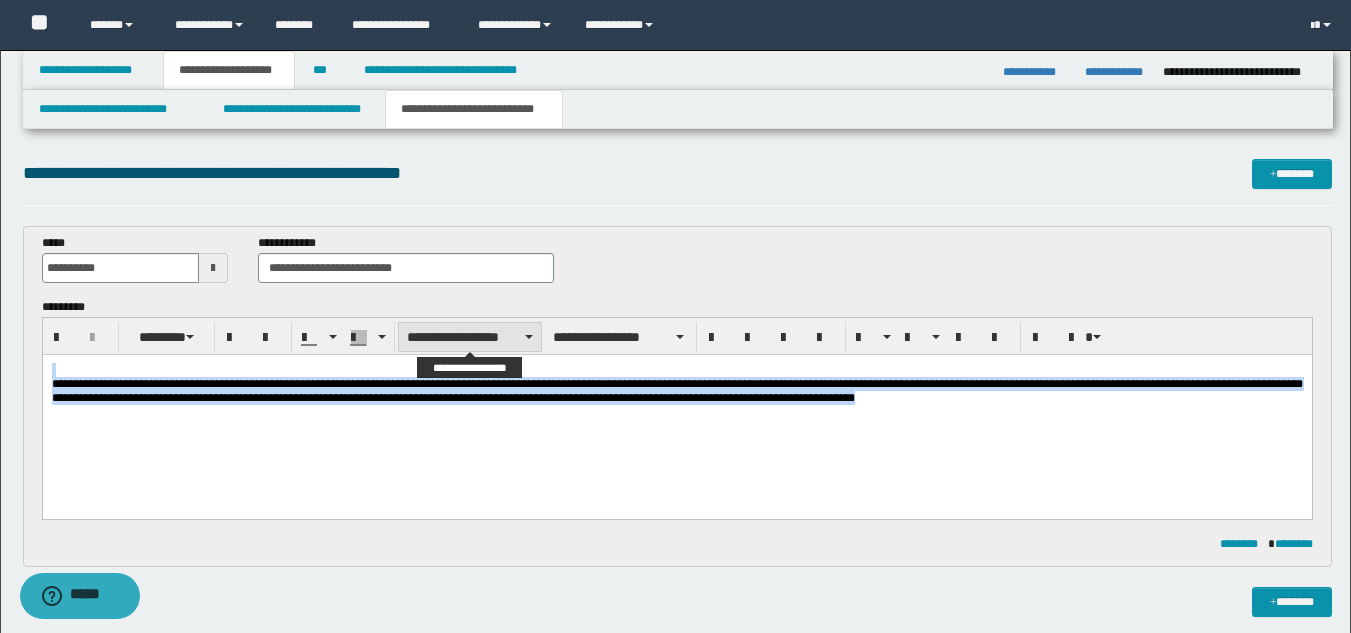 click on "**********" at bounding box center [470, 337] 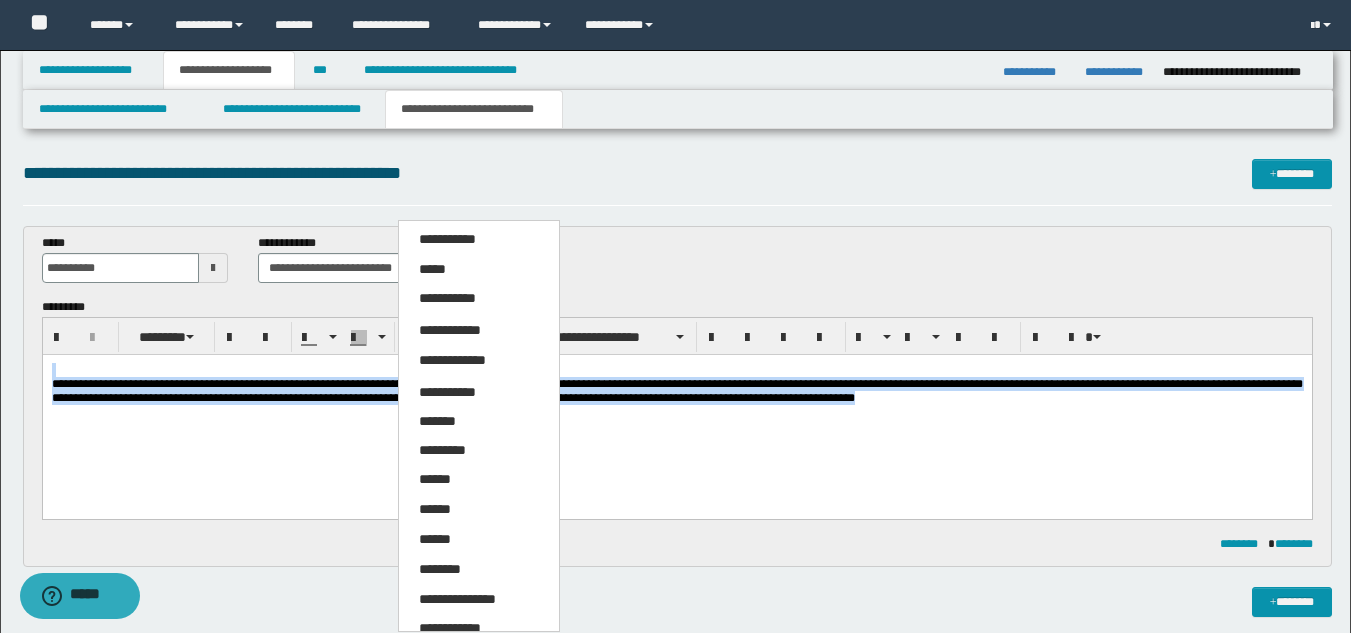 click on "**********" at bounding box center [479, 600] 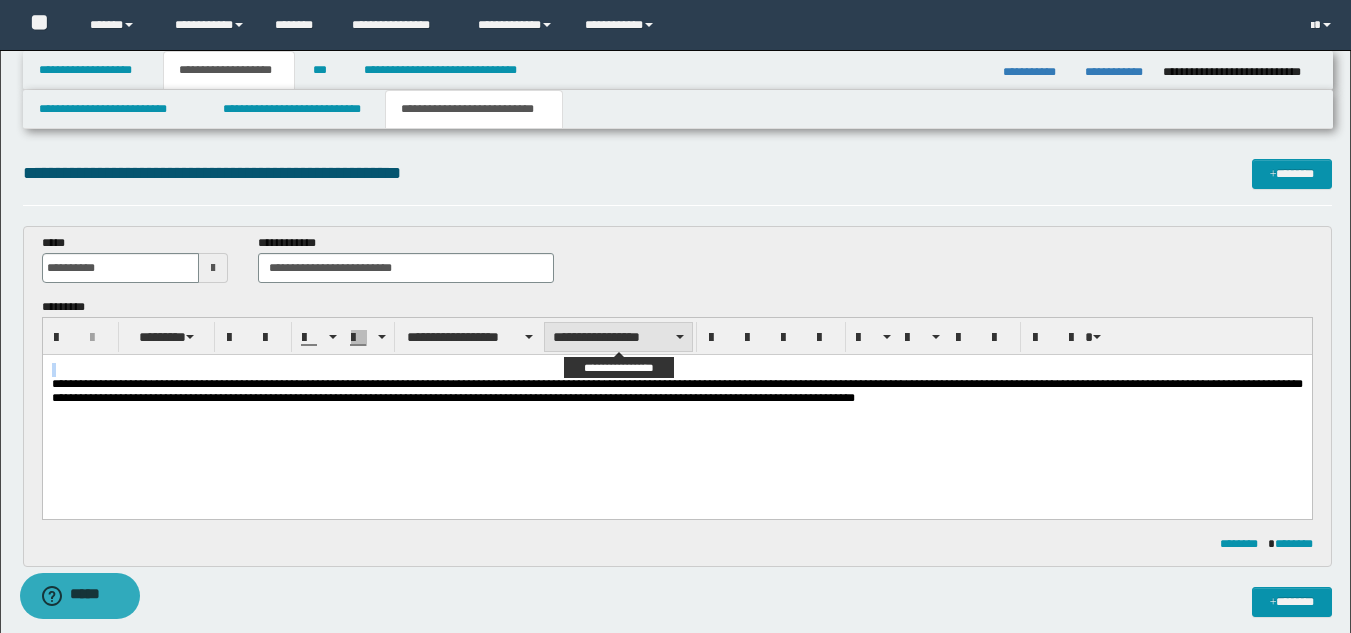 click on "**********" at bounding box center (618, 337) 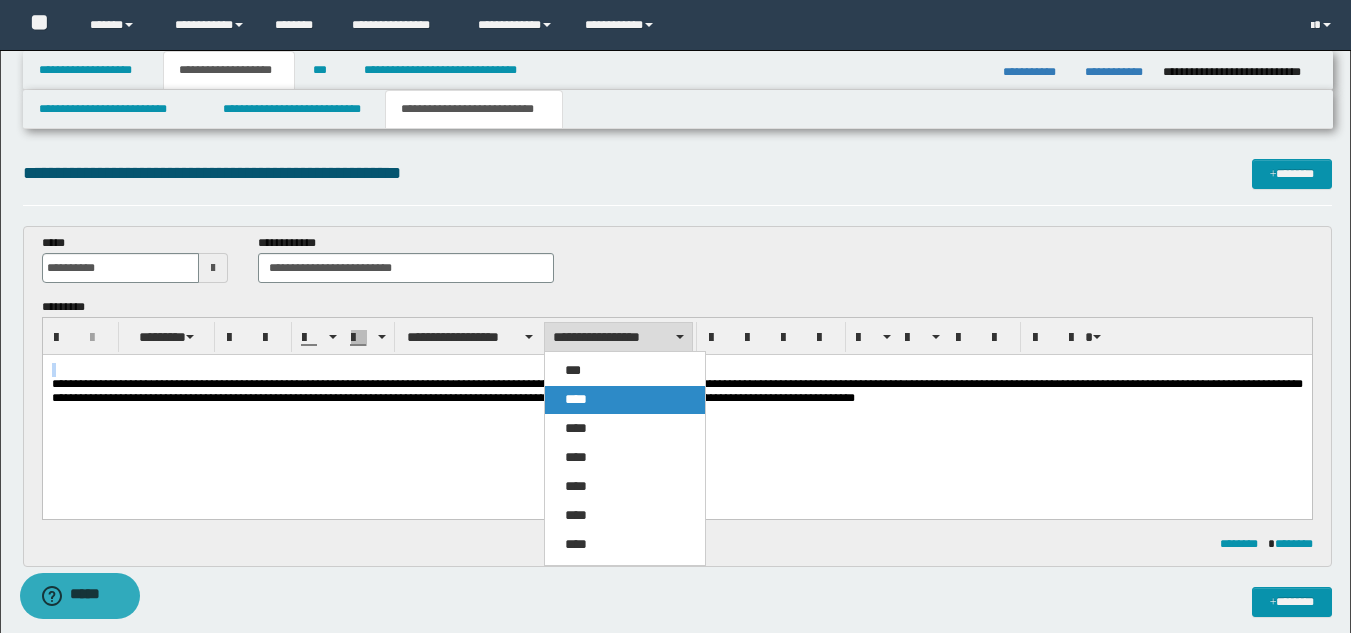 click on "****" at bounding box center [625, 400] 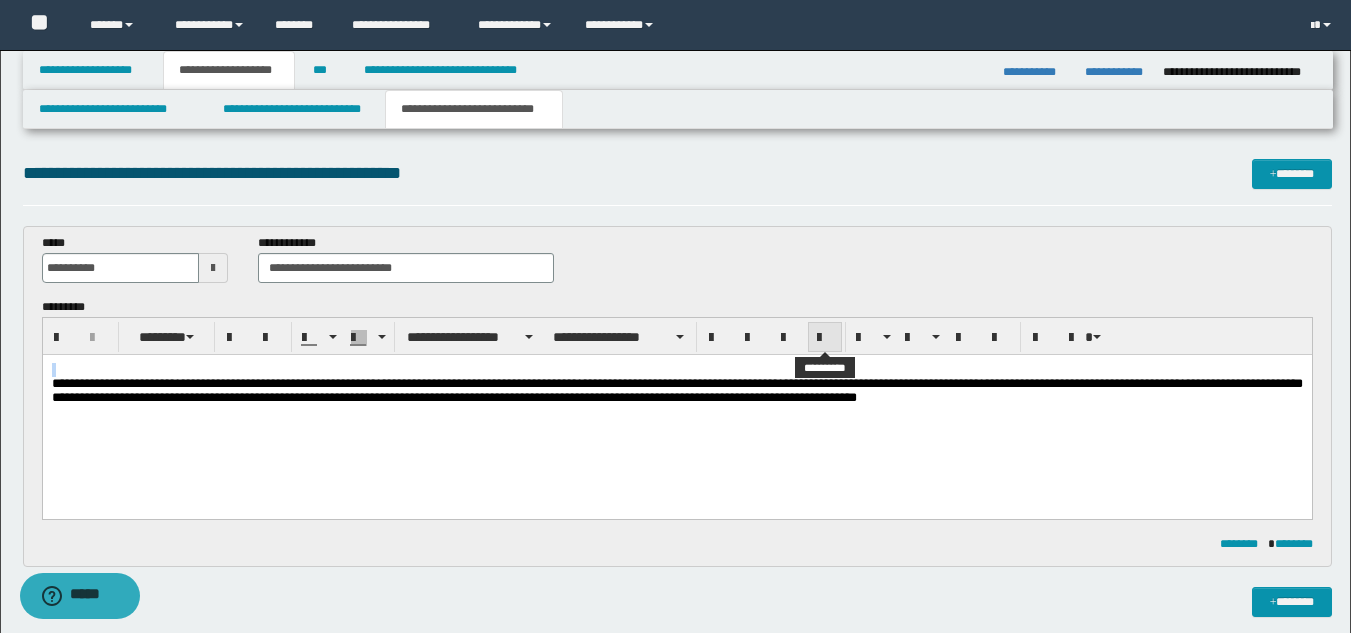 click at bounding box center [825, 338] 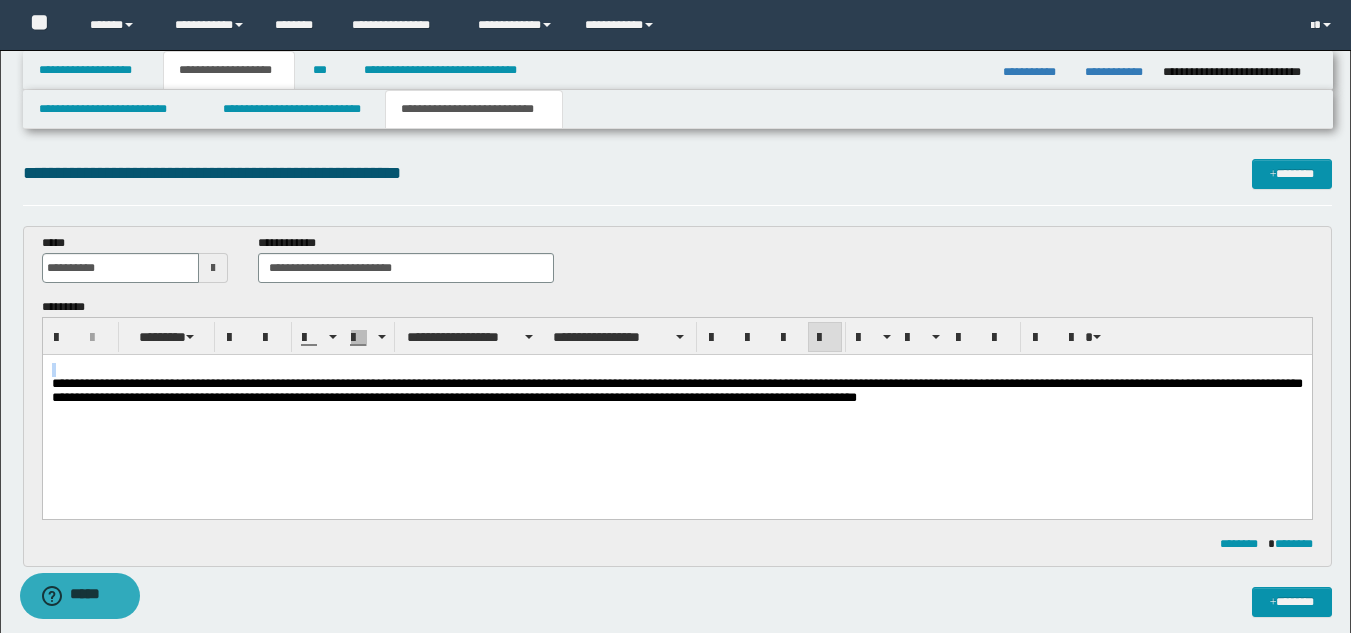 click on "**********" at bounding box center (676, 391) 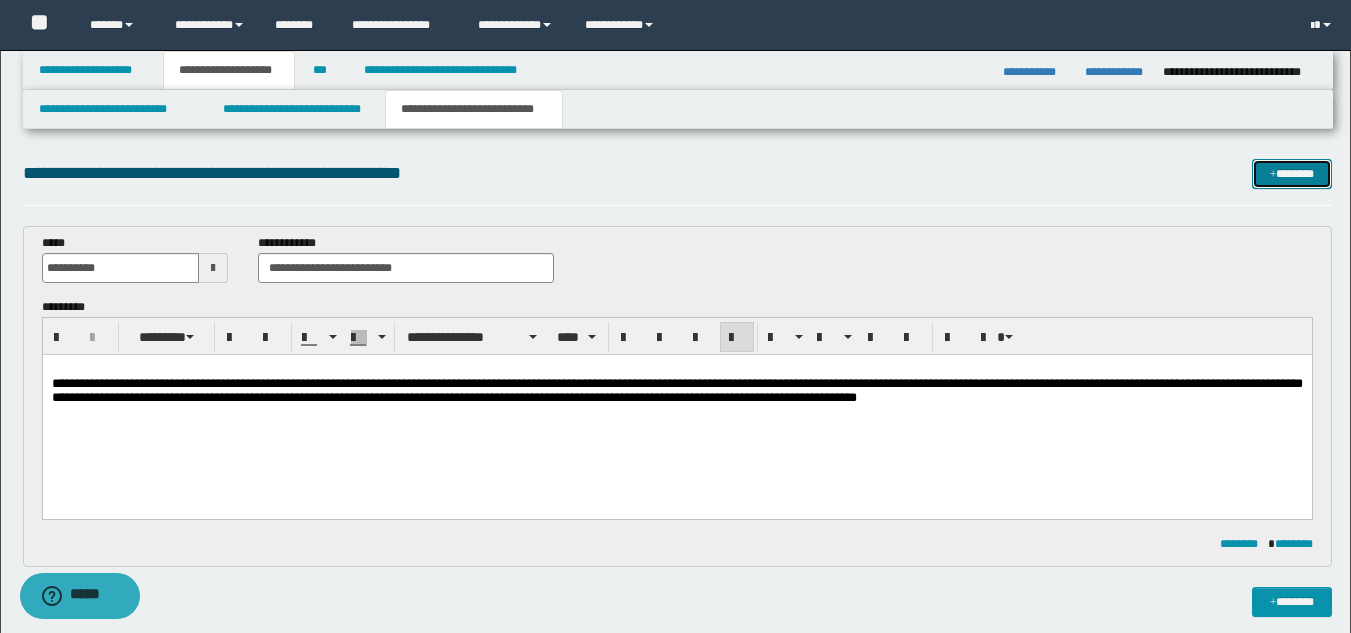 click on "*******" at bounding box center [1292, 174] 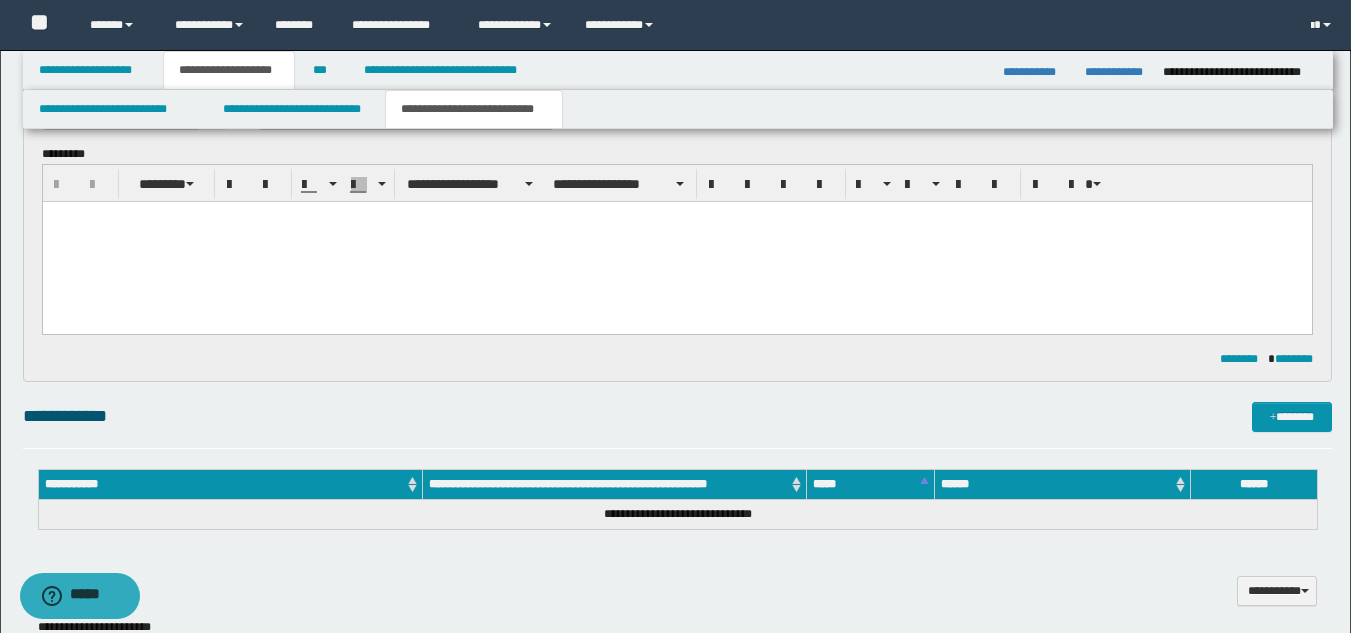 scroll, scrollTop: 0, scrollLeft: 0, axis: both 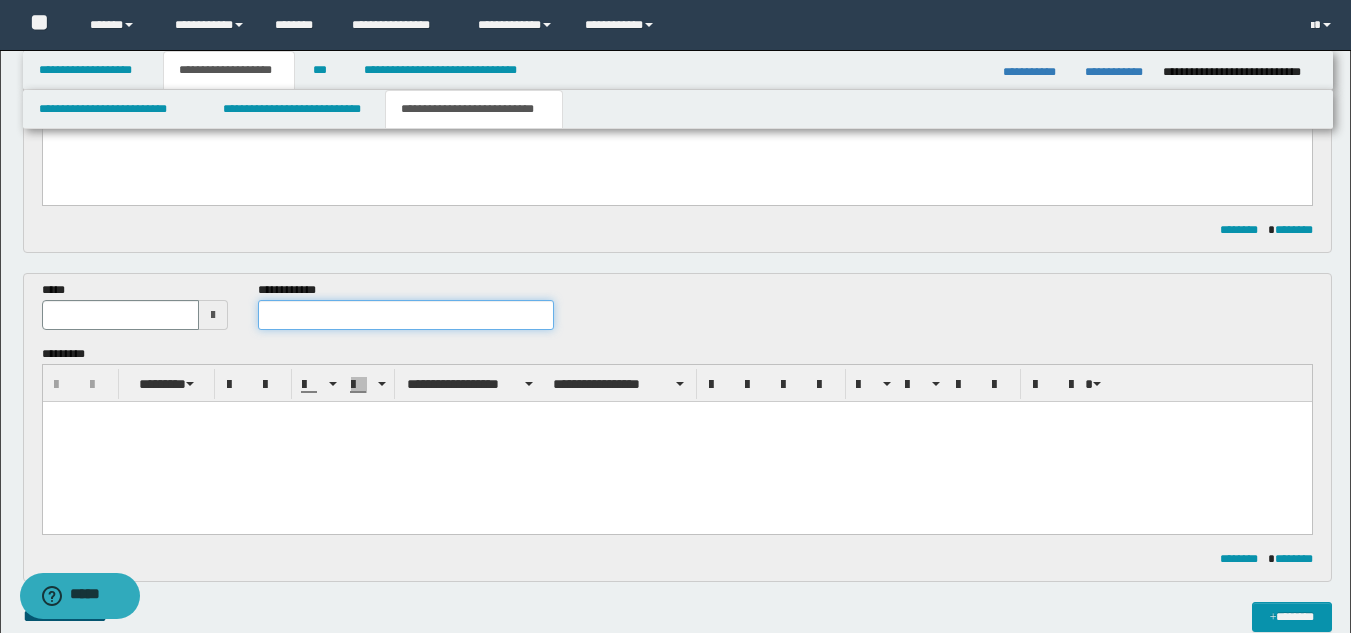 click at bounding box center [405, 315] 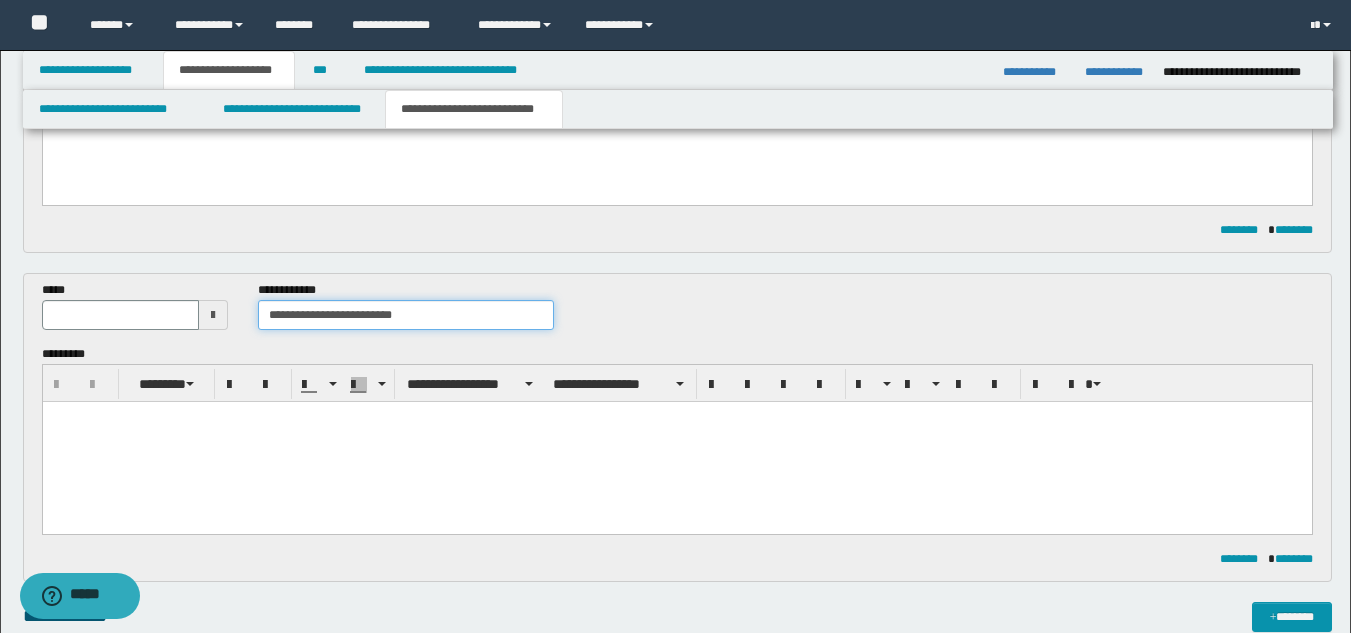 type on "**********" 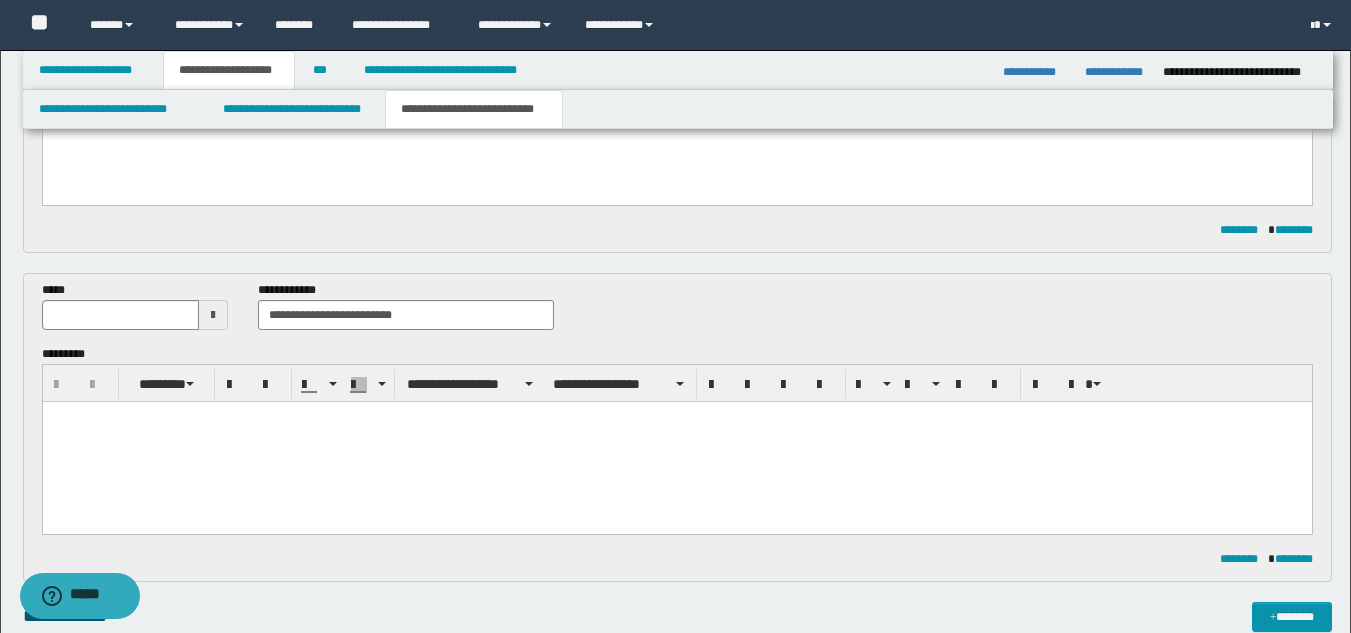 click at bounding box center (213, 315) 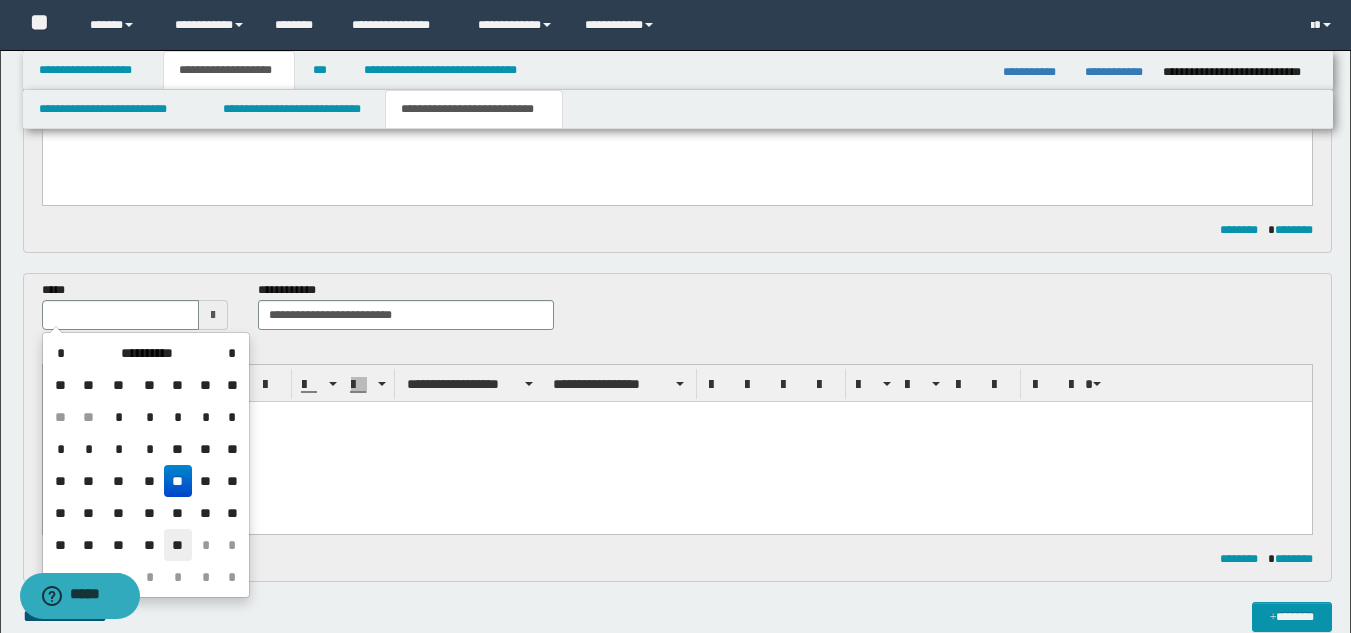 drag, startPoint x: 179, startPoint y: 537, endPoint x: 145, endPoint y: 129, distance: 409.4142 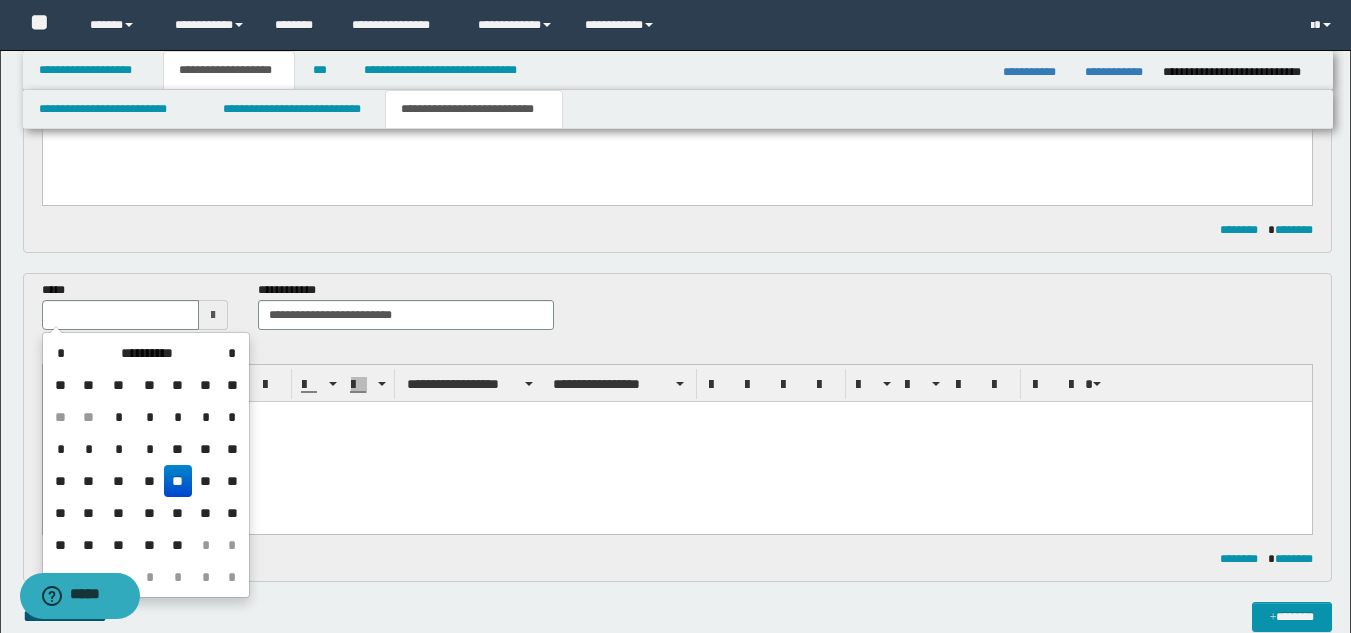 type on "**********" 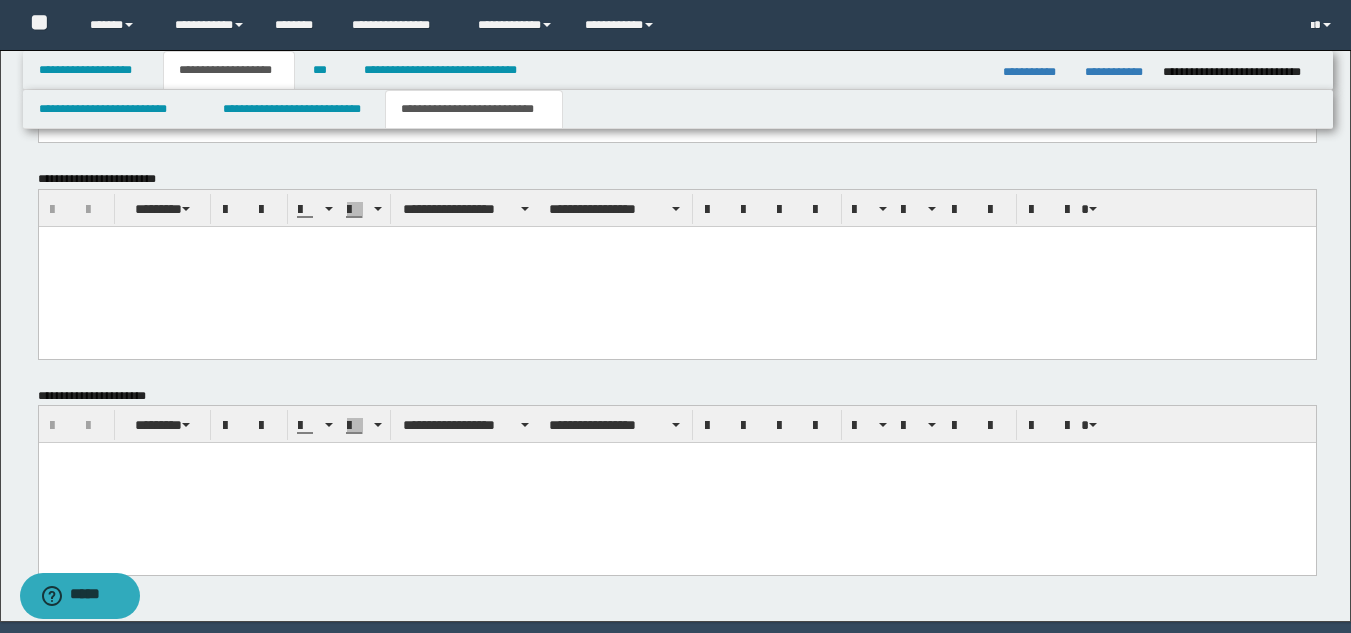 scroll, scrollTop: 1246, scrollLeft: 0, axis: vertical 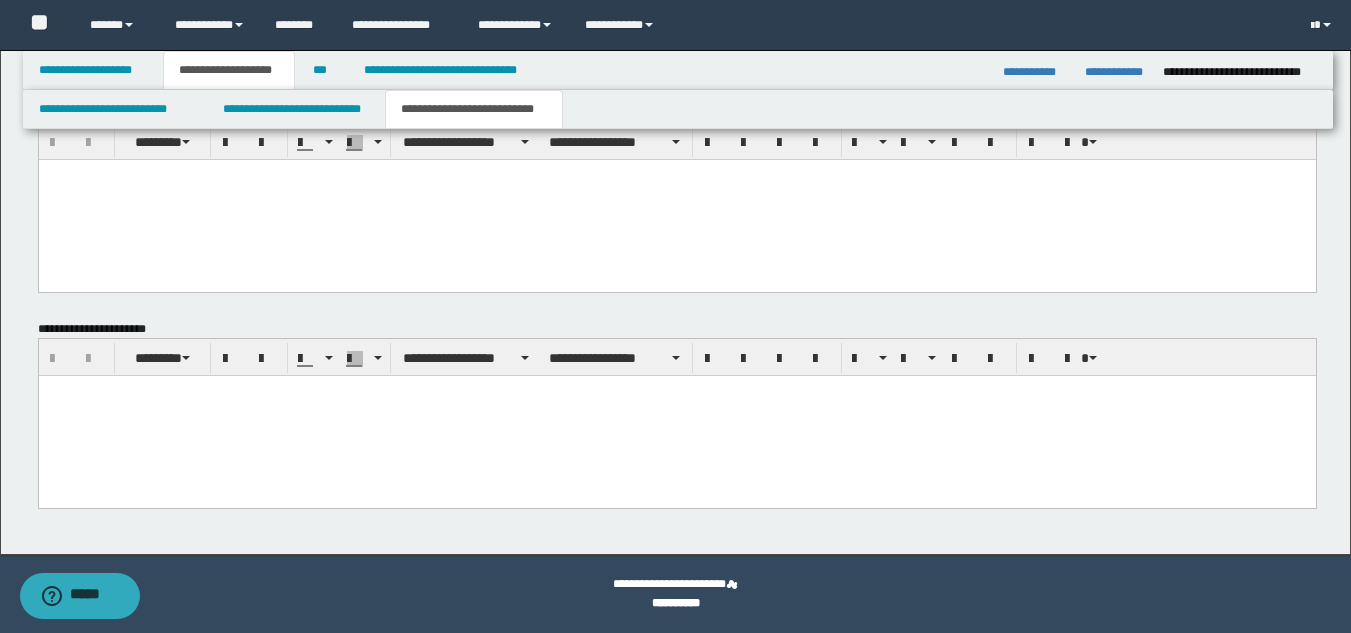 click at bounding box center (676, 416) 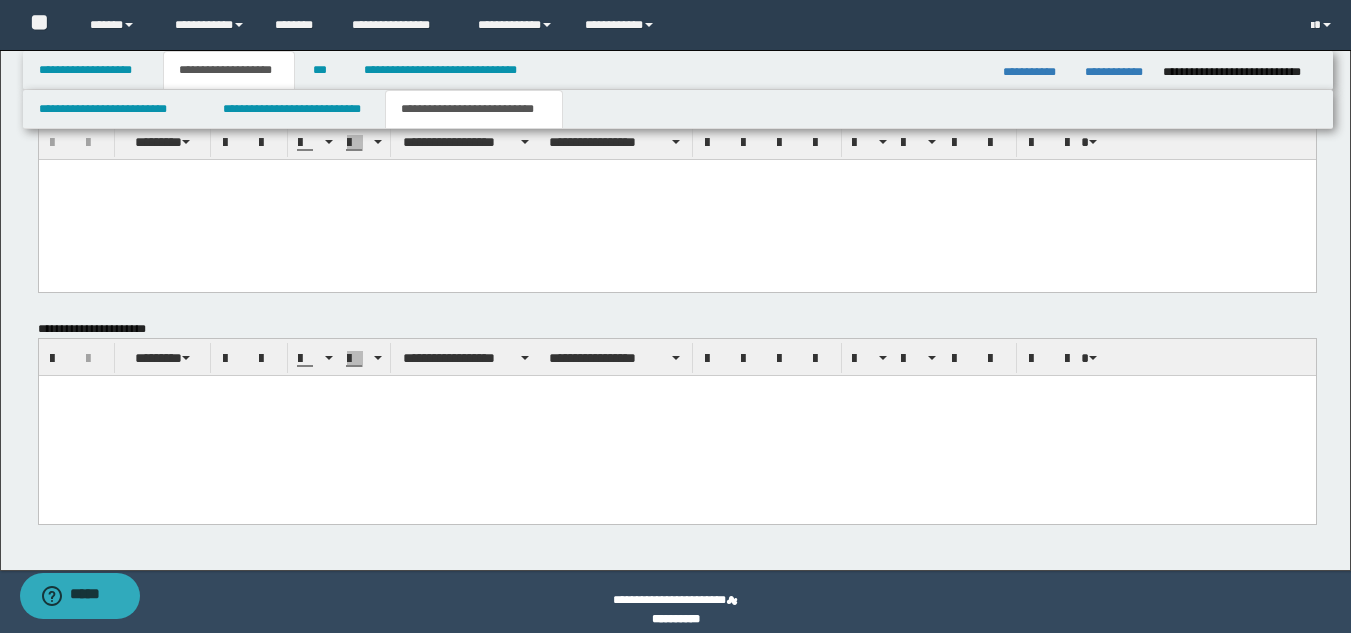 paste 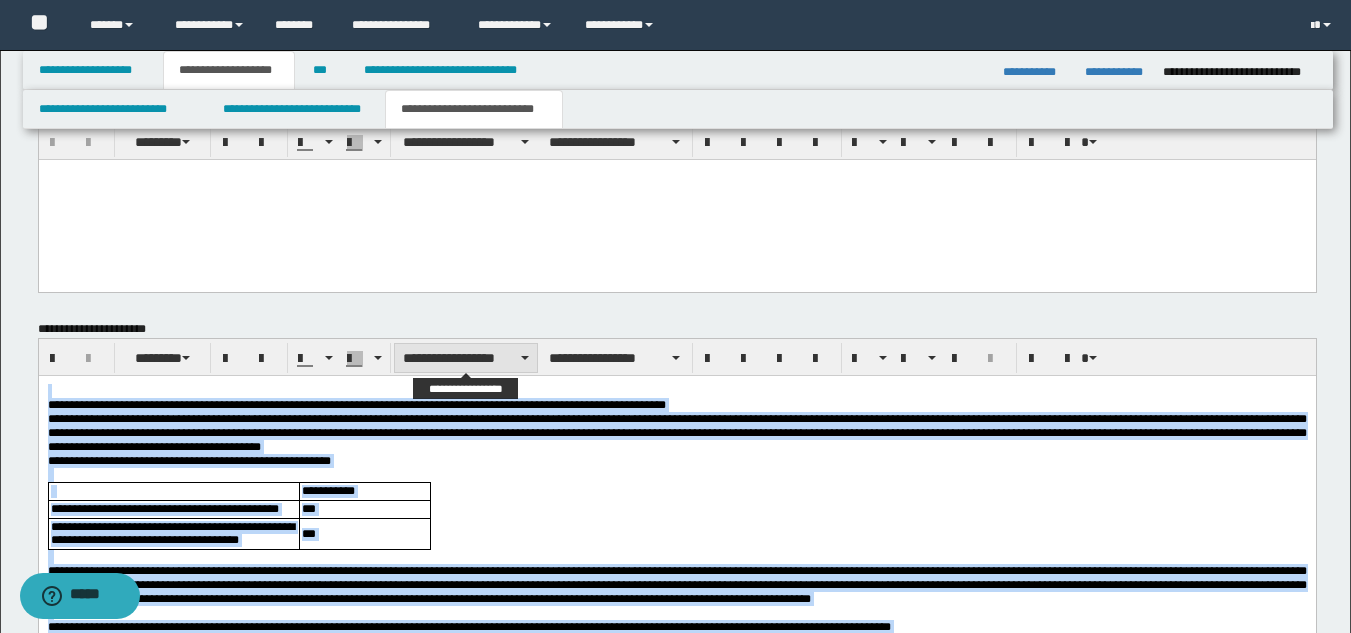 click on "**********" at bounding box center [466, 358] 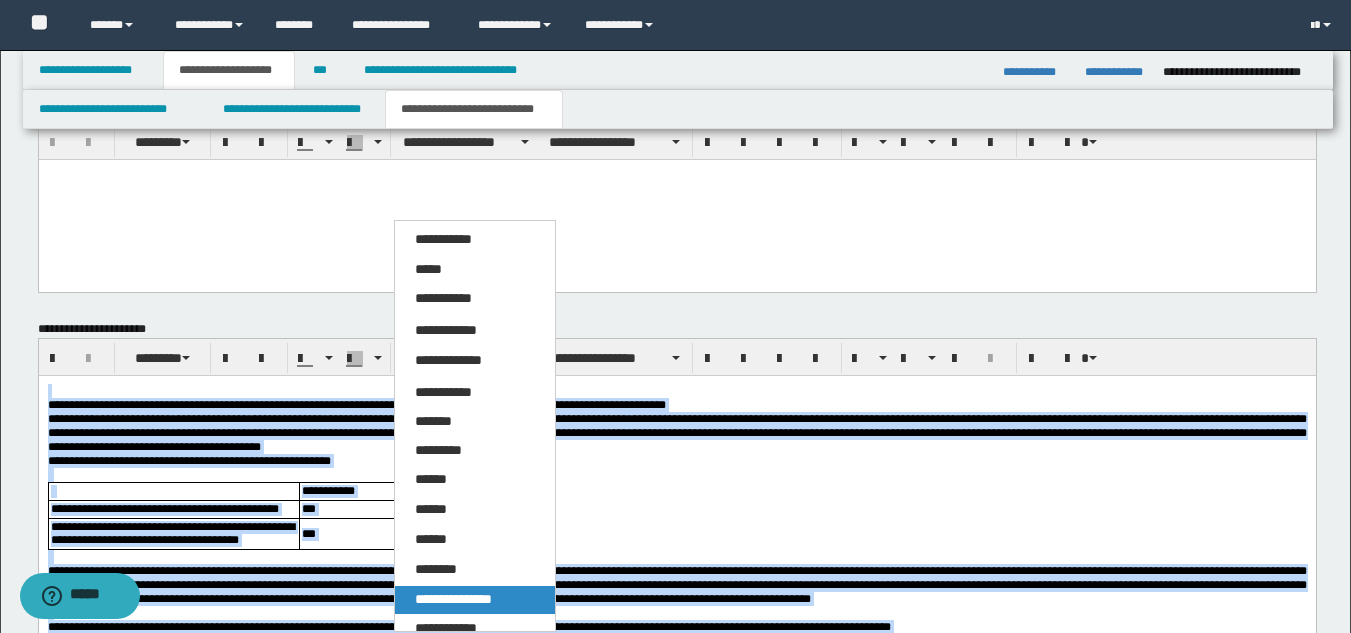 click on "**********" at bounding box center [475, 600] 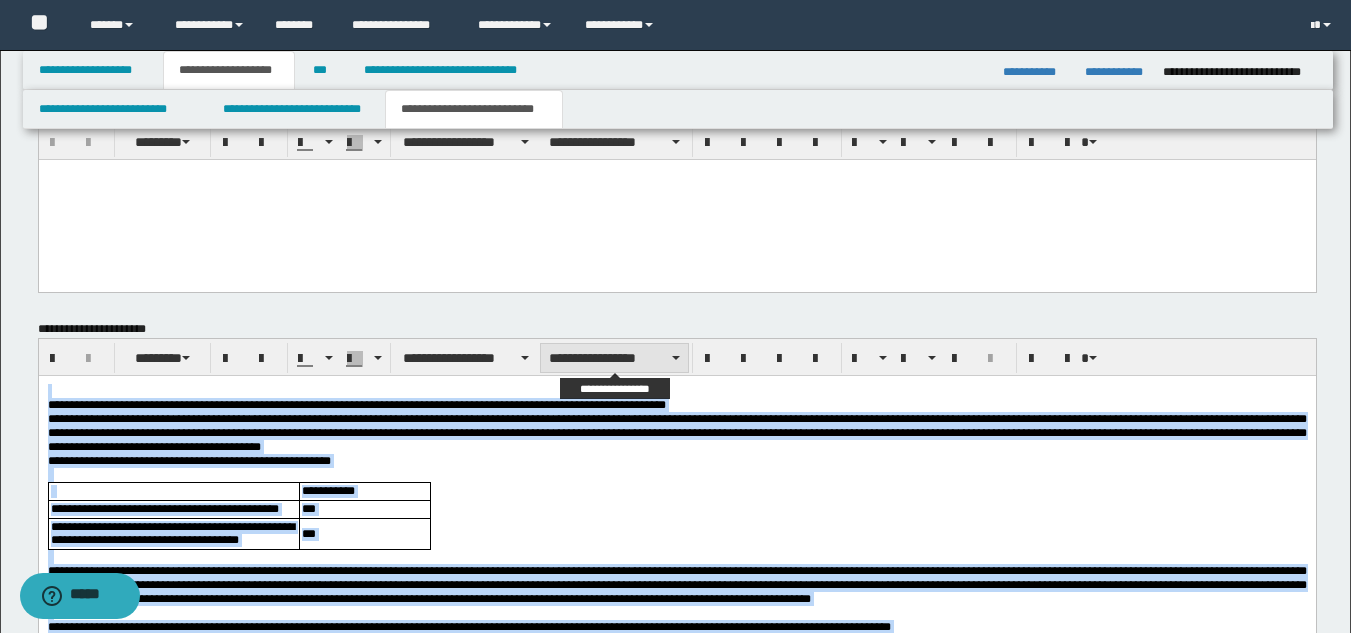 click on "**********" at bounding box center (614, 358) 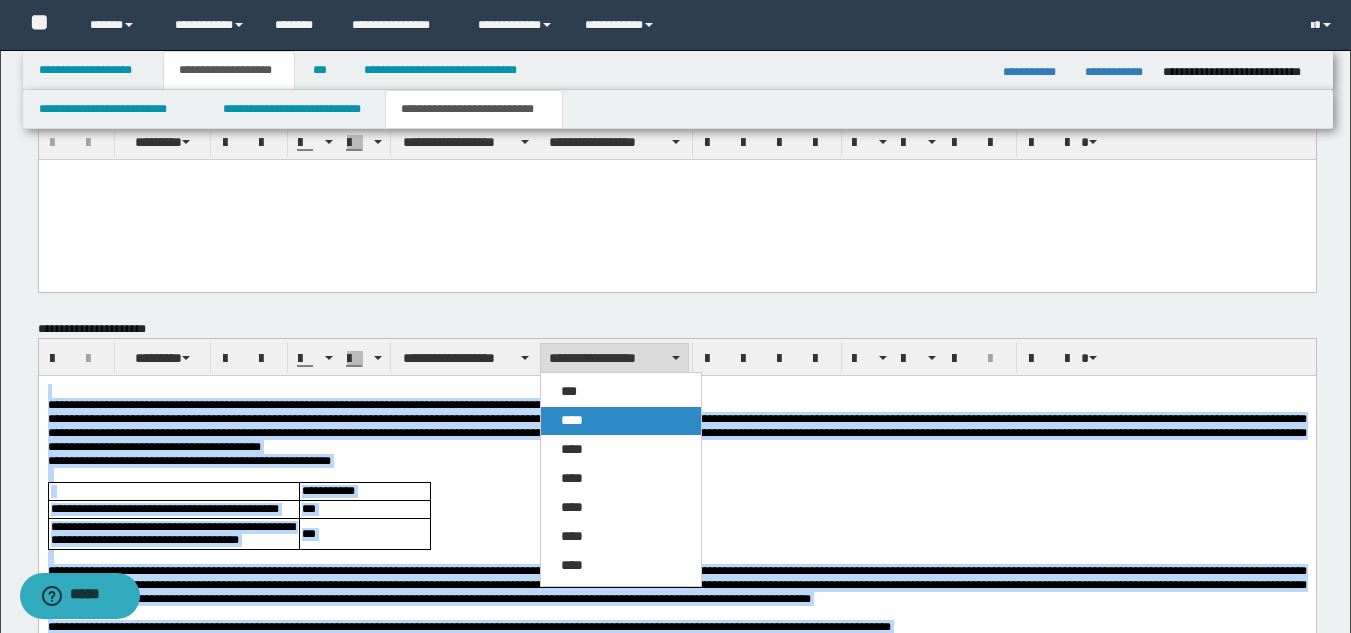 click on "****" at bounding box center (621, 421) 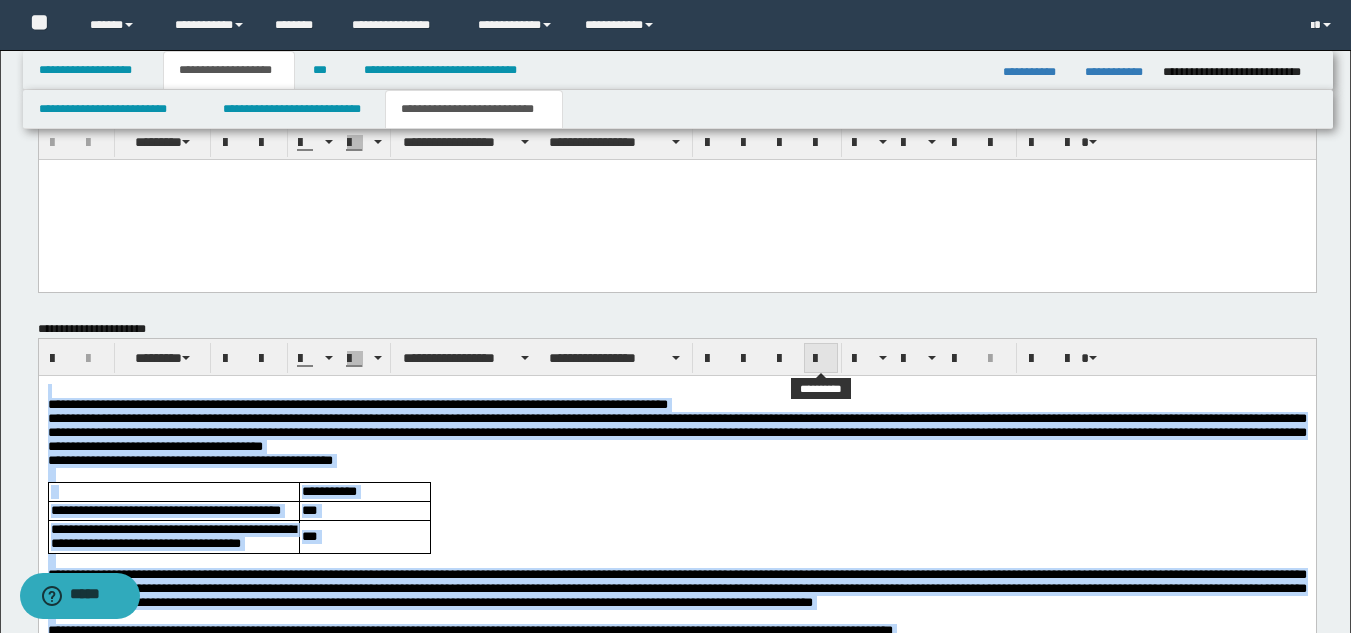 drag, startPoint x: 823, startPoint y: 356, endPoint x: 804, endPoint y: 364, distance: 20.615528 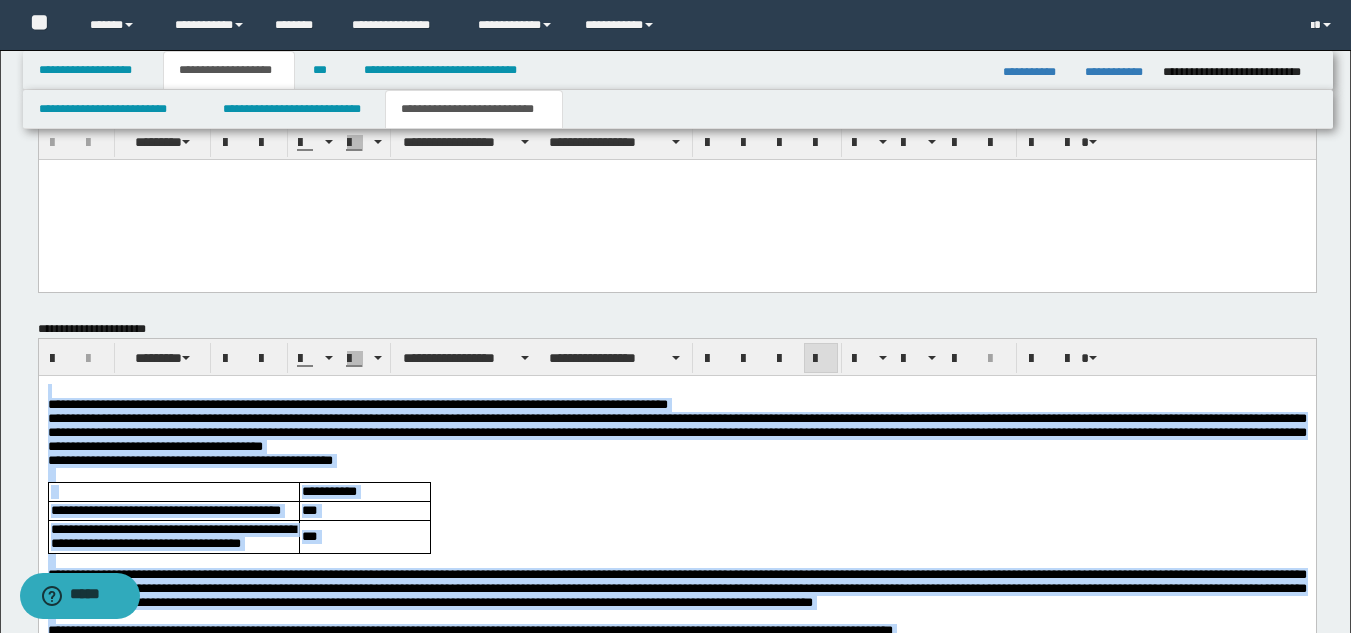 click on "**********" at bounding box center [676, 405] 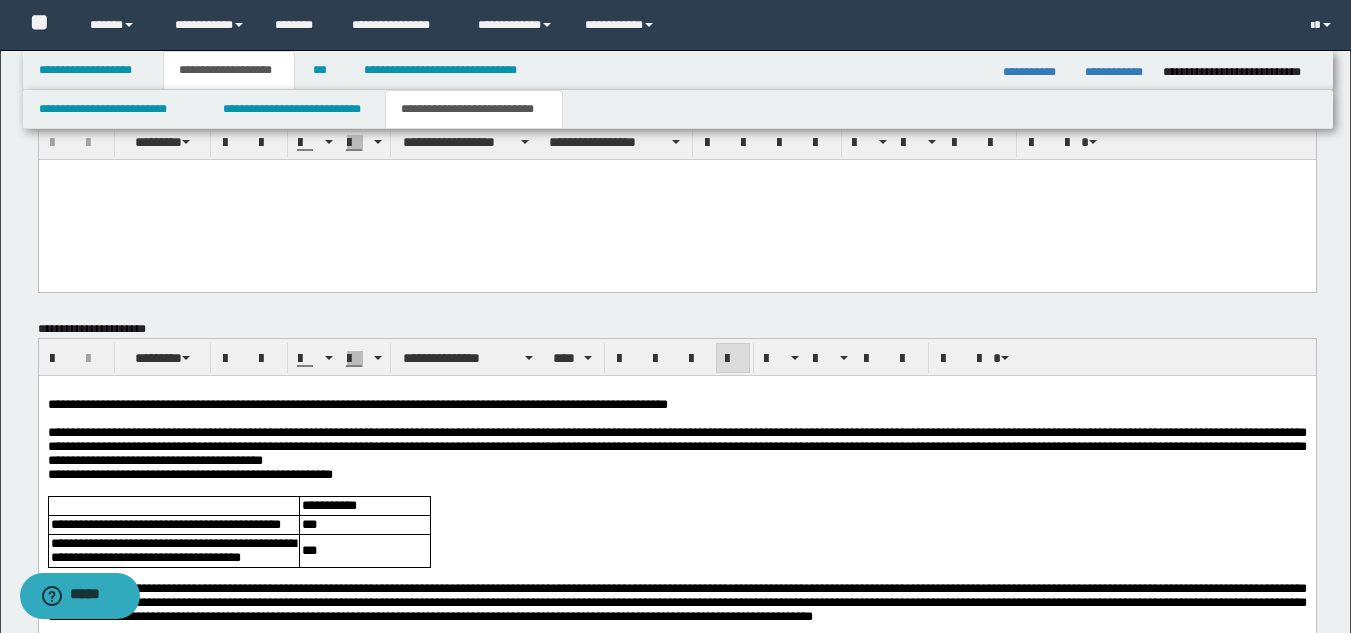 click on "**********" at bounding box center [676, 447] 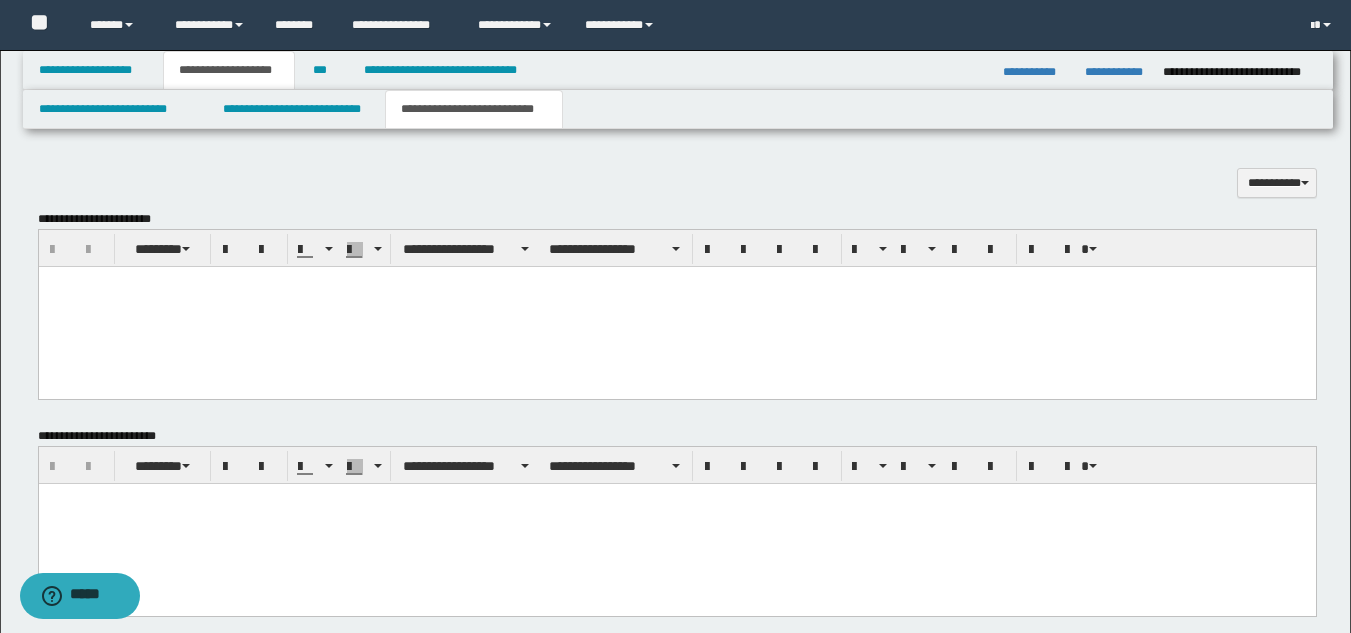 scroll, scrollTop: 846, scrollLeft: 0, axis: vertical 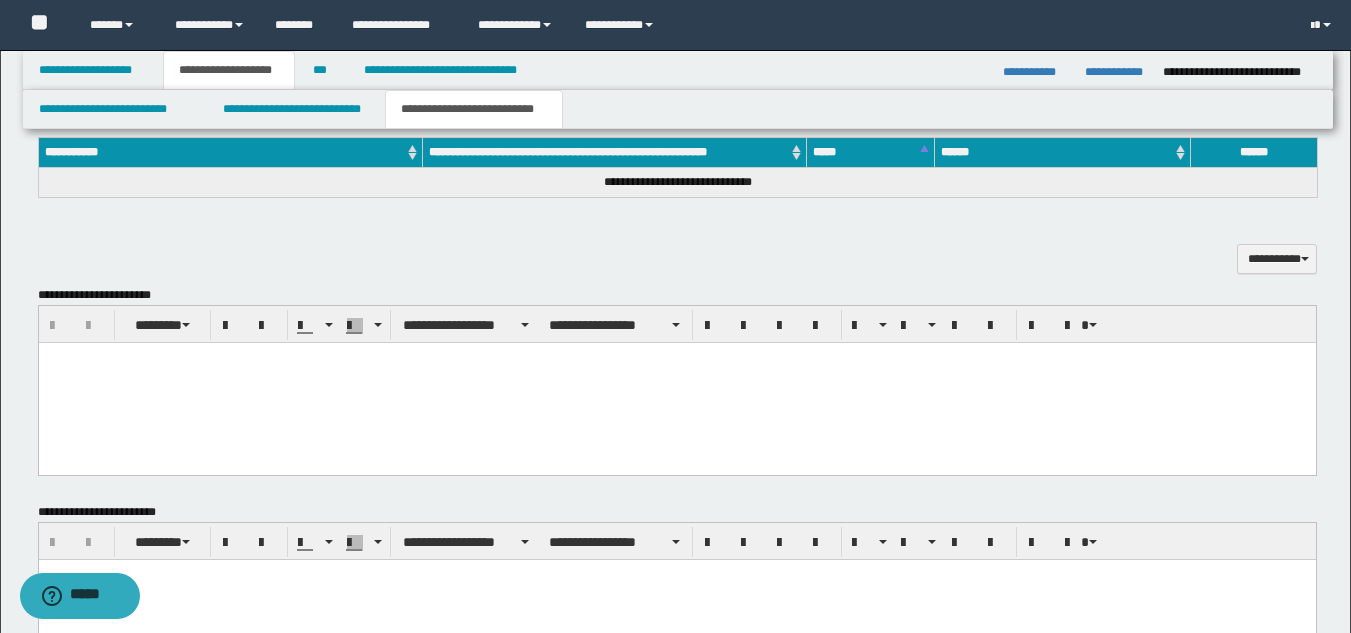 click at bounding box center [676, 382] 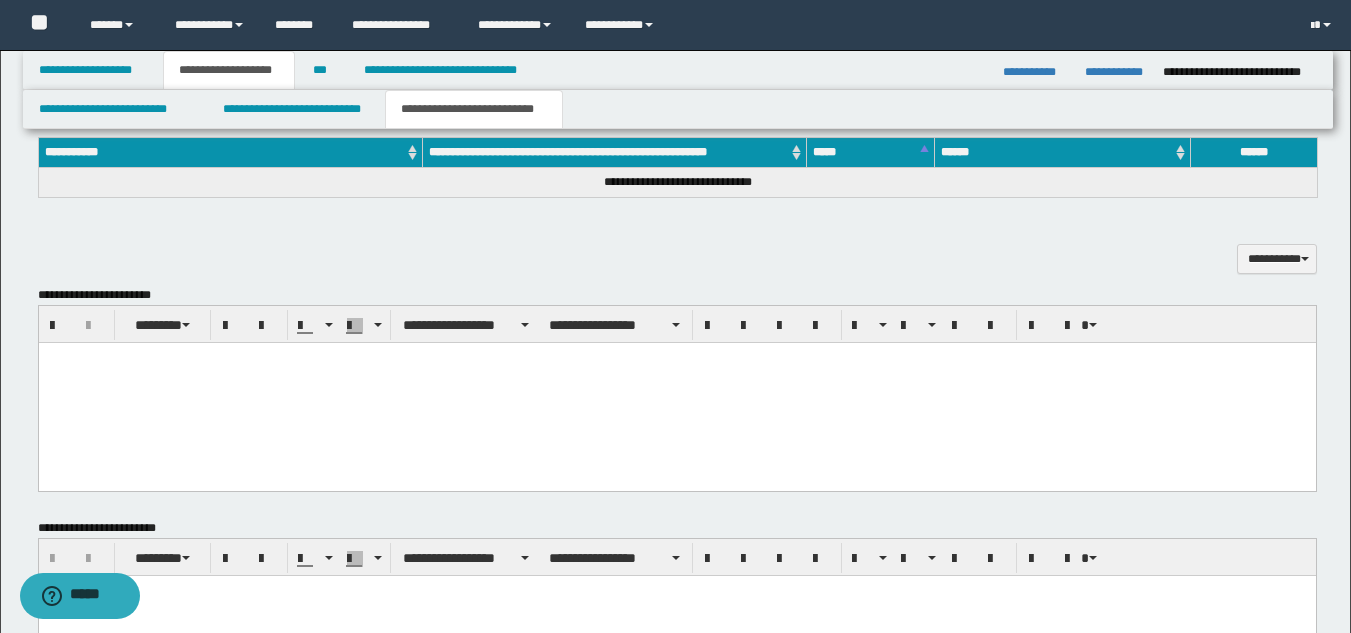 paste 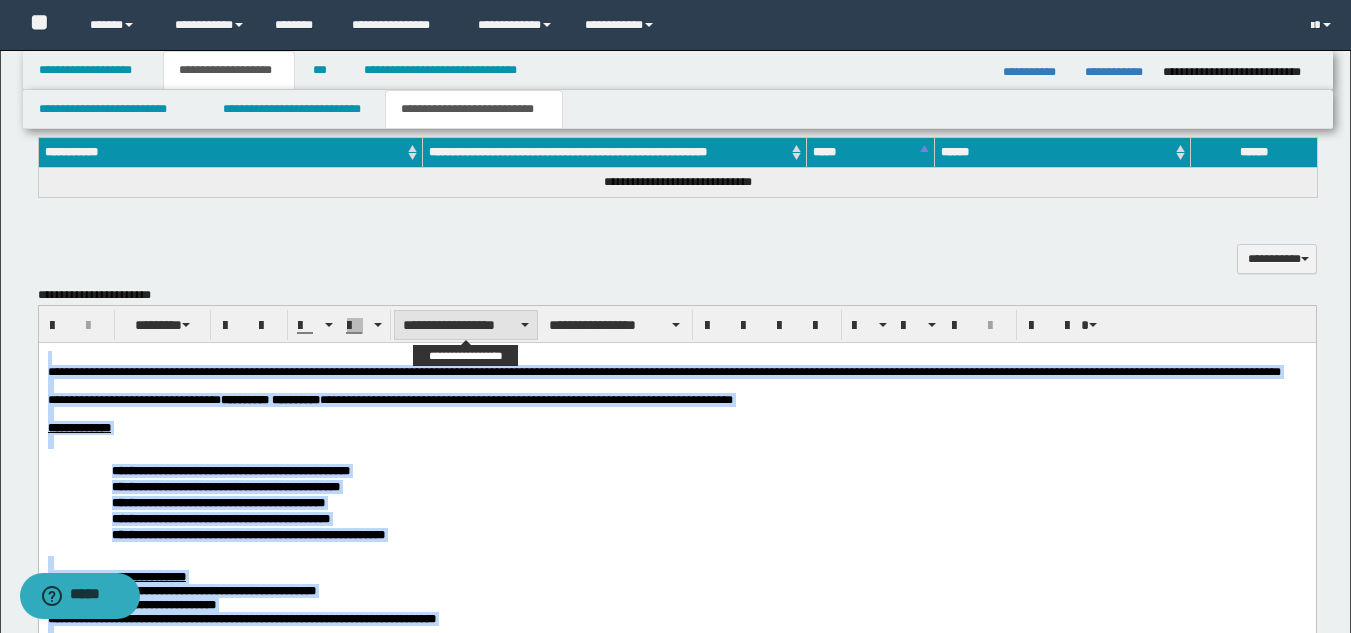 click on "**********" at bounding box center (466, 325) 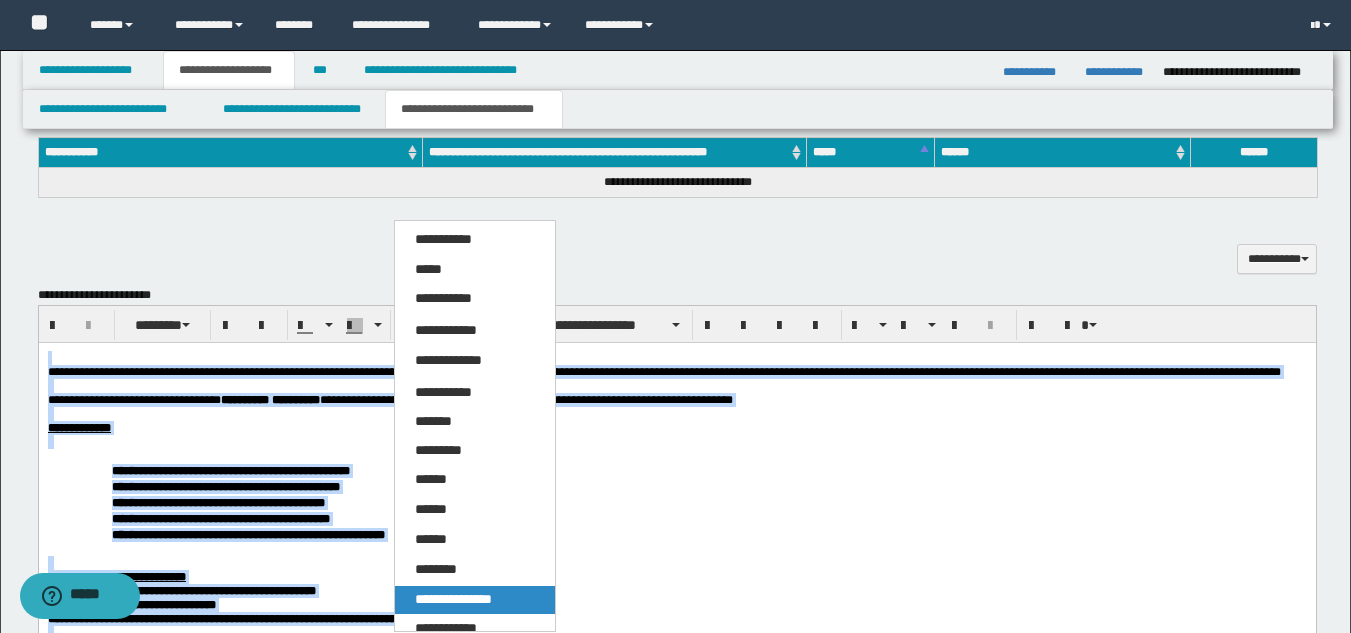 click on "**********" at bounding box center [453, 599] 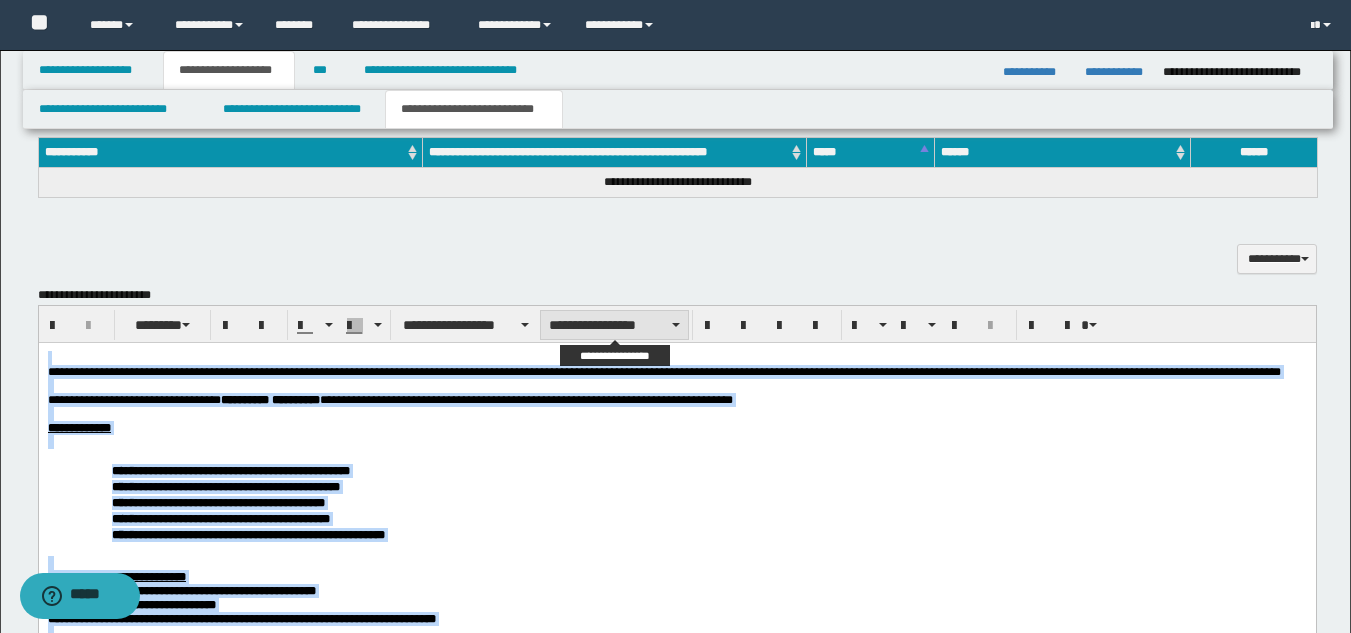 click on "**********" at bounding box center (614, 325) 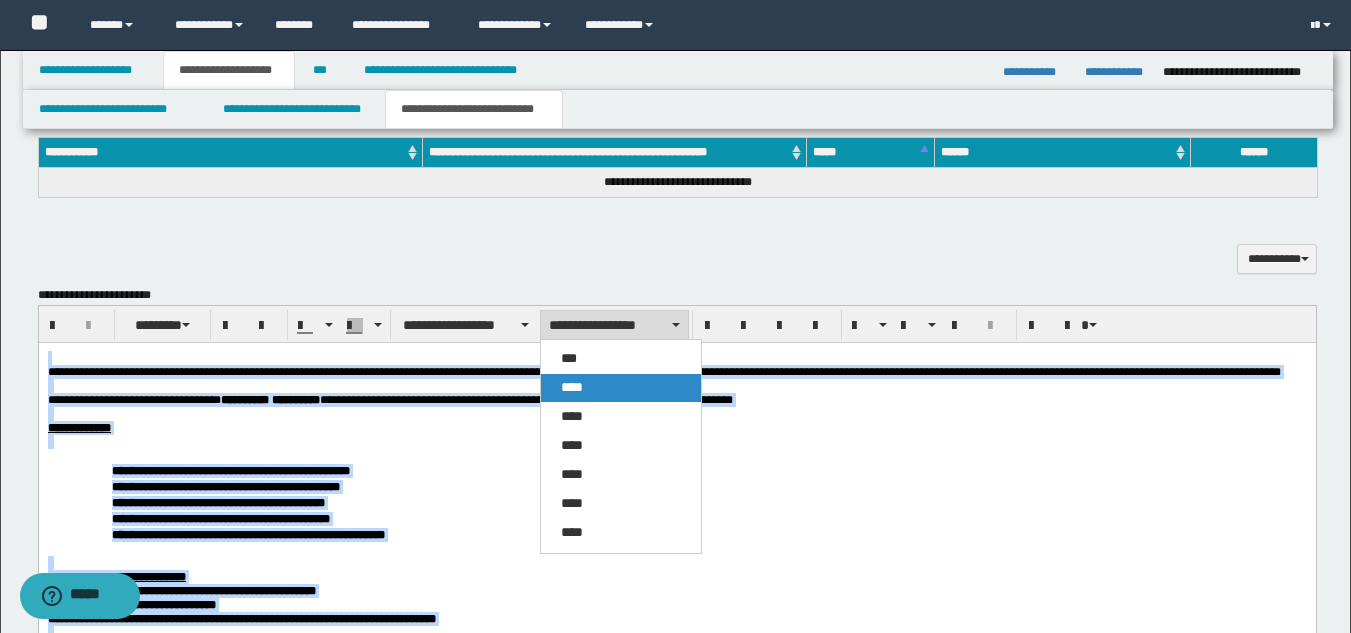 click on "****" at bounding box center [621, 388] 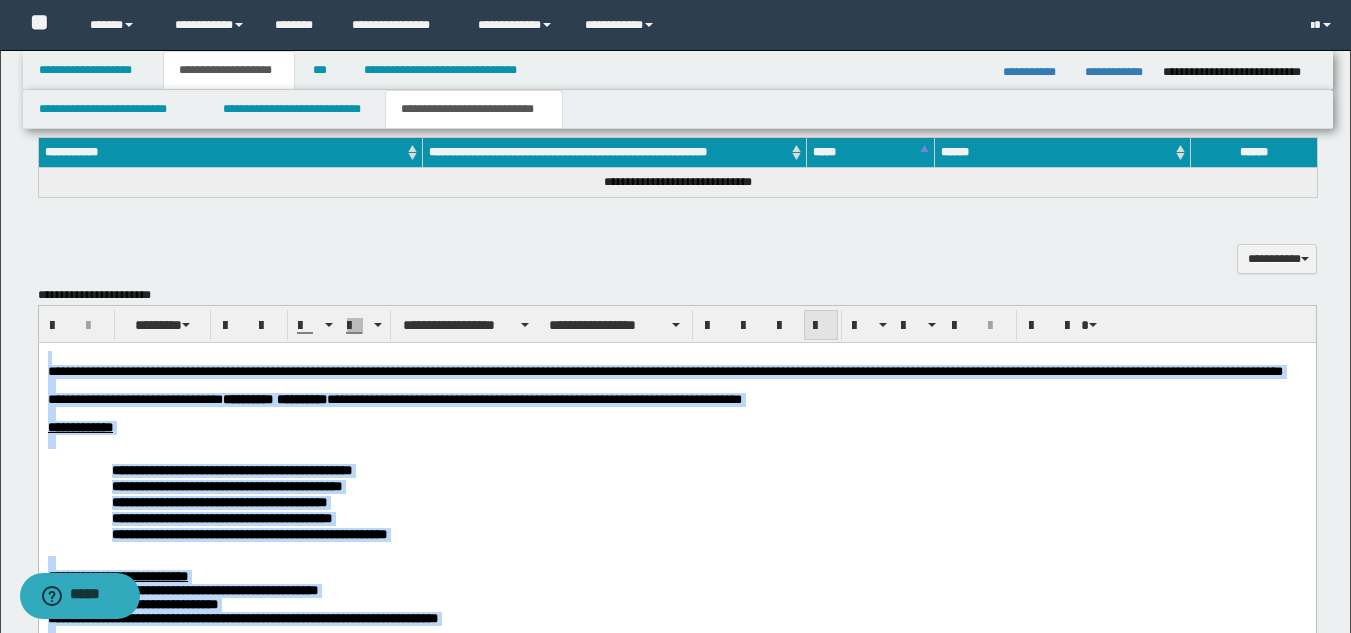 click at bounding box center (821, 326) 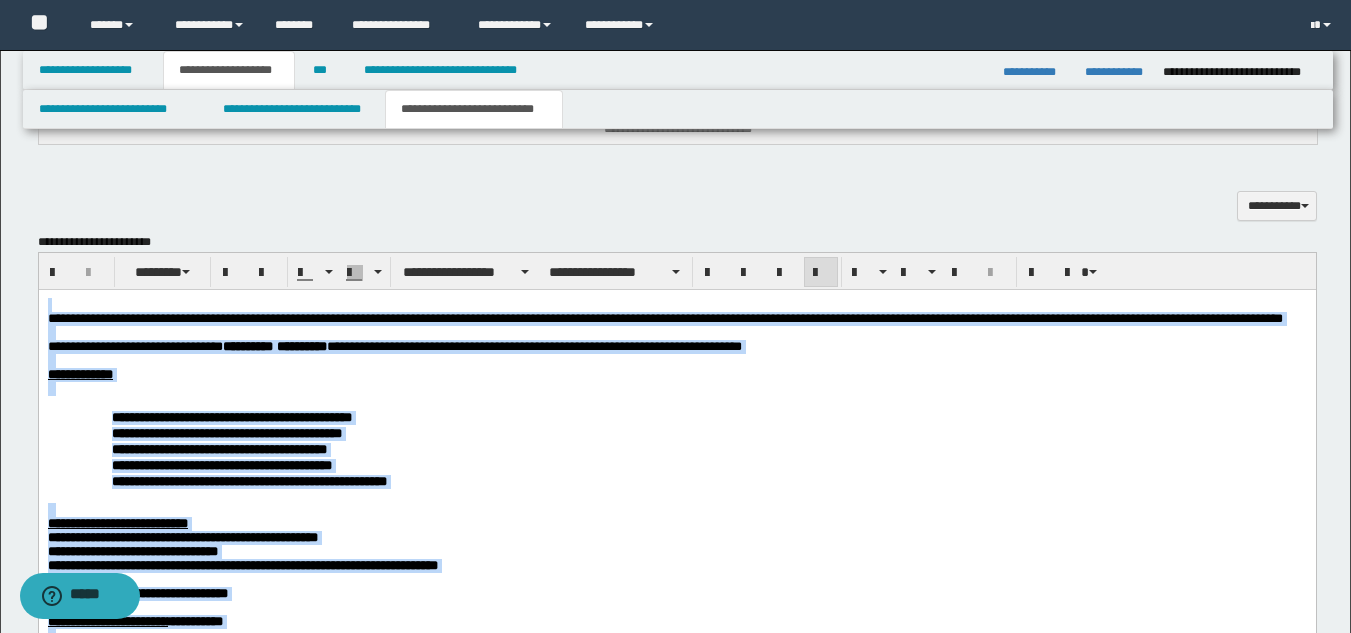 scroll, scrollTop: 946, scrollLeft: 0, axis: vertical 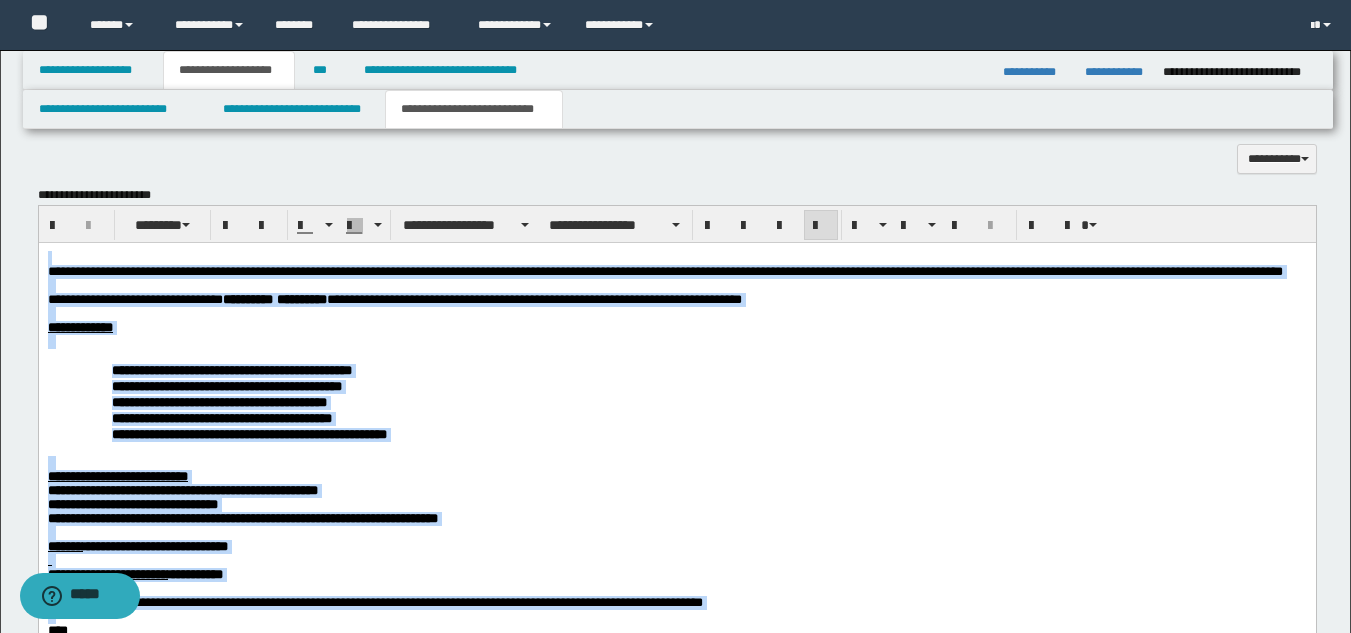 click on "**********" at bounding box center [676, 468] 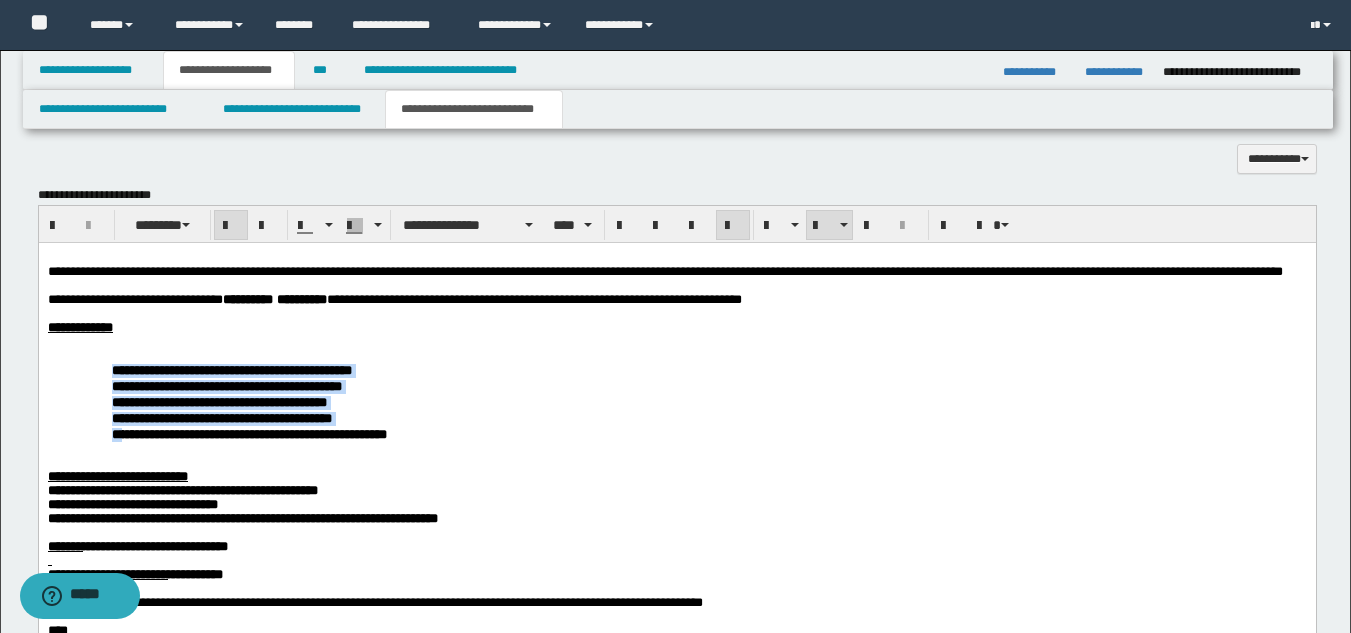 drag, startPoint x: 107, startPoint y: 393, endPoint x: 130, endPoint y: 459, distance: 69.89278 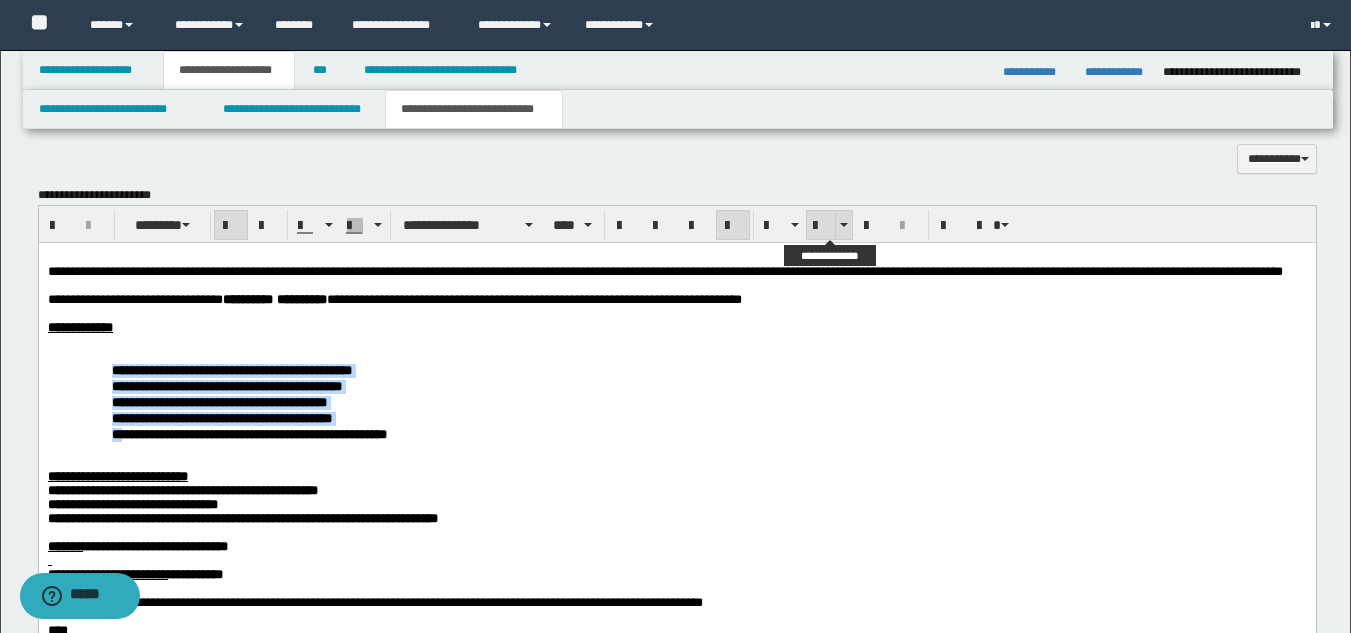 click at bounding box center [821, 226] 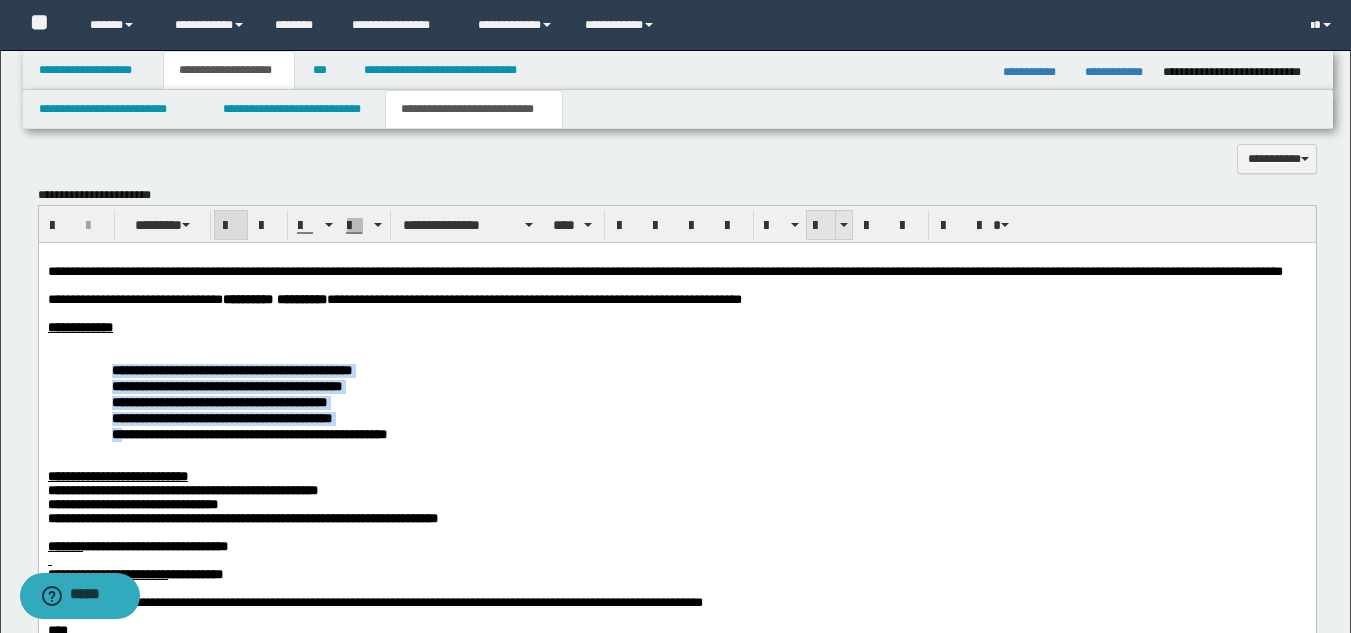 drag, startPoint x: 817, startPoint y: 230, endPoint x: 683, endPoint y: 16, distance: 252.49158 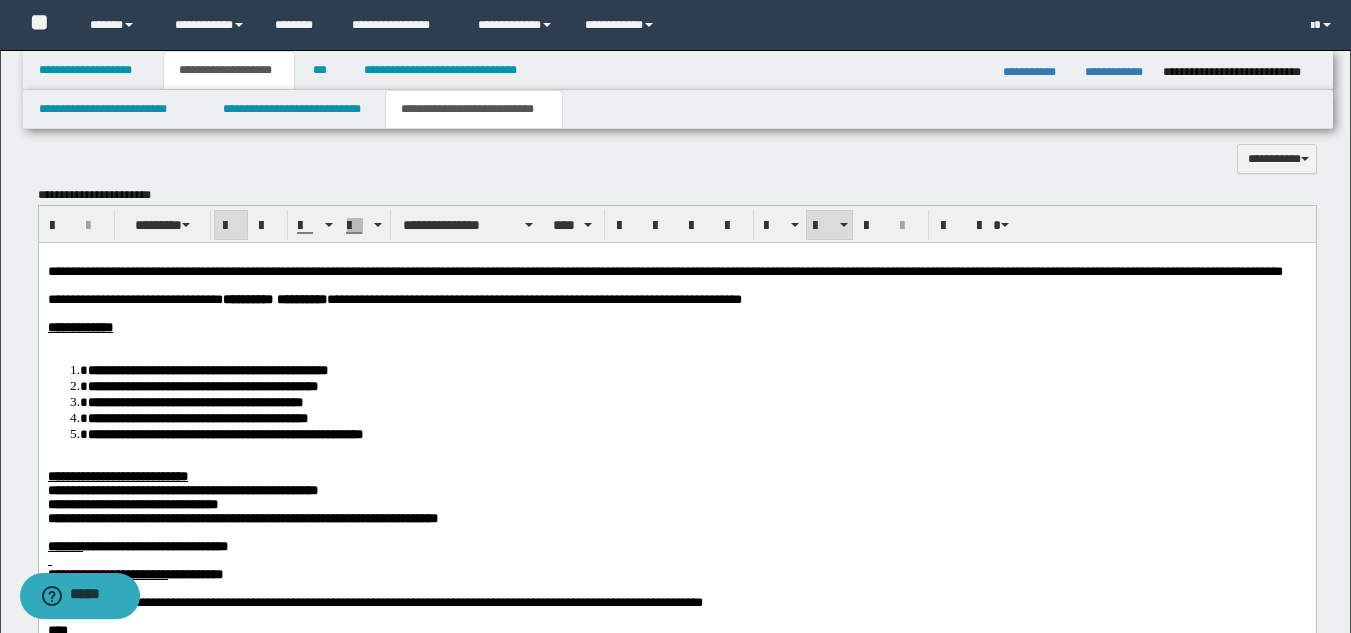 click on "**********" at bounding box center [676, 468] 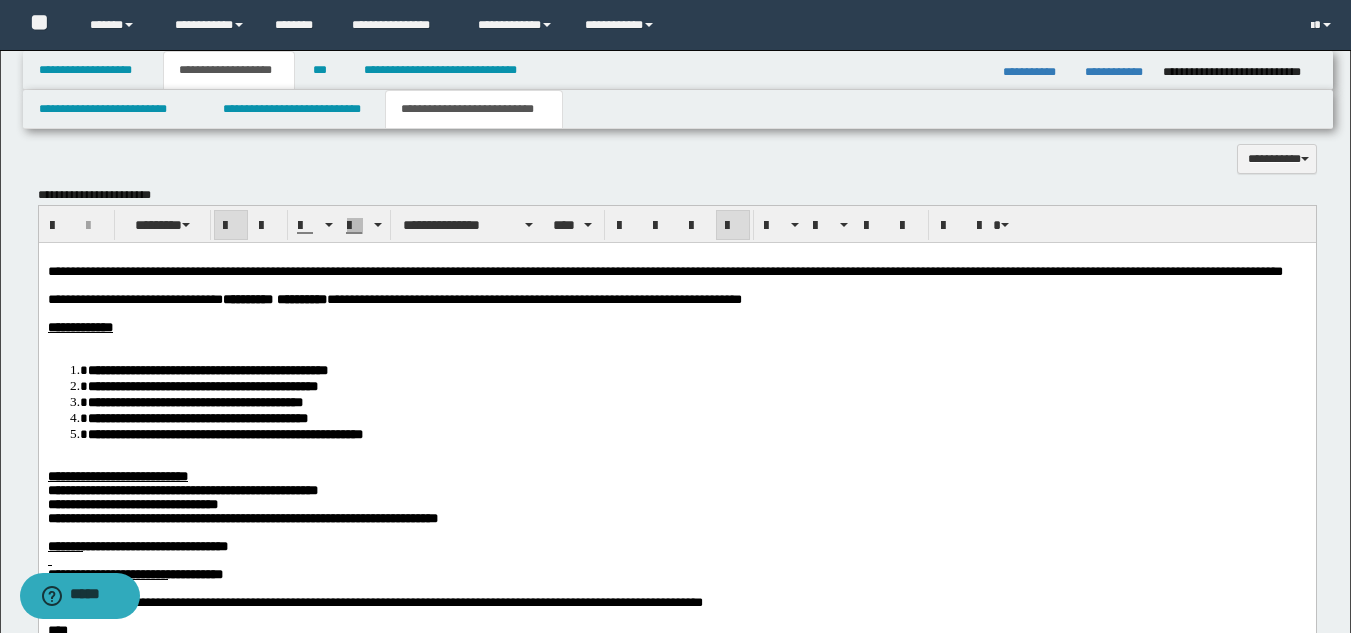 click at bounding box center [676, 341] 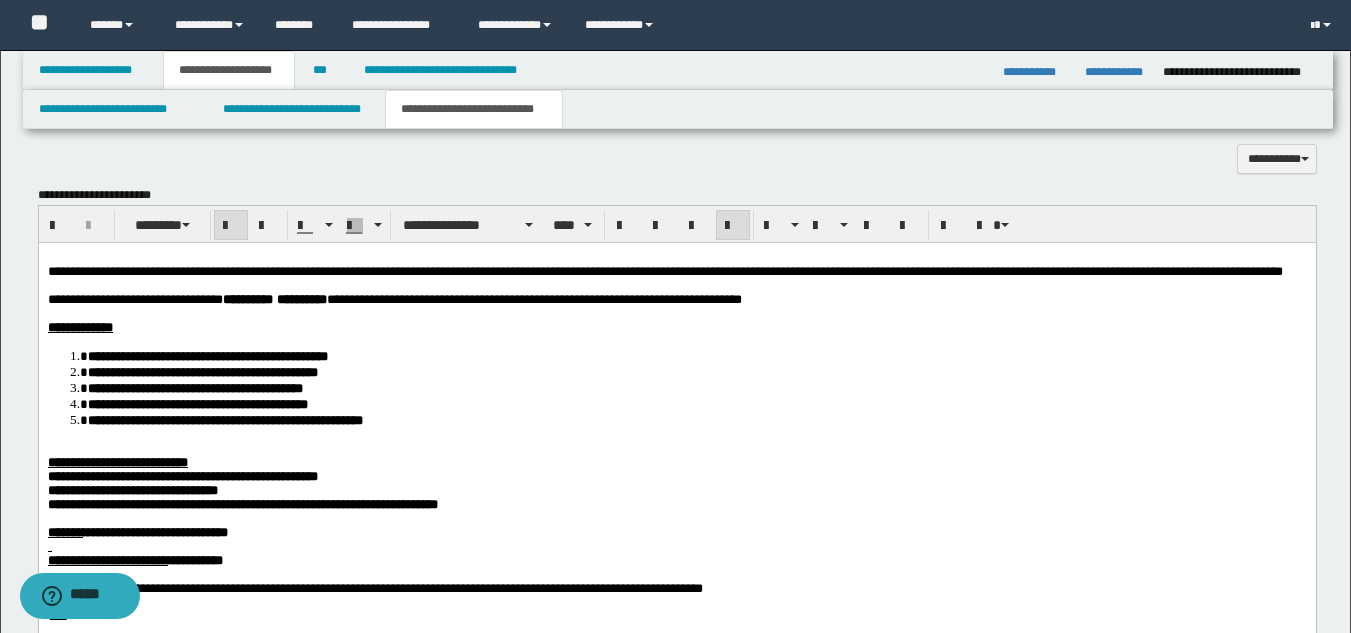 click at bounding box center (676, 448) 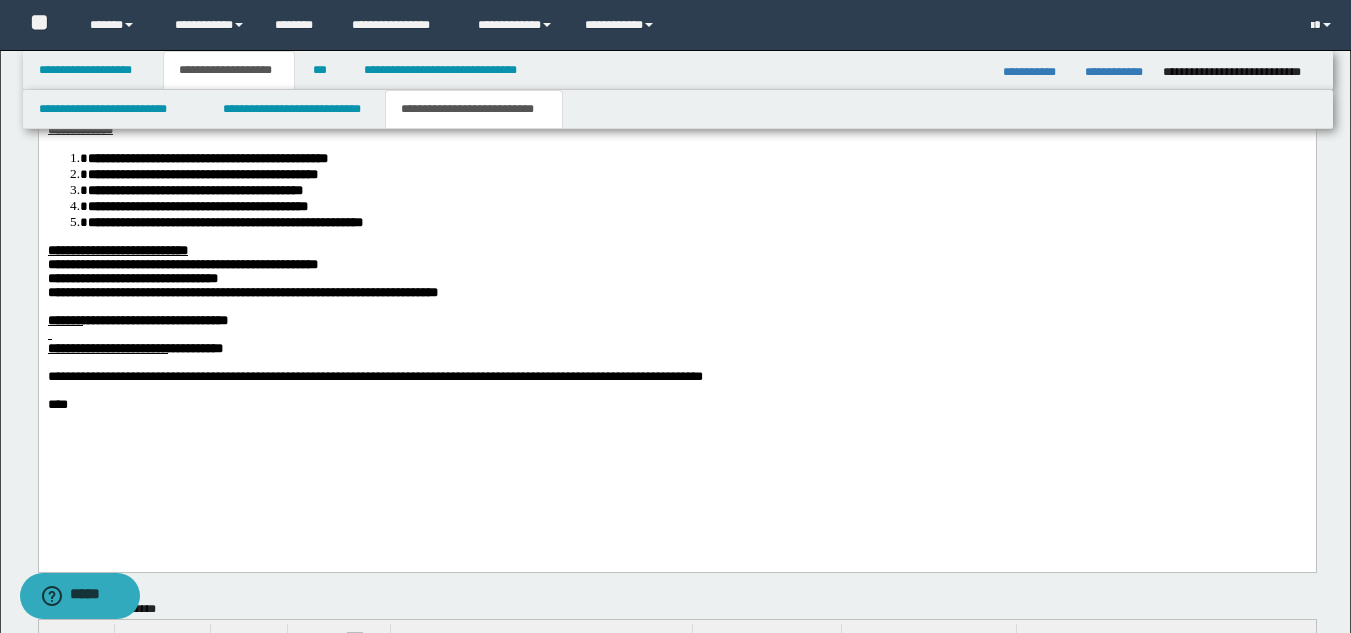 scroll, scrollTop: 1146, scrollLeft: 0, axis: vertical 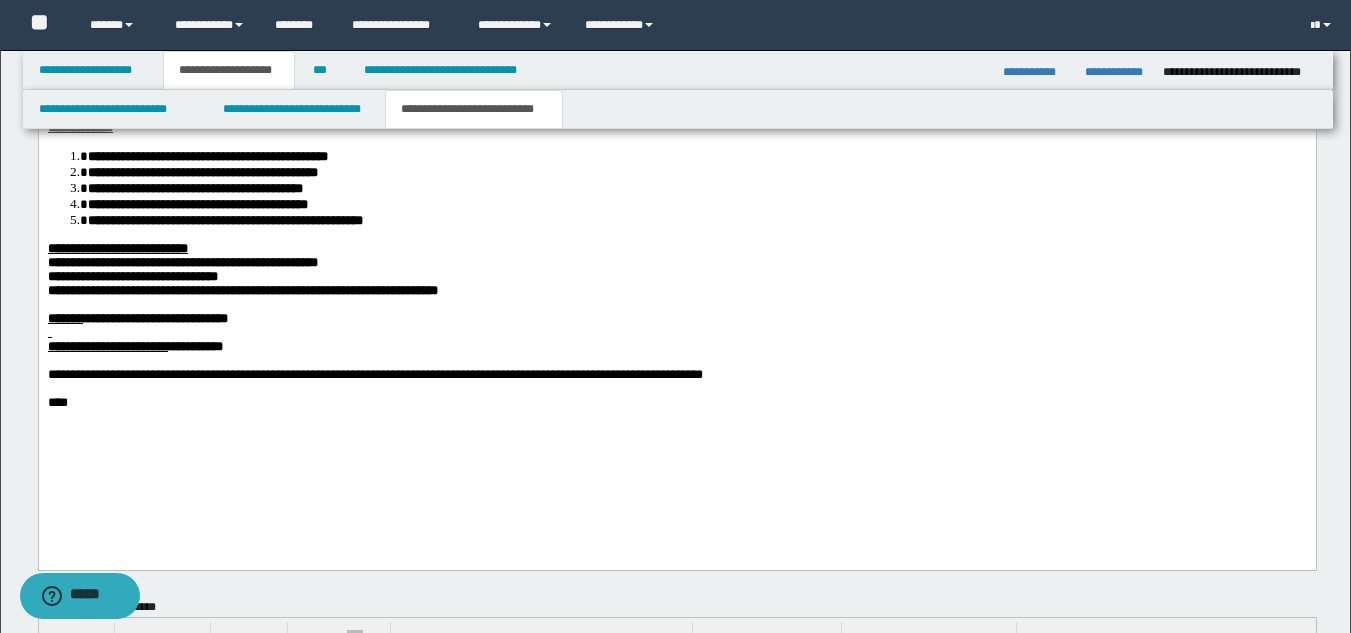 click on "**********" at bounding box center [107, 345] 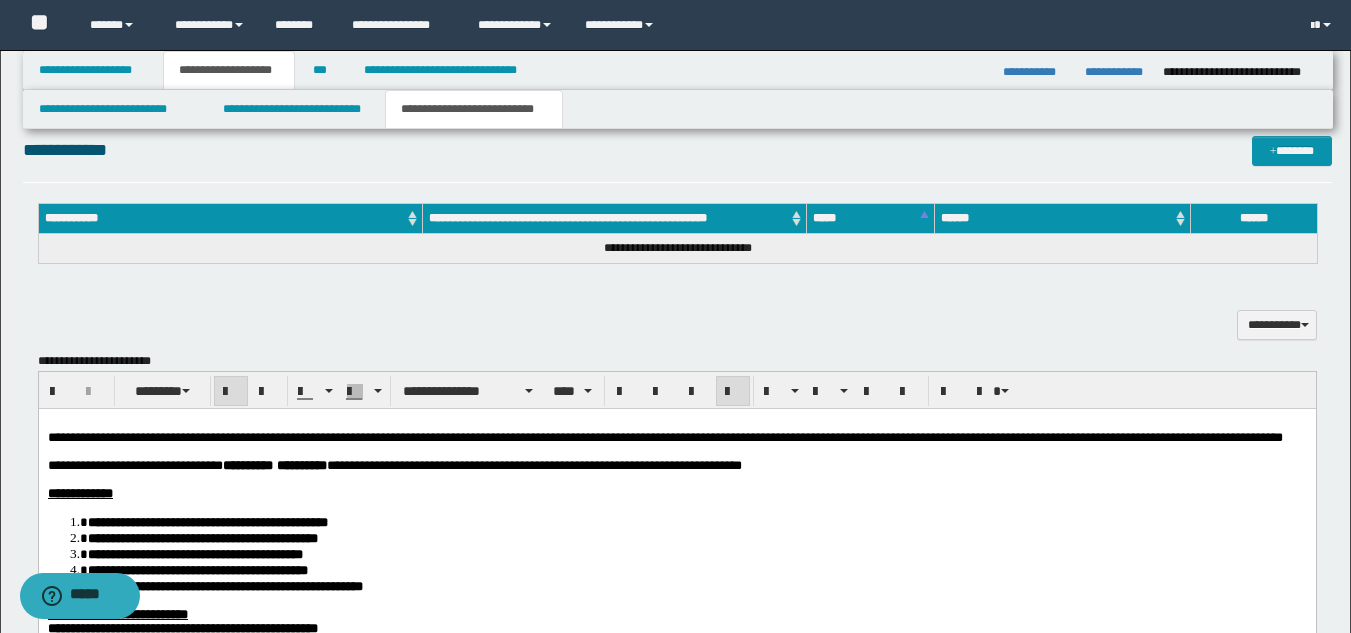 scroll, scrollTop: 746, scrollLeft: 0, axis: vertical 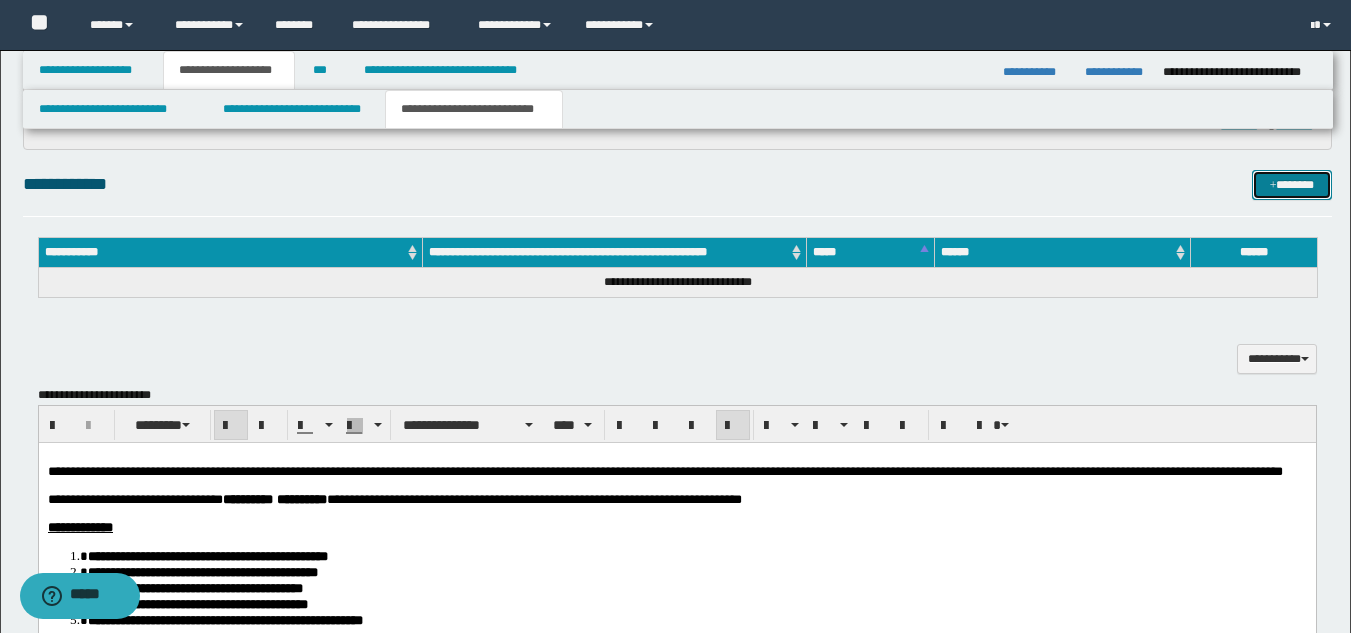 click on "*******" at bounding box center [1292, 185] 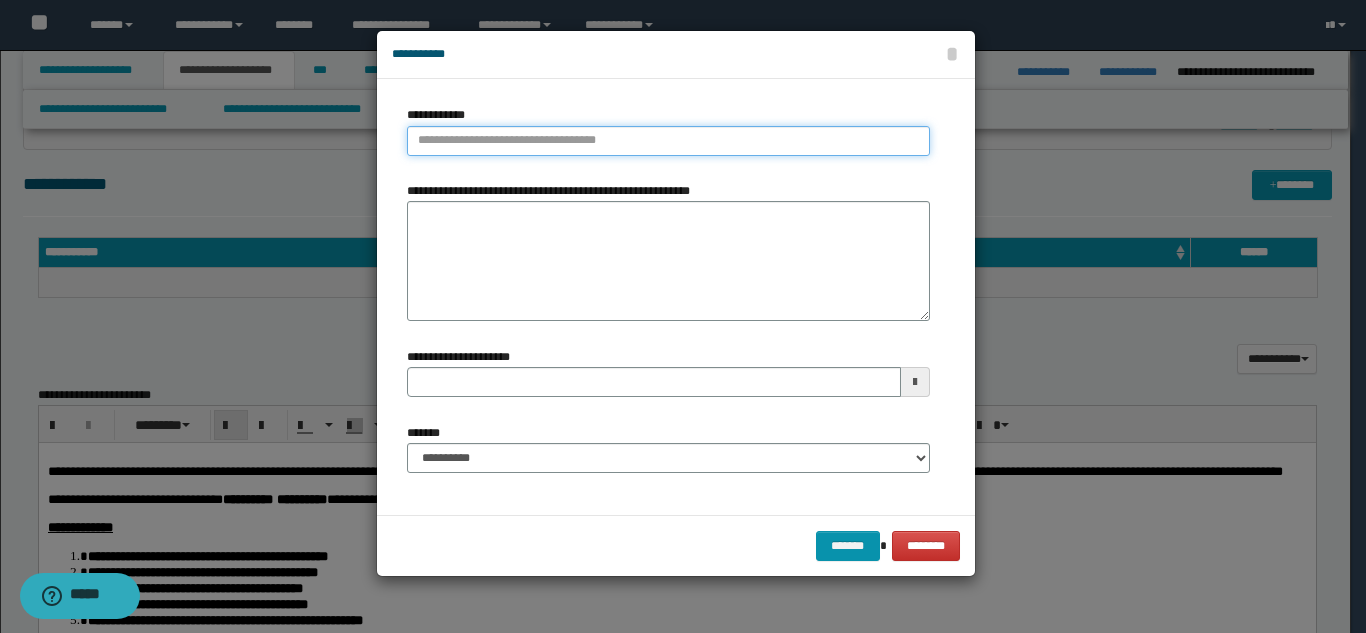 click on "**********" at bounding box center [668, 141] 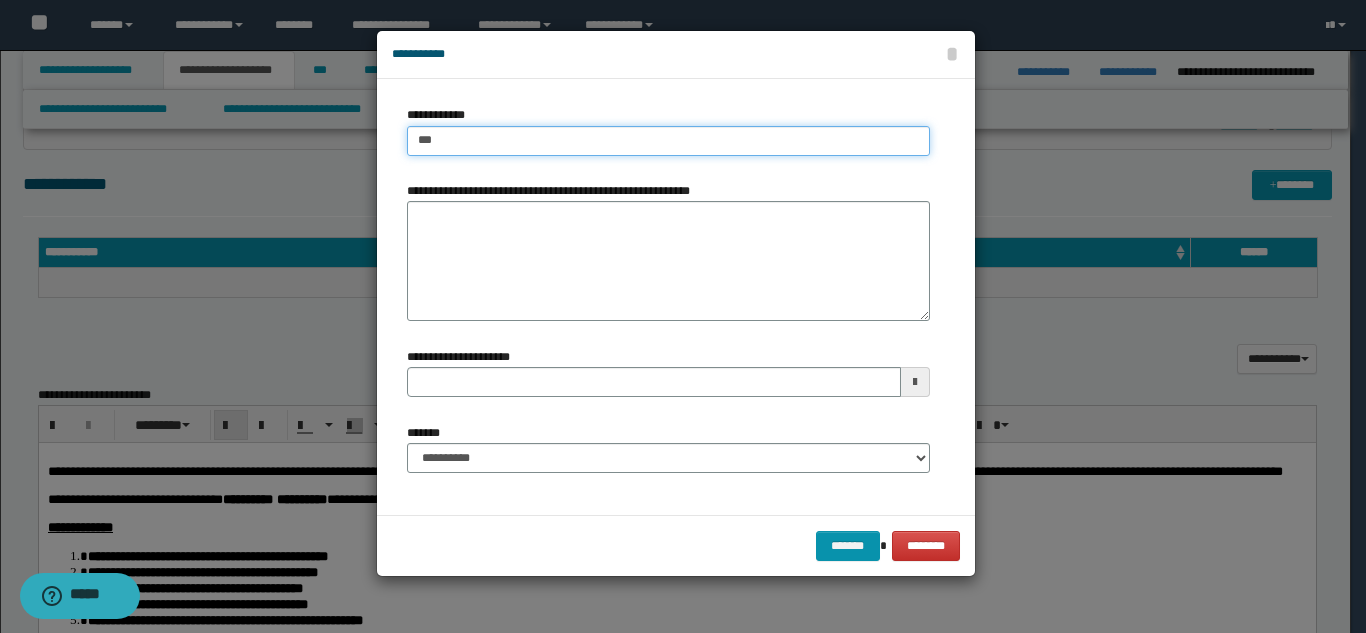type on "****" 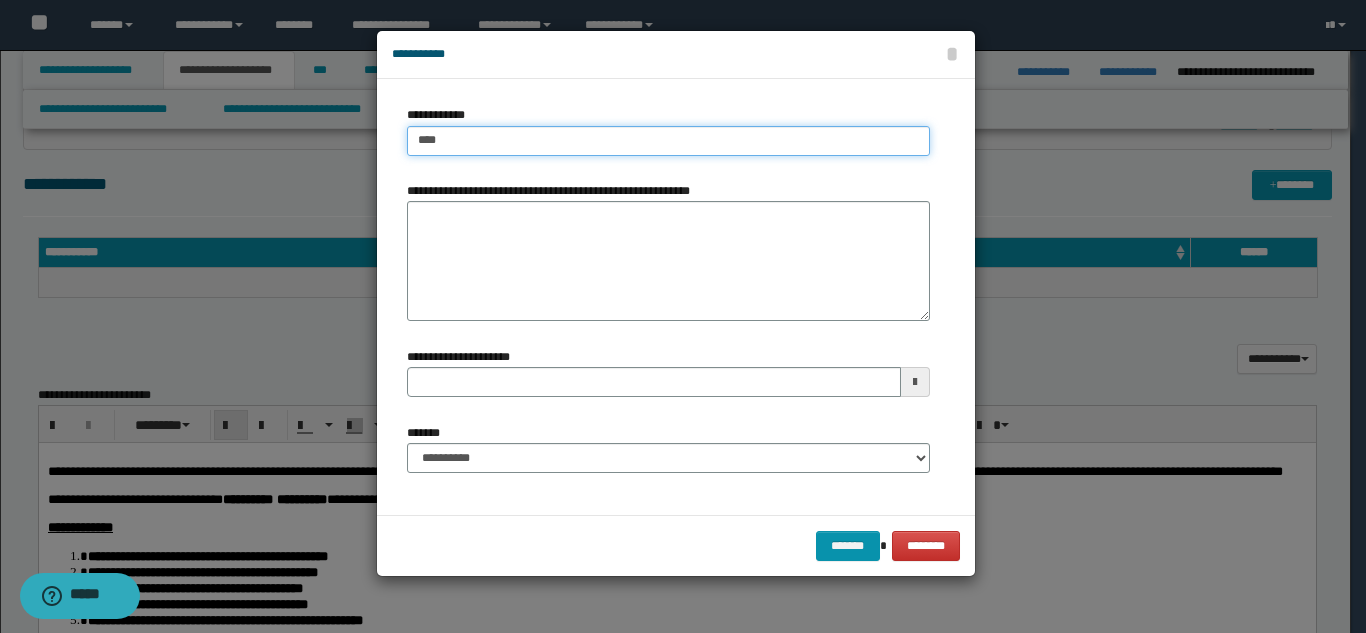 type on "****" 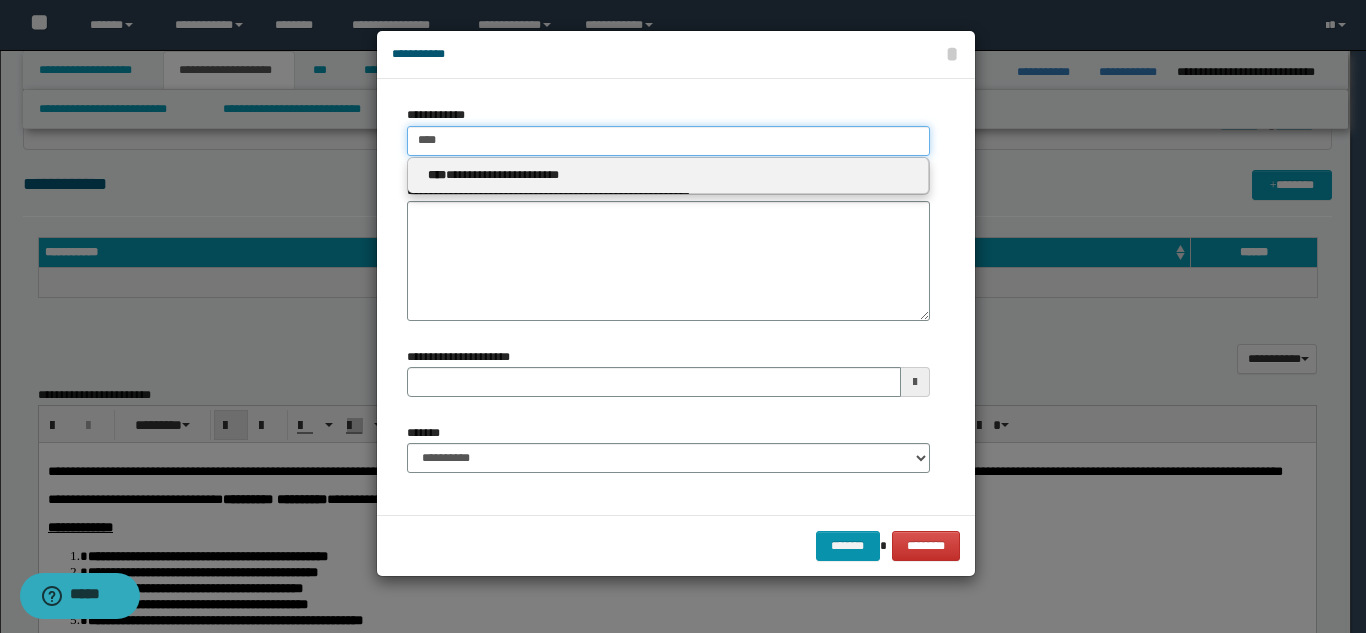 type on "****" 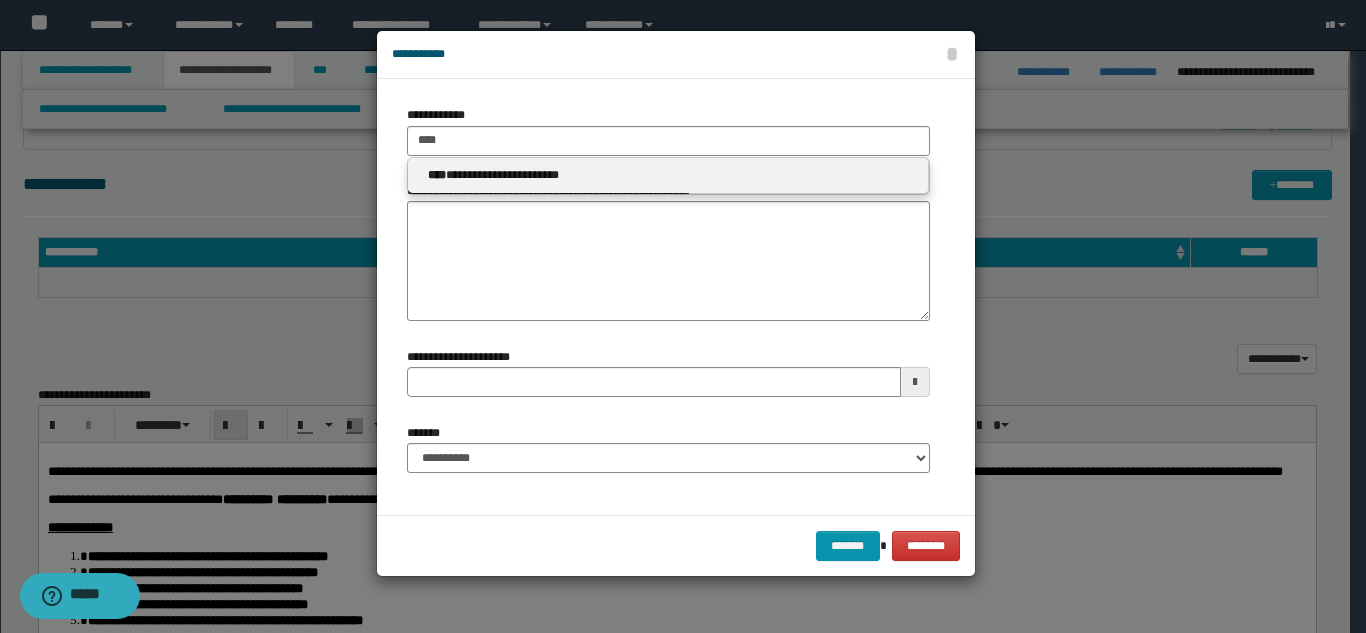 click on "**********" at bounding box center [668, 175] 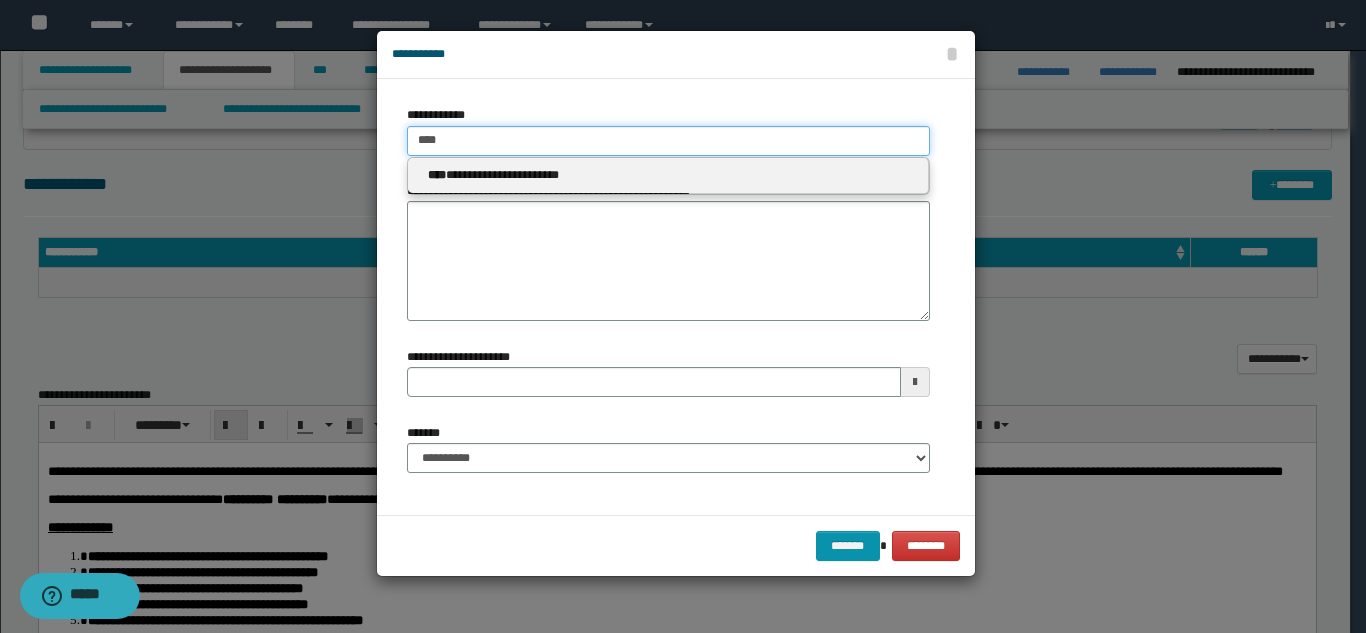 type 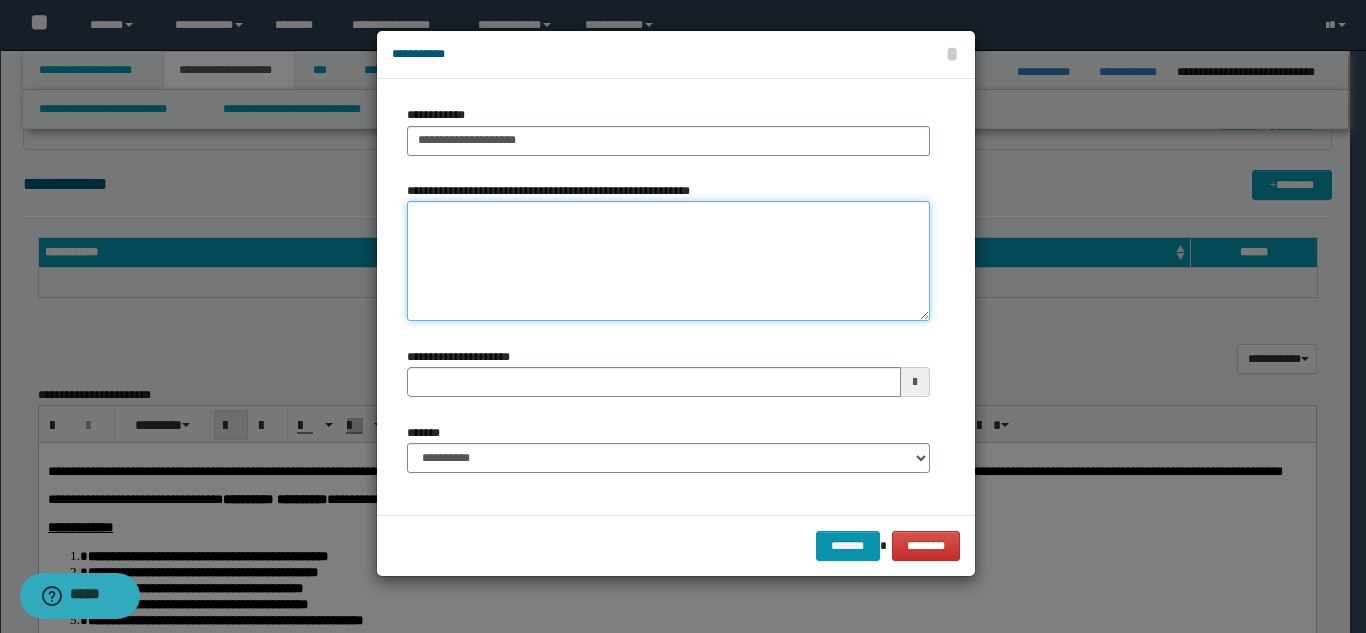 click on "**********" at bounding box center [668, 261] 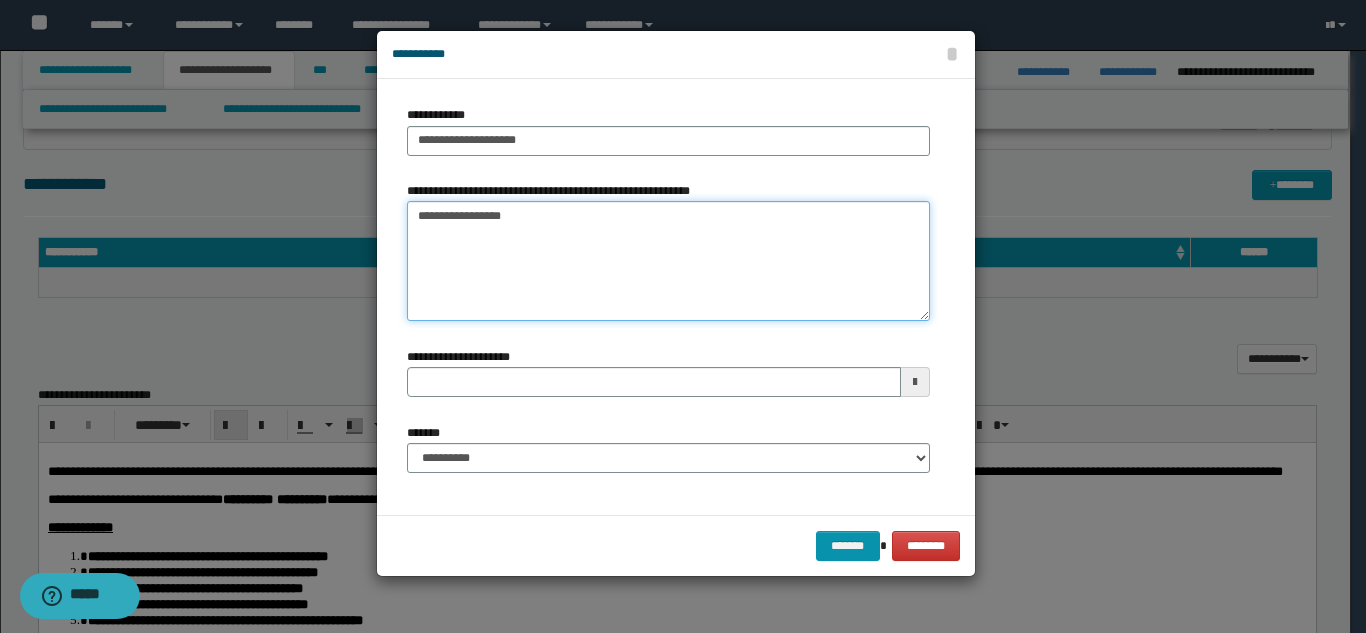 type on "**********" 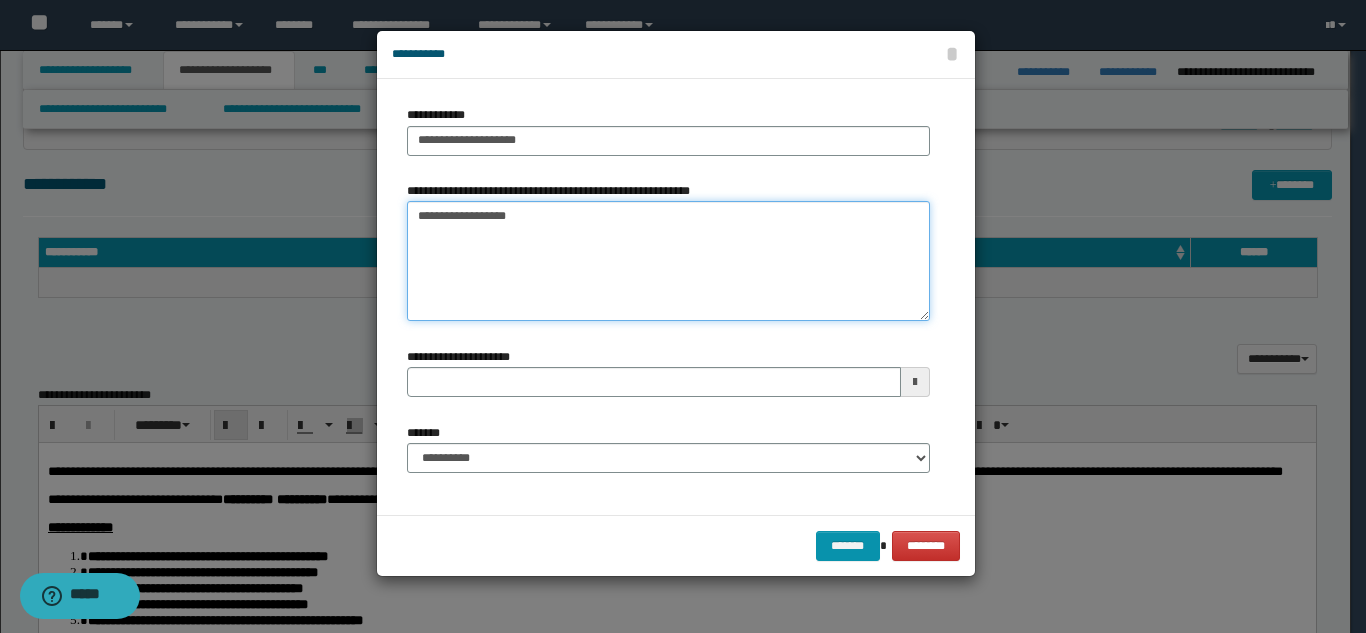 type 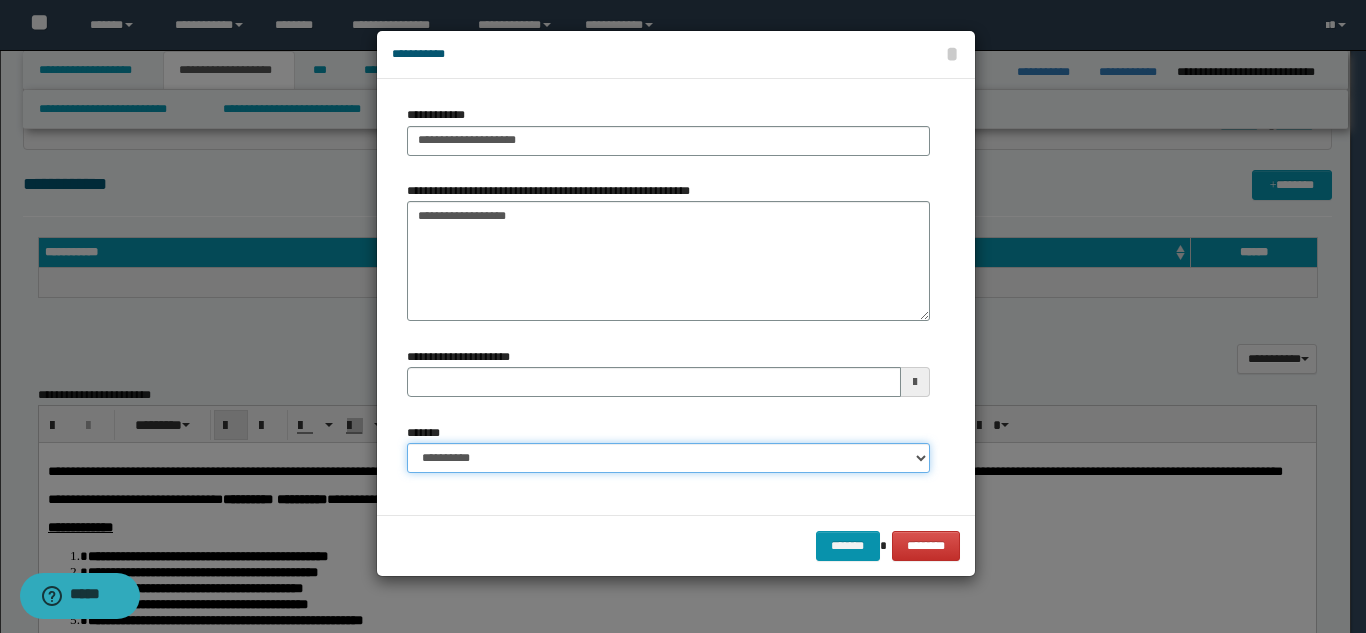 click on "**********" at bounding box center [668, 458] 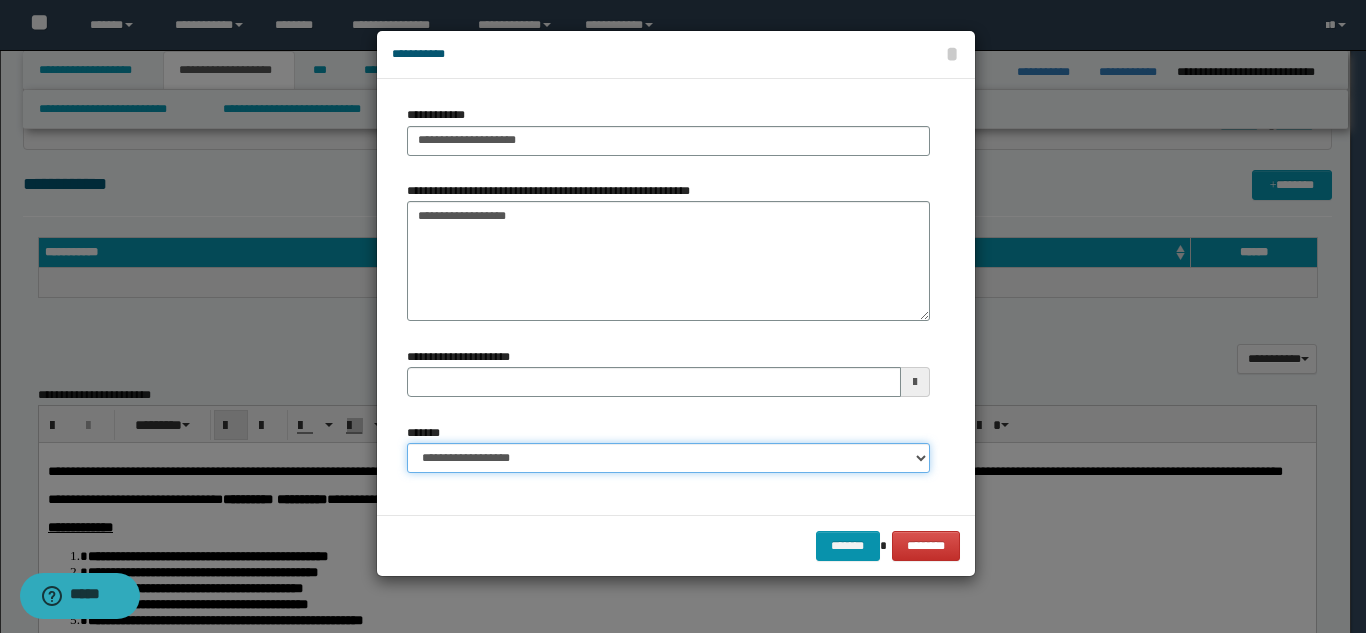 type 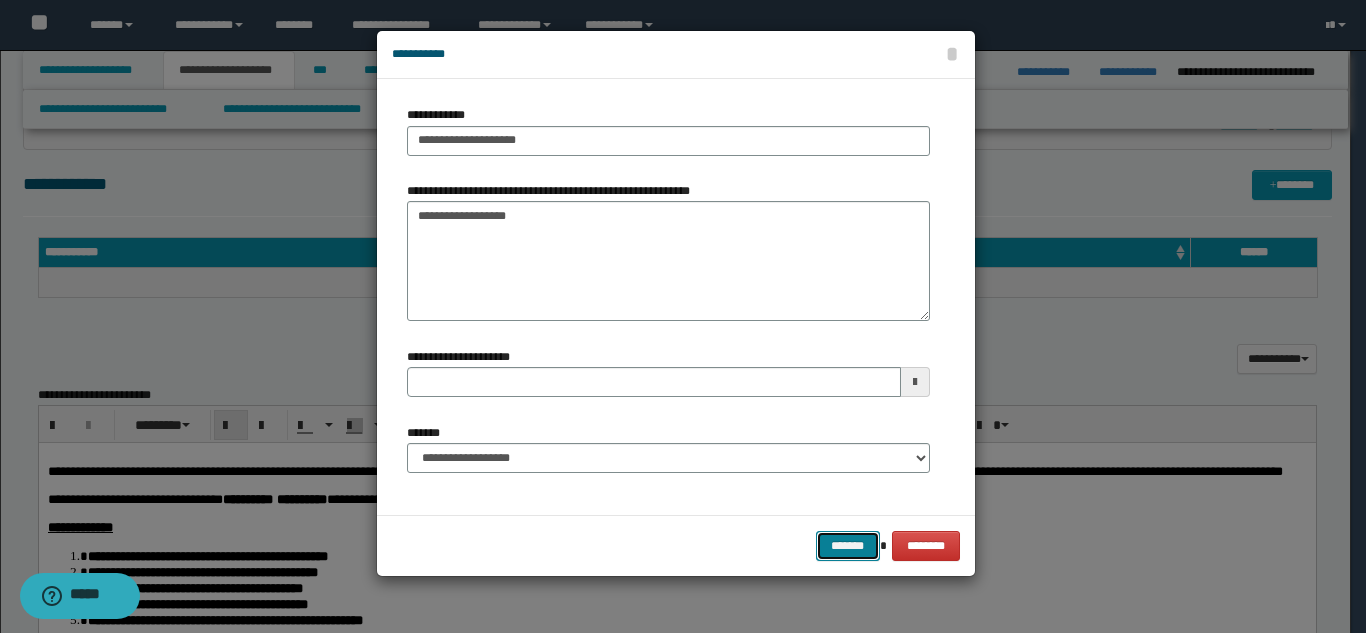 click on "*******" at bounding box center (848, 546) 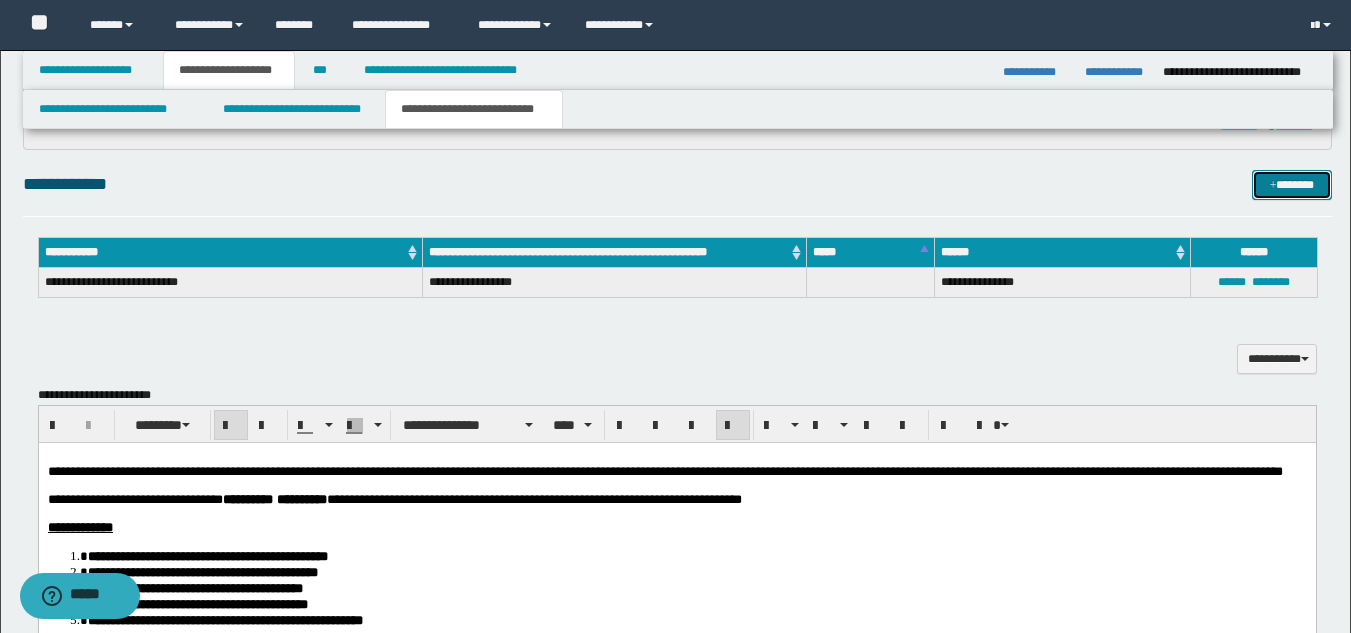 click on "*******" at bounding box center [1292, 185] 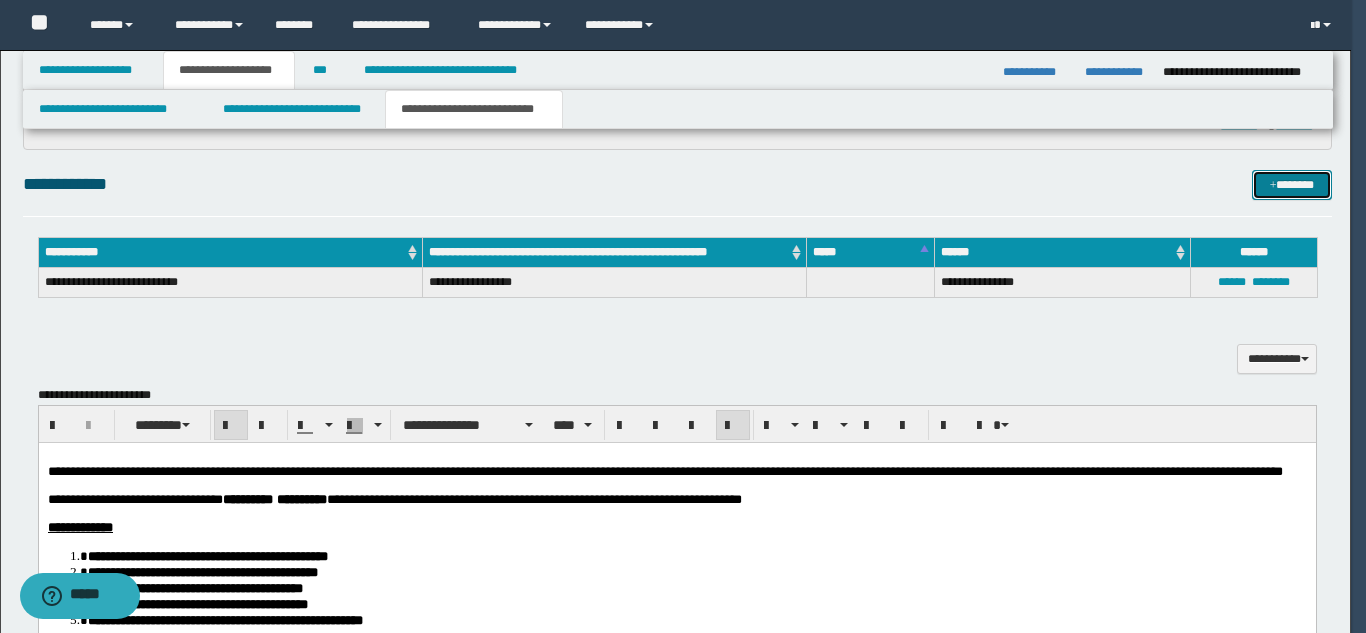 type 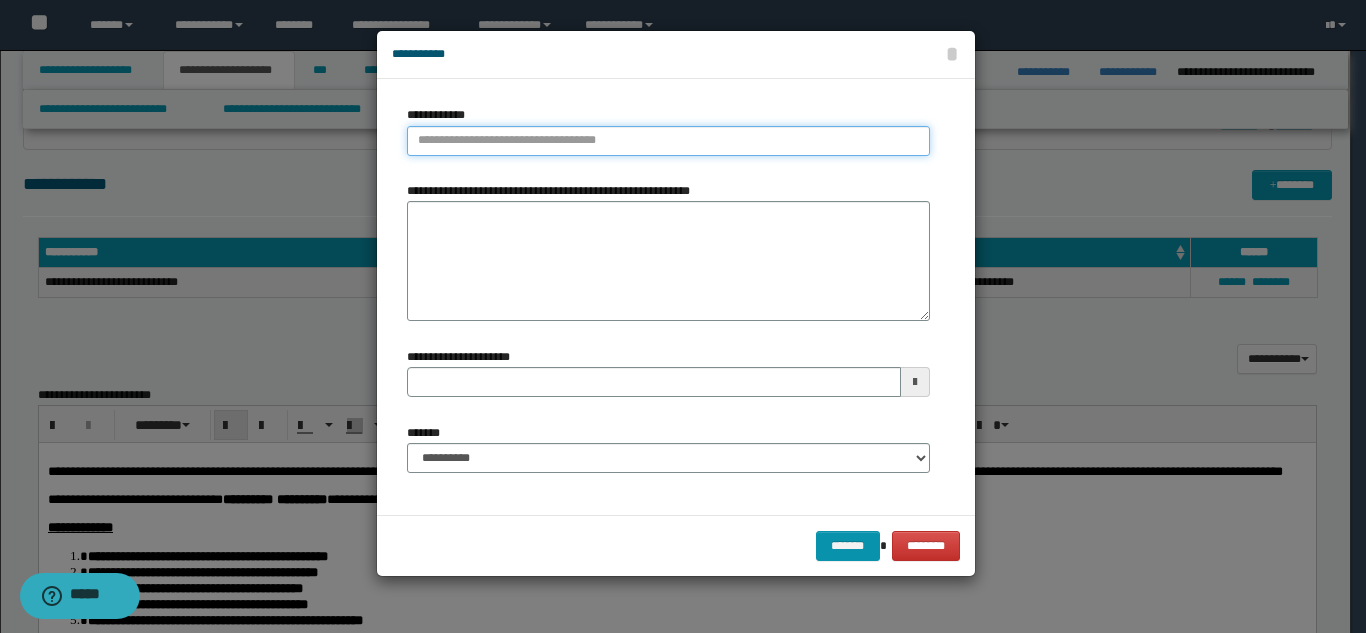 type on "**********" 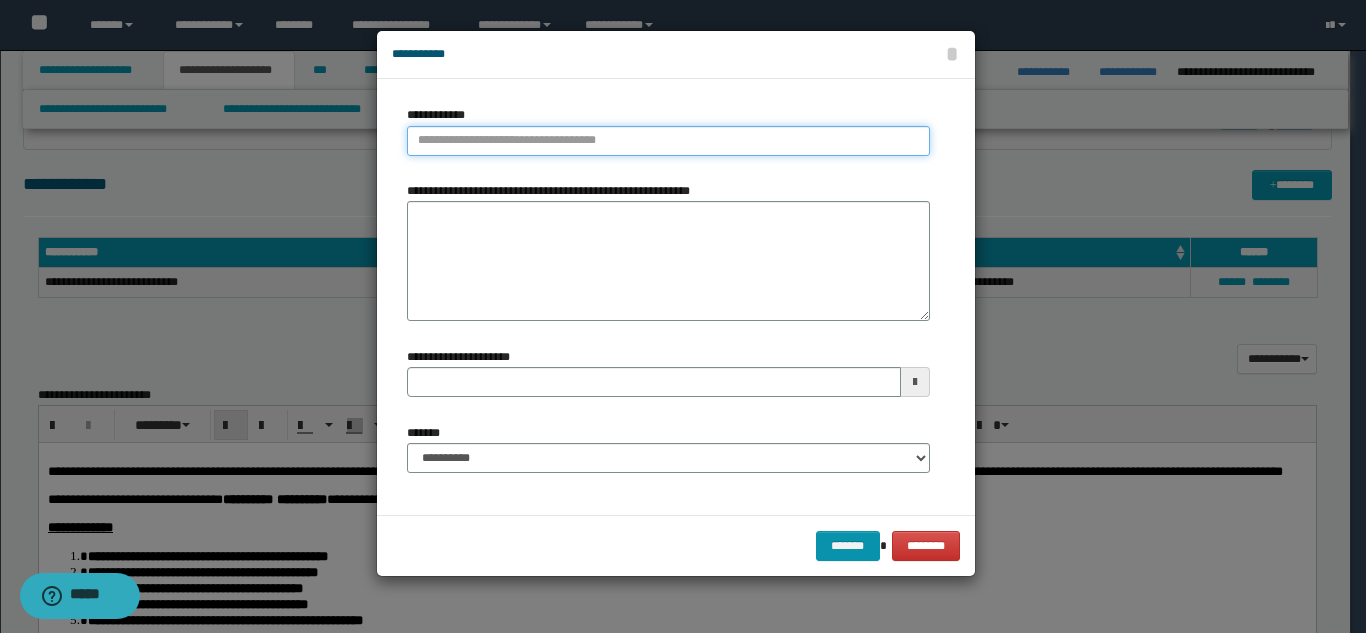 click on "**********" at bounding box center [668, 141] 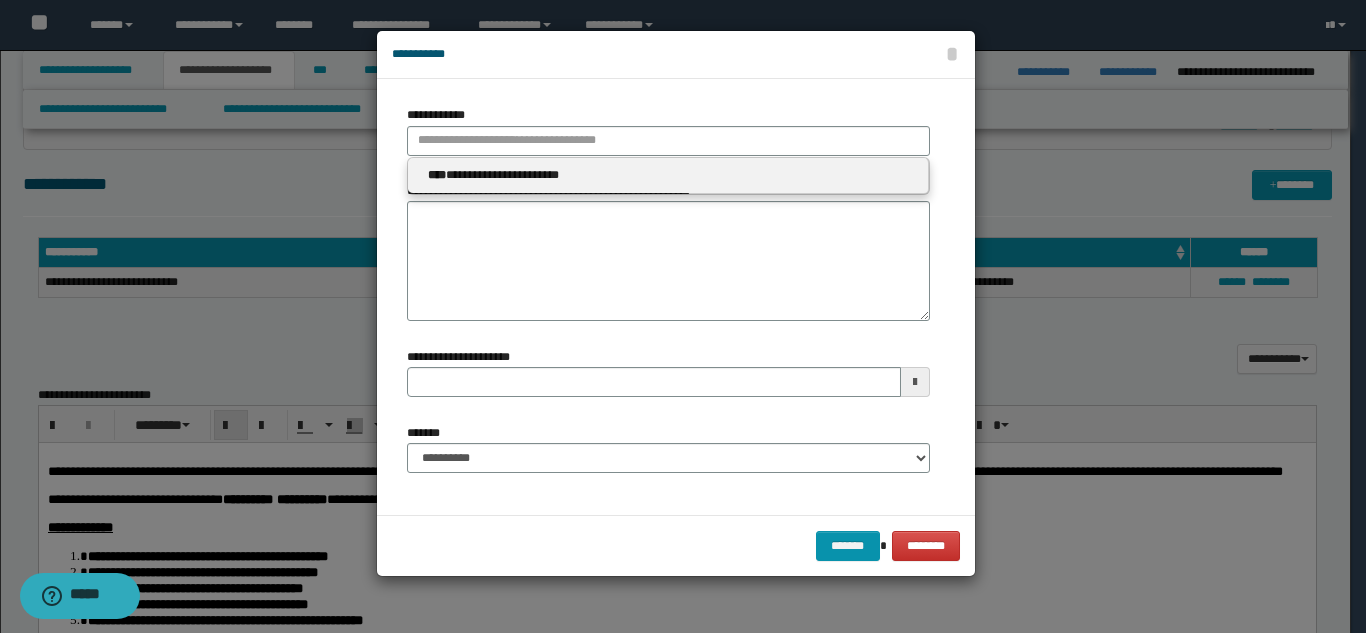 type 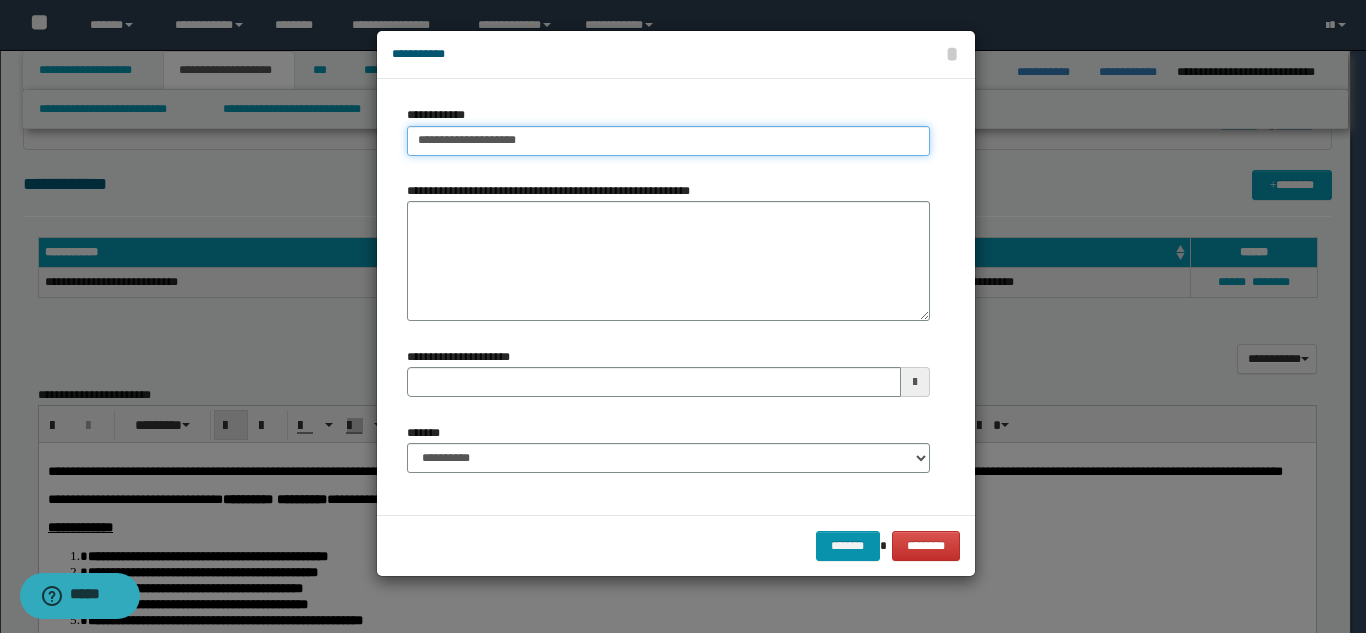 type on "**********" 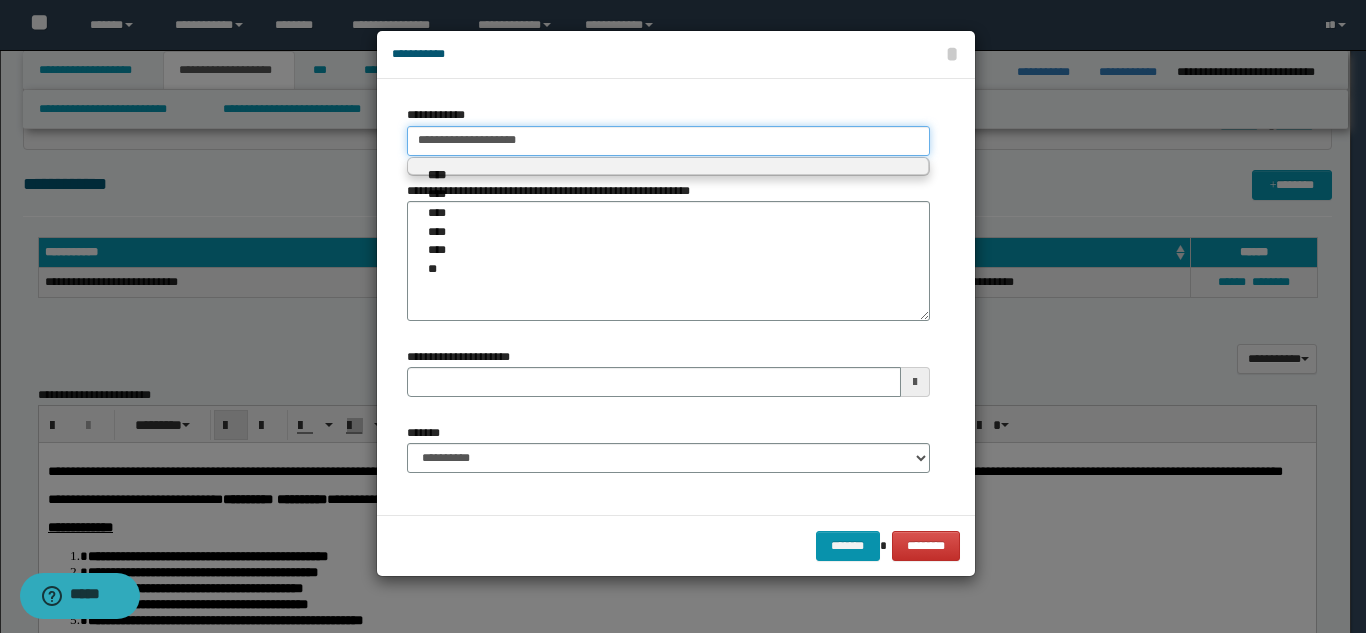 type 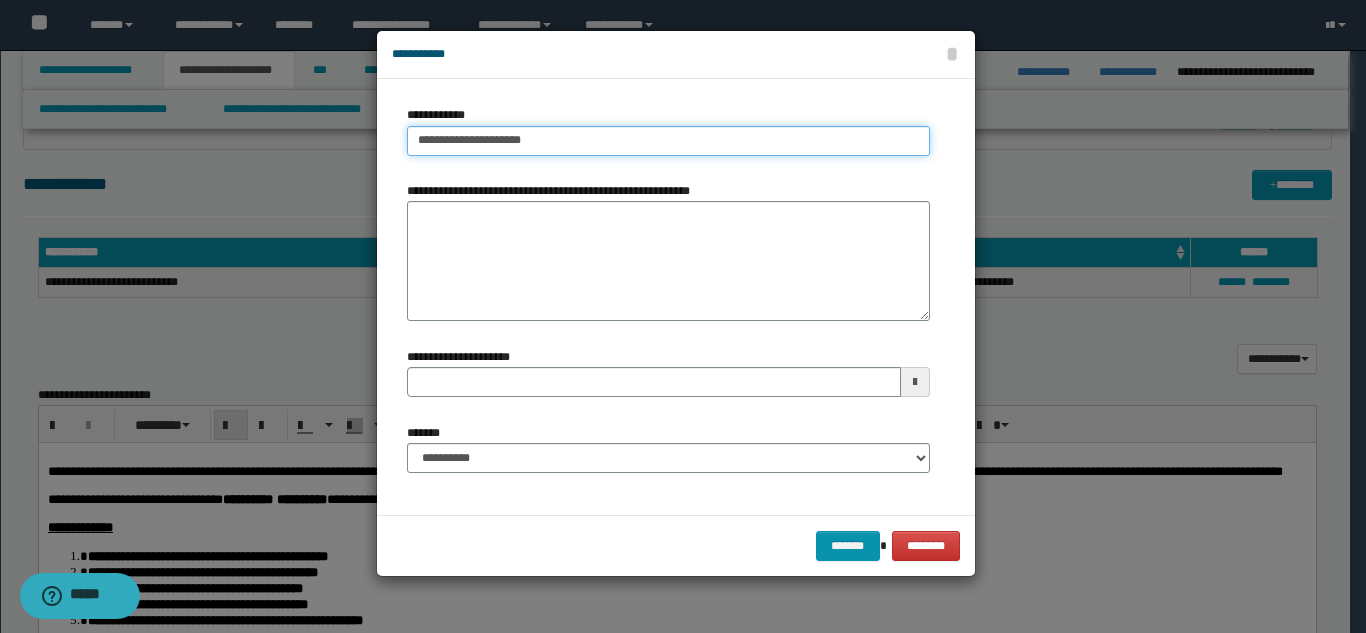 type on "**********" 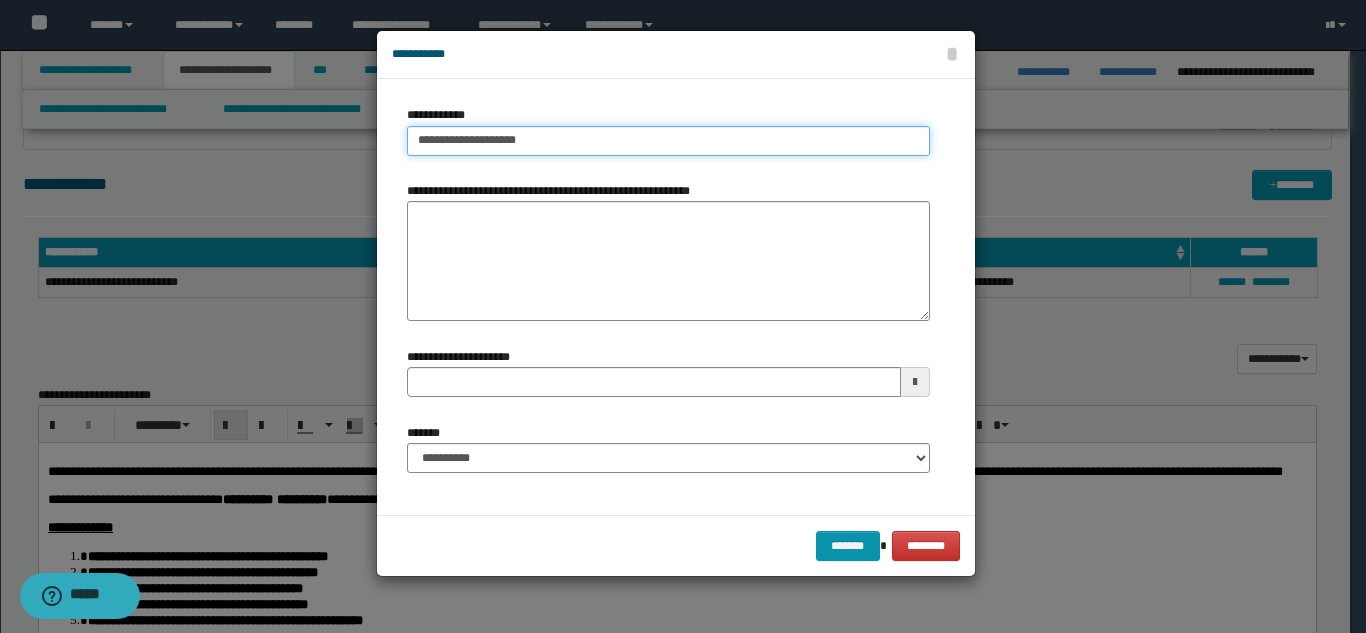 type on "**********" 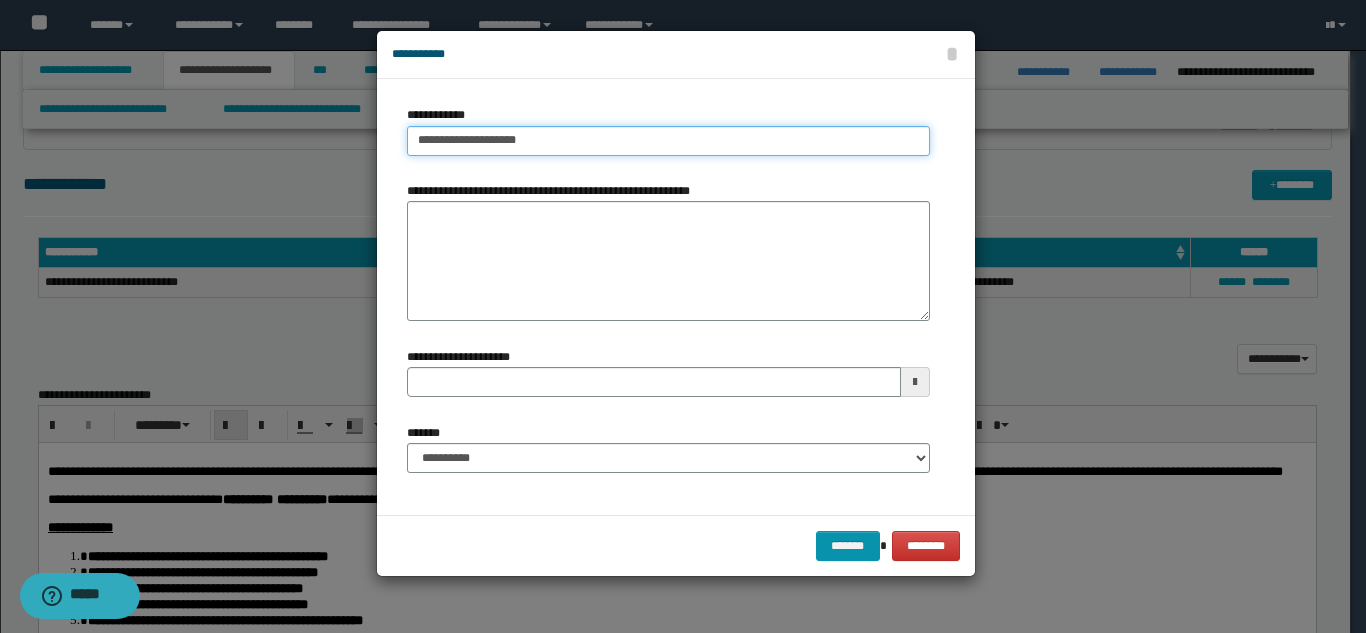 type 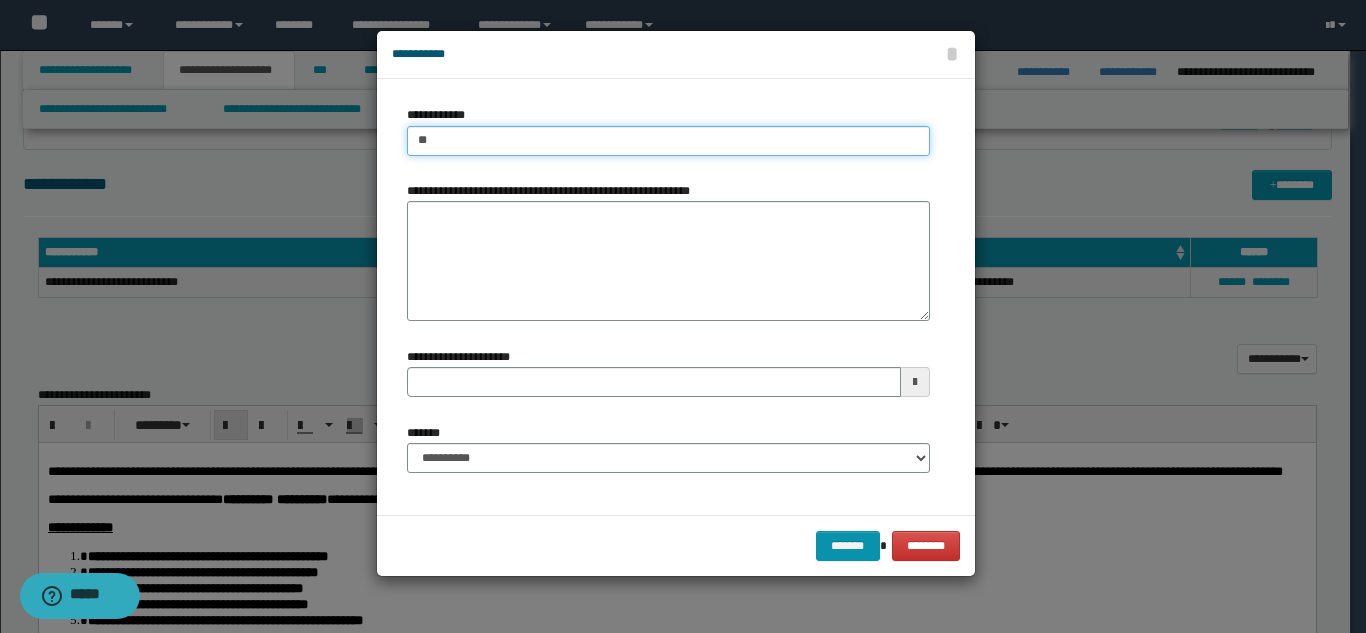 type on "*" 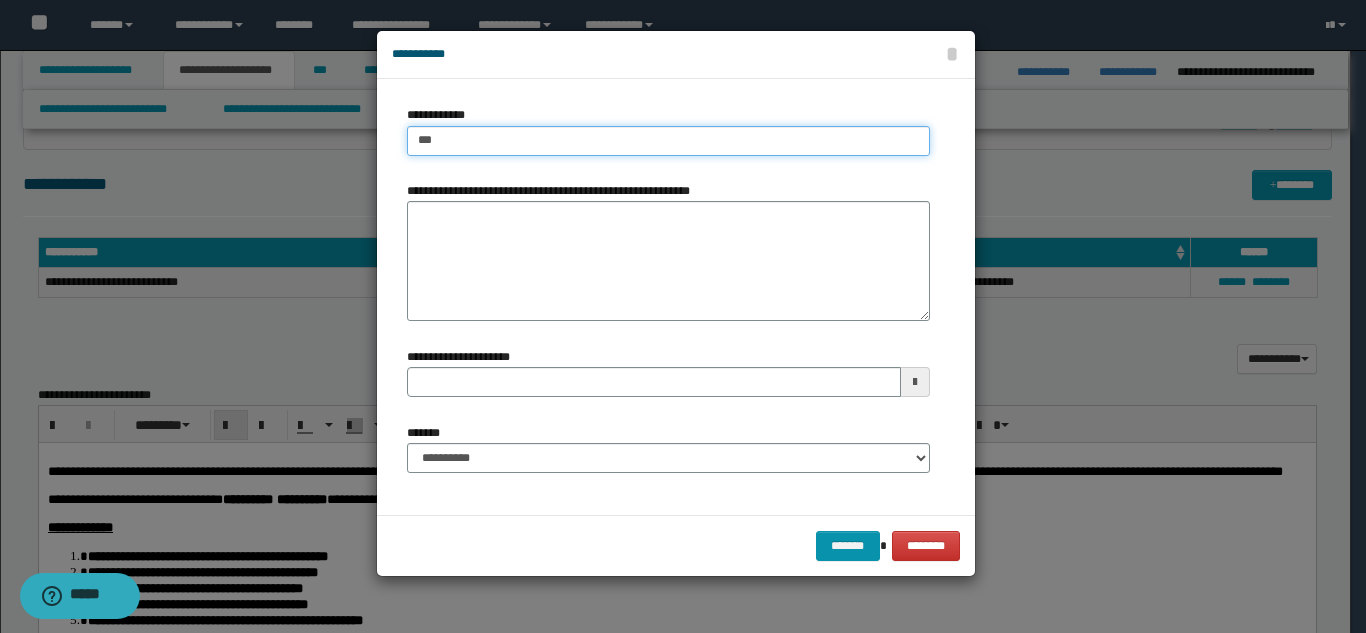 type on "****" 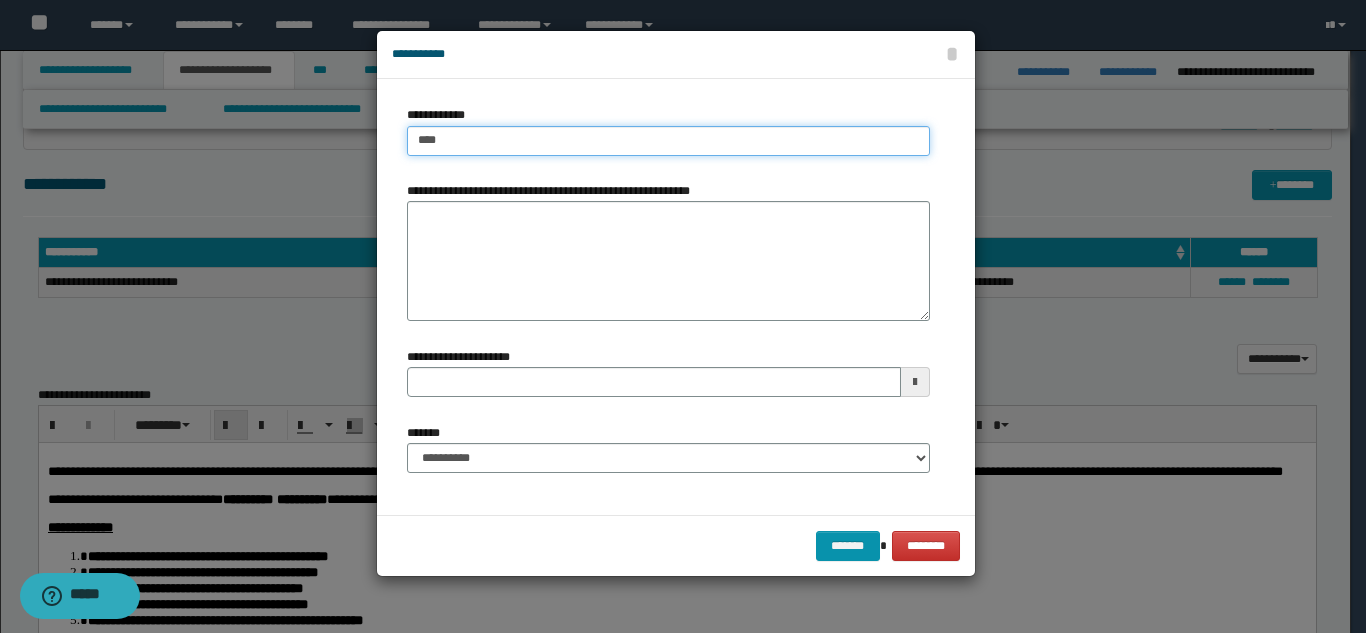 type on "****" 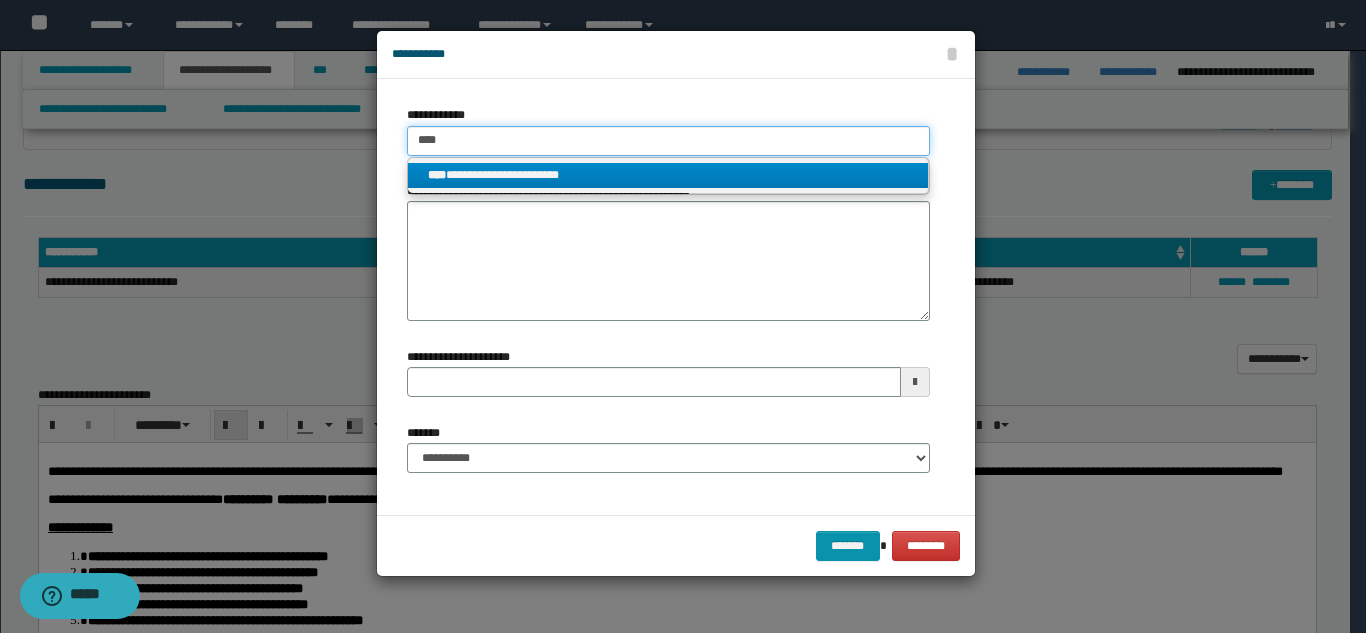 type on "****" 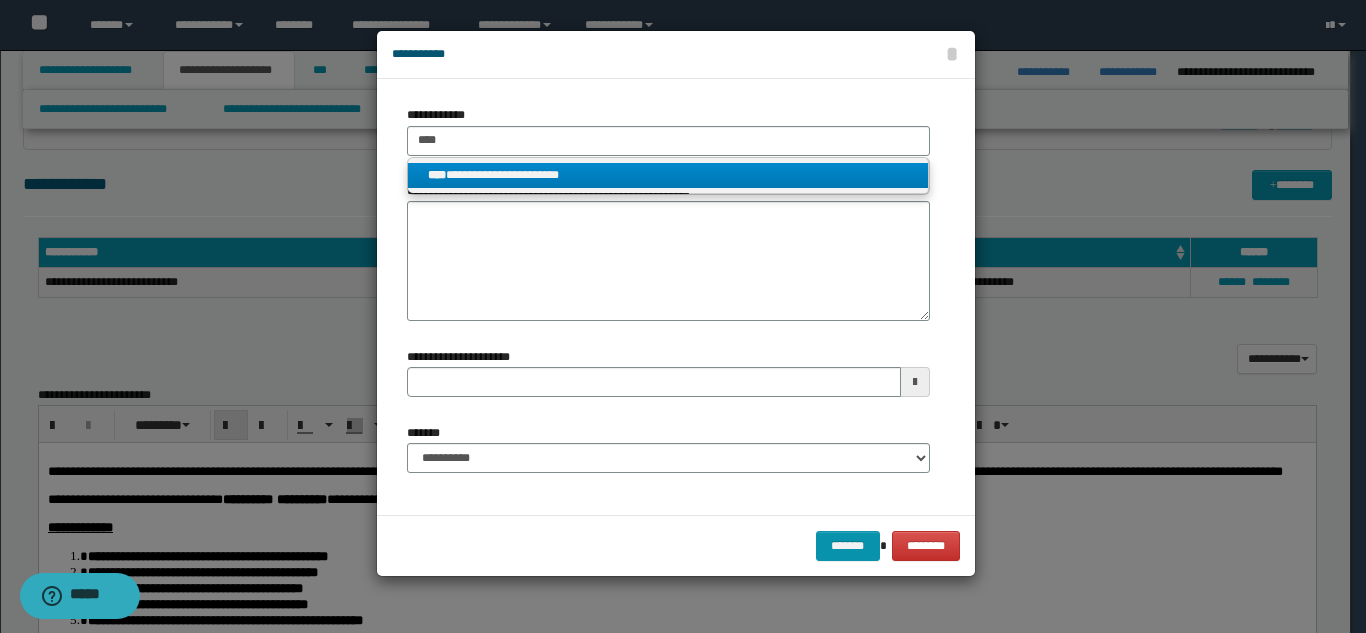drag, startPoint x: 491, startPoint y: 173, endPoint x: 489, endPoint y: 188, distance: 15.132746 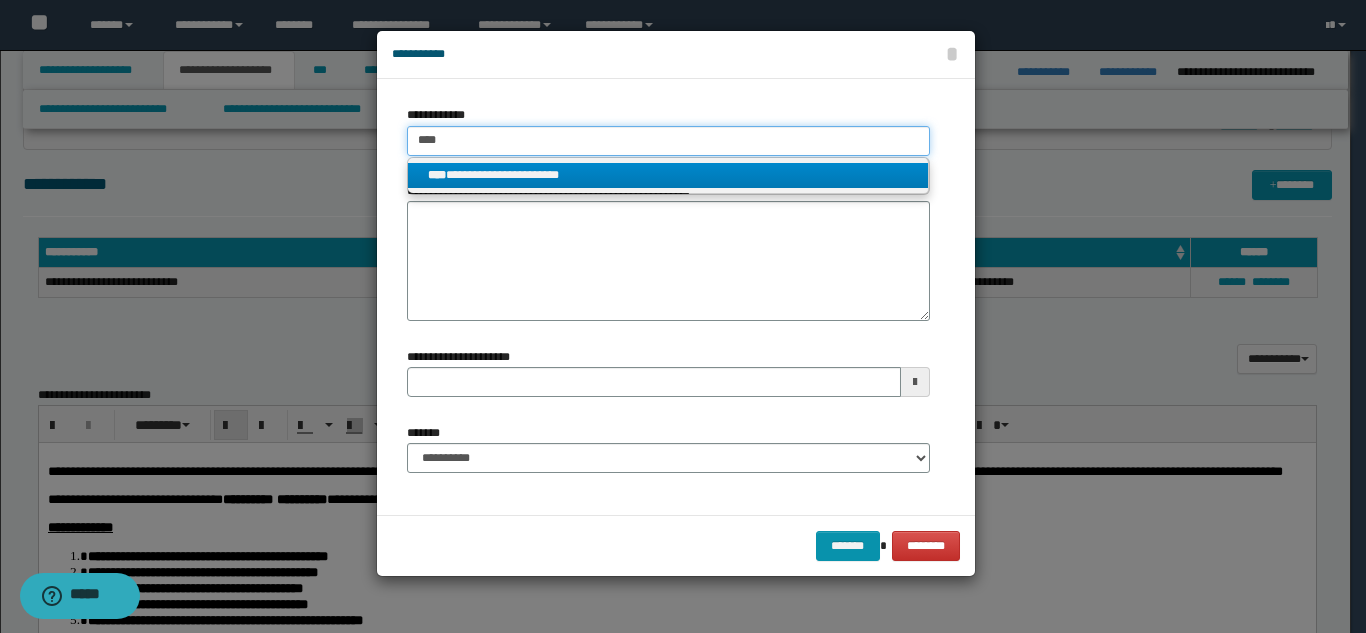 type 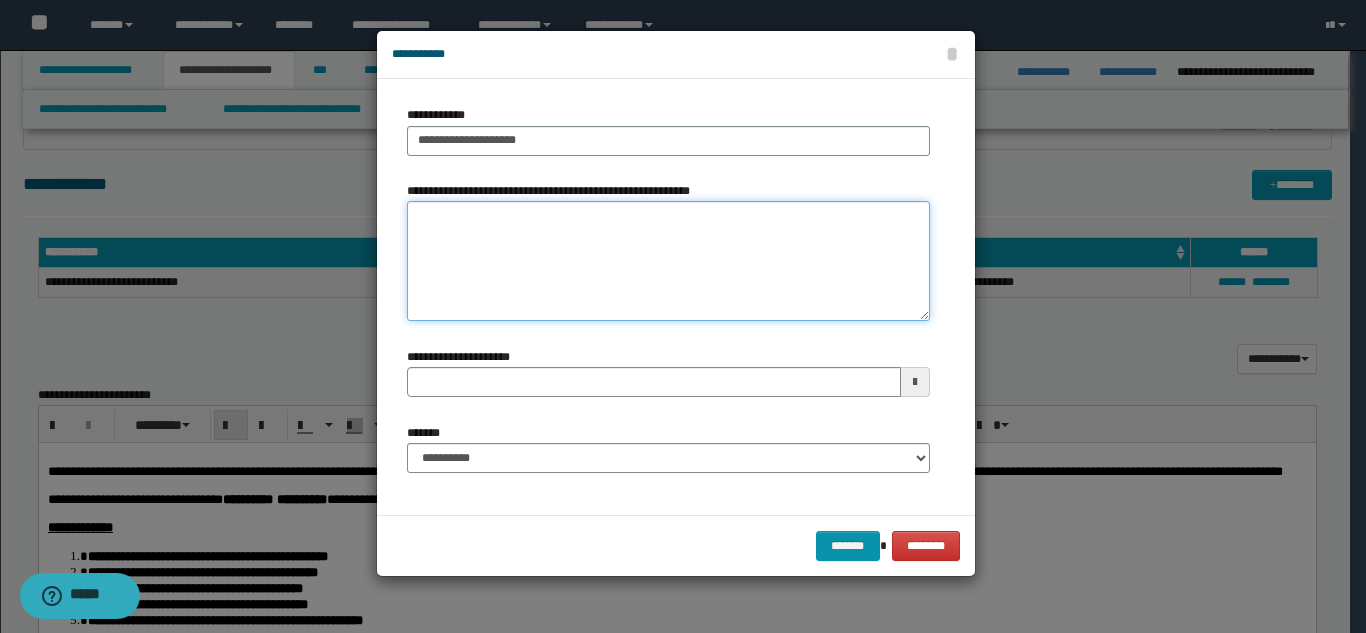 click on "**********" at bounding box center [668, 261] 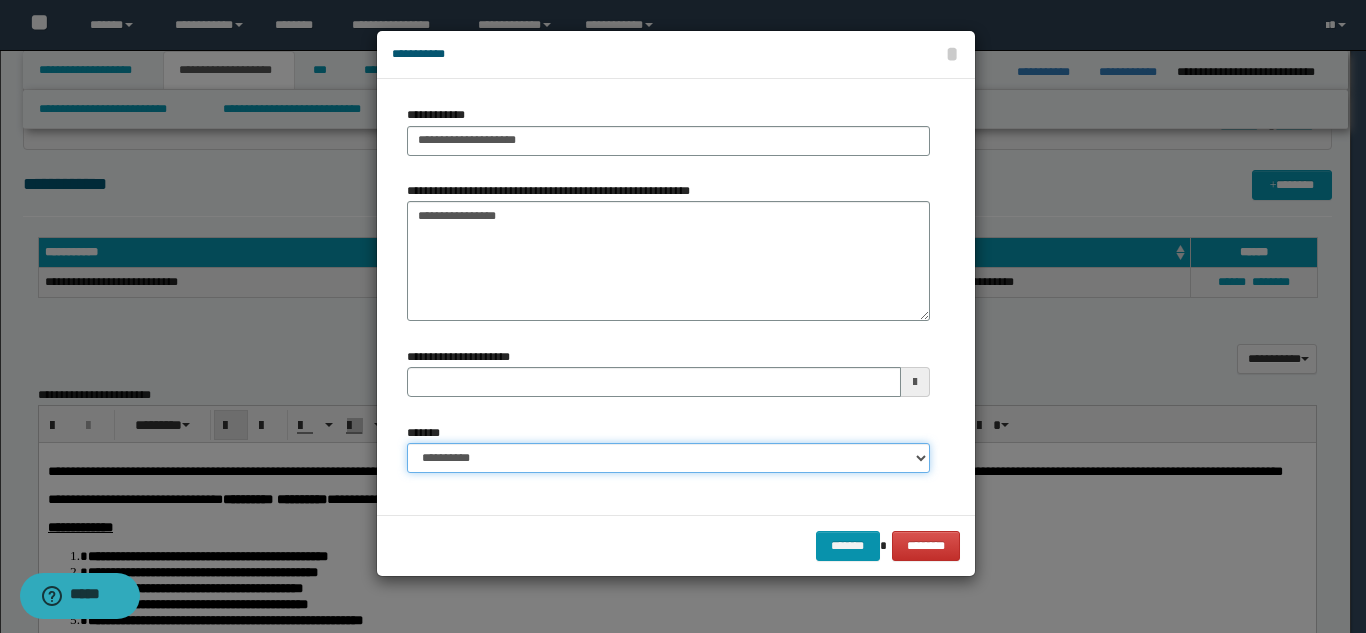 click on "**********" at bounding box center (668, 458) 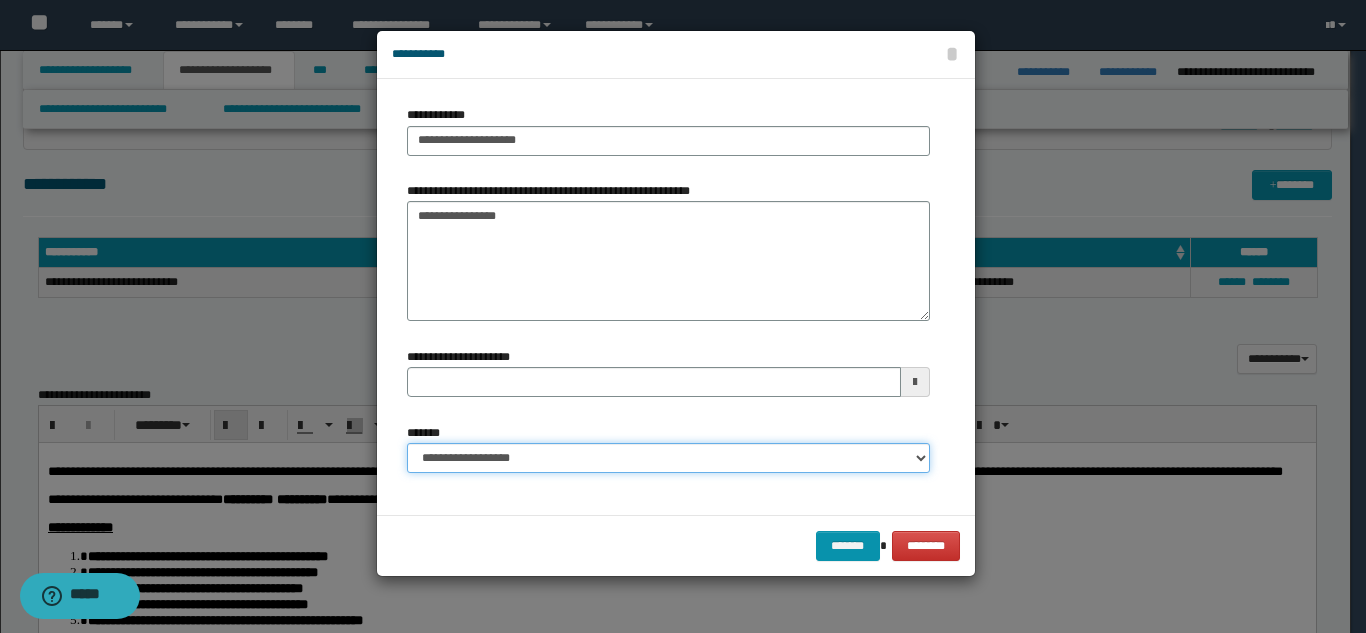 click on "**********" at bounding box center [668, 458] 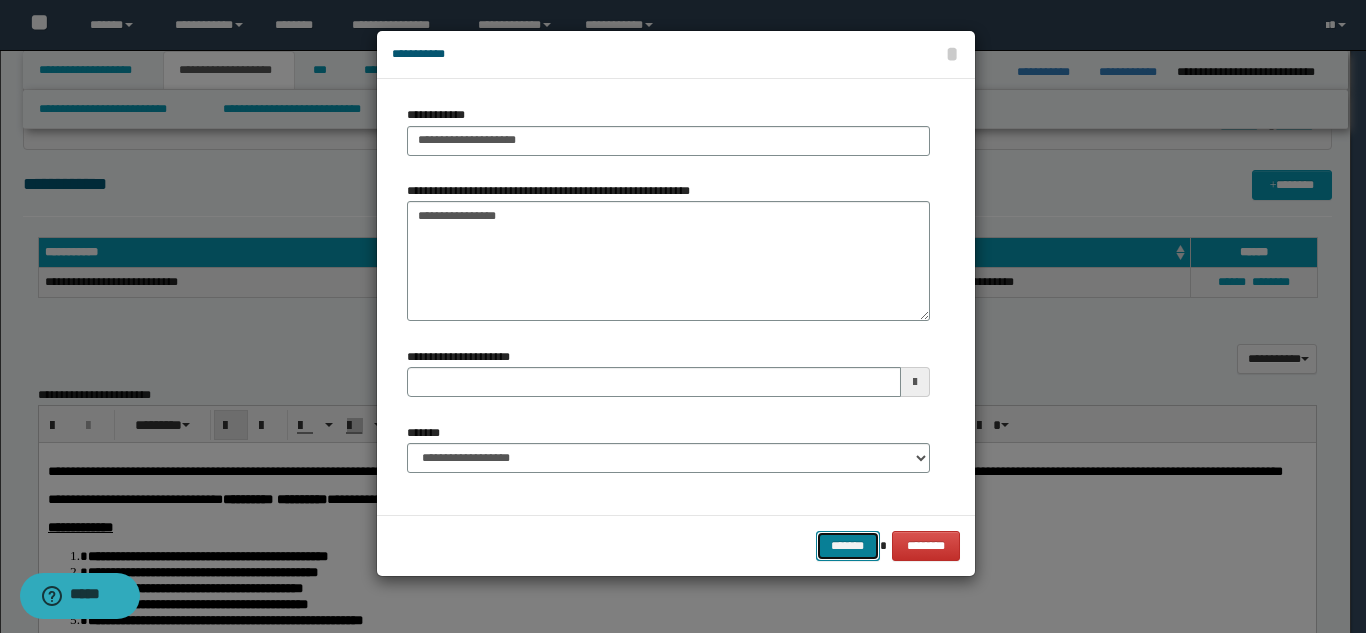 click on "*******" at bounding box center (848, 546) 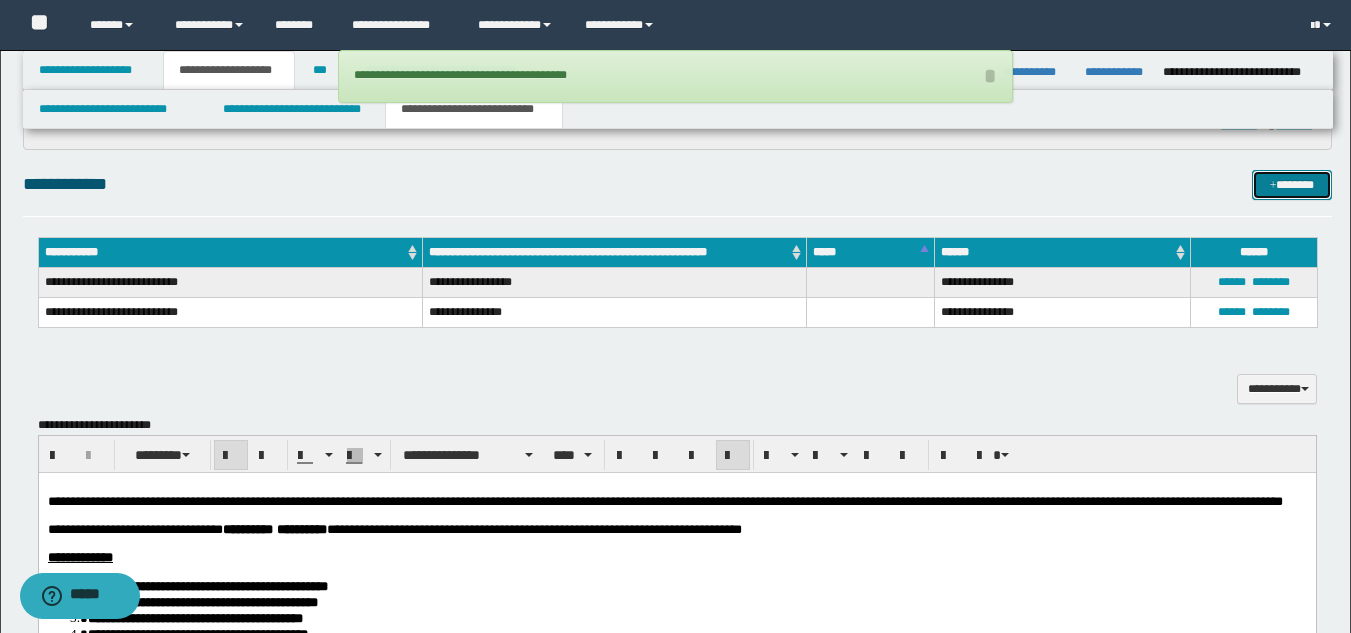 click on "*******" at bounding box center [1292, 185] 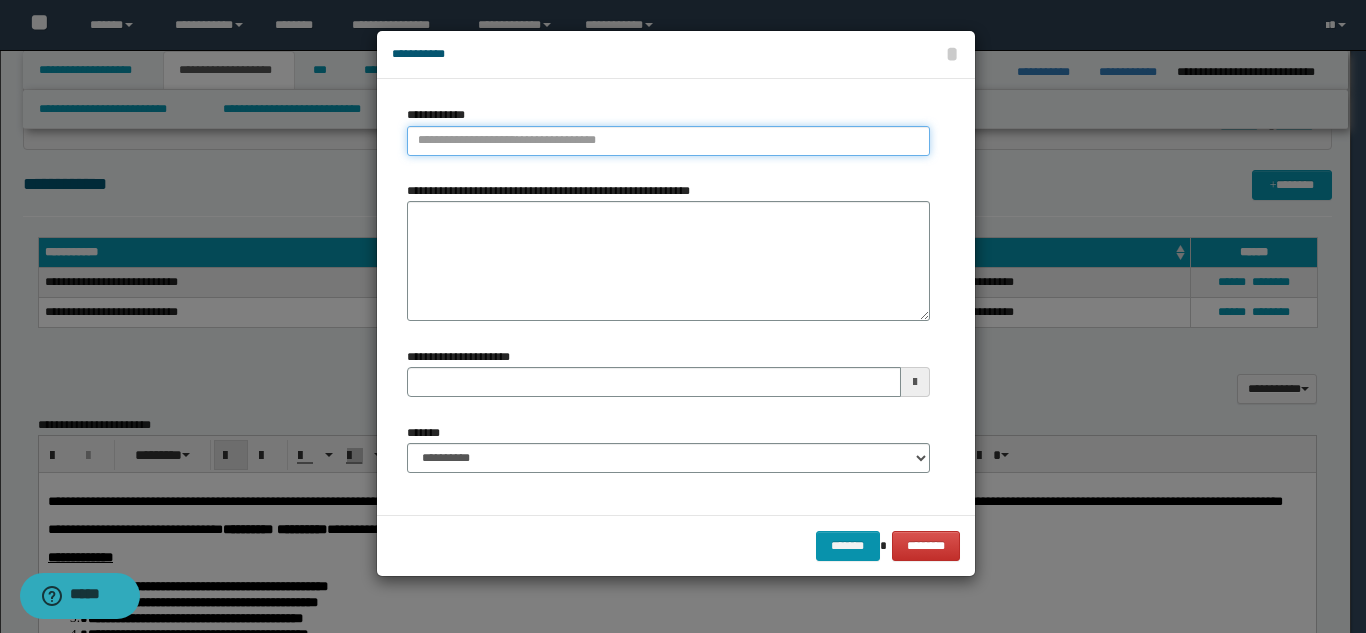 click on "**********" at bounding box center (668, 141) 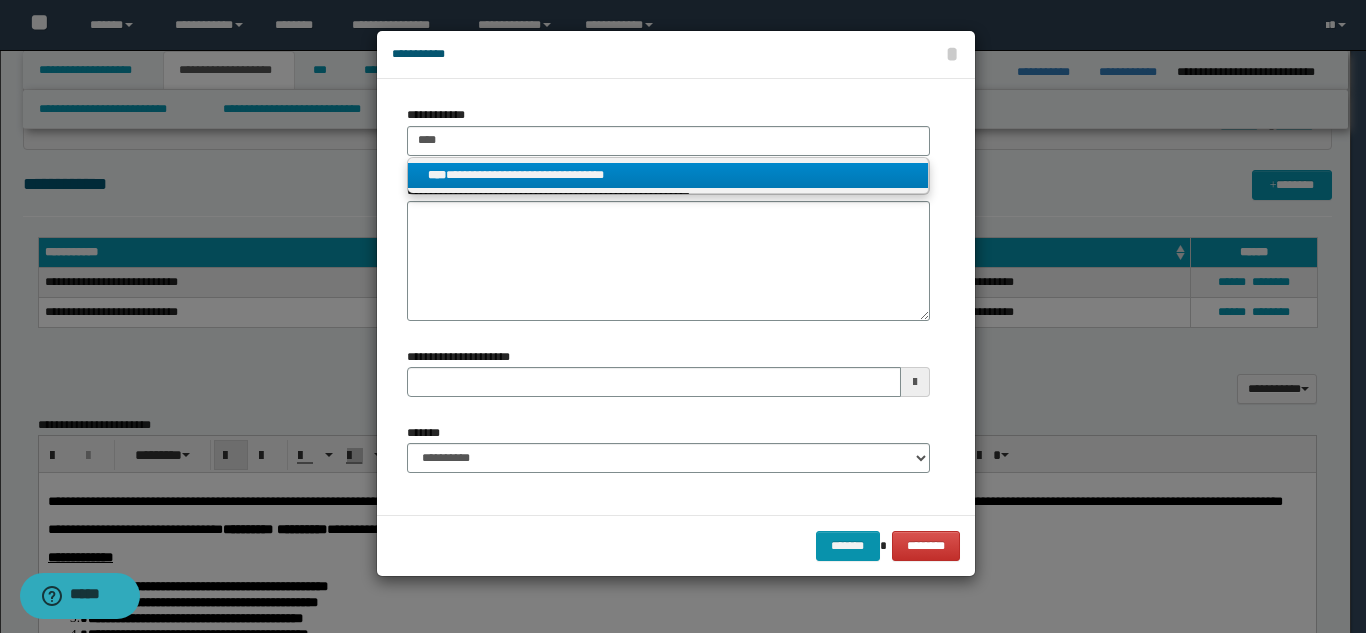 click on "**********" at bounding box center (668, 175) 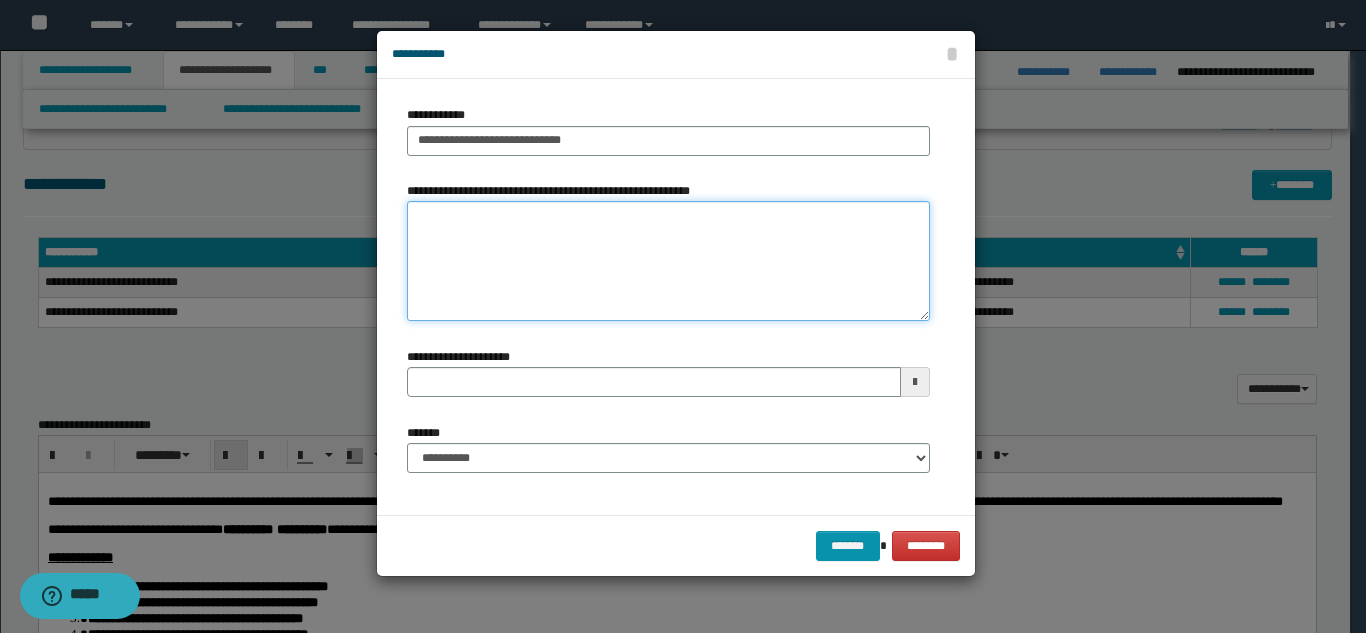 click on "**********" at bounding box center [668, 261] 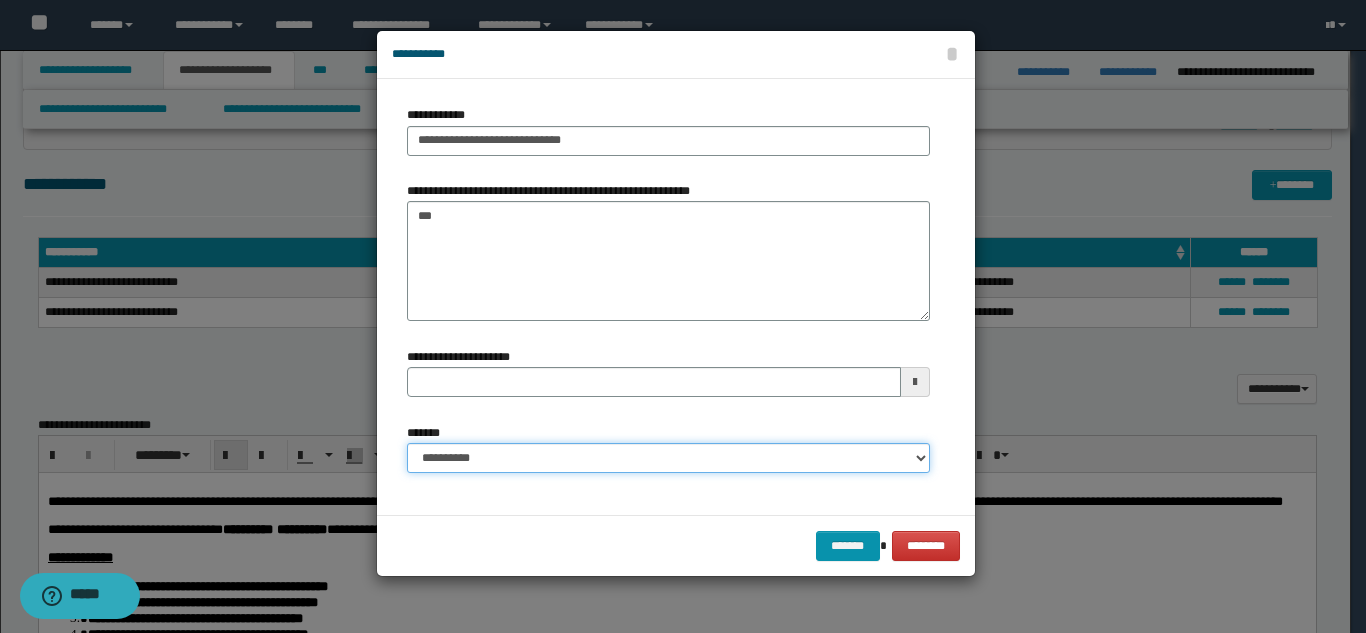 click on "**********" at bounding box center [668, 458] 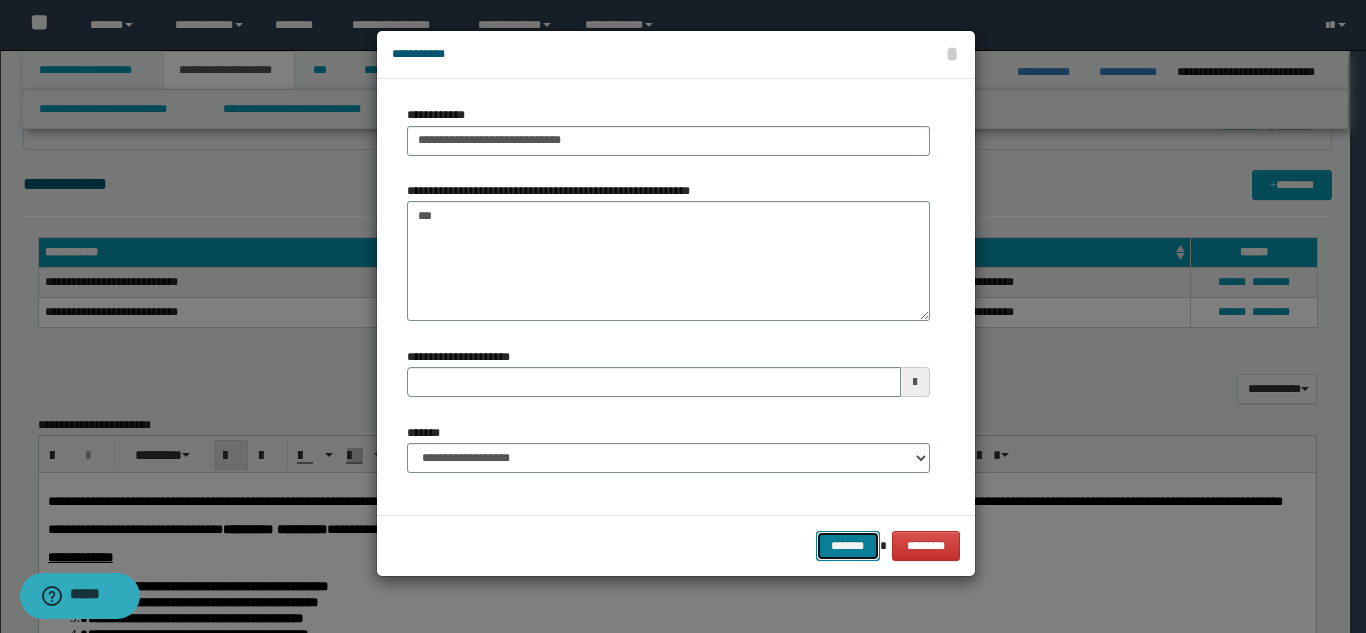 click on "*******" at bounding box center (848, 546) 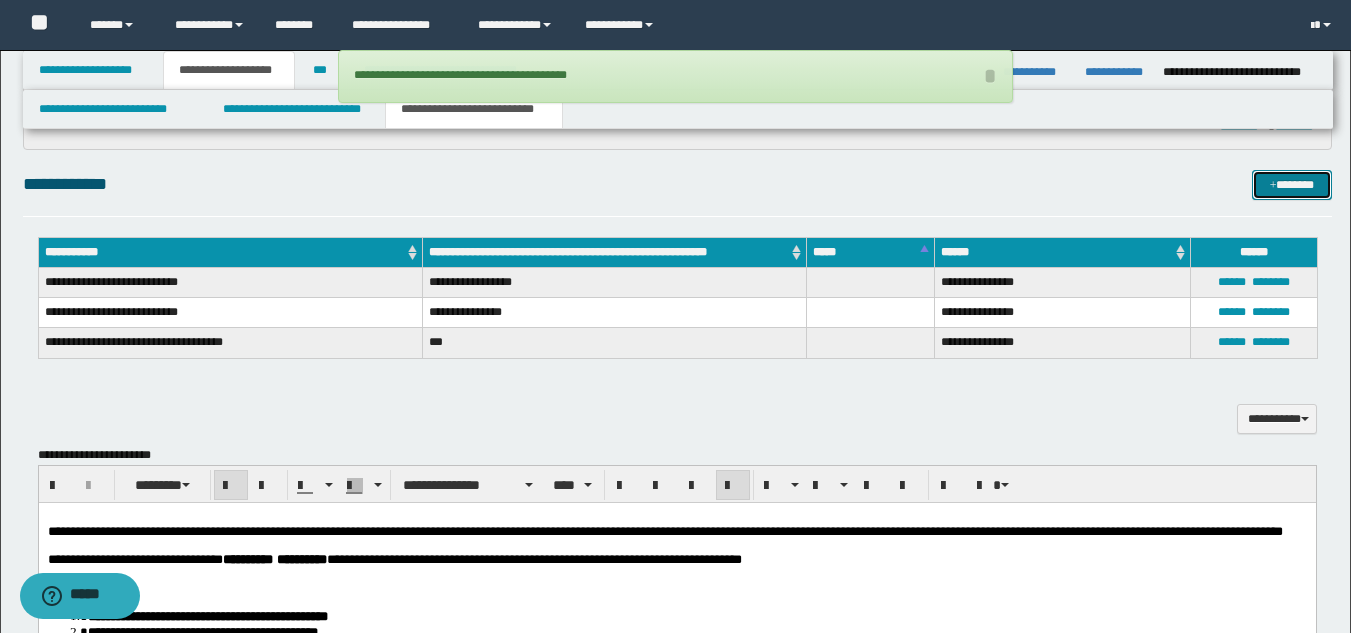 click on "*******" at bounding box center [1292, 185] 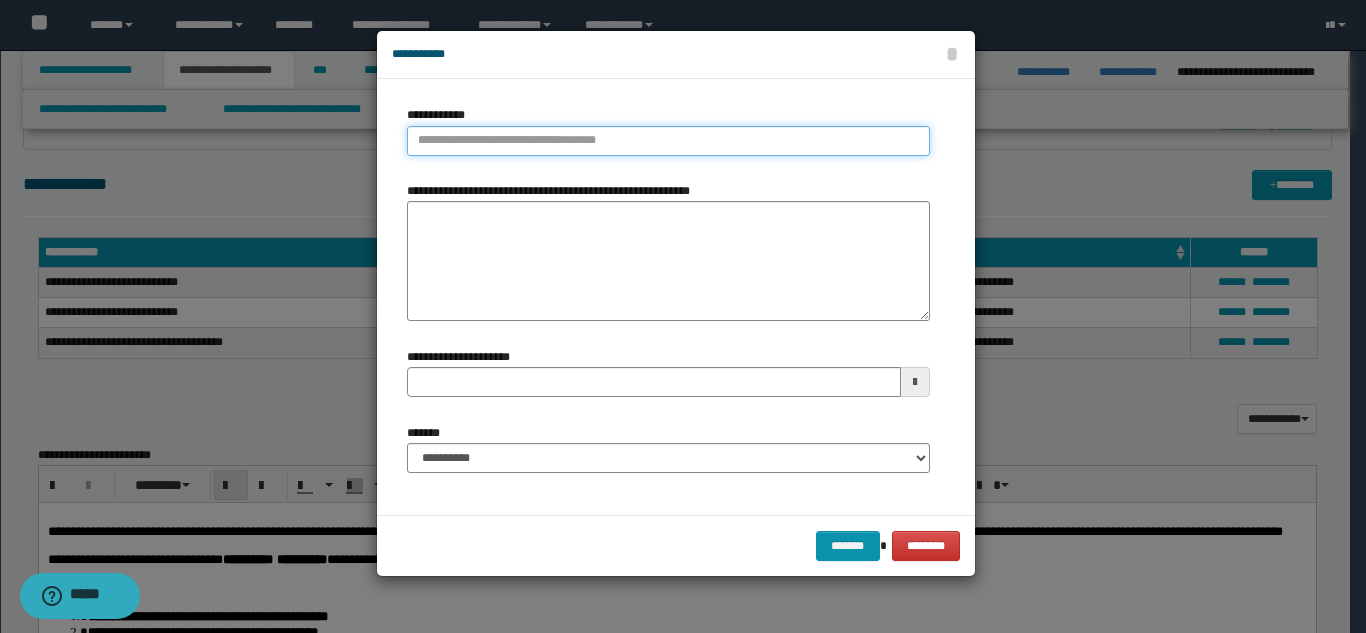 click on "**********" at bounding box center [668, 141] 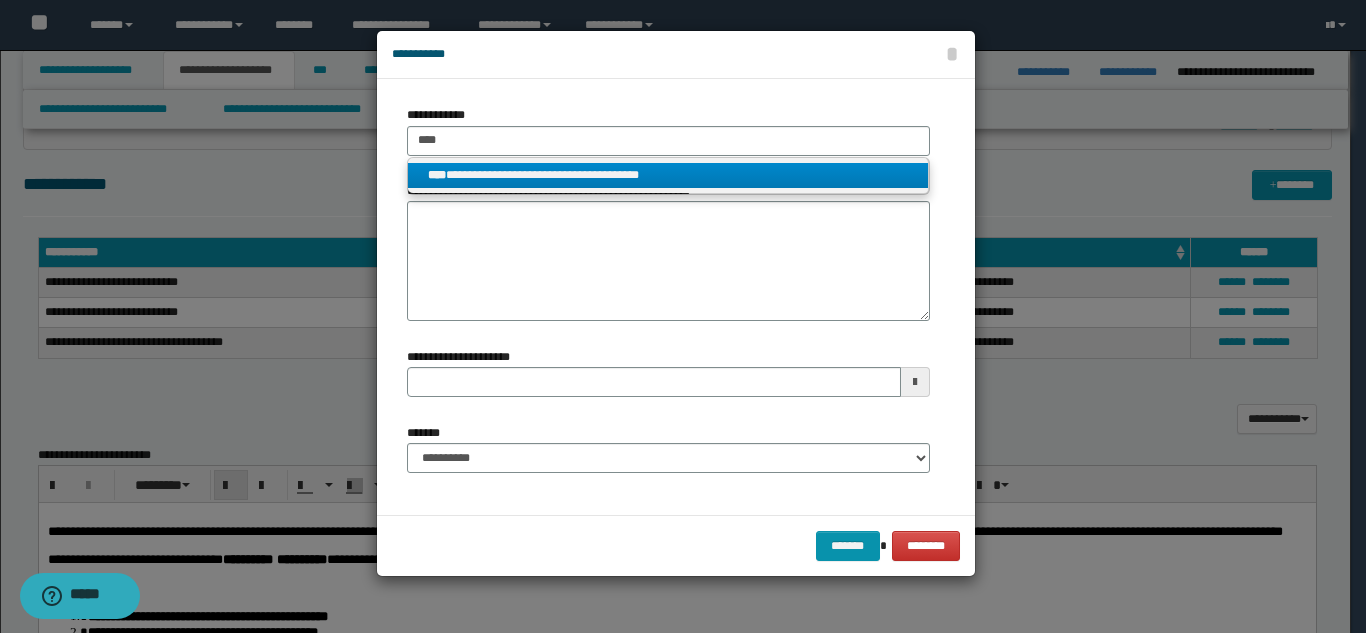 click on "**********" at bounding box center [668, 175] 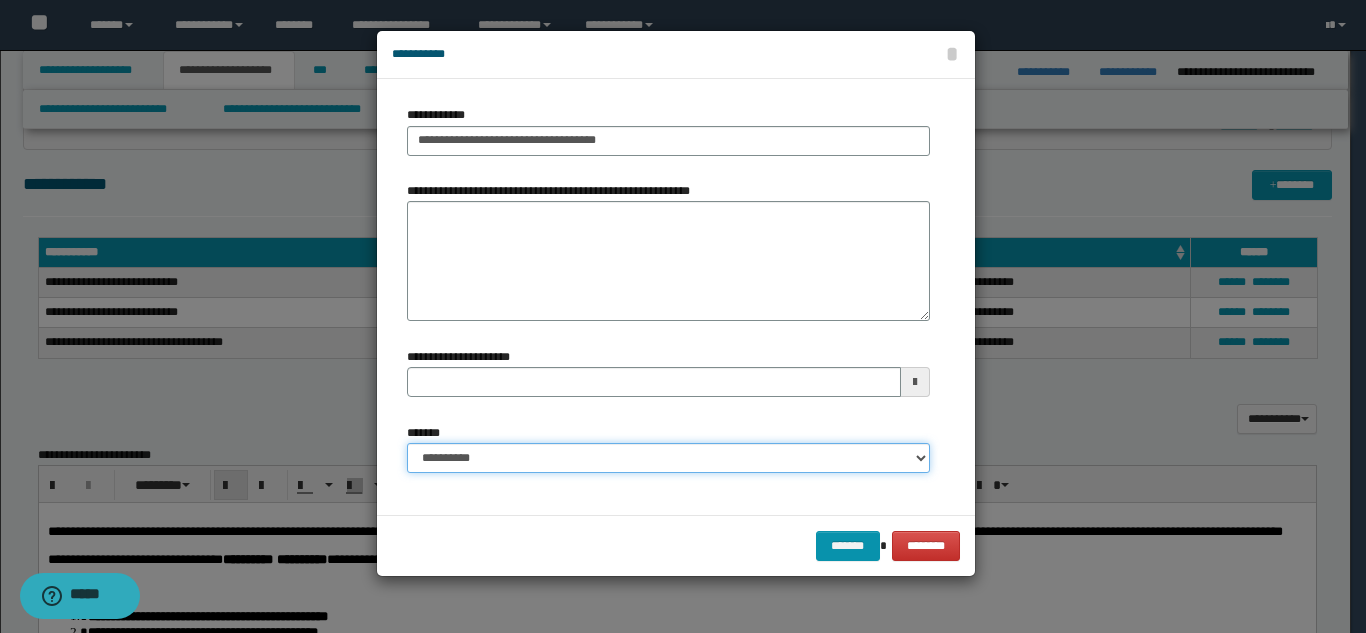 drag, startPoint x: 495, startPoint y: 459, endPoint x: 499, endPoint y: 444, distance: 15.524175 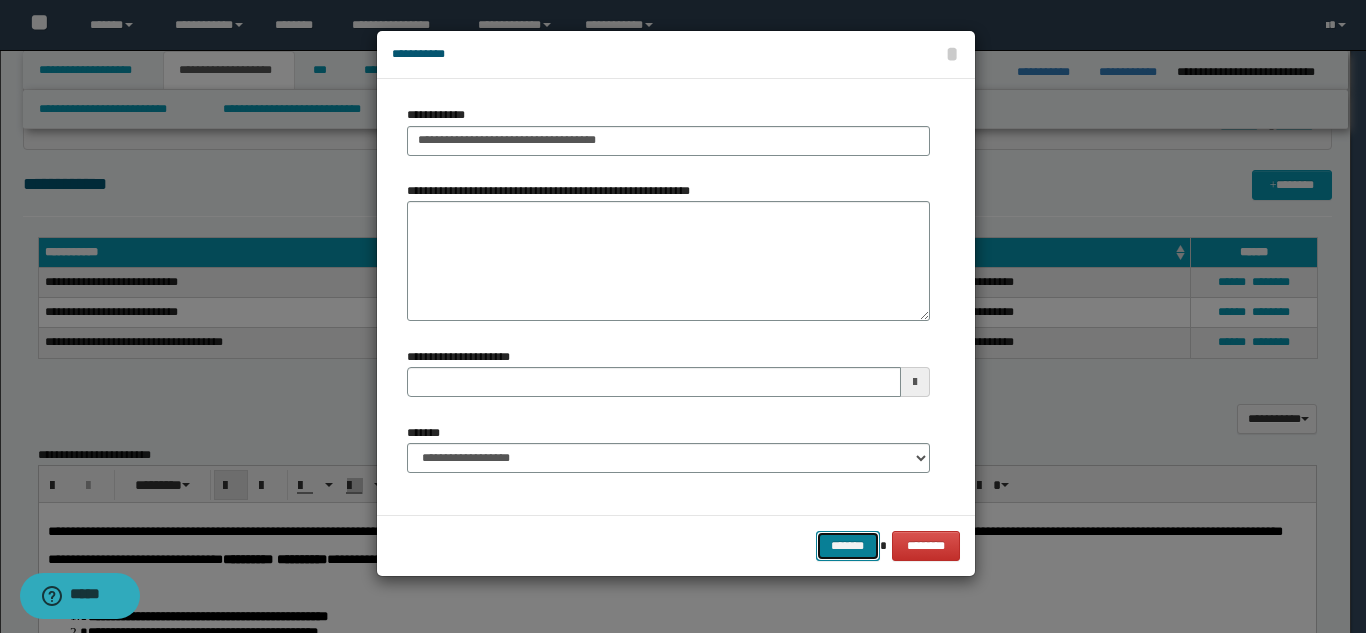 click on "*******" at bounding box center (848, 546) 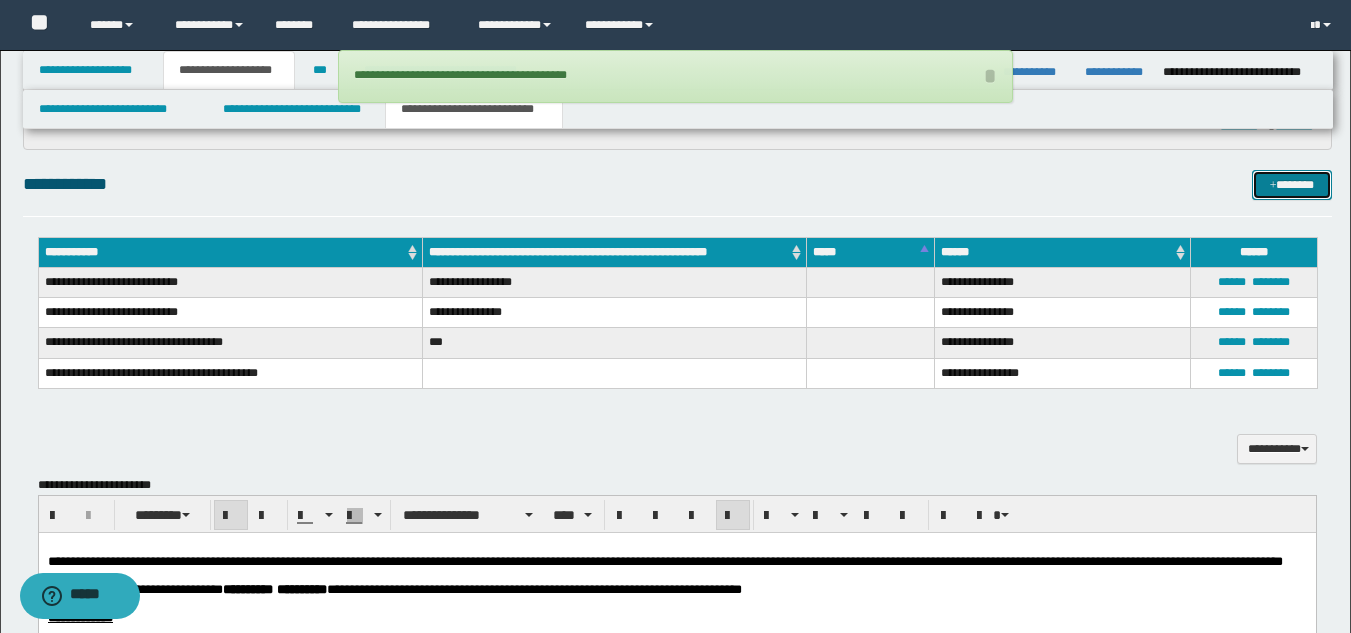 click on "*******" at bounding box center (1292, 185) 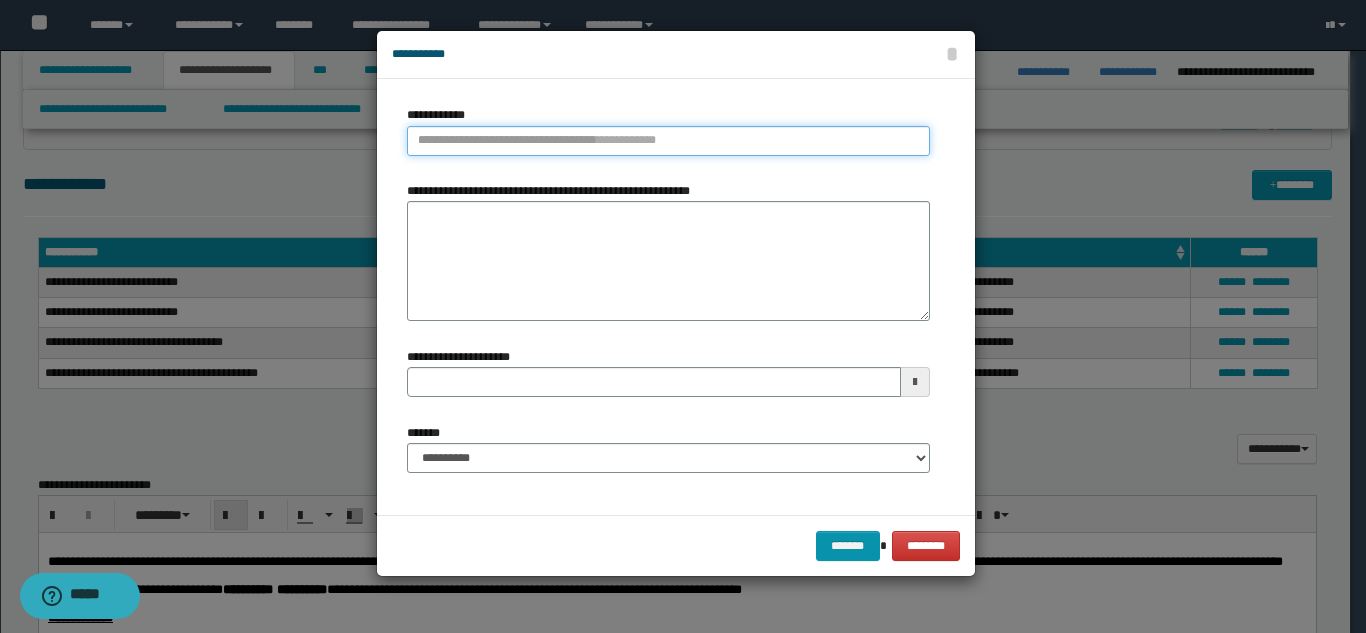 click on "**********" at bounding box center [668, 141] 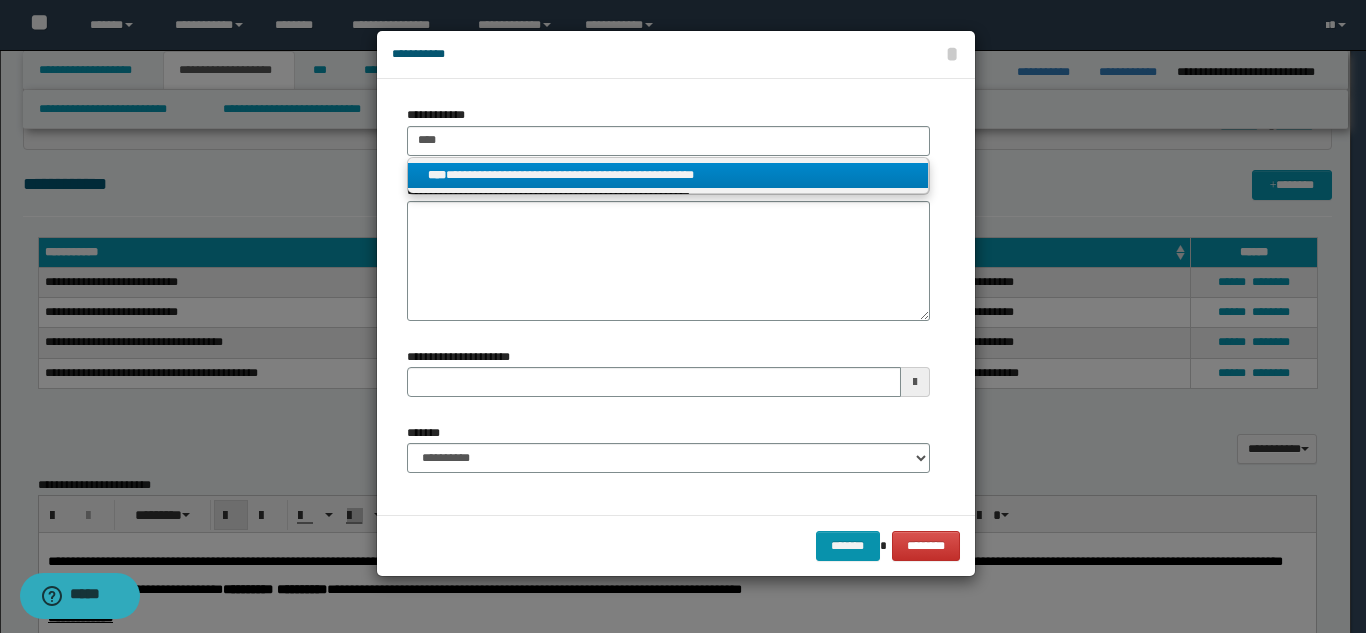 click on "**********" at bounding box center [668, 175] 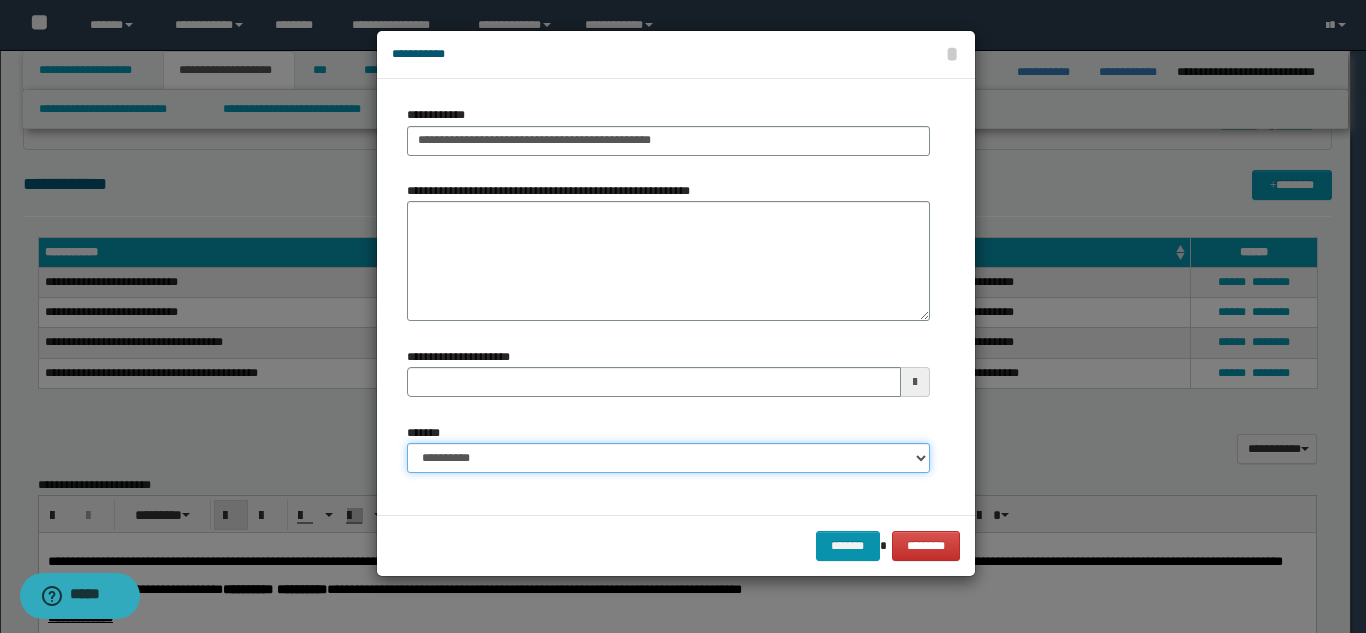 click on "**********" at bounding box center (668, 458) 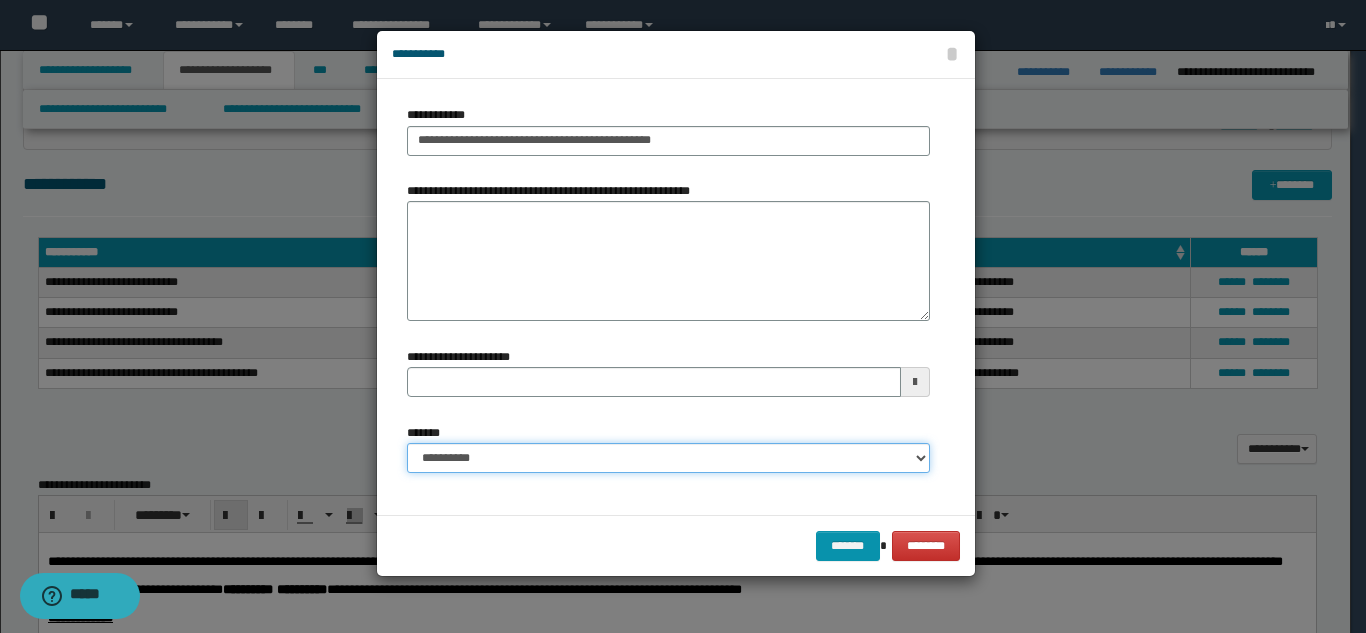 click on "**********" at bounding box center [668, 458] 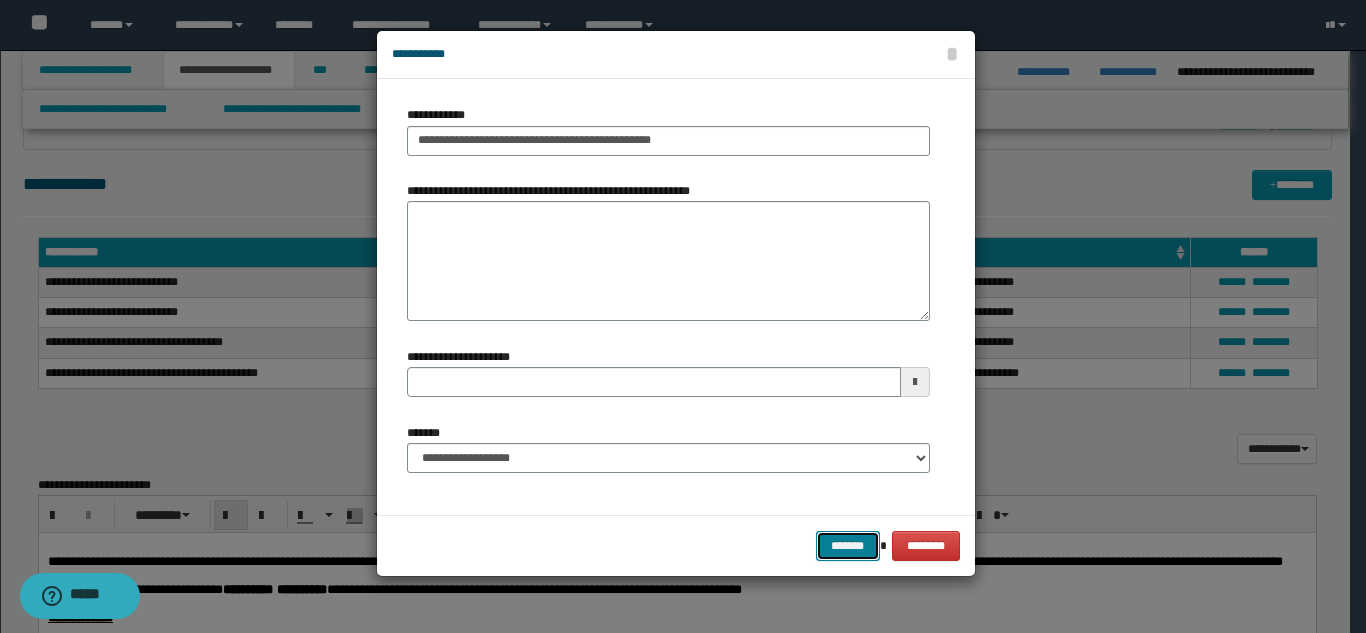 click on "*******" at bounding box center (848, 546) 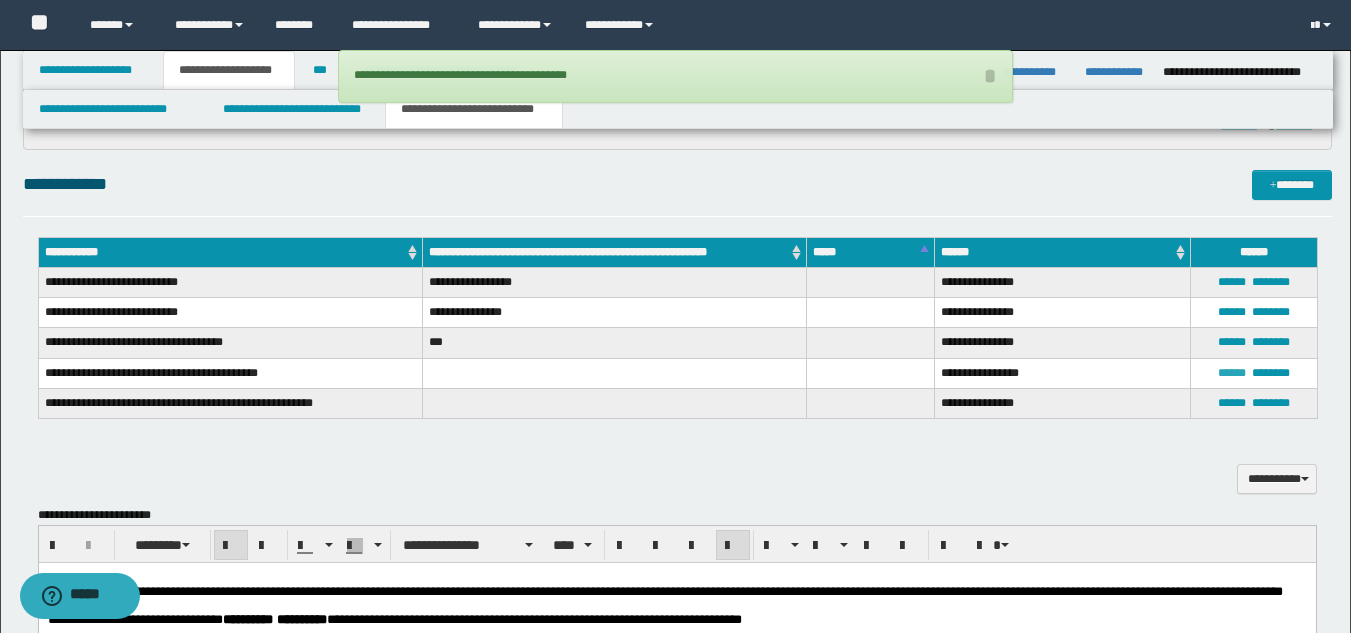 click on "******" at bounding box center [1232, 373] 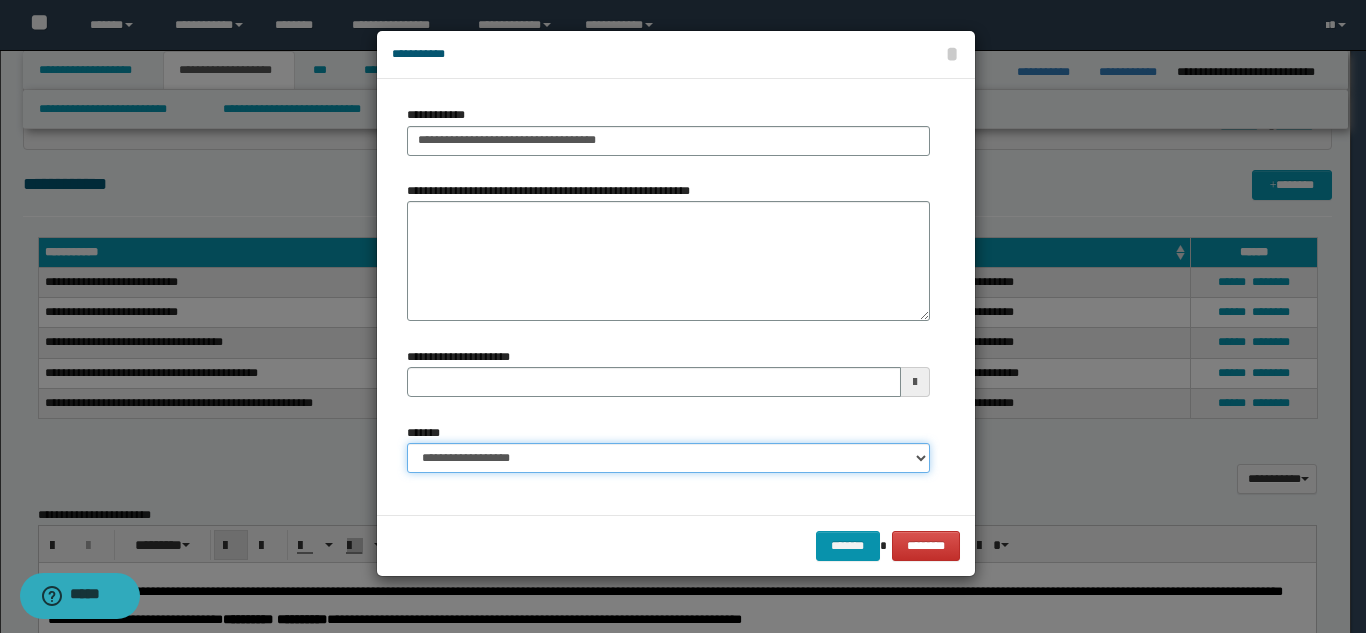 click on "**********" at bounding box center [668, 458] 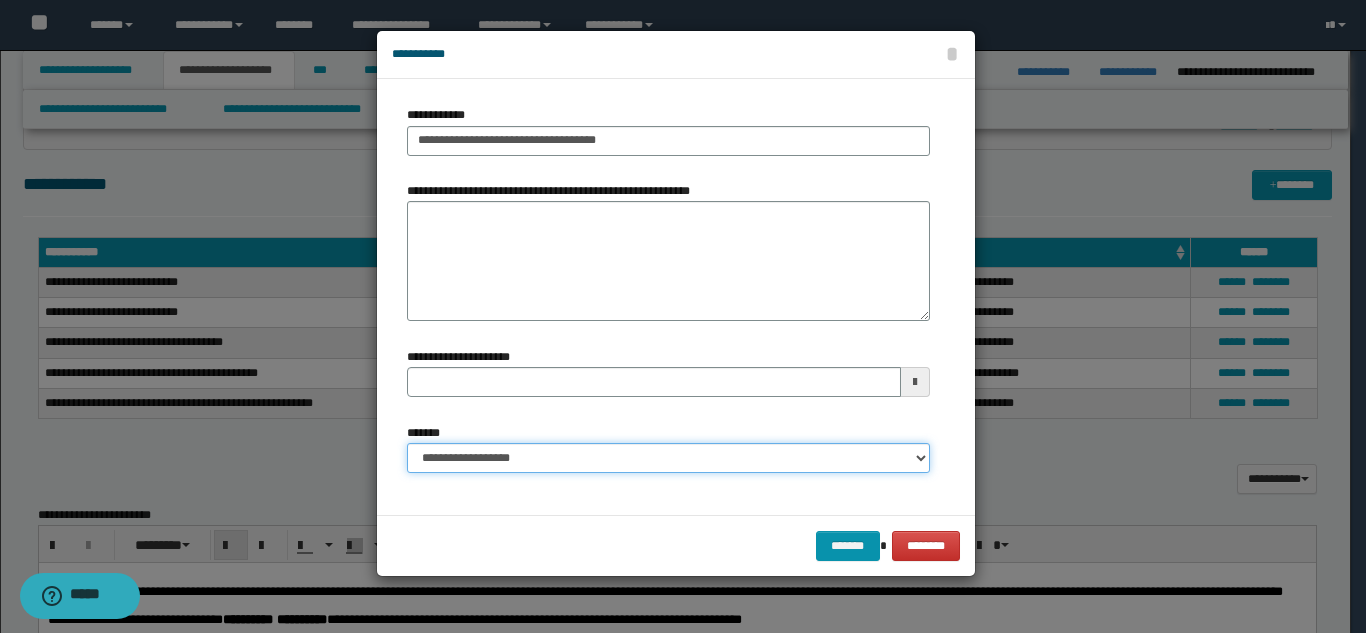 click on "**********" at bounding box center (668, 458) 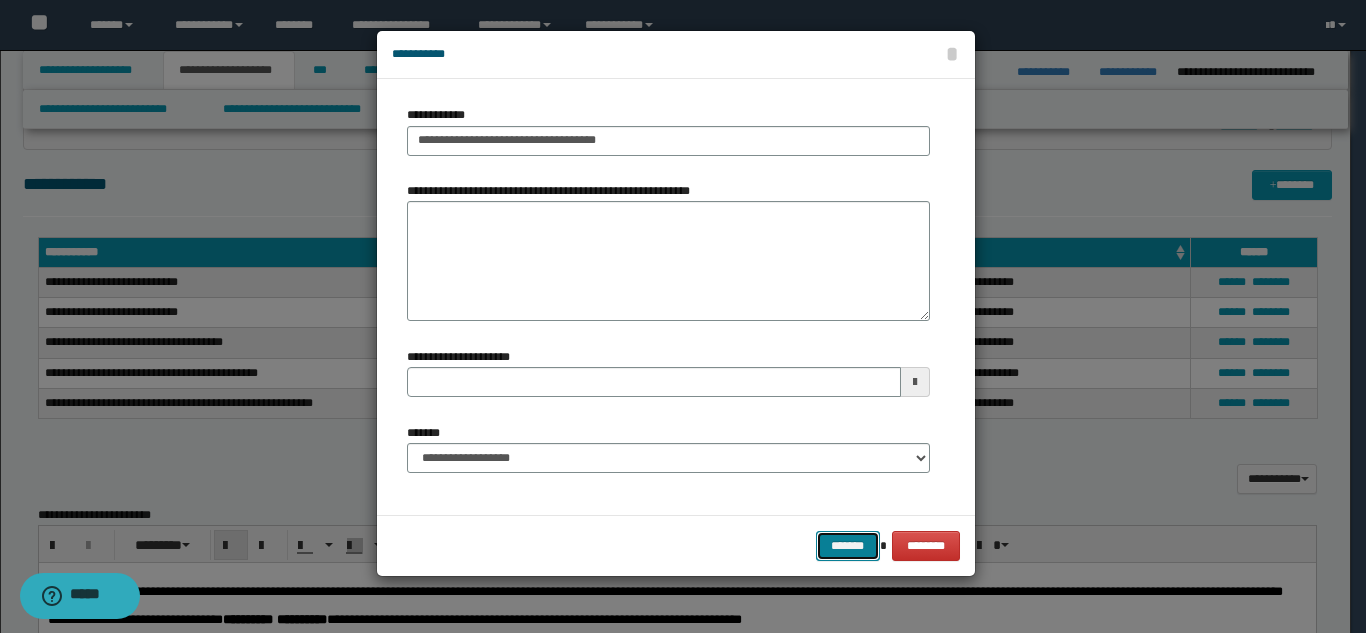 click on "*******" at bounding box center [848, 546] 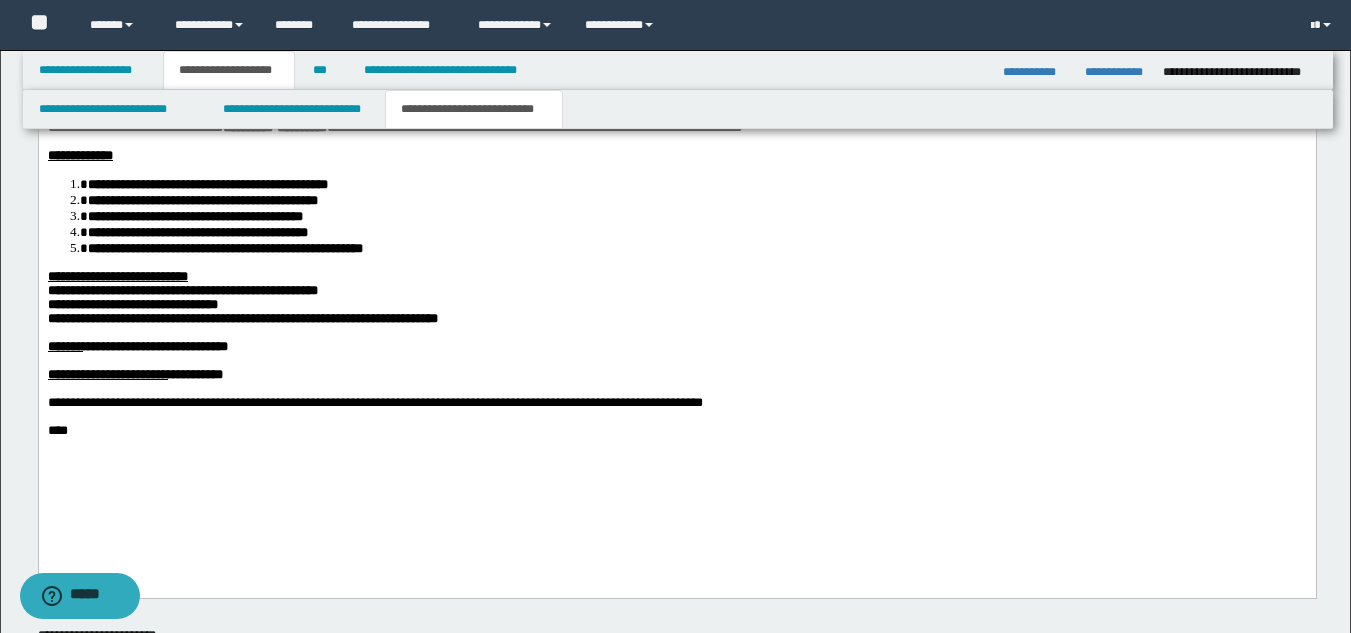 scroll, scrollTop: 1246, scrollLeft: 0, axis: vertical 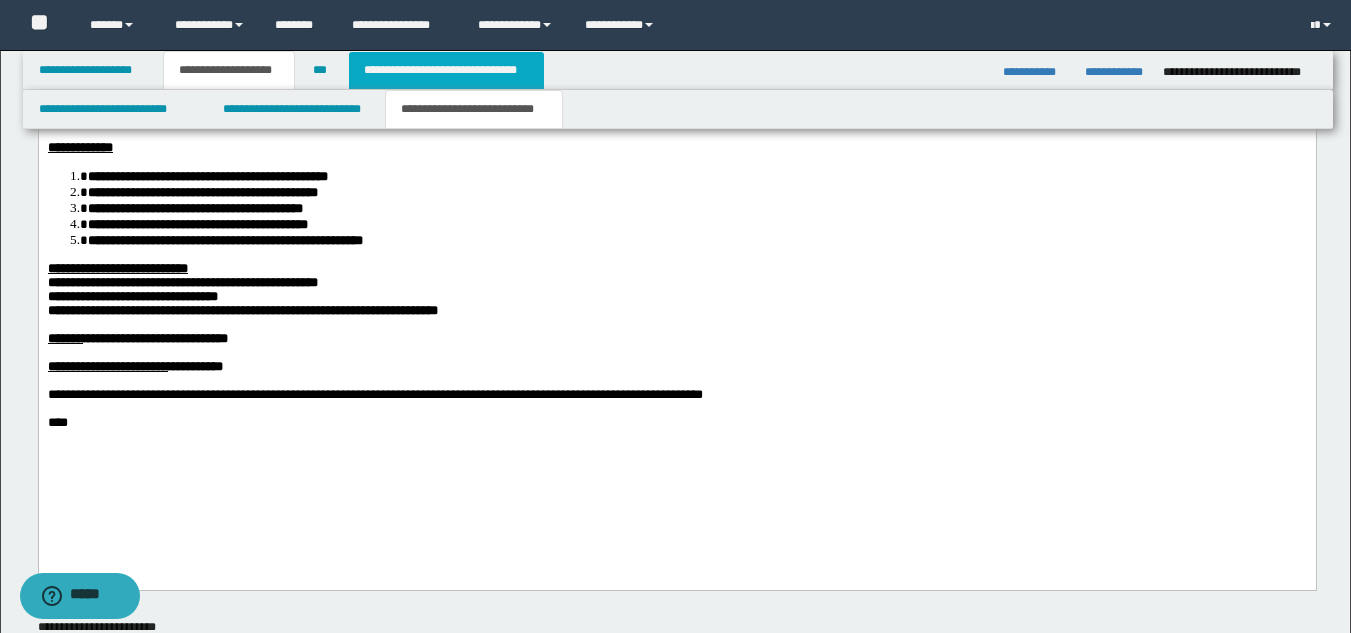 click on "**********" at bounding box center (446, 70) 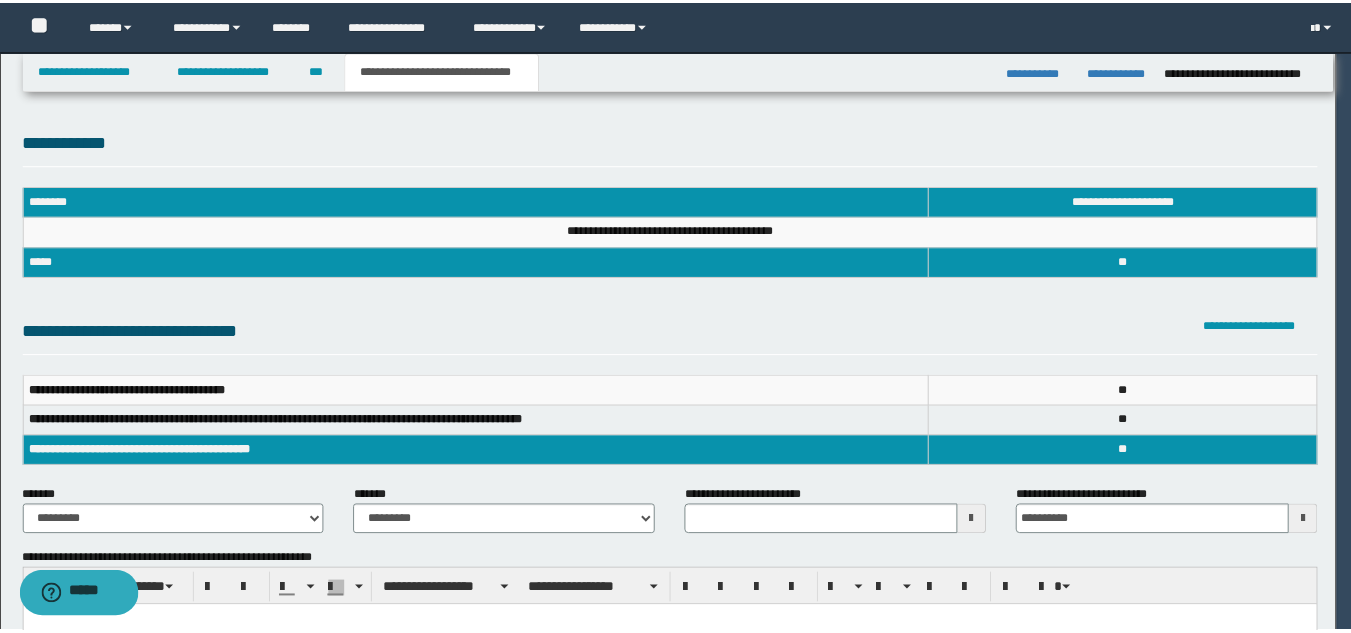 scroll, scrollTop: 0, scrollLeft: 0, axis: both 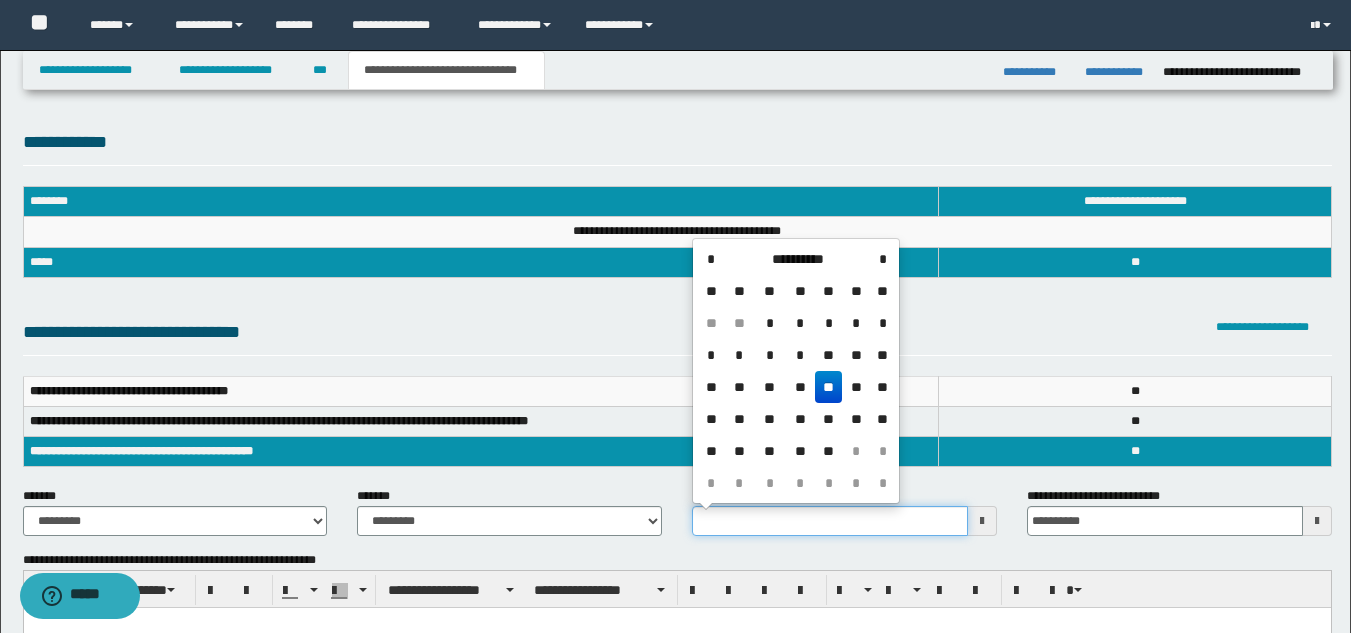 click on "**********" at bounding box center [830, 521] 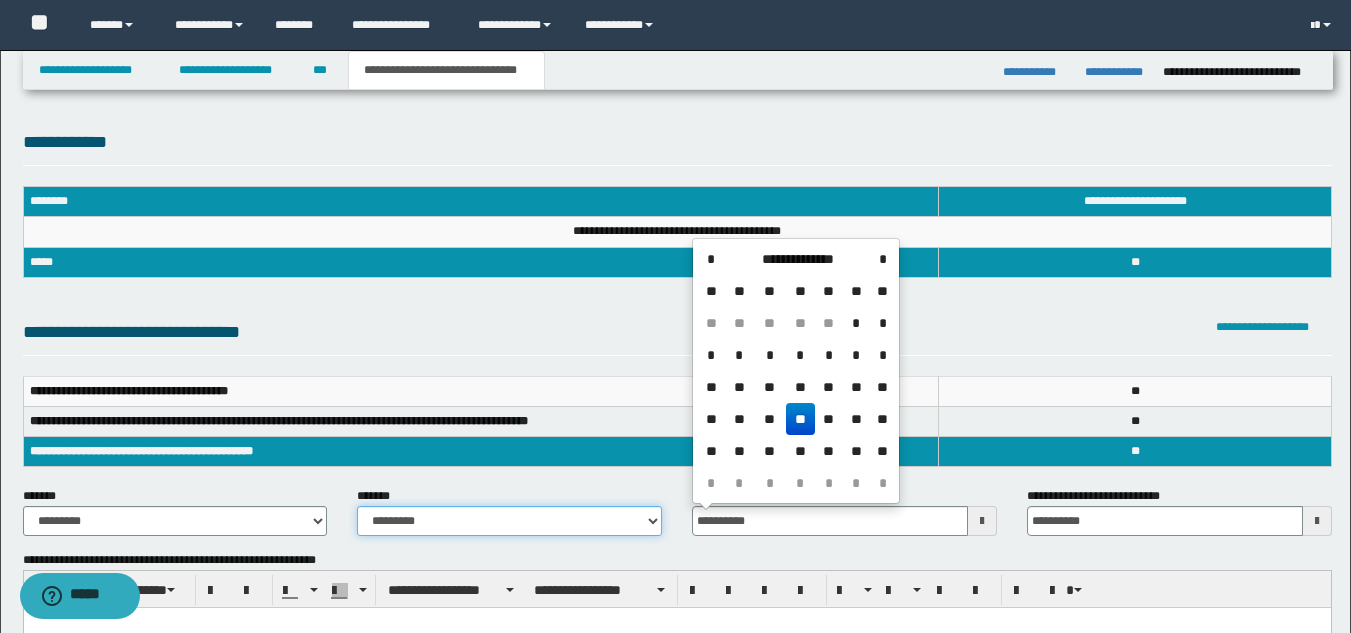 click on "**********" at bounding box center [509, 521] 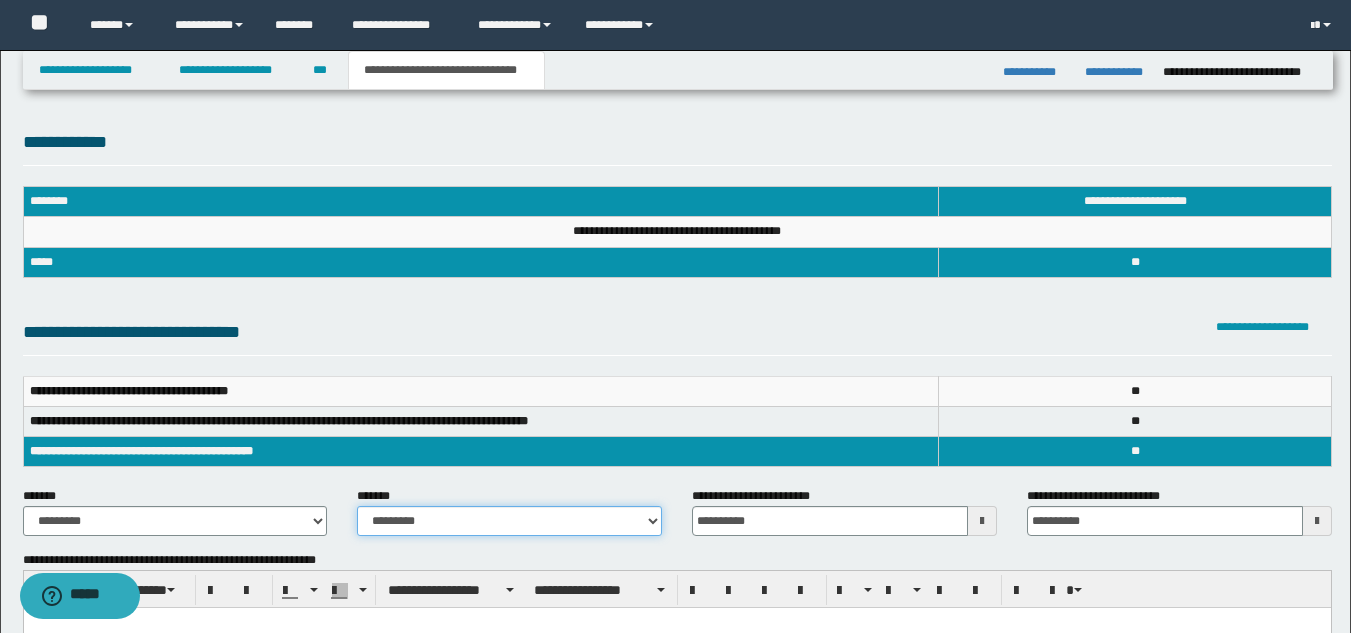 click on "**********" at bounding box center [509, 521] 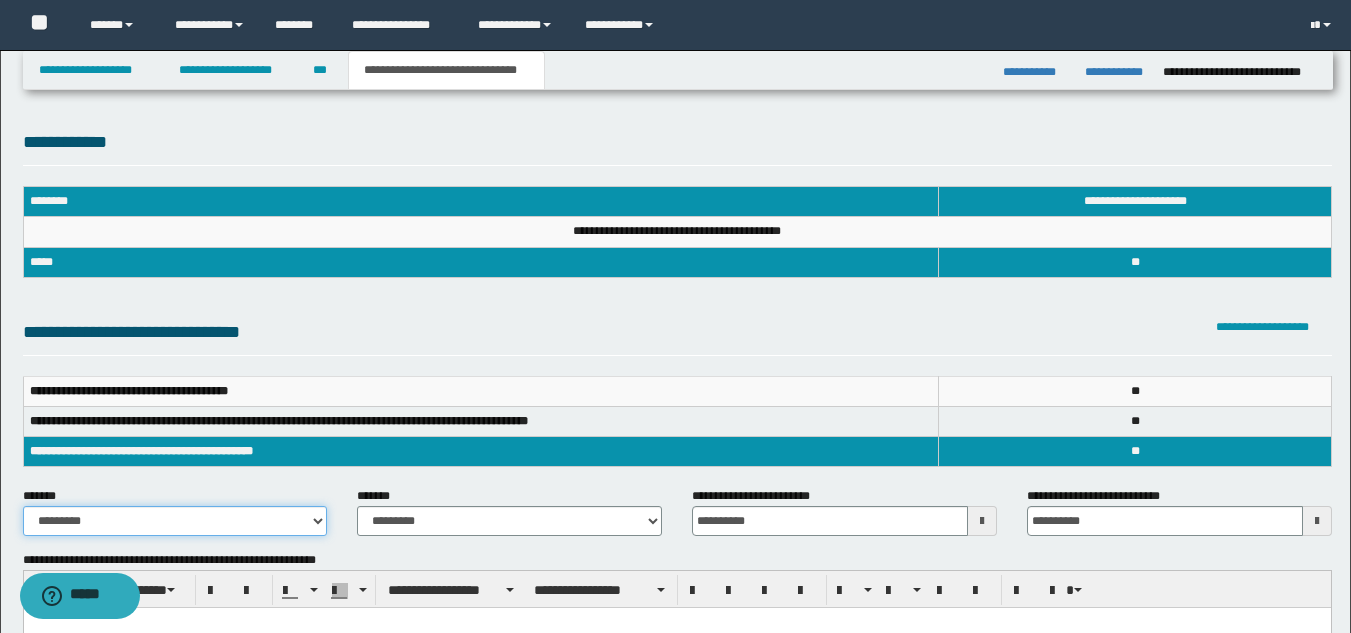 drag, startPoint x: 303, startPoint y: 517, endPoint x: 290, endPoint y: 518, distance: 13.038404 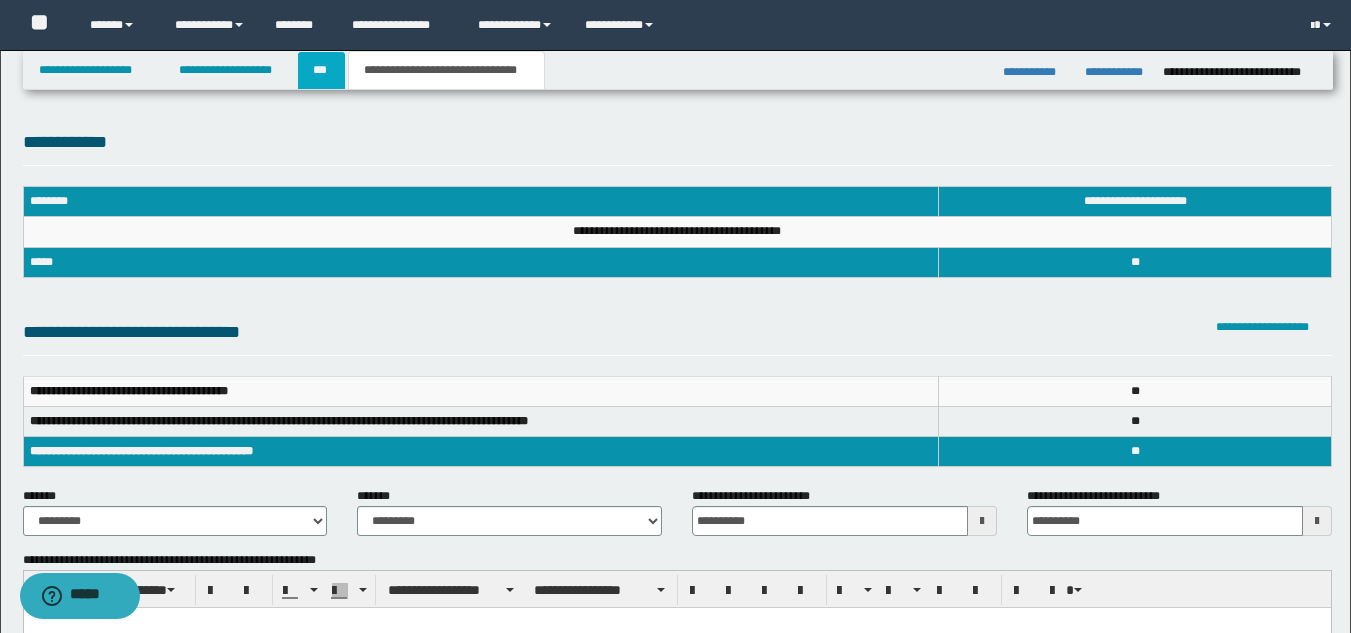 click on "***" at bounding box center (321, 70) 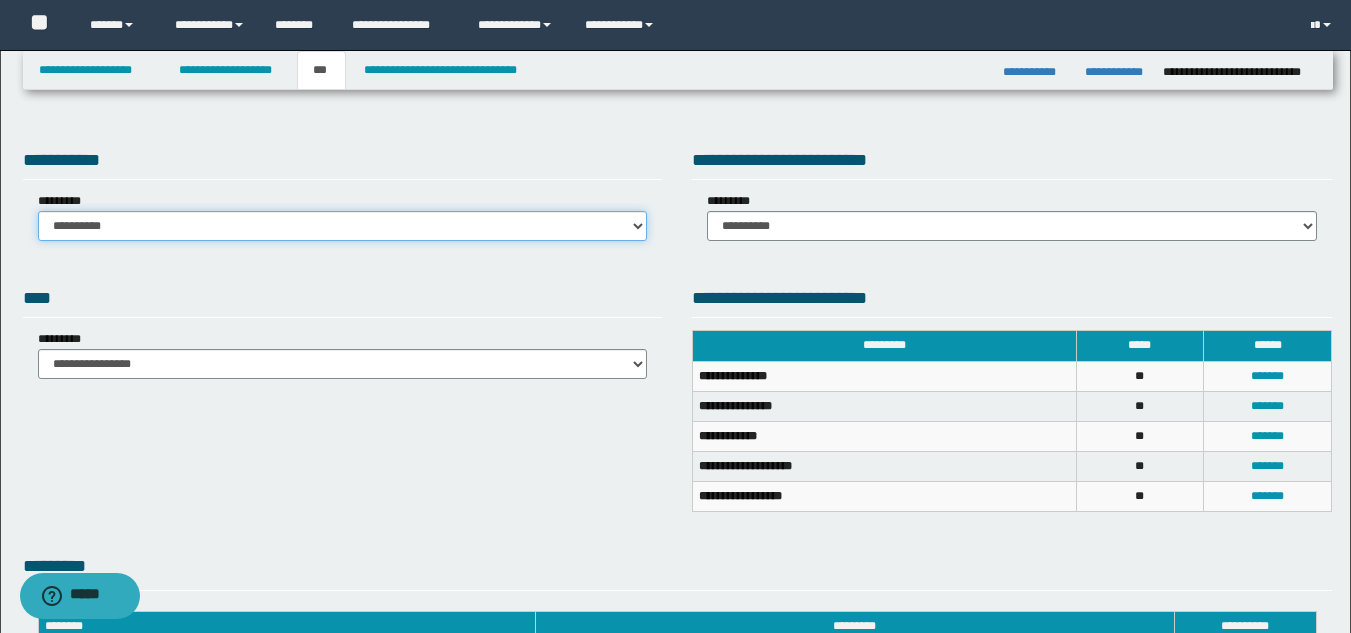 click on "**********" at bounding box center [343, 226] 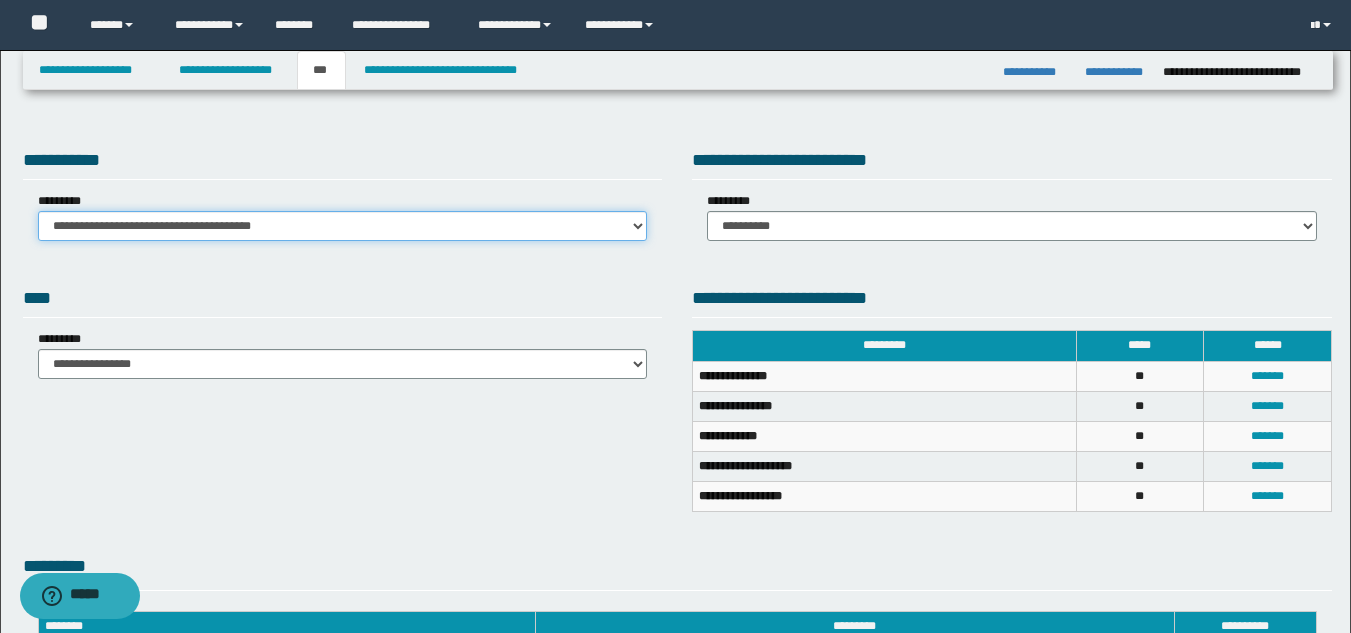 click on "**********" at bounding box center (343, 226) 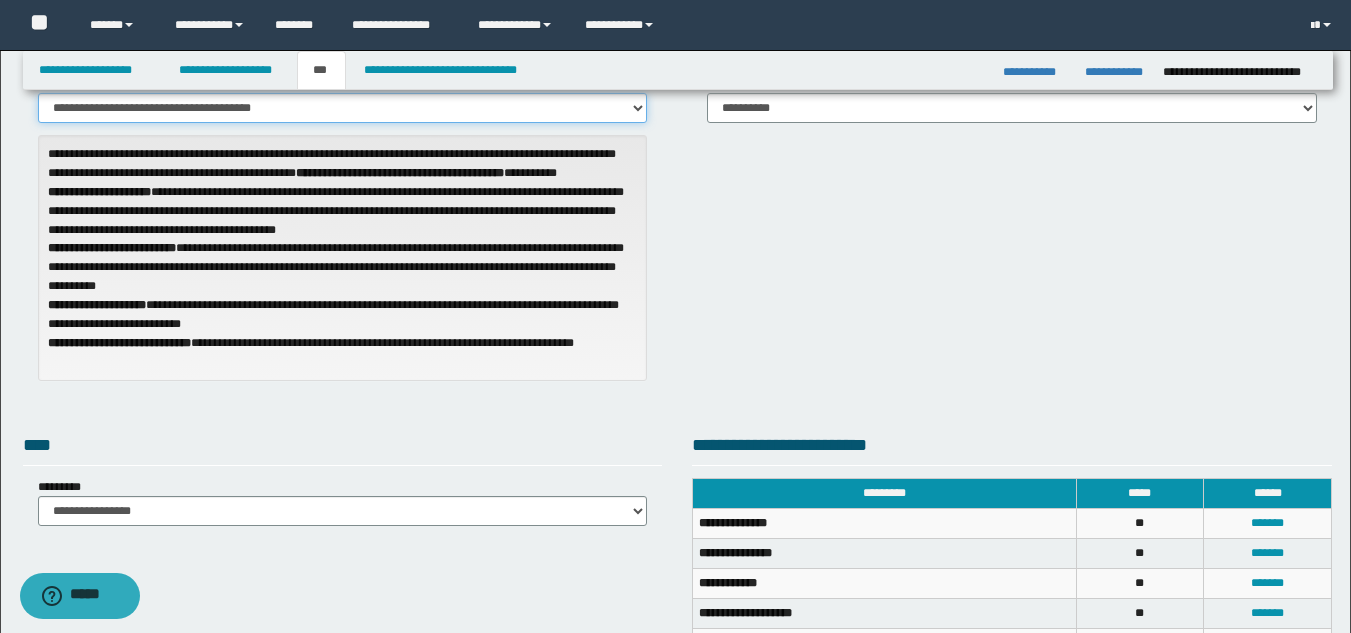 scroll, scrollTop: 100, scrollLeft: 0, axis: vertical 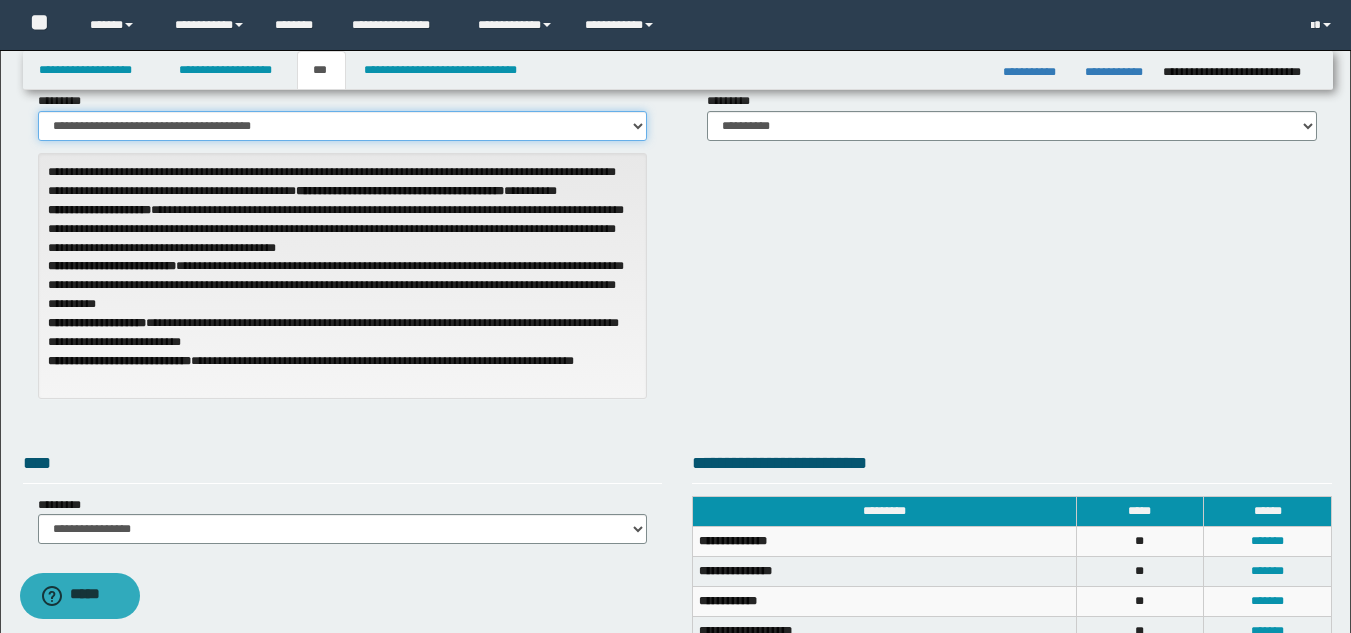 click on "**********" at bounding box center (343, 126) 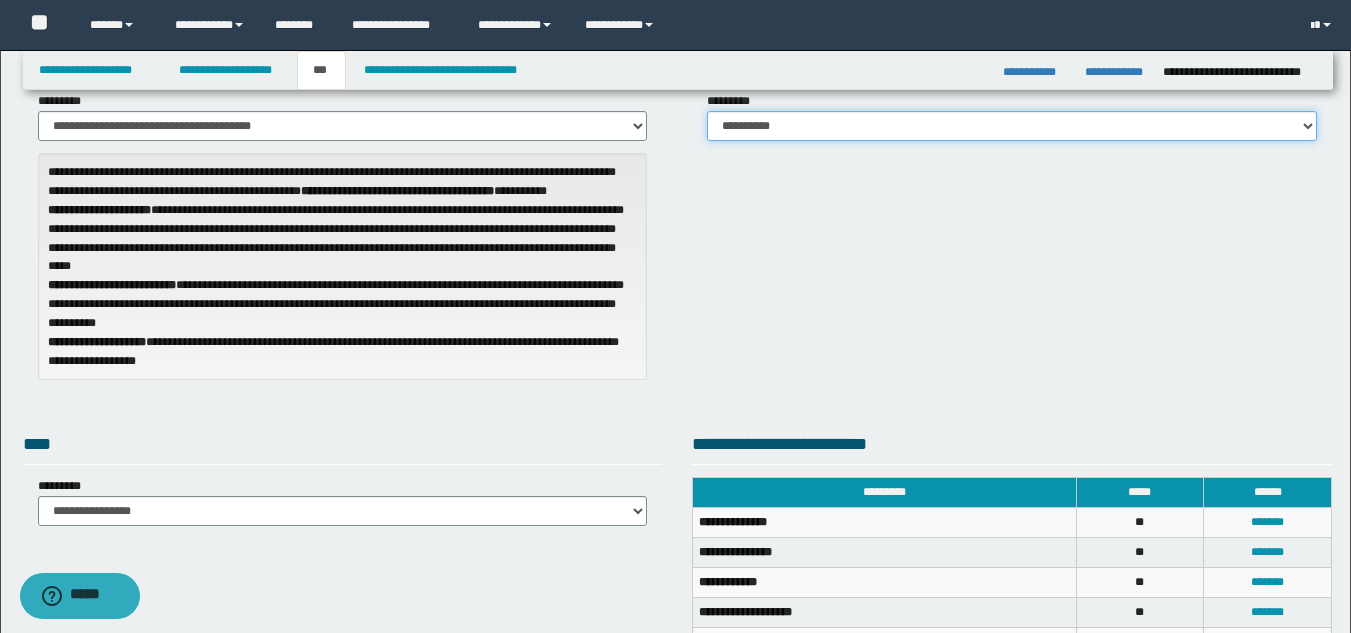 click on "**********" at bounding box center (1012, 126) 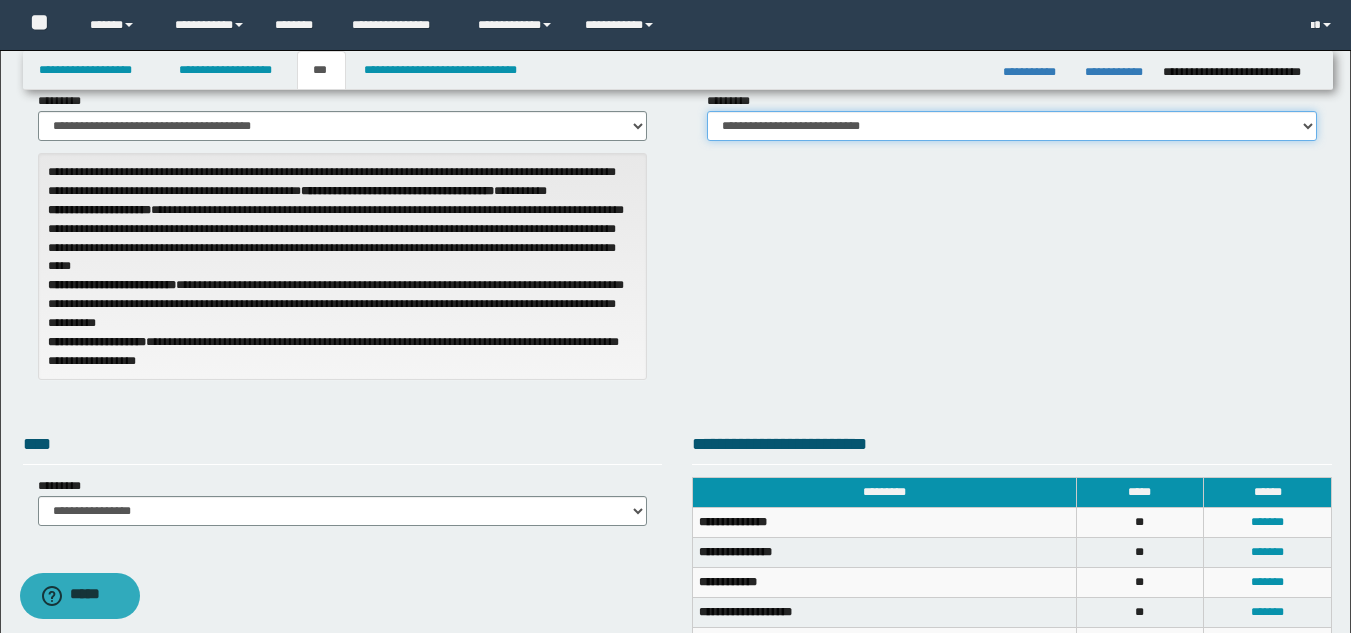 click on "**********" at bounding box center [1012, 126] 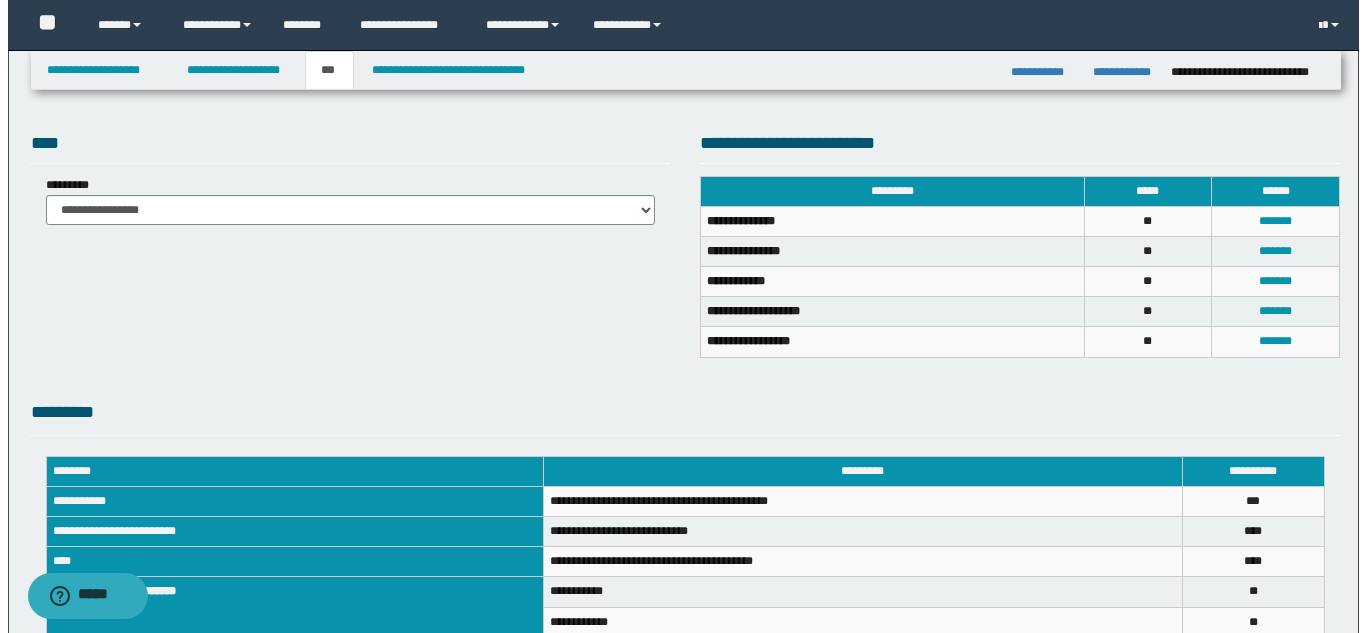 scroll, scrollTop: 400, scrollLeft: 0, axis: vertical 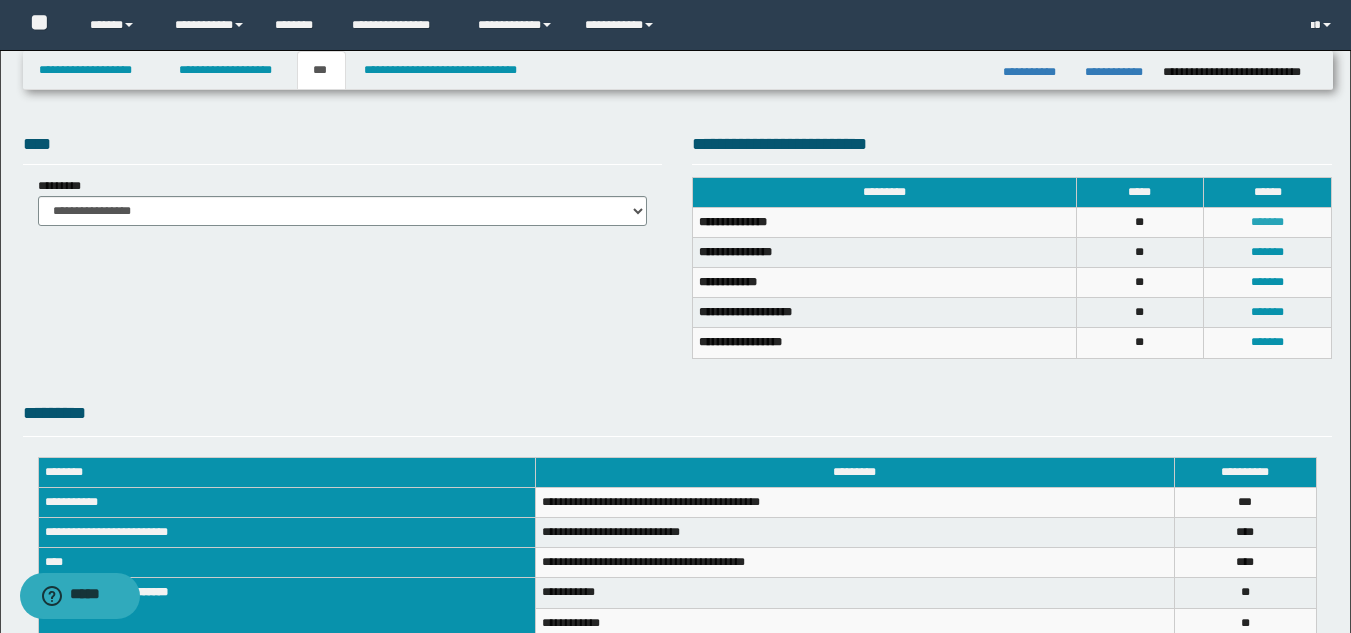 click on "*******" at bounding box center [1267, 222] 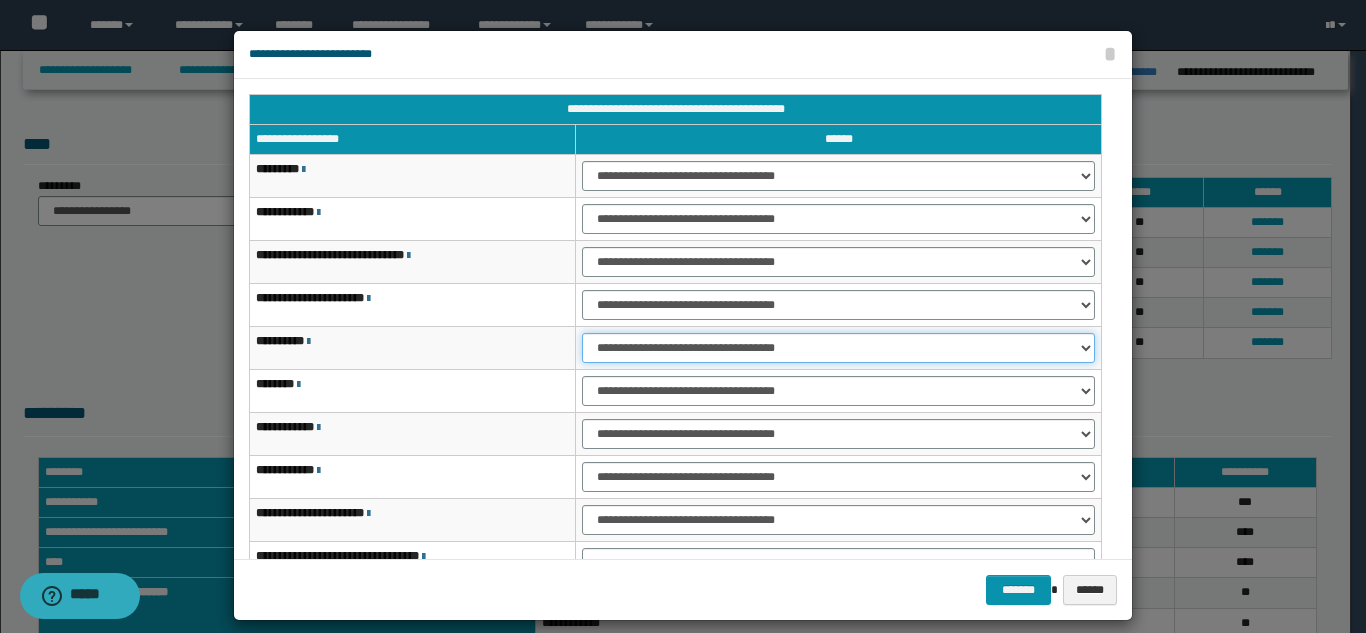 click on "**********" at bounding box center (838, 348) 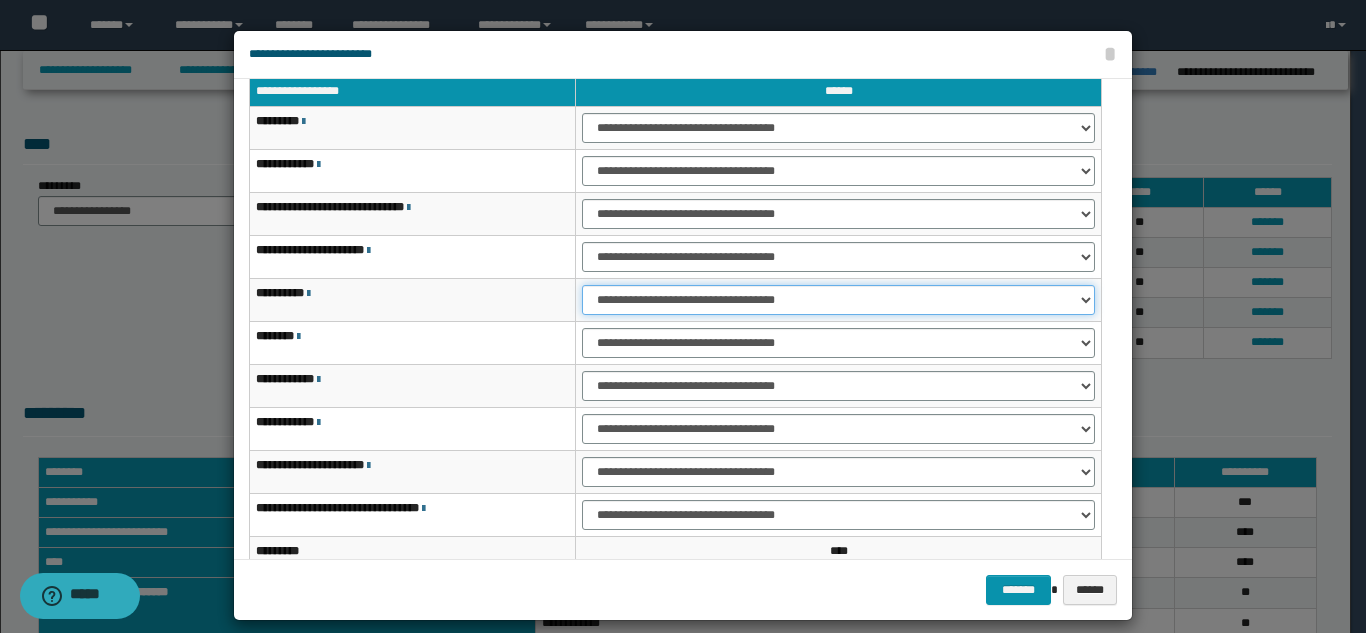 scroll, scrollTop: 121, scrollLeft: 0, axis: vertical 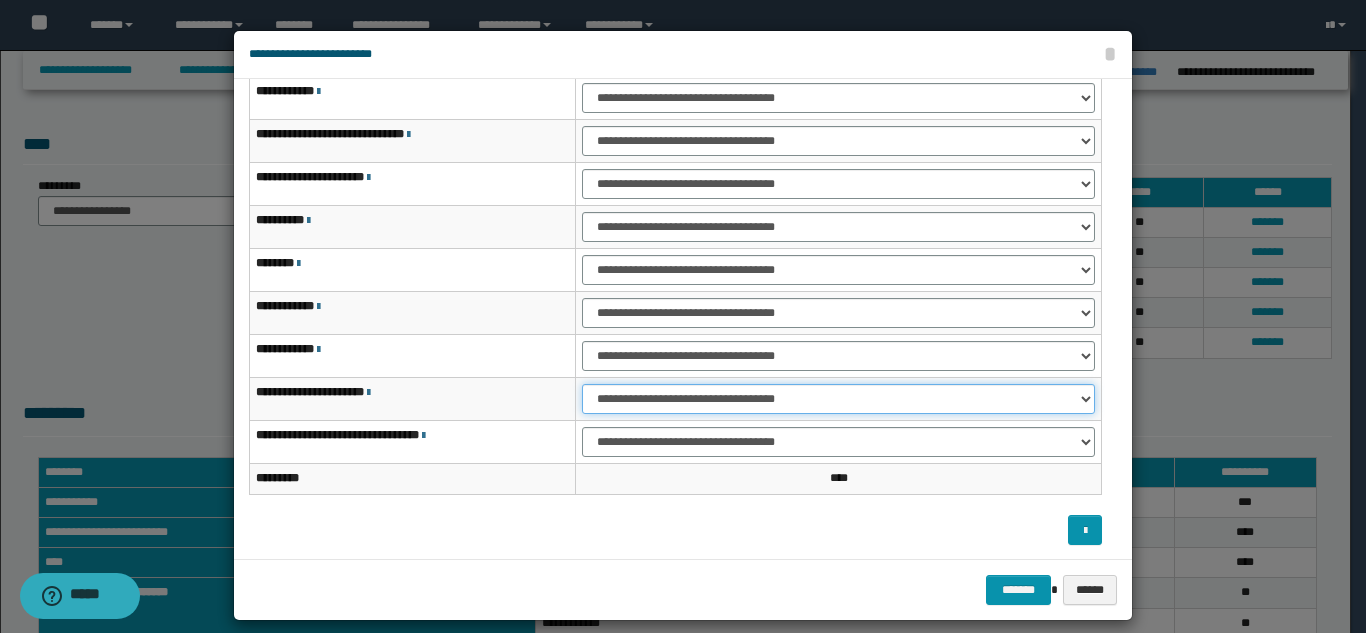 click on "**********" at bounding box center (838, 399) 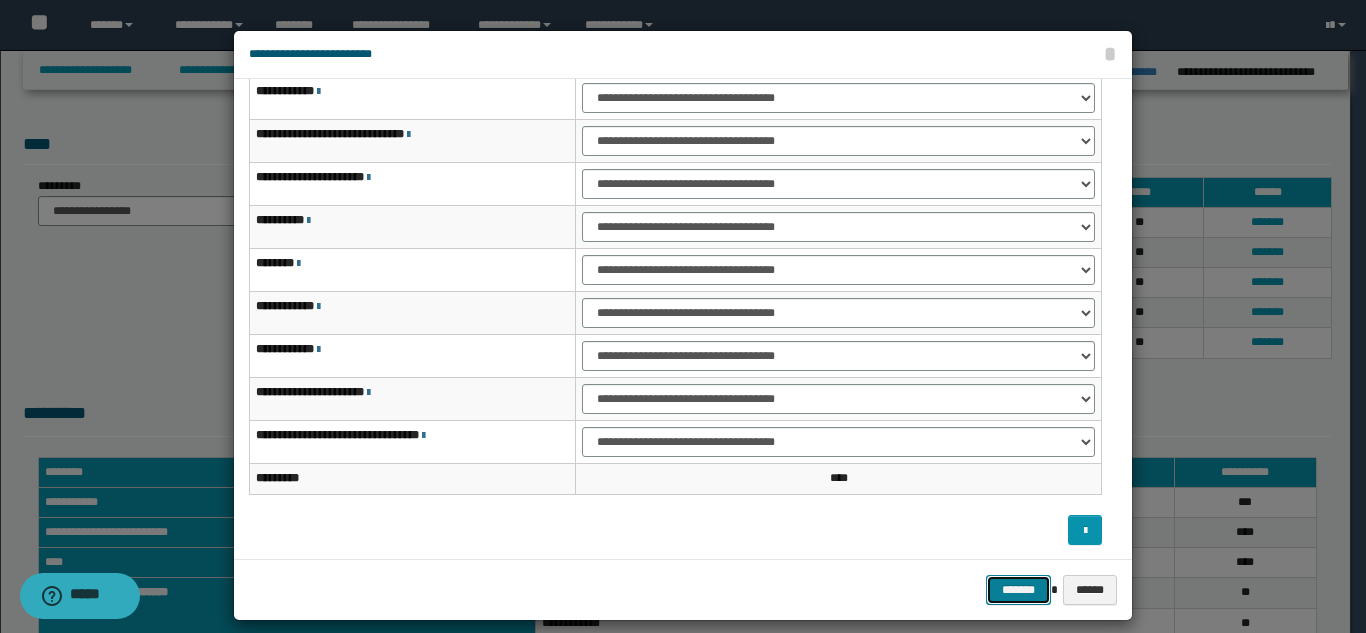 click on "*******" at bounding box center [1018, 590] 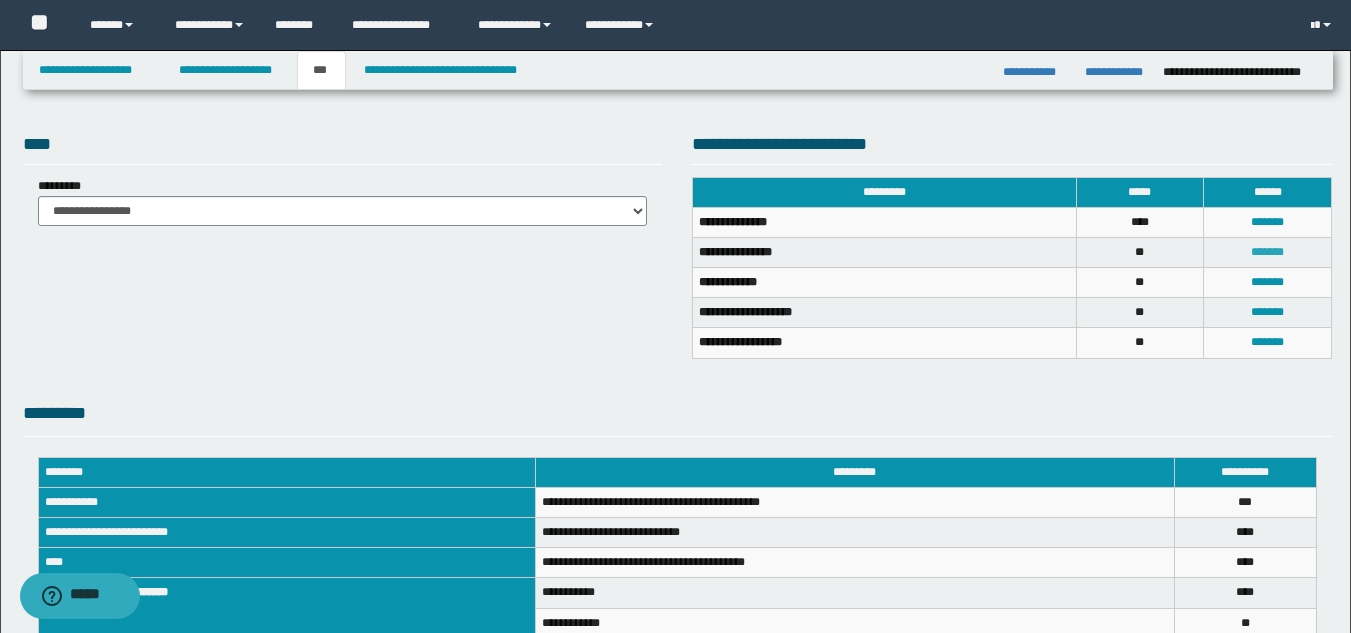 click on "*******" at bounding box center [1267, 252] 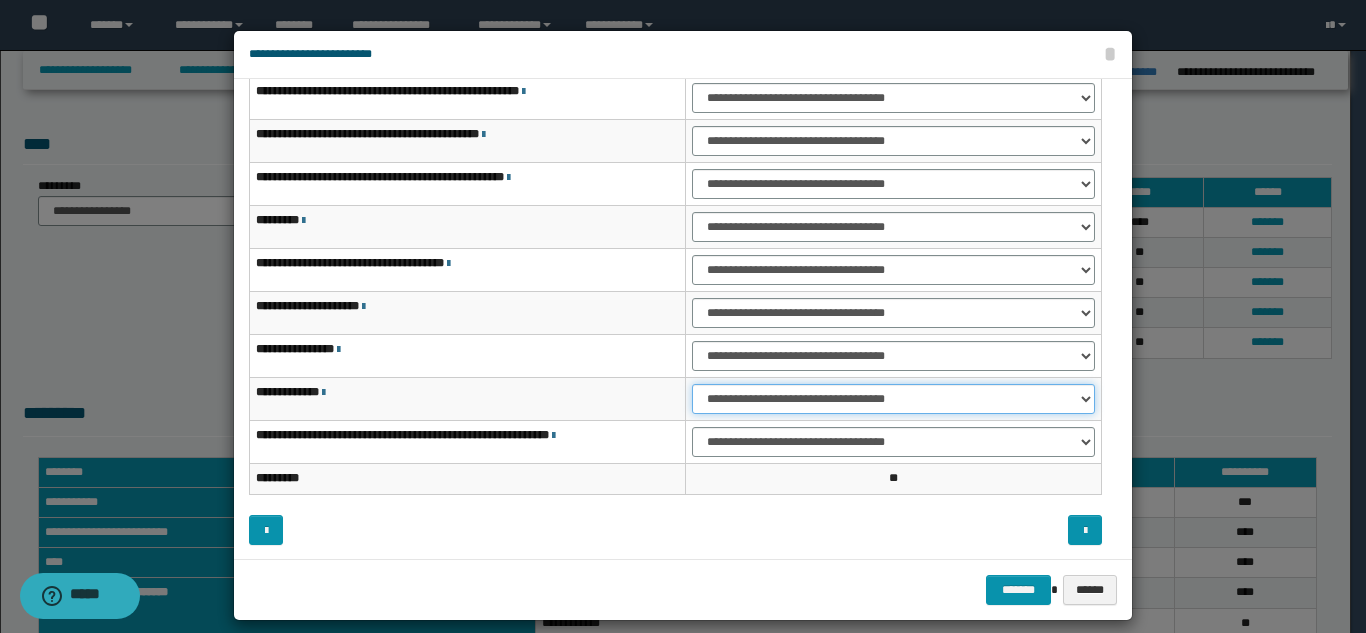 click on "**********" at bounding box center (893, 399) 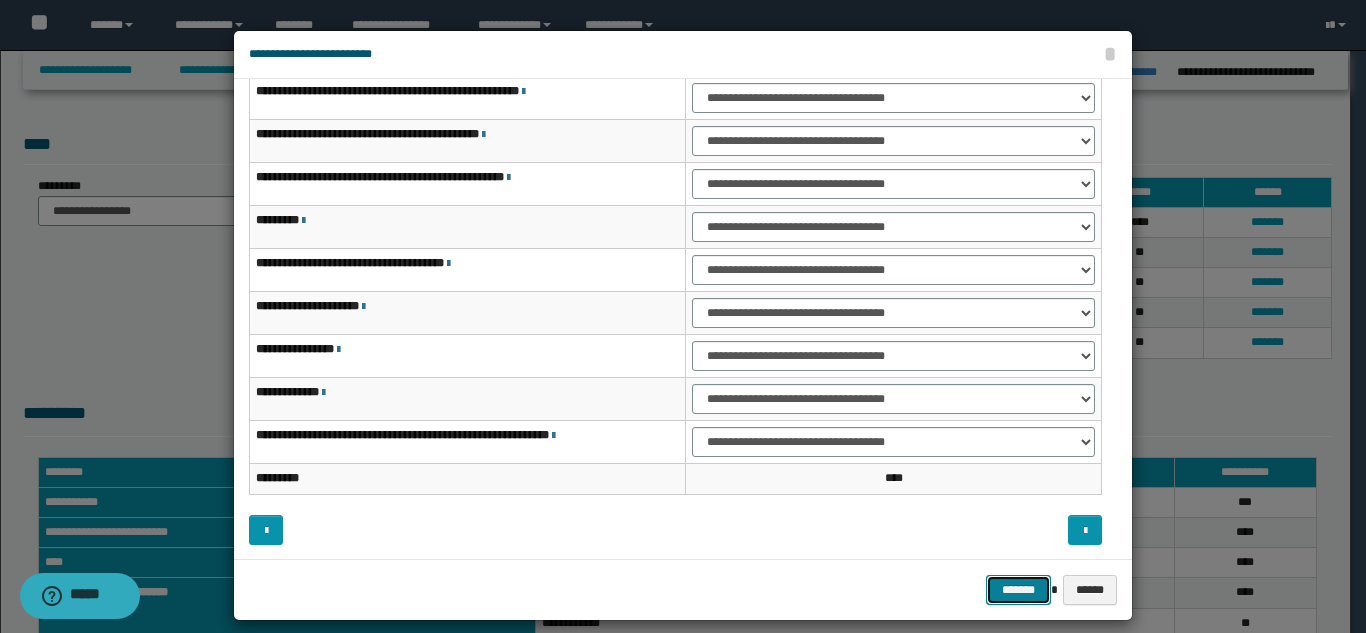 click on "*******" at bounding box center (1018, 590) 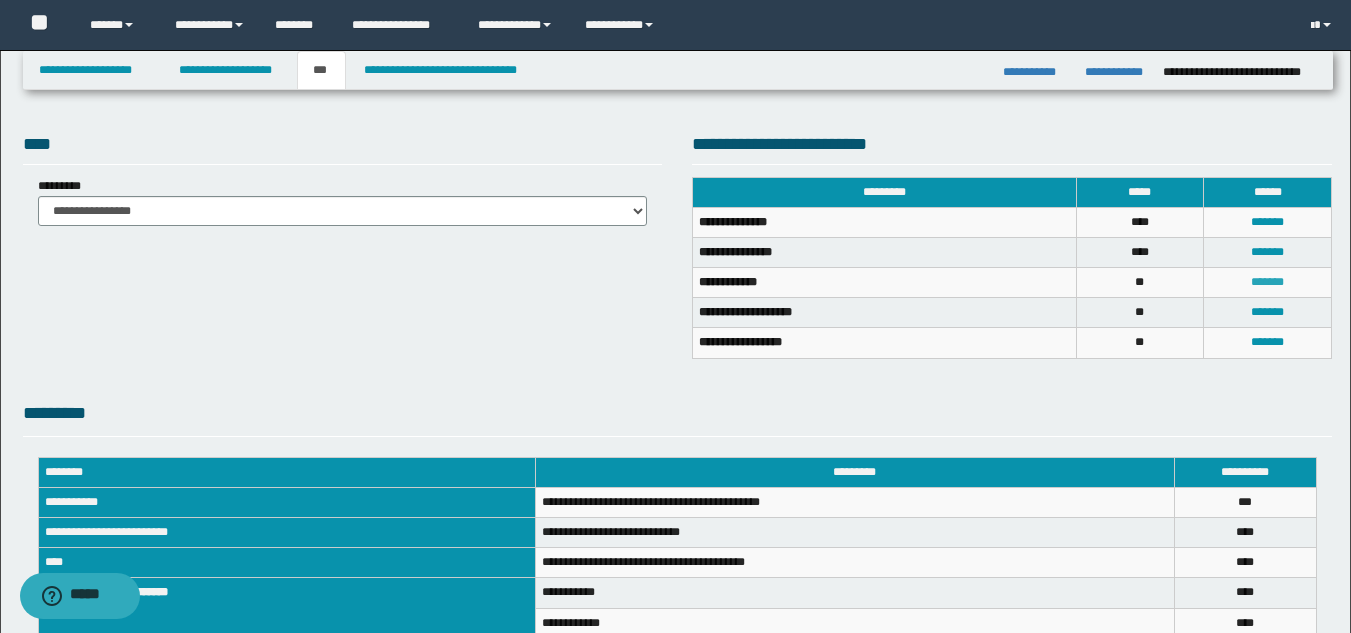 click on "*******" at bounding box center (1267, 282) 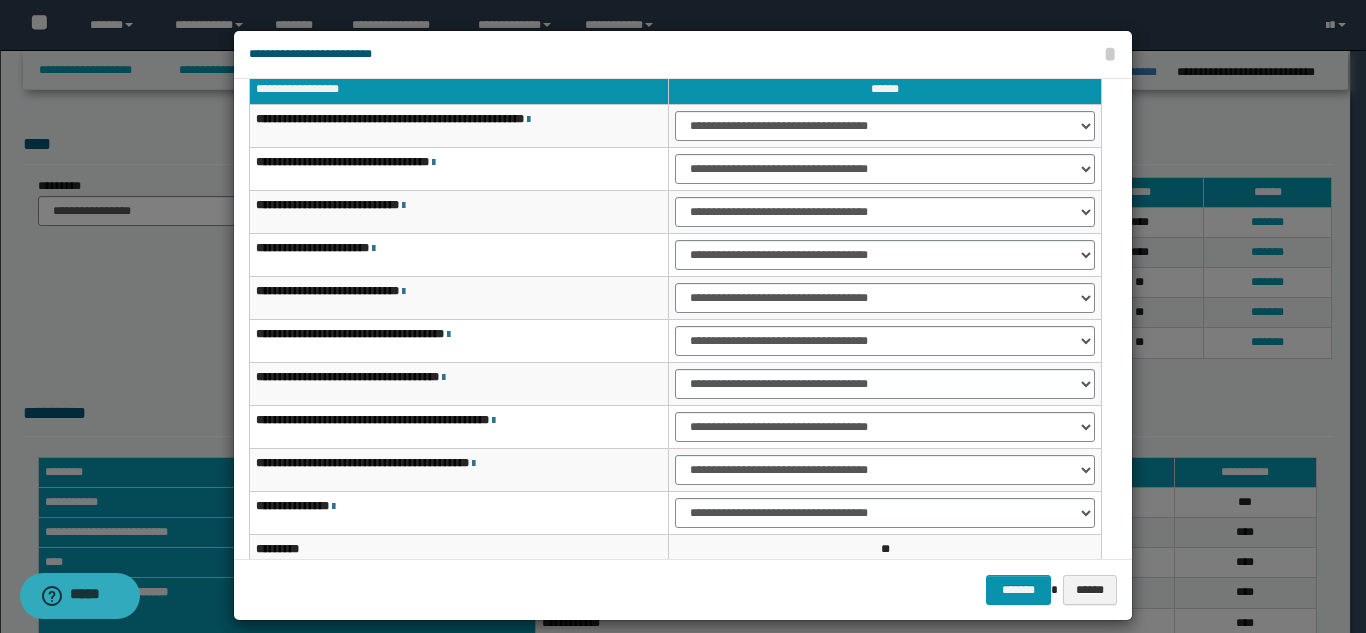 scroll, scrollTop: 0, scrollLeft: 0, axis: both 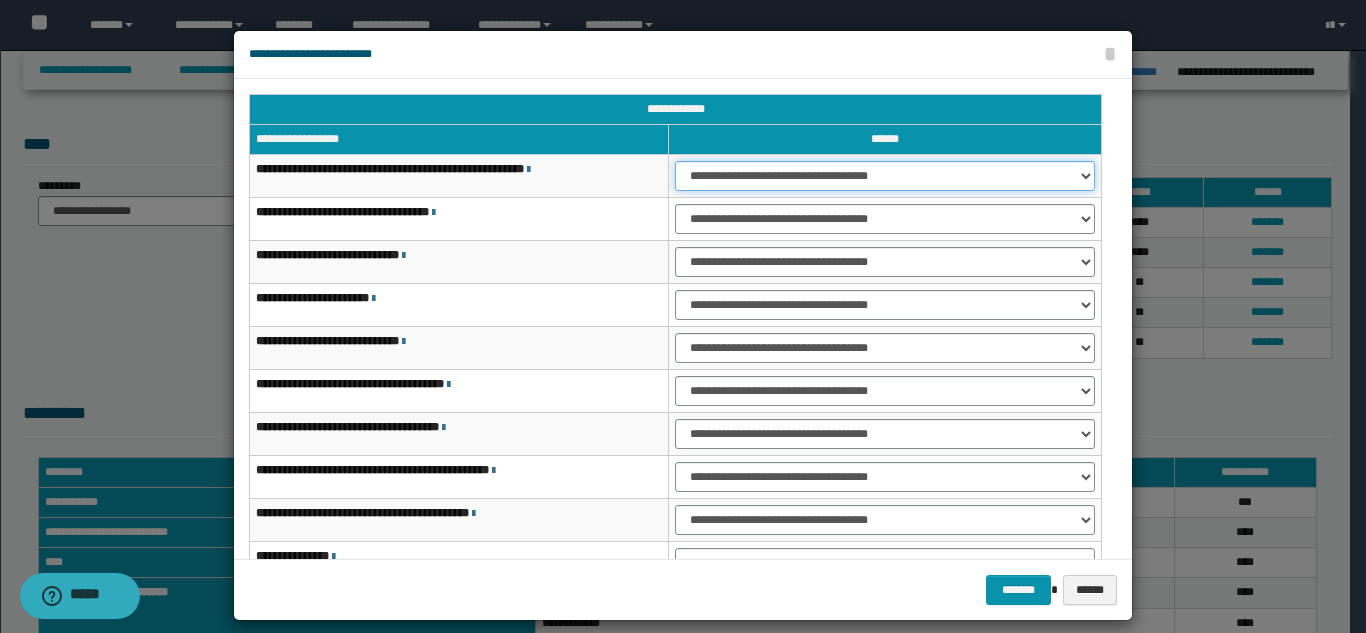 click on "**********" at bounding box center (885, 176) 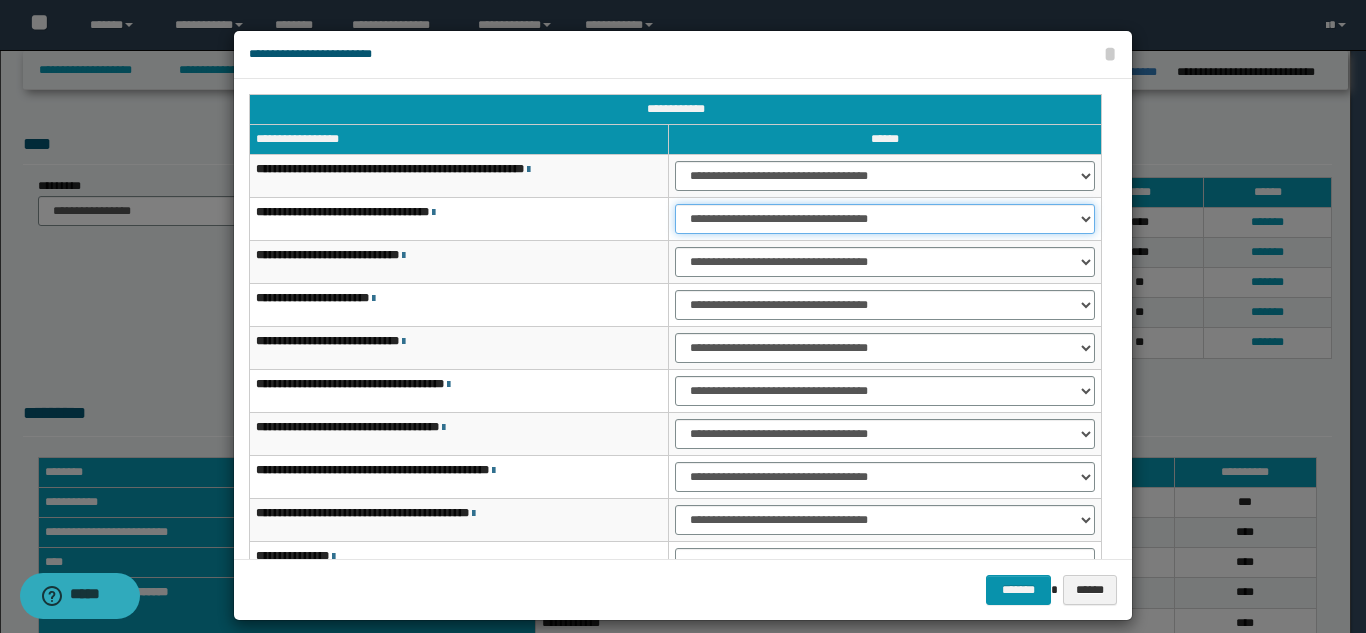 drag, startPoint x: 765, startPoint y: 215, endPoint x: 766, endPoint y: 230, distance: 15.033297 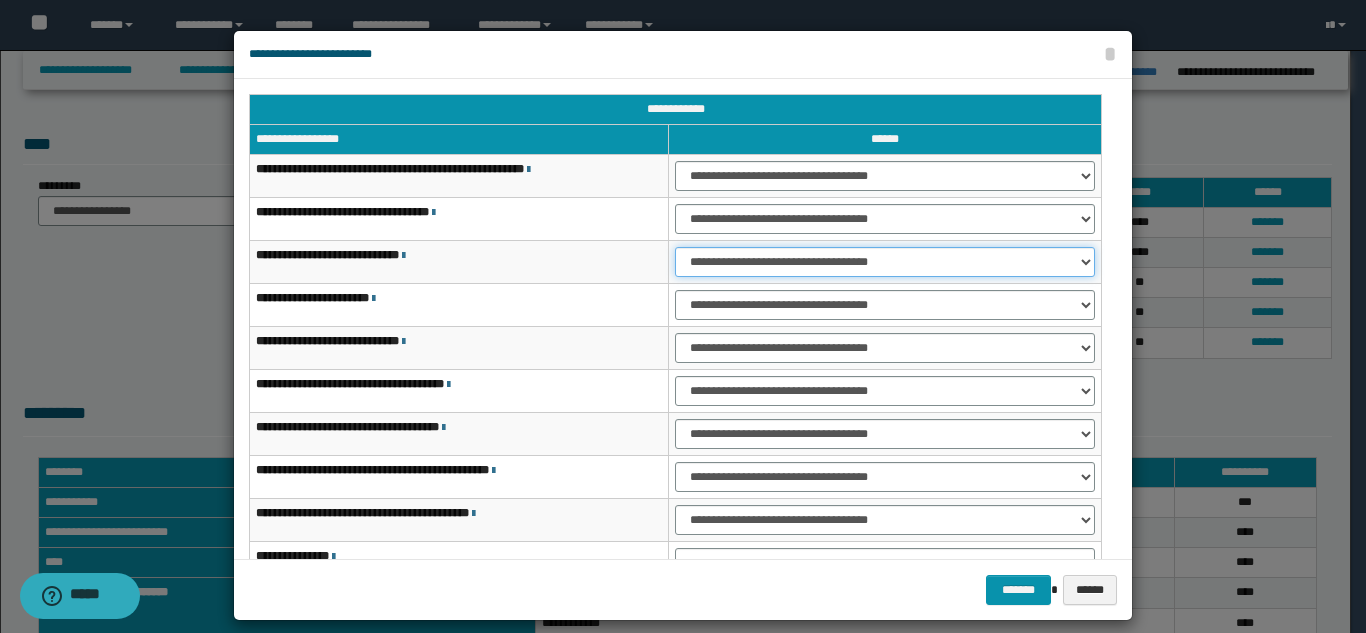 click on "**********" at bounding box center [885, 262] 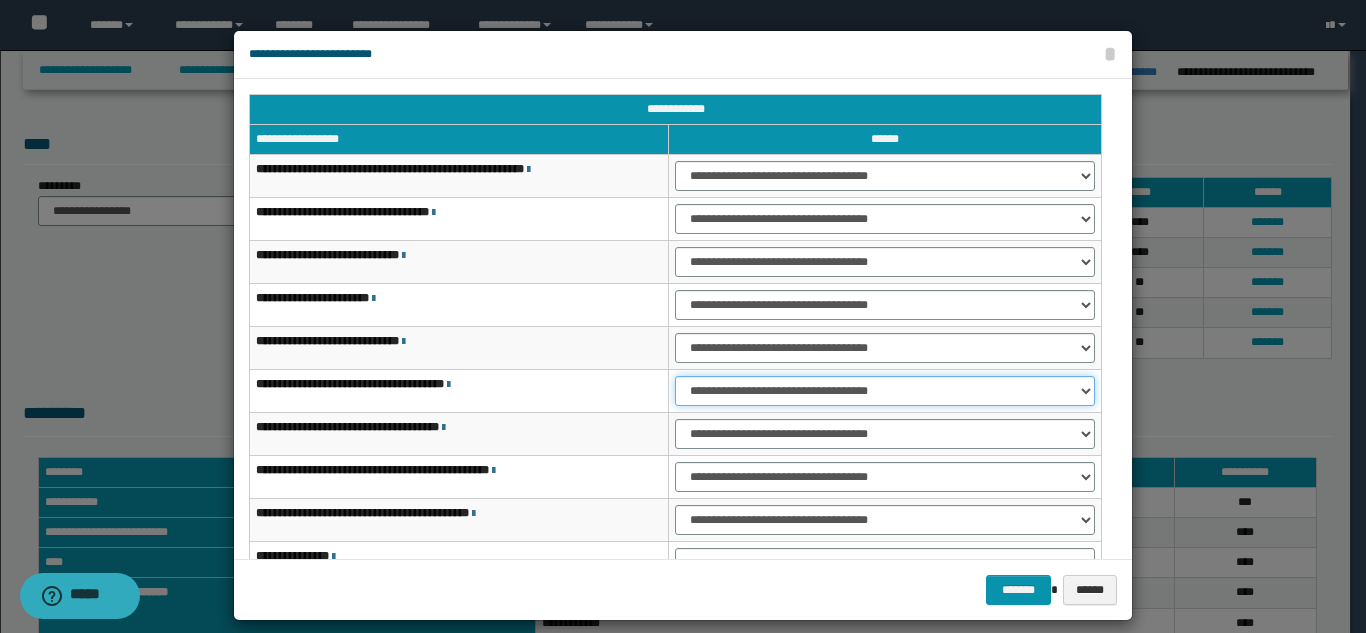 click on "**********" at bounding box center (885, 391) 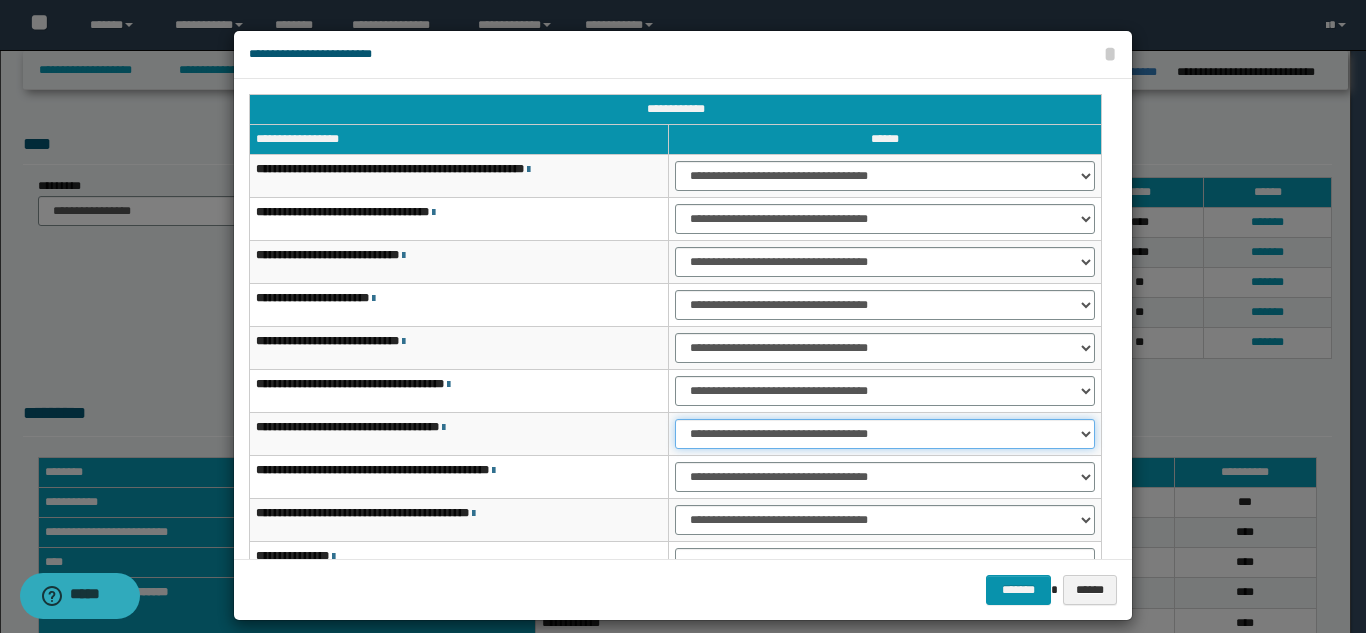 drag, startPoint x: 709, startPoint y: 426, endPoint x: 710, endPoint y: 448, distance: 22.022715 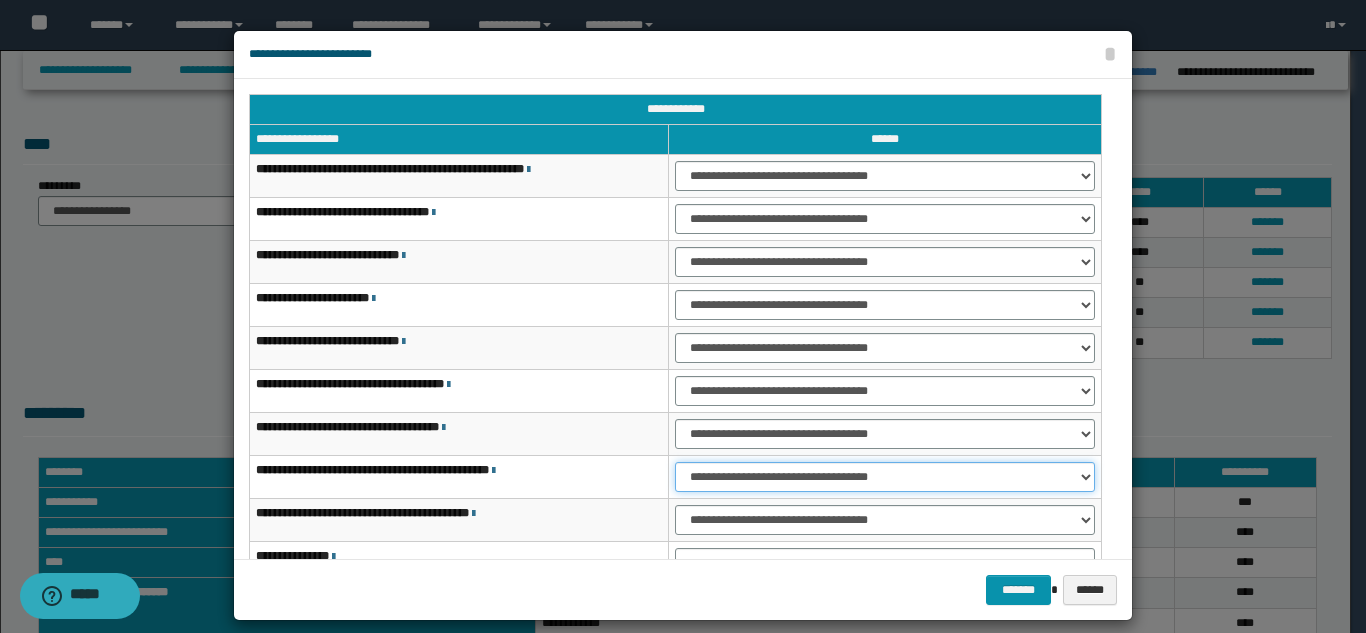 drag, startPoint x: 718, startPoint y: 476, endPoint x: 720, endPoint y: 490, distance: 14.142136 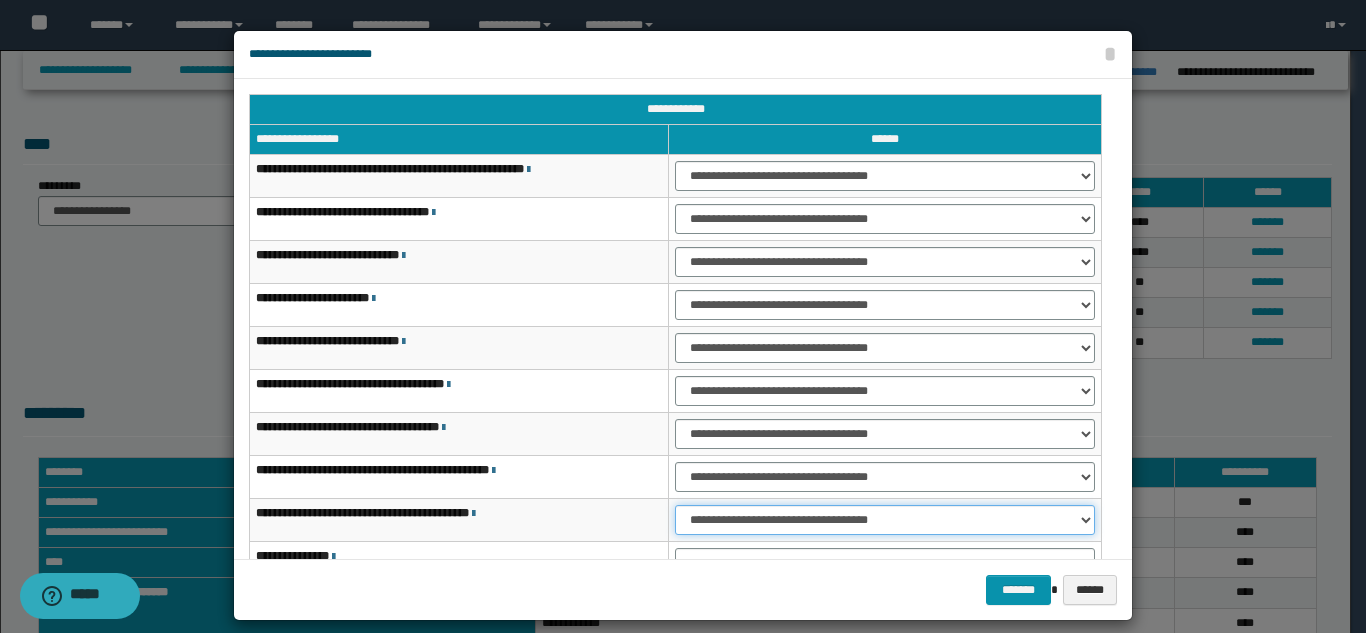 drag, startPoint x: 730, startPoint y: 517, endPoint x: 732, endPoint y: 529, distance: 12.165525 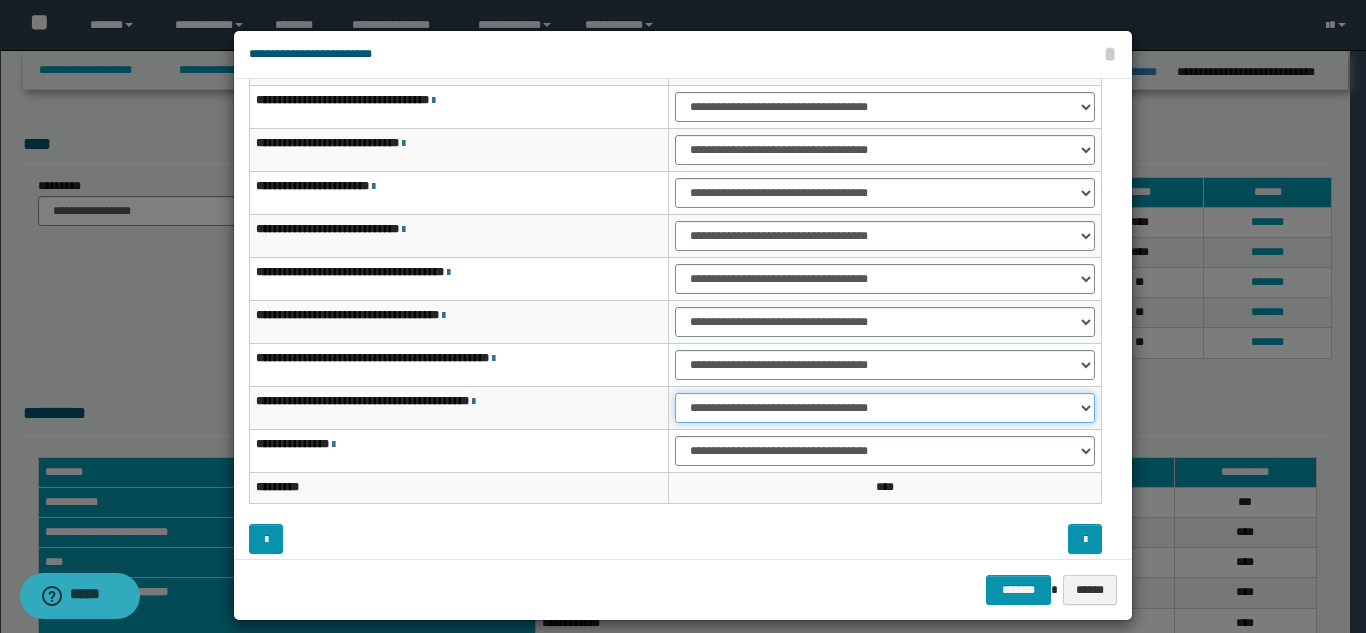 scroll, scrollTop: 121, scrollLeft: 0, axis: vertical 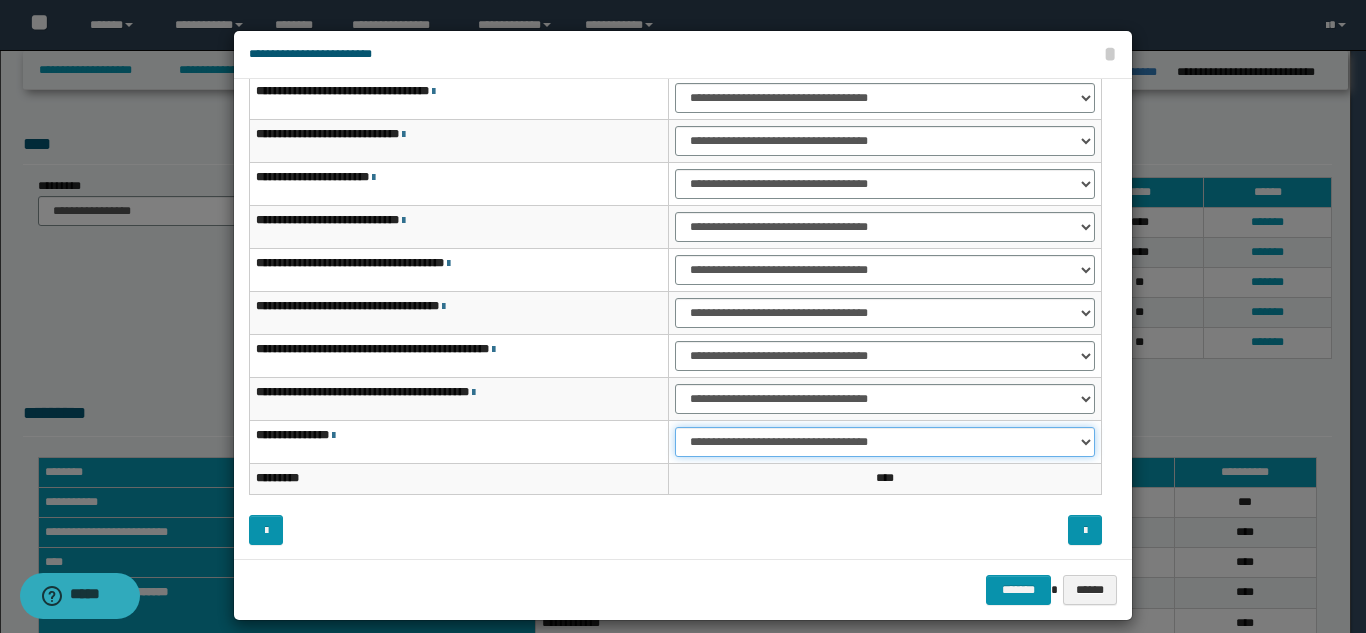 click on "**********" at bounding box center [885, 442] 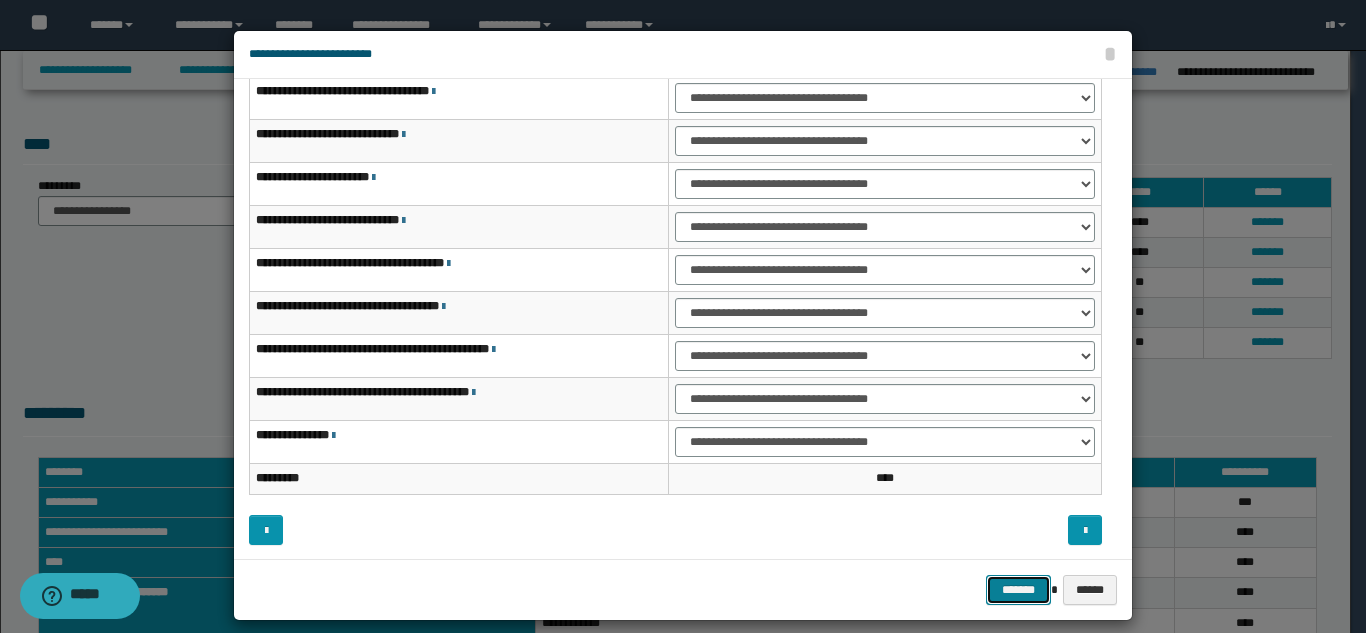 click on "*******" at bounding box center [1018, 590] 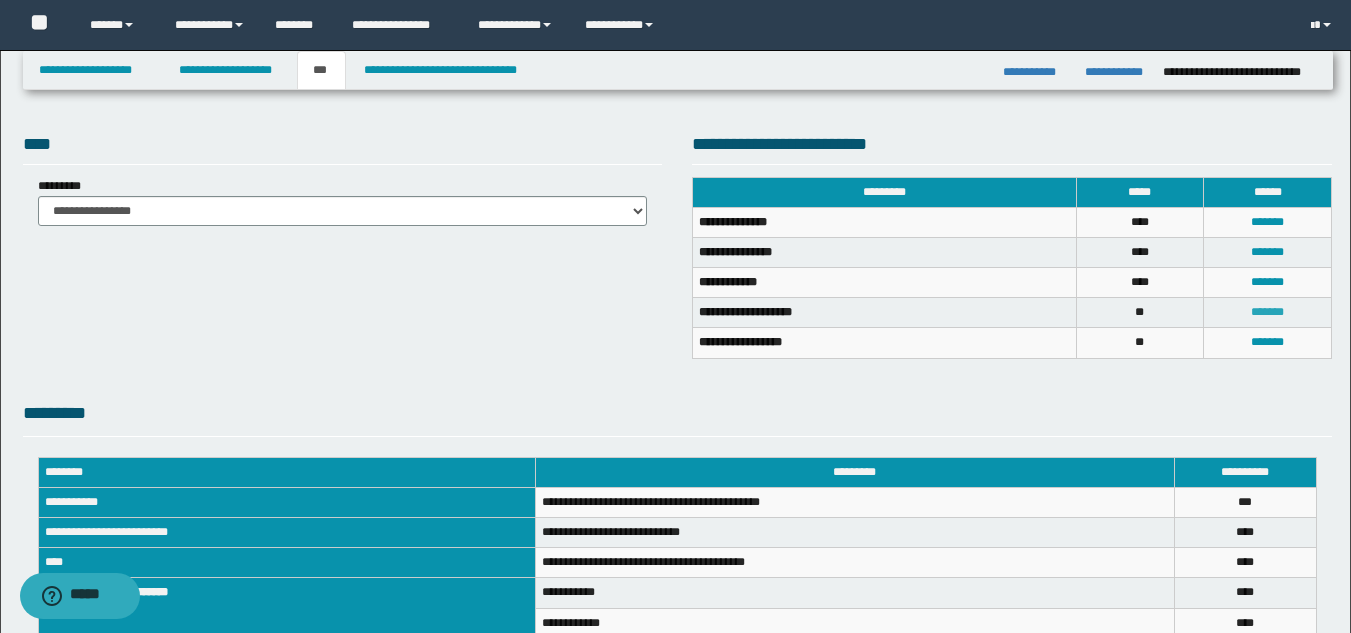 click on "*******" at bounding box center [1267, 312] 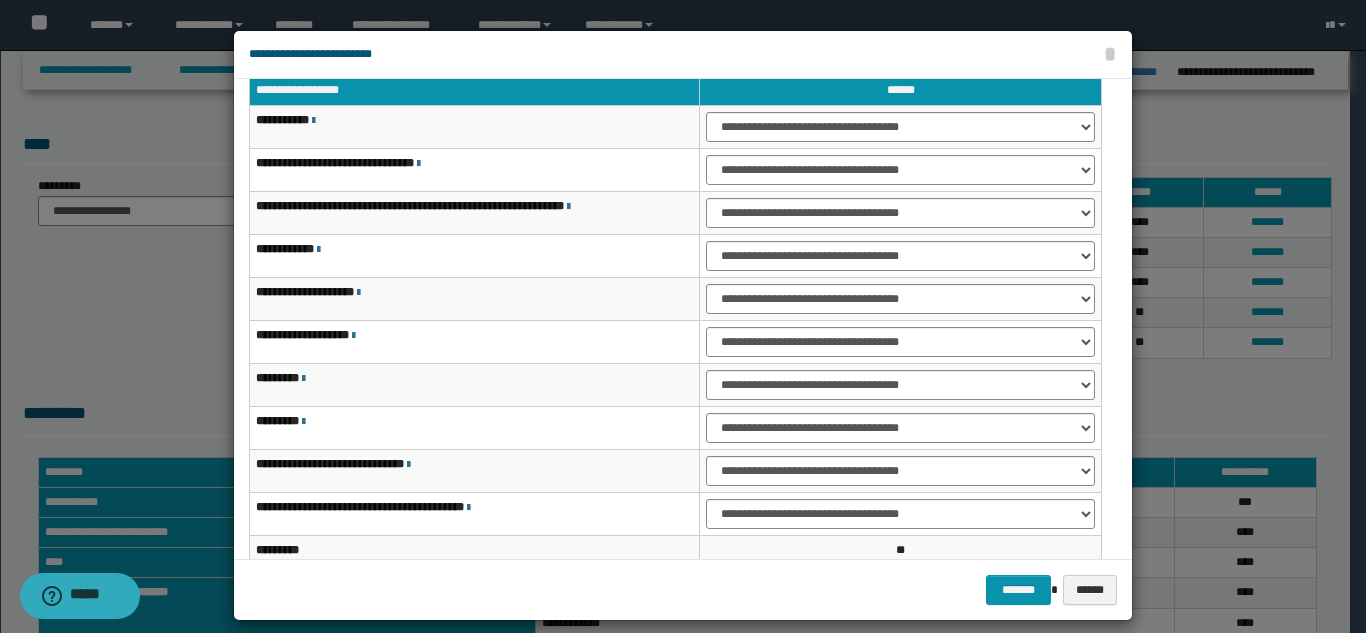 scroll, scrollTop: 0, scrollLeft: 0, axis: both 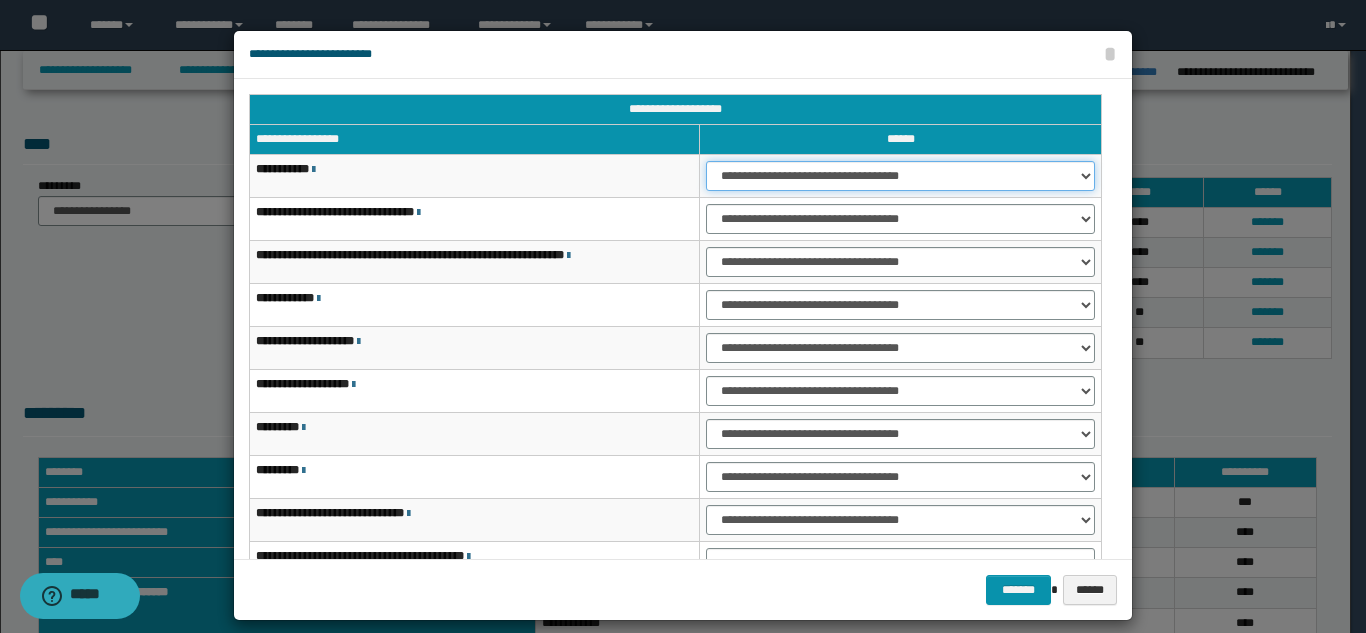 click on "**********" at bounding box center [900, 176] 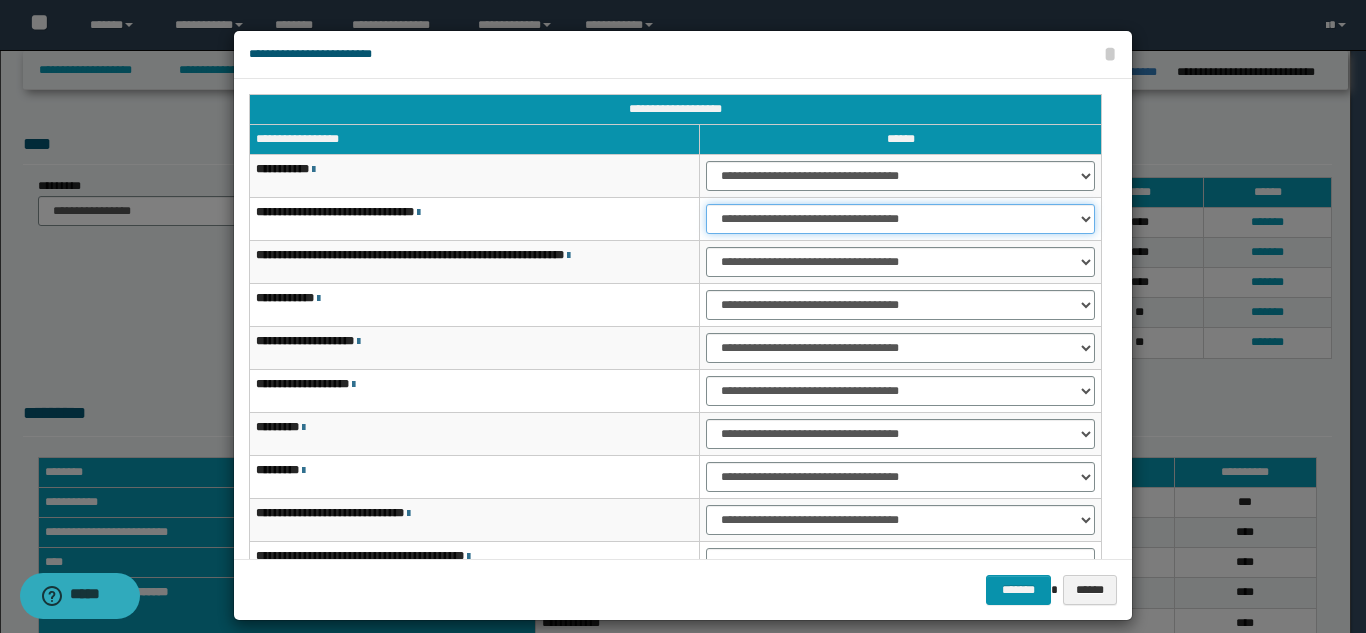 click on "**********" at bounding box center (900, 219) 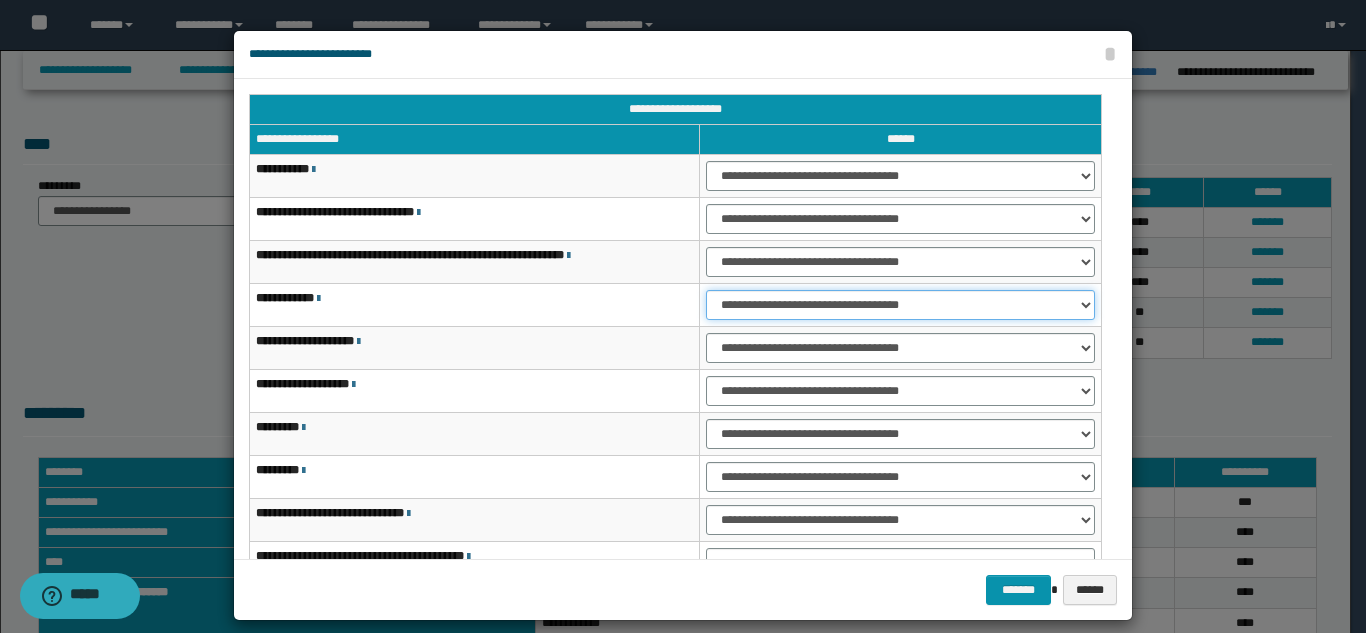 click on "**********" at bounding box center (900, 305) 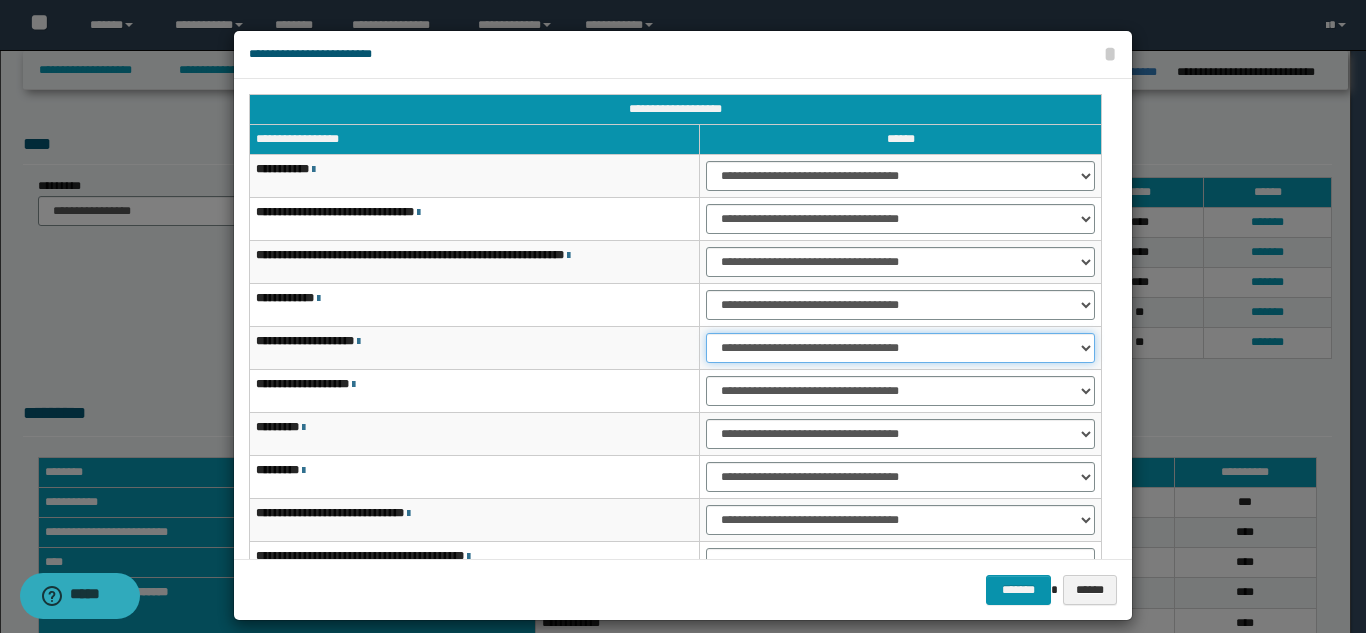 click on "**********" at bounding box center (900, 348) 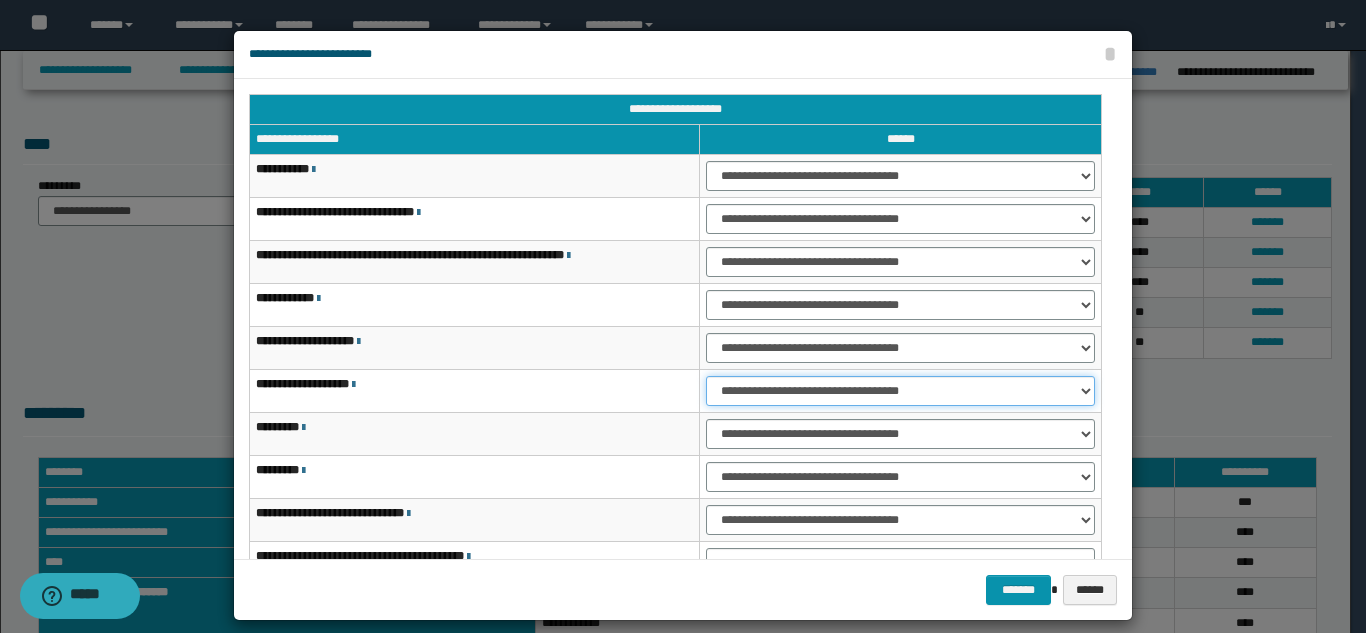 click on "**********" at bounding box center (900, 391) 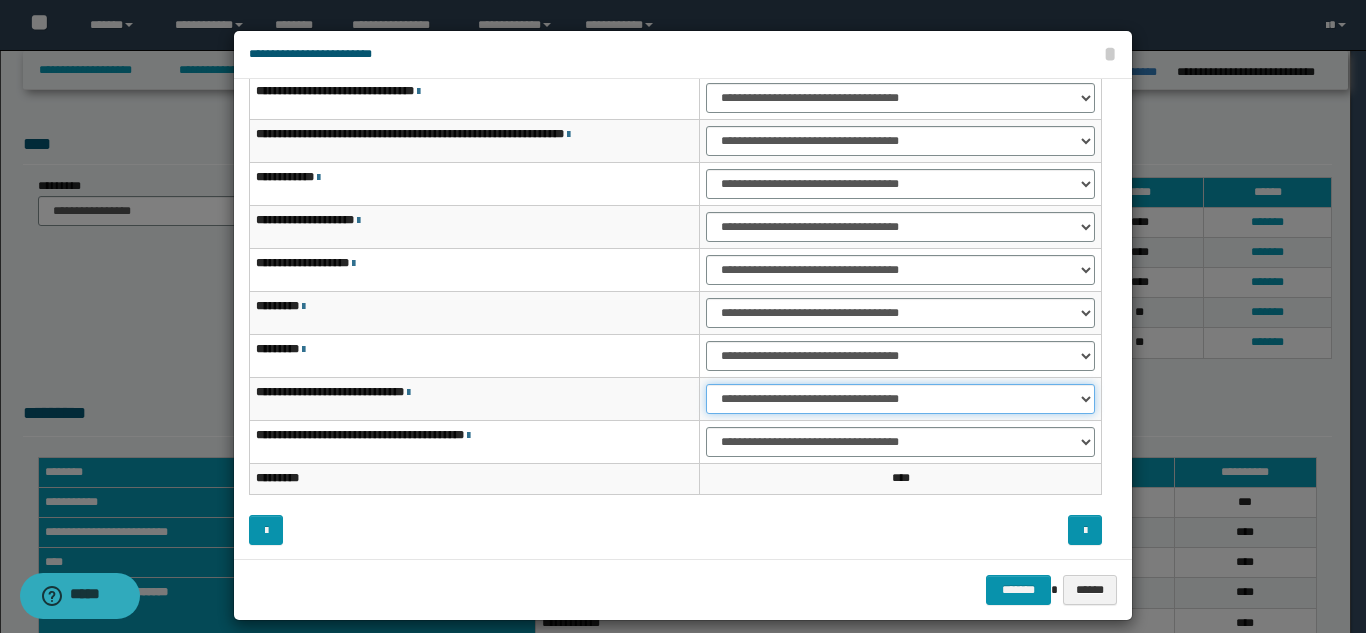 drag, startPoint x: 818, startPoint y: 401, endPoint x: 818, endPoint y: 416, distance: 15 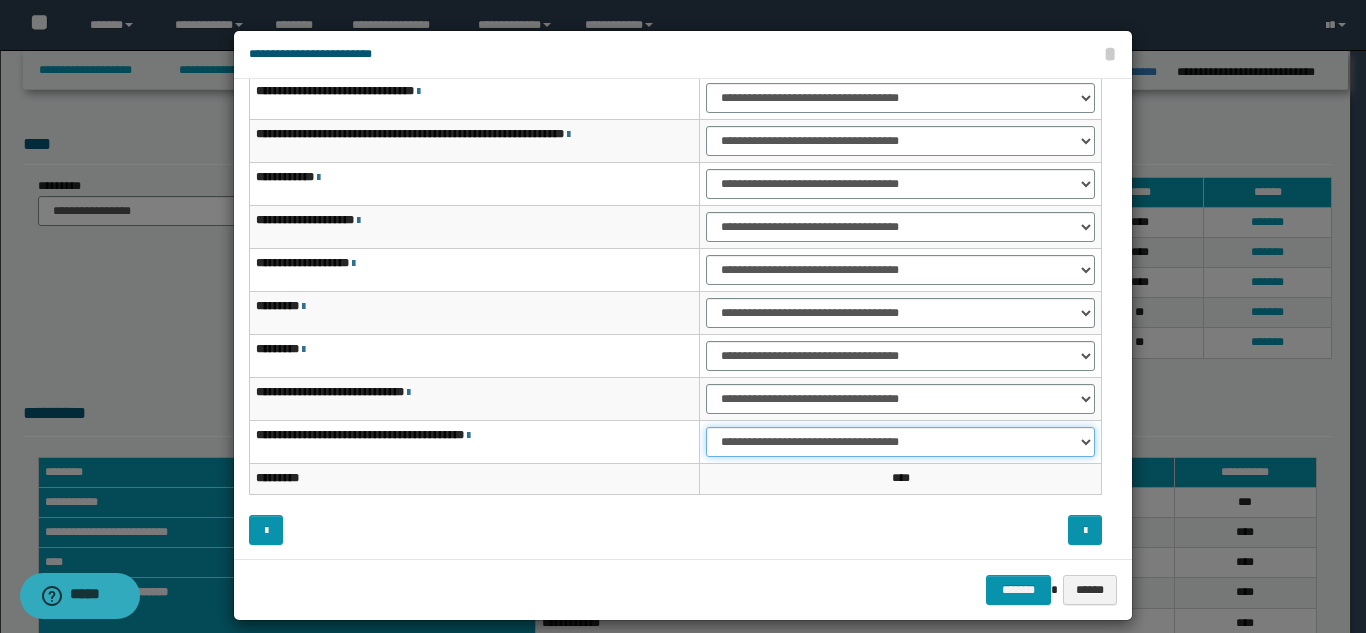 click on "**********" at bounding box center [900, 442] 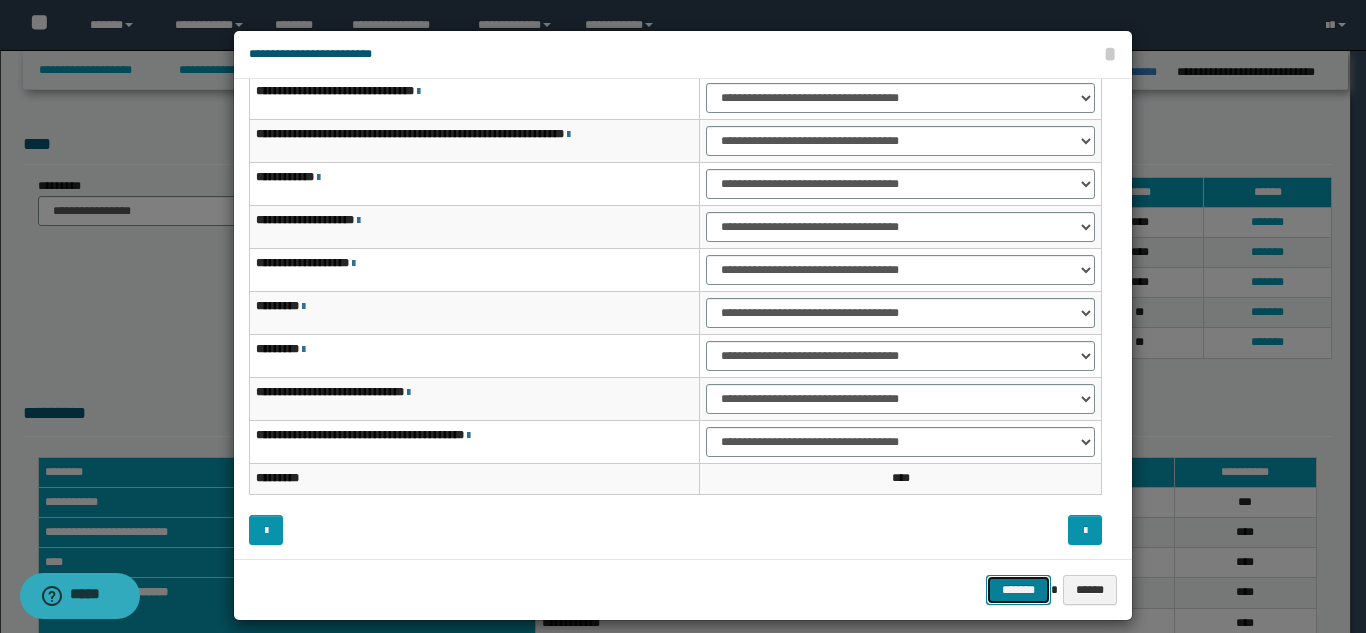 click on "*******" at bounding box center (1018, 590) 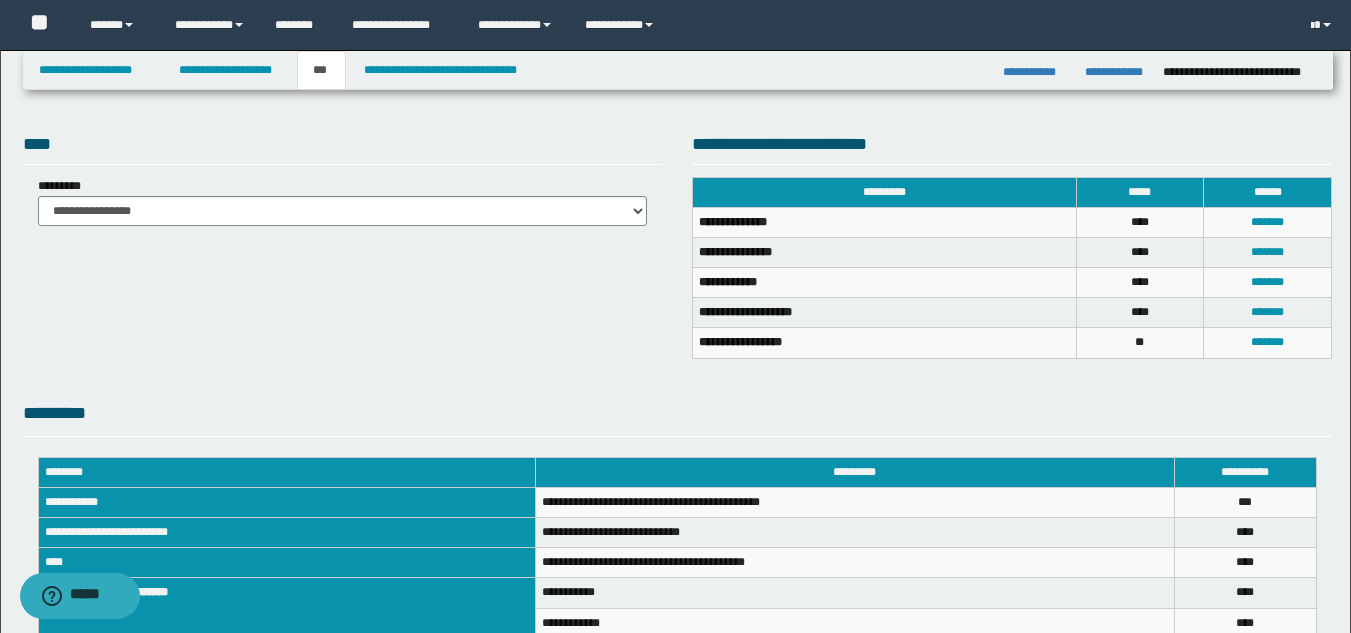 click on "*******" at bounding box center [1268, 343] 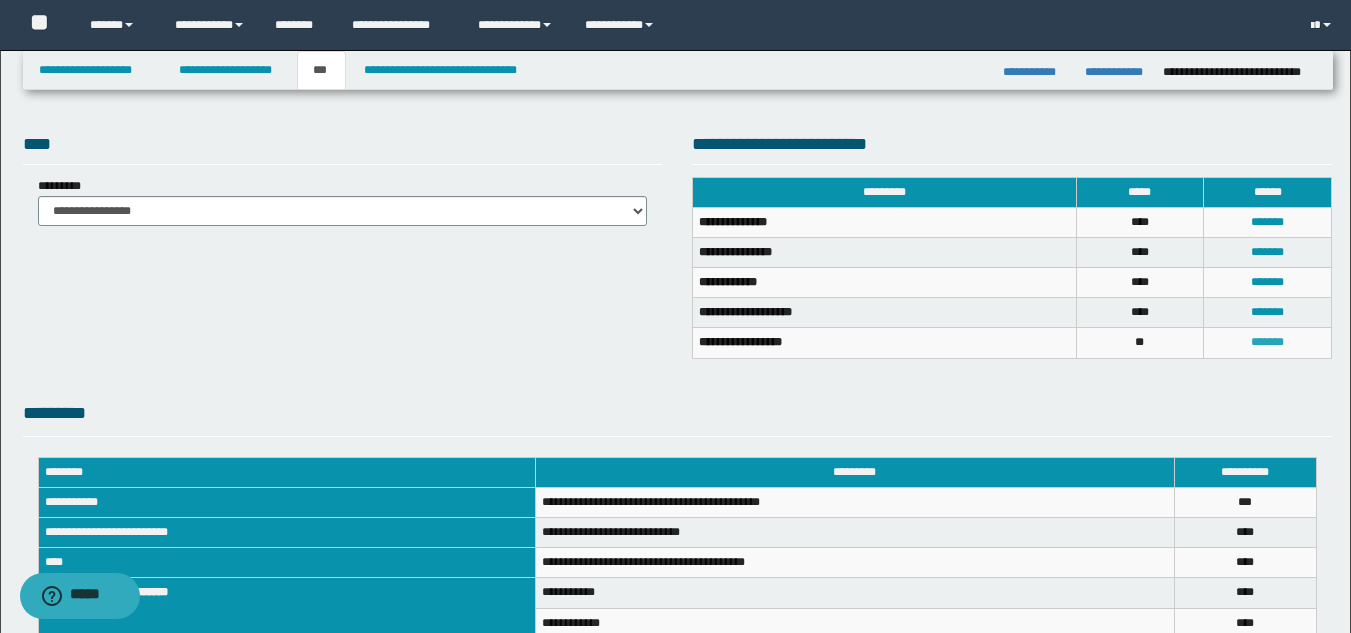 click on "*******" at bounding box center [1267, 342] 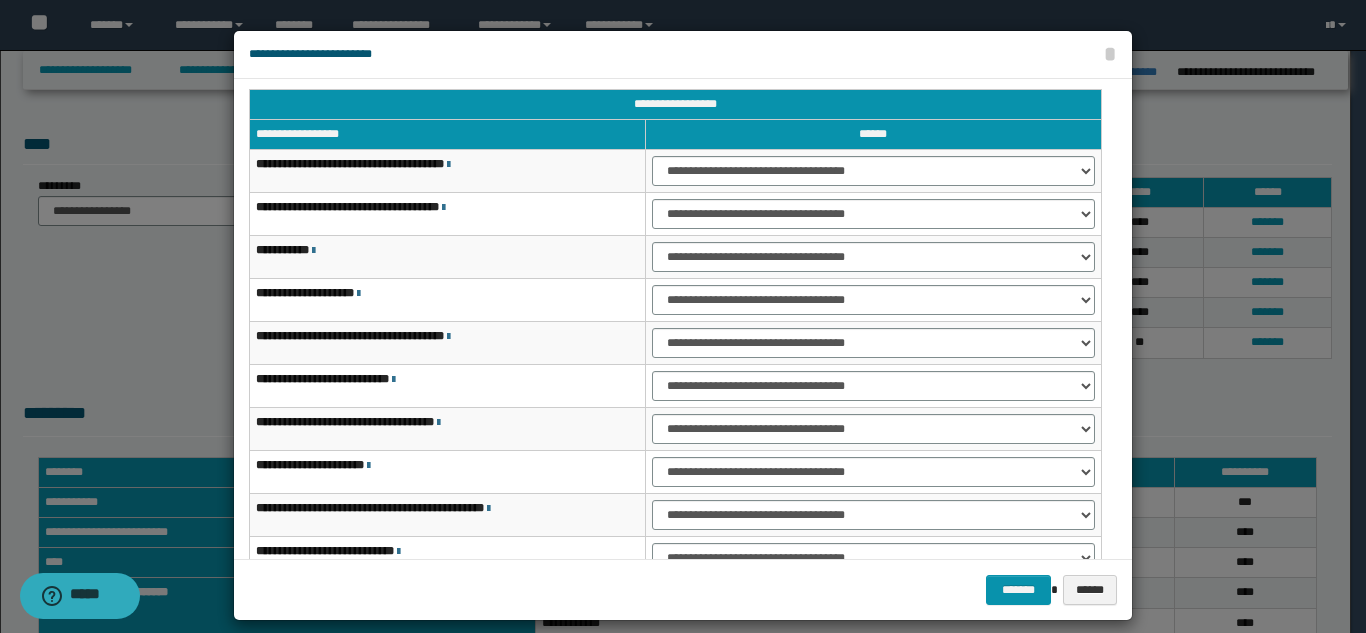 scroll, scrollTop: 0, scrollLeft: 0, axis: both 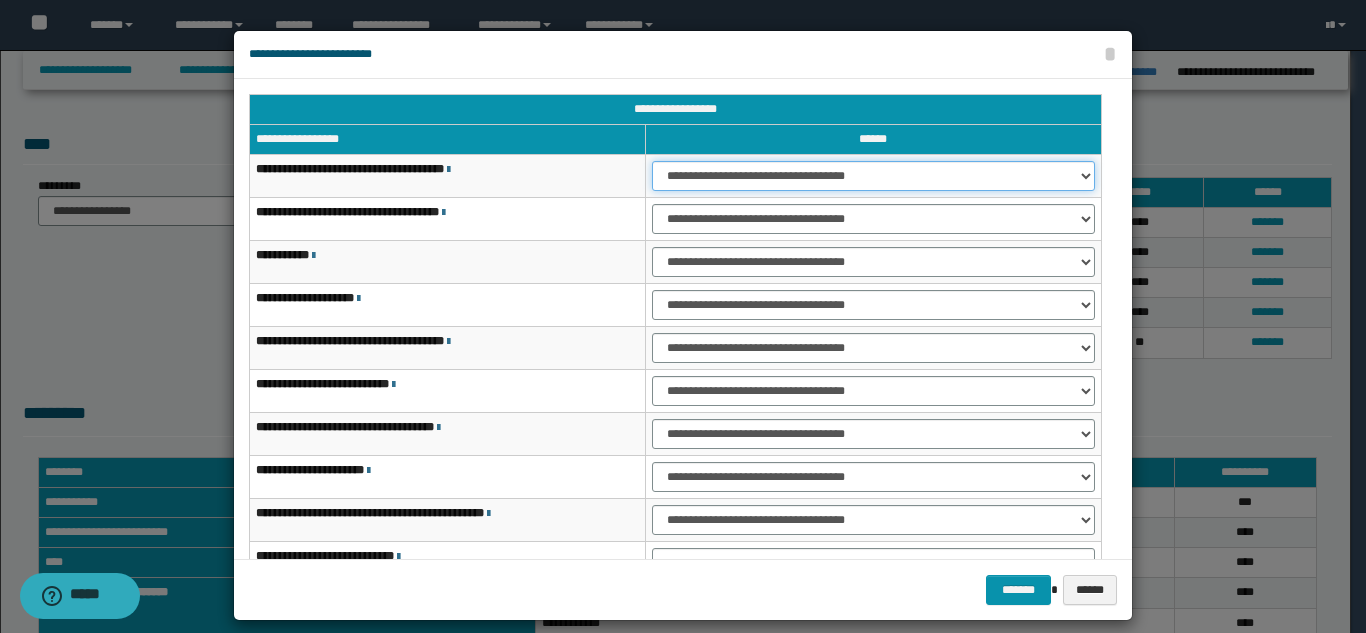drag, startPoint x: 858, startPoint y: 178, endPoint x: 852, endPoint y: 189, distance: 12.529964 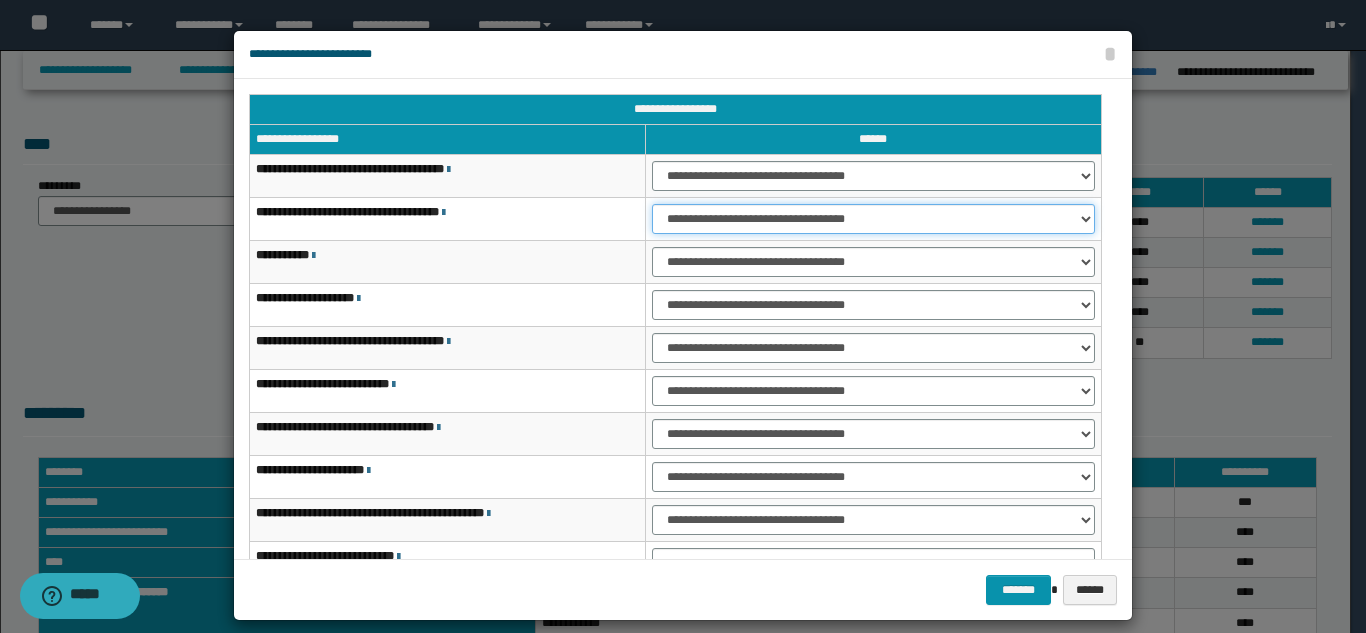 click on "**********" at bounding box center [873, 219] 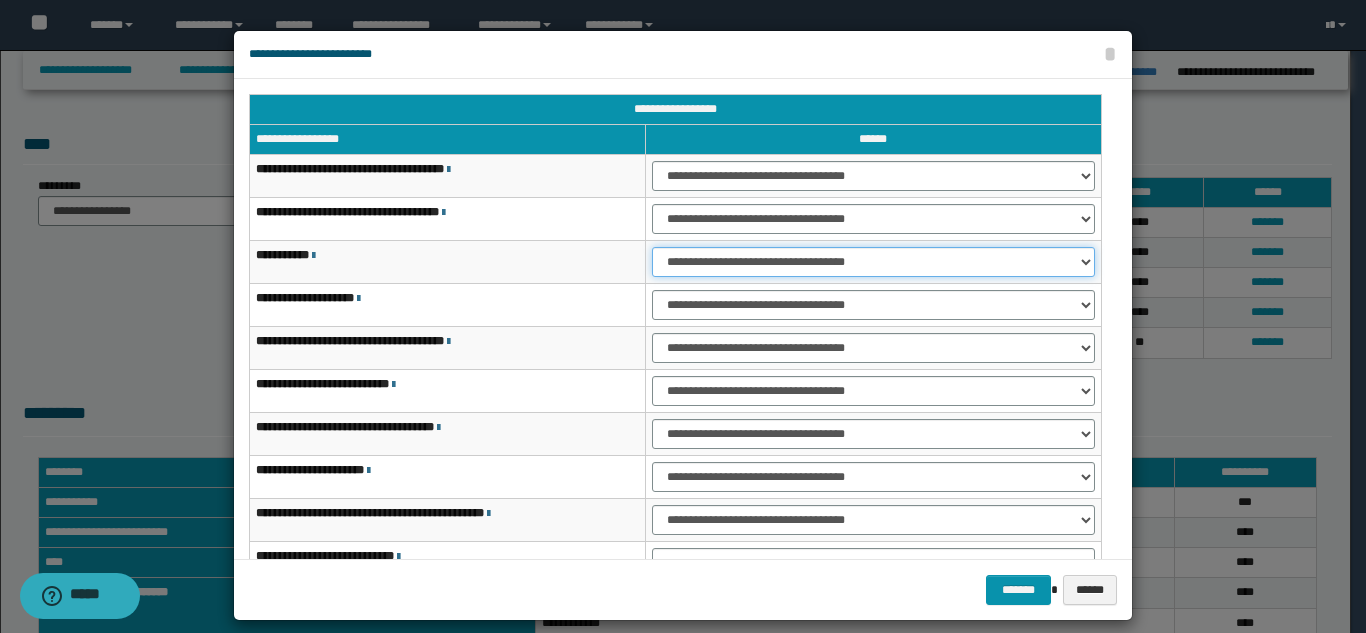 click on "**********" at bounding box center (873, 262) 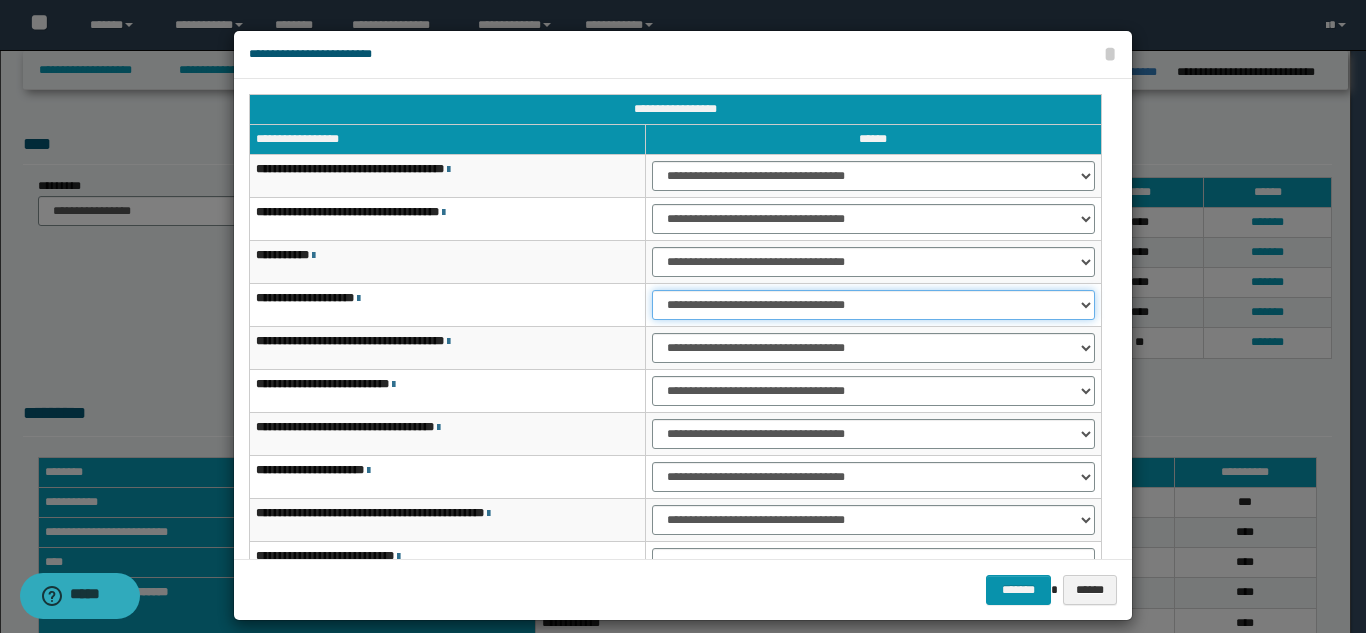 click on "**********" at bounding box center (873, 305) 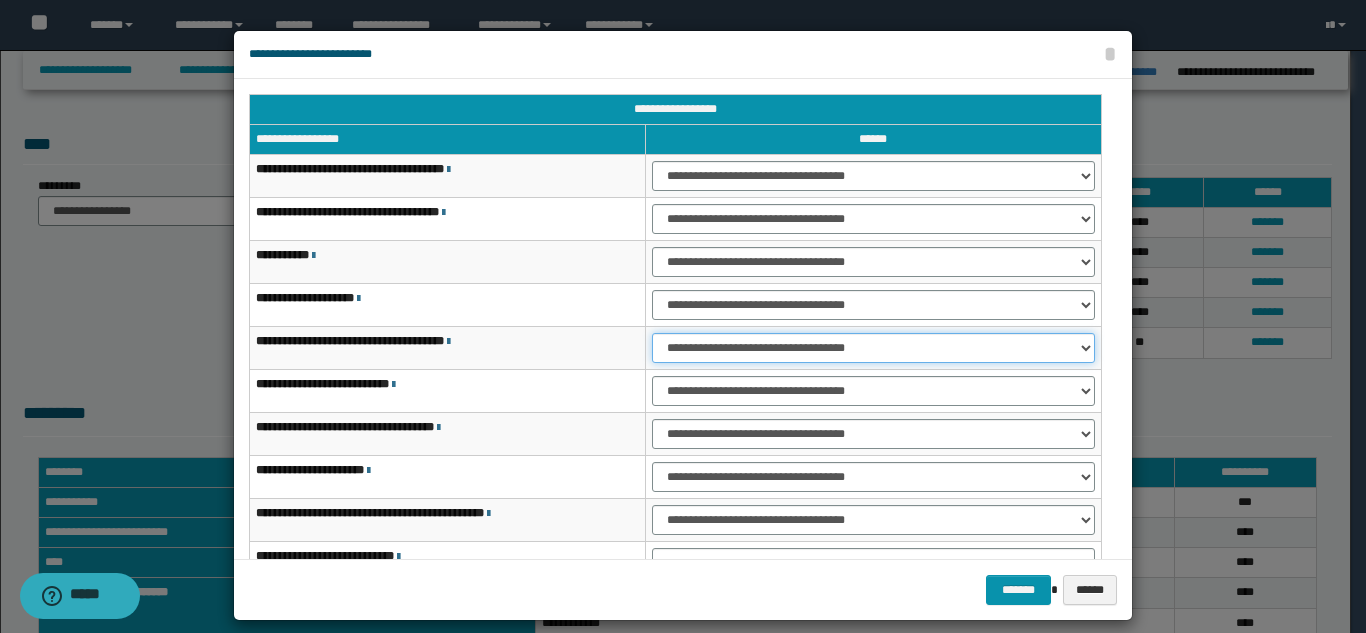 click on "**********" at bounding box center (873, 348) 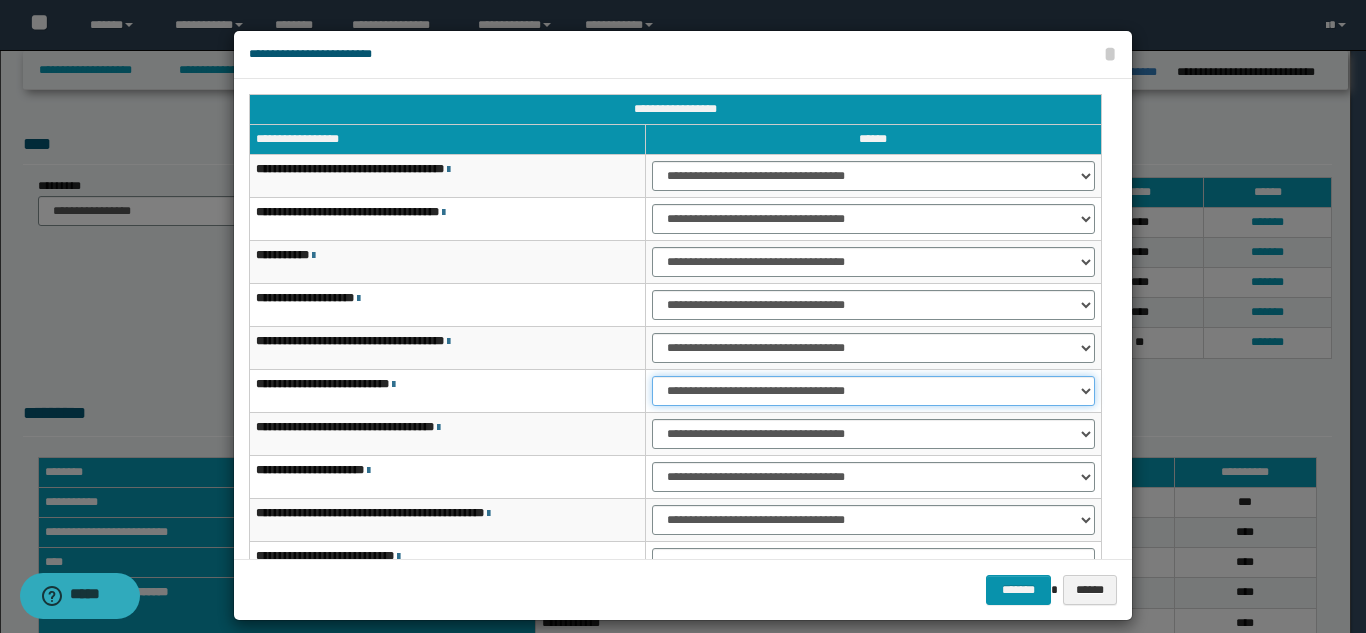 drag, startPoint x: 718, startPoint y: 389, endPoint x: 717, endPoint y: 405, distance: 16.03122 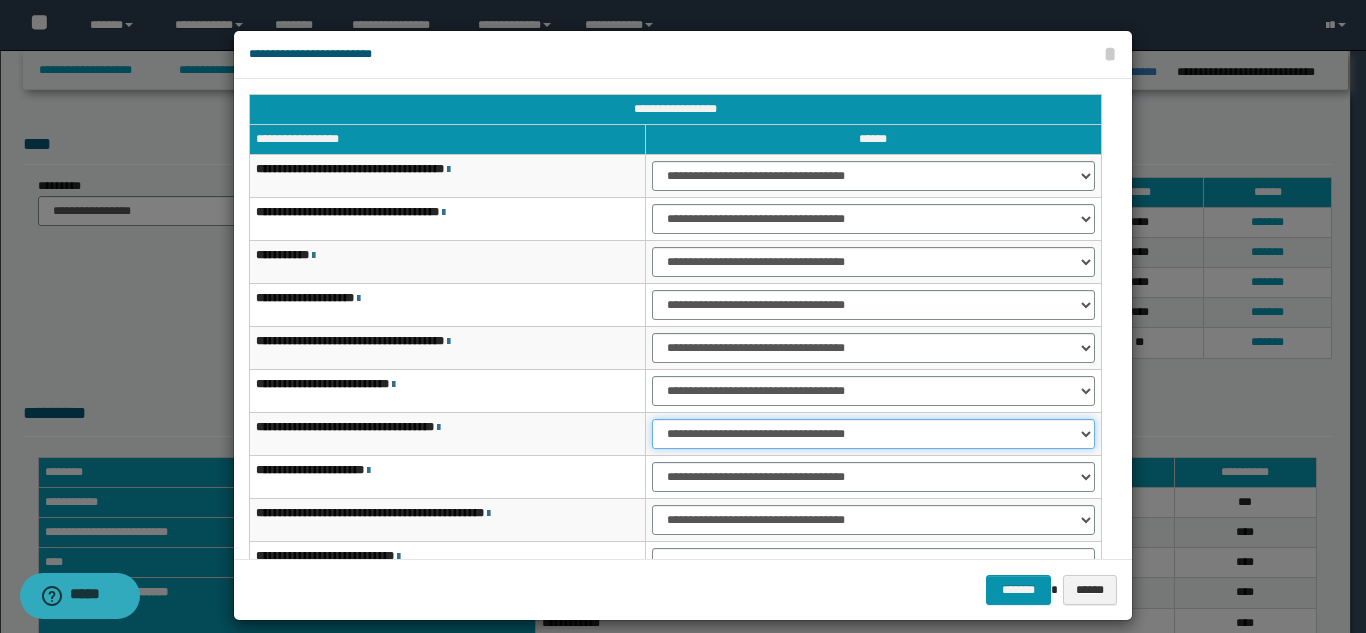 click on "**********" at bounding box center [873, 434] 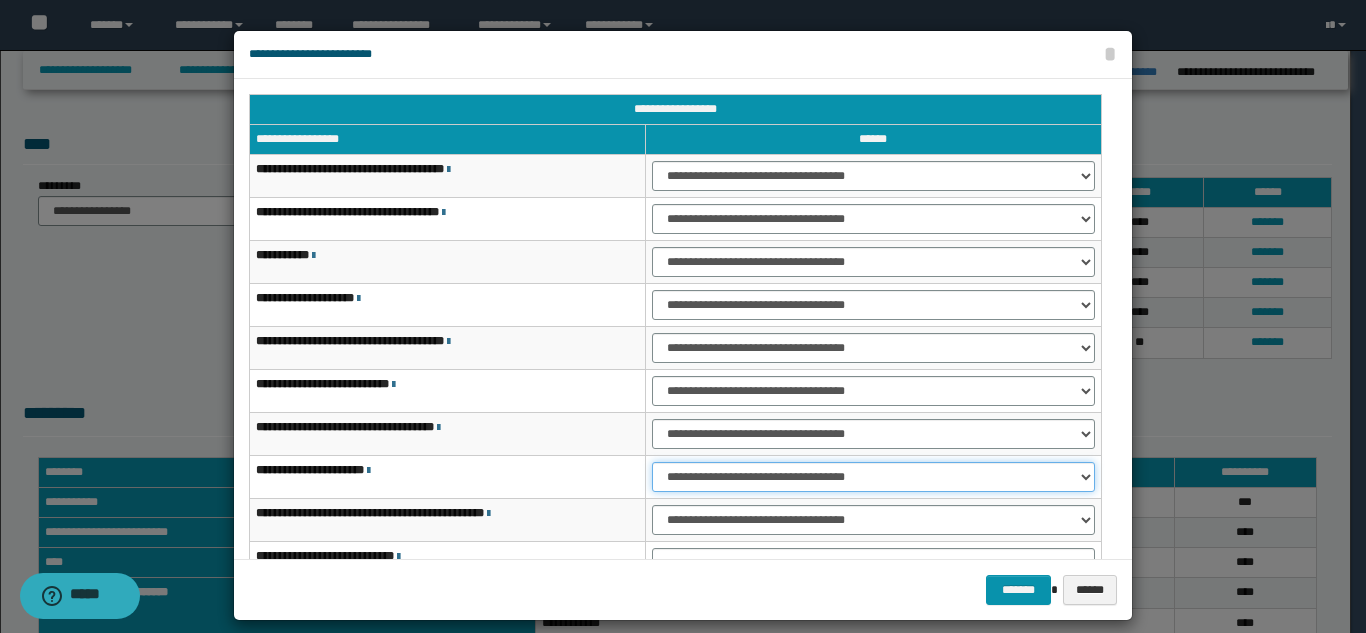 click on "**********" at bounding box center [873, 477] 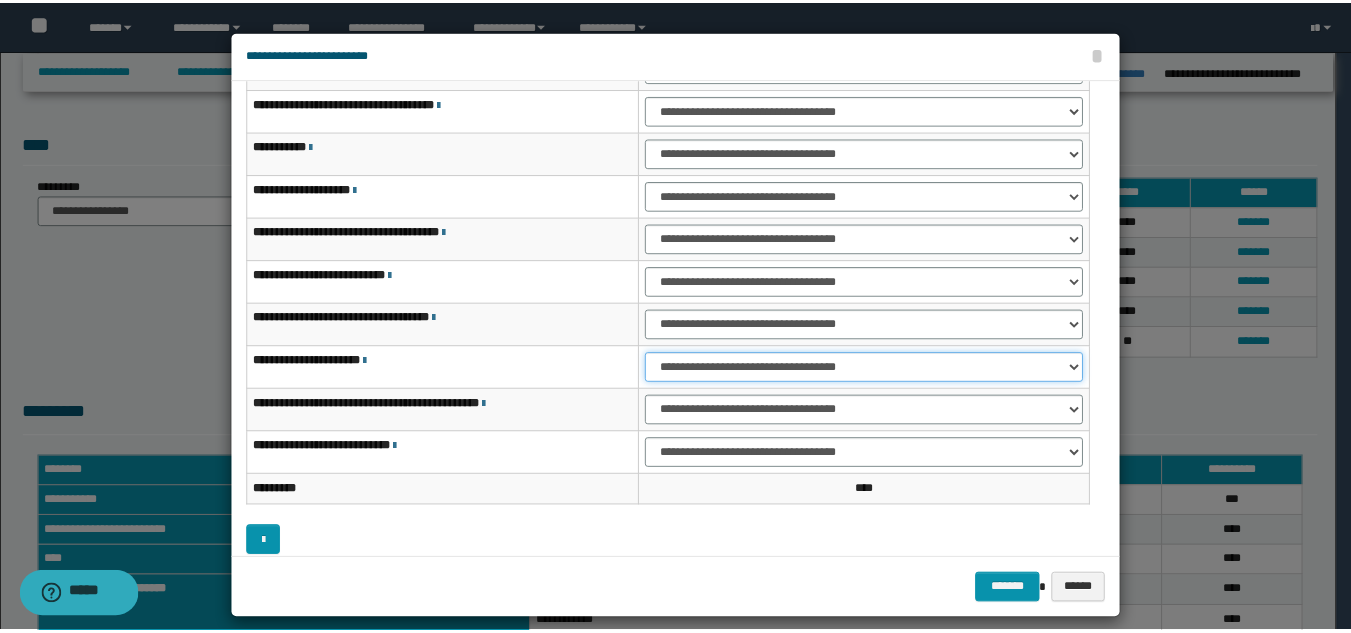scroll, scrollTop: 121, scrollLeft: 0, axis: vertical 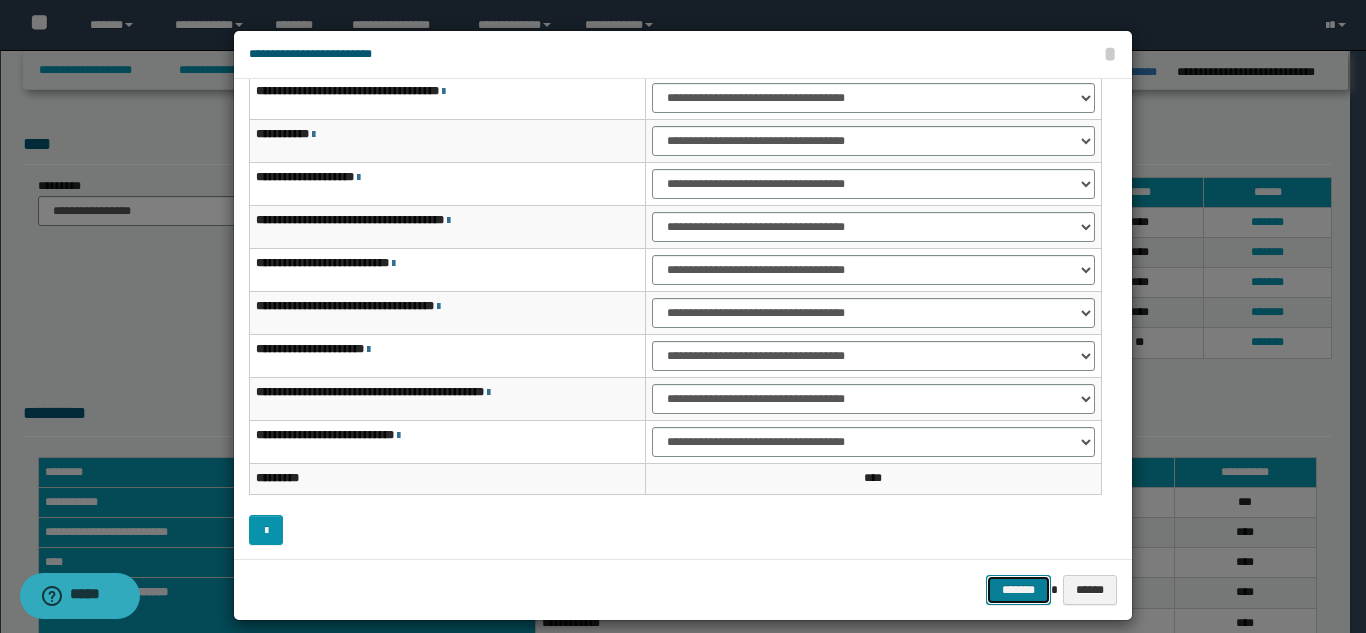 click on "*******" at bounding box center (1018, 590) 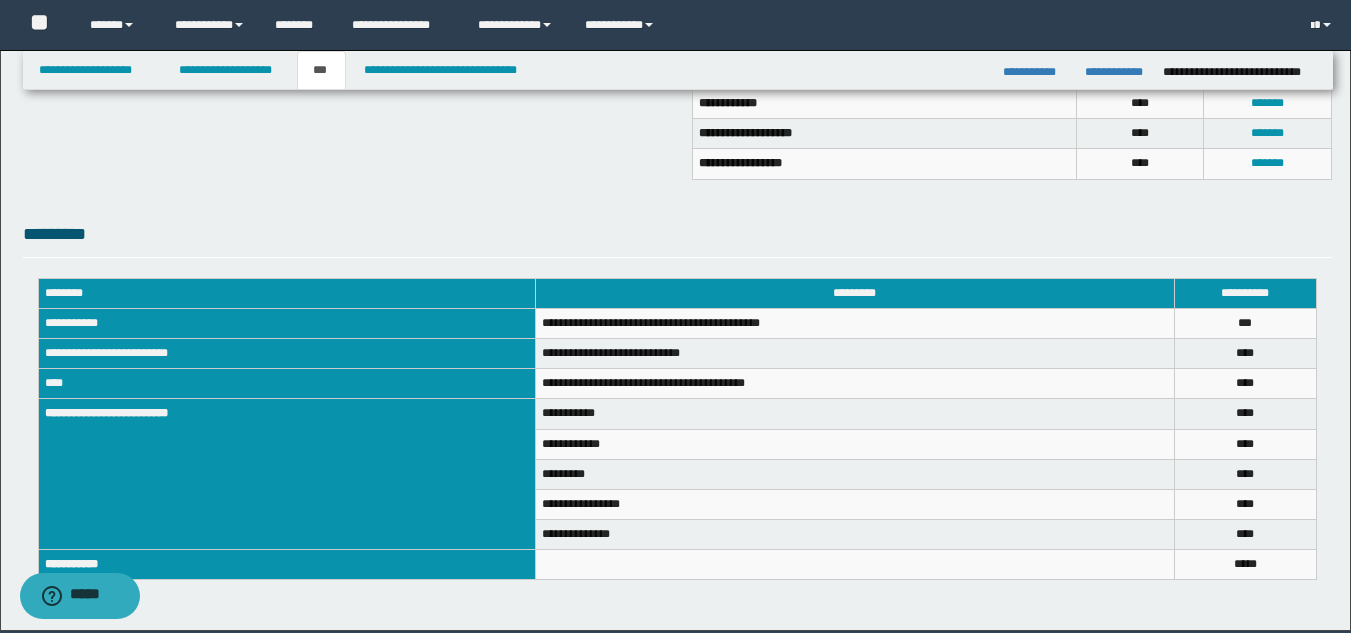 scroll, scrollTop: 600, scrollLeft: 0, axis: vertical 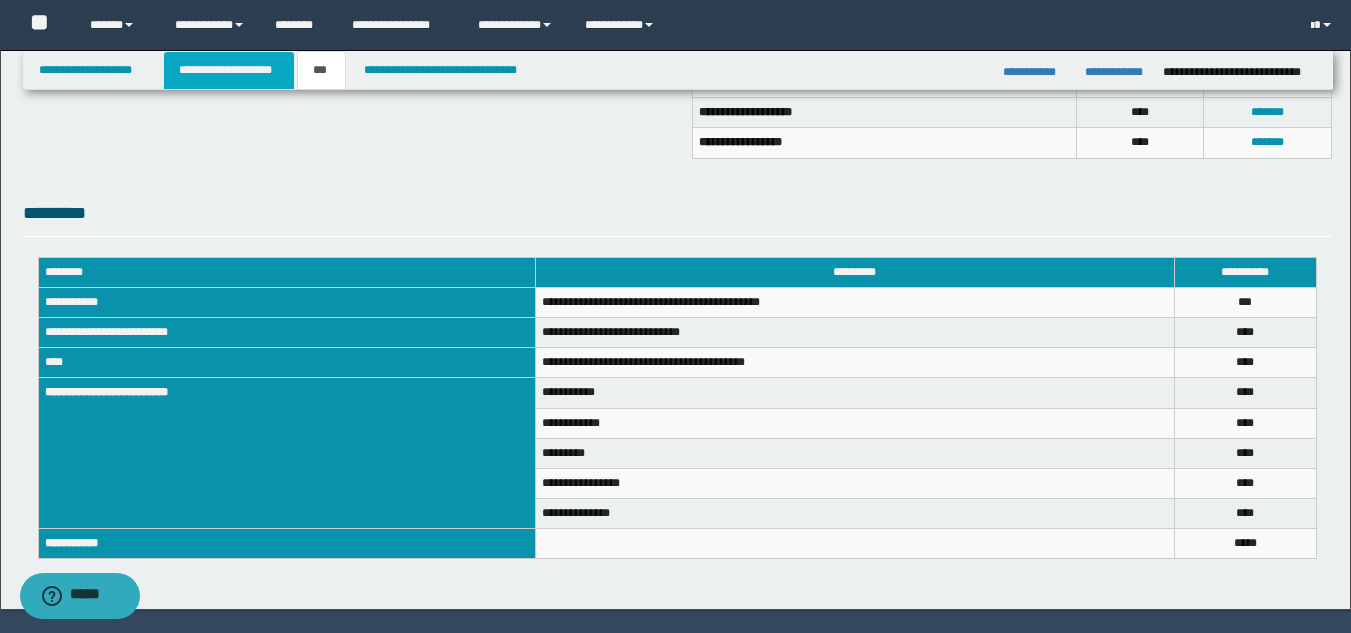 click on "**********" at bounding box center (229, 70) 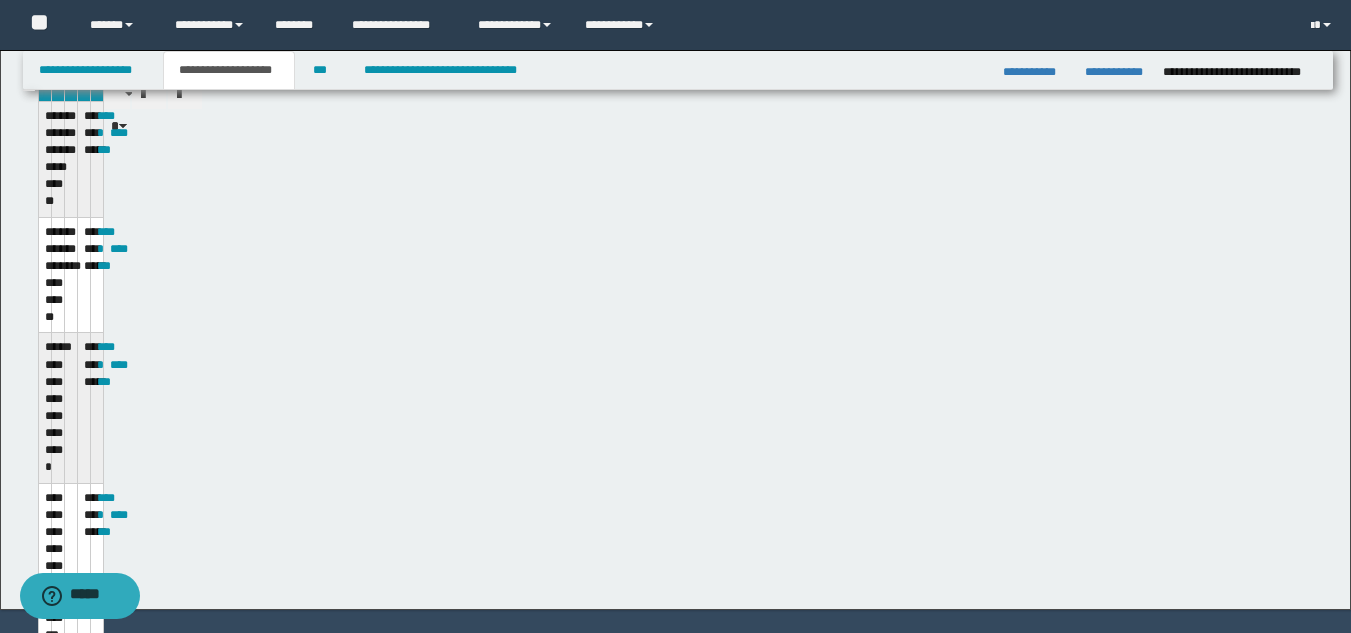 scroll, scrollTop: 631, scrollLeft: 0, axis: vertical 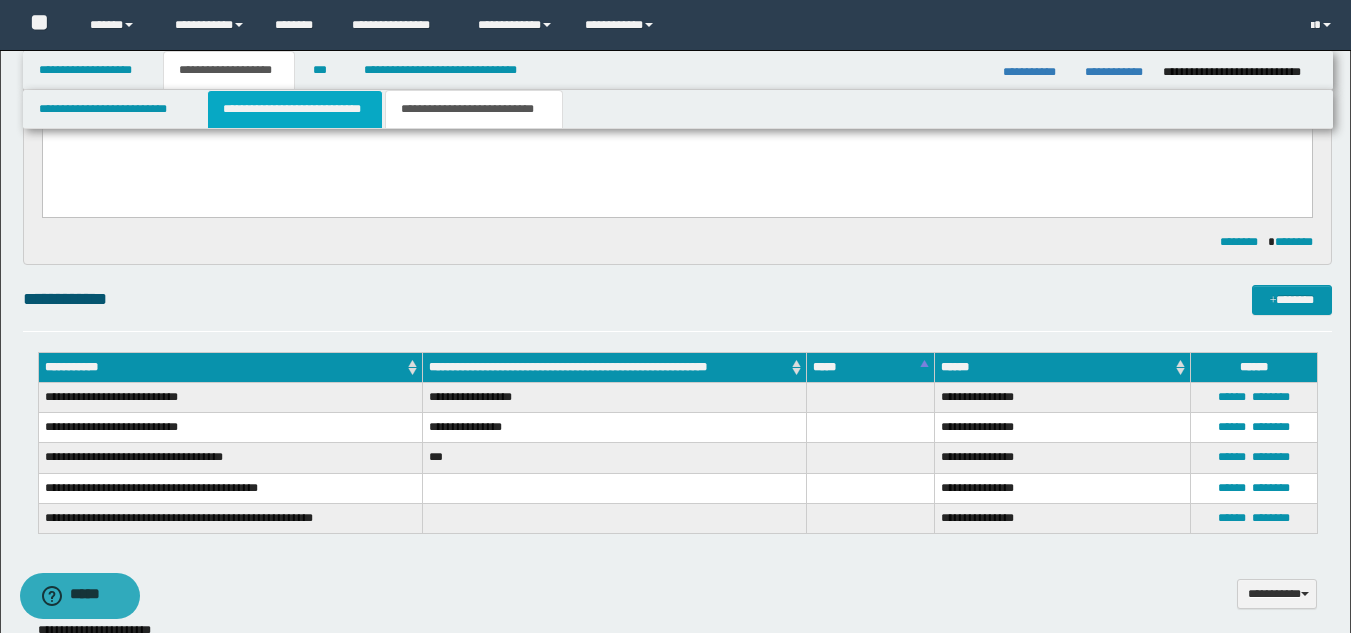 click on "**********" at bounding box center (295, 109) 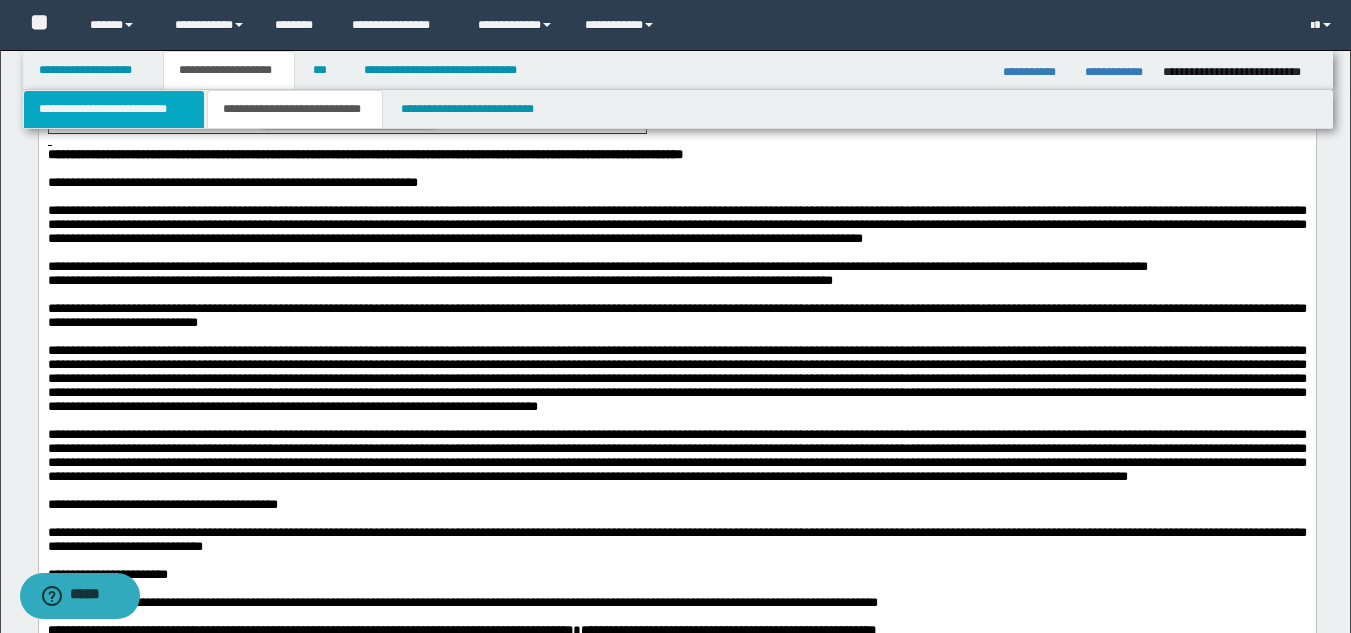 click on "**********" at bounding box center [114, 109] 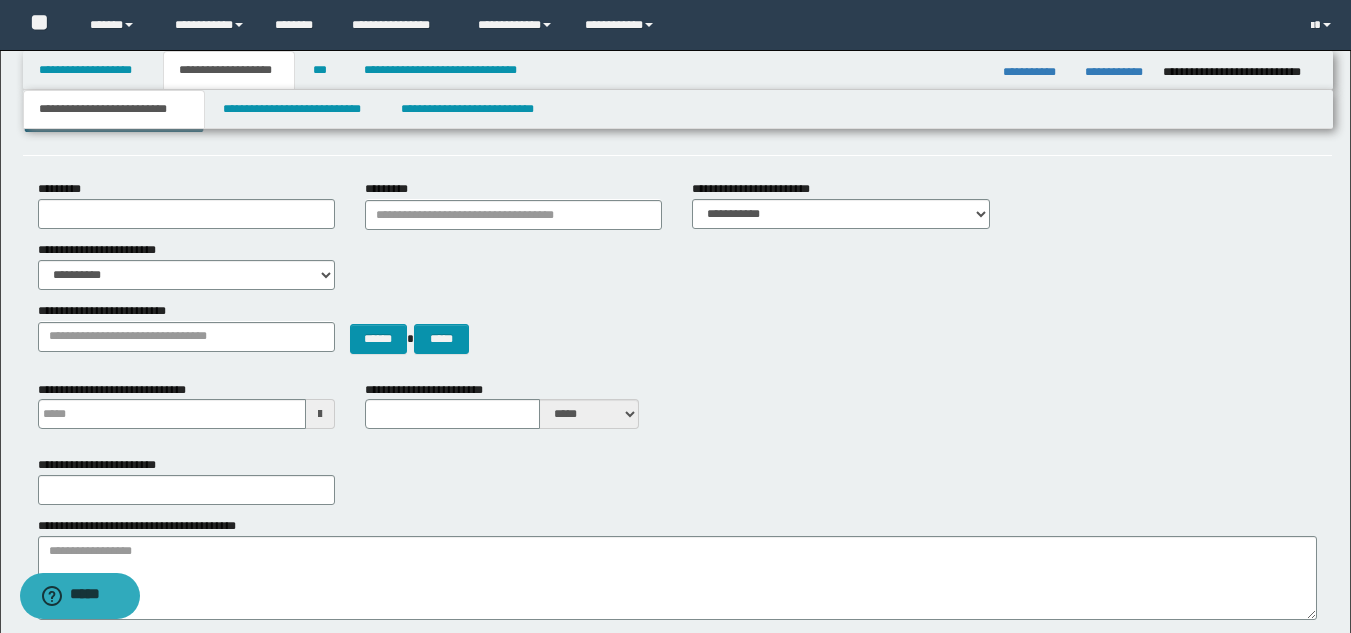 scroll, scrollTop: 0, scrollLeft: 0, axis: both 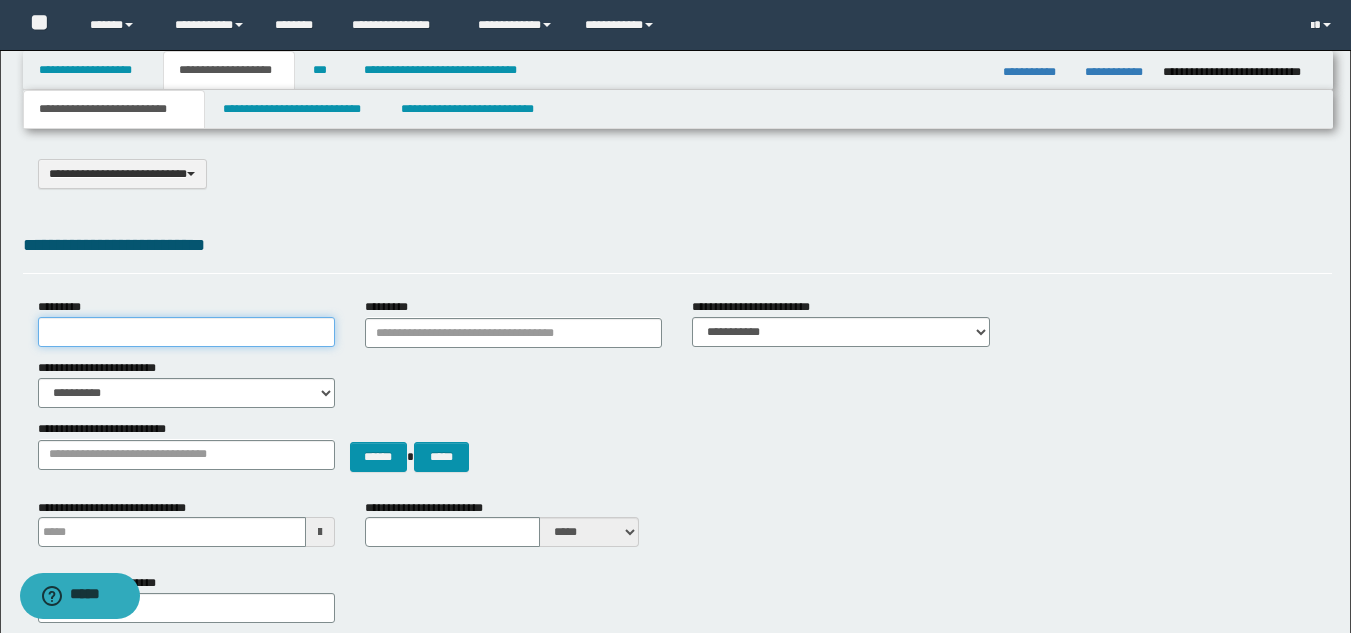 click on "*********" at bounding box center [186, 332] 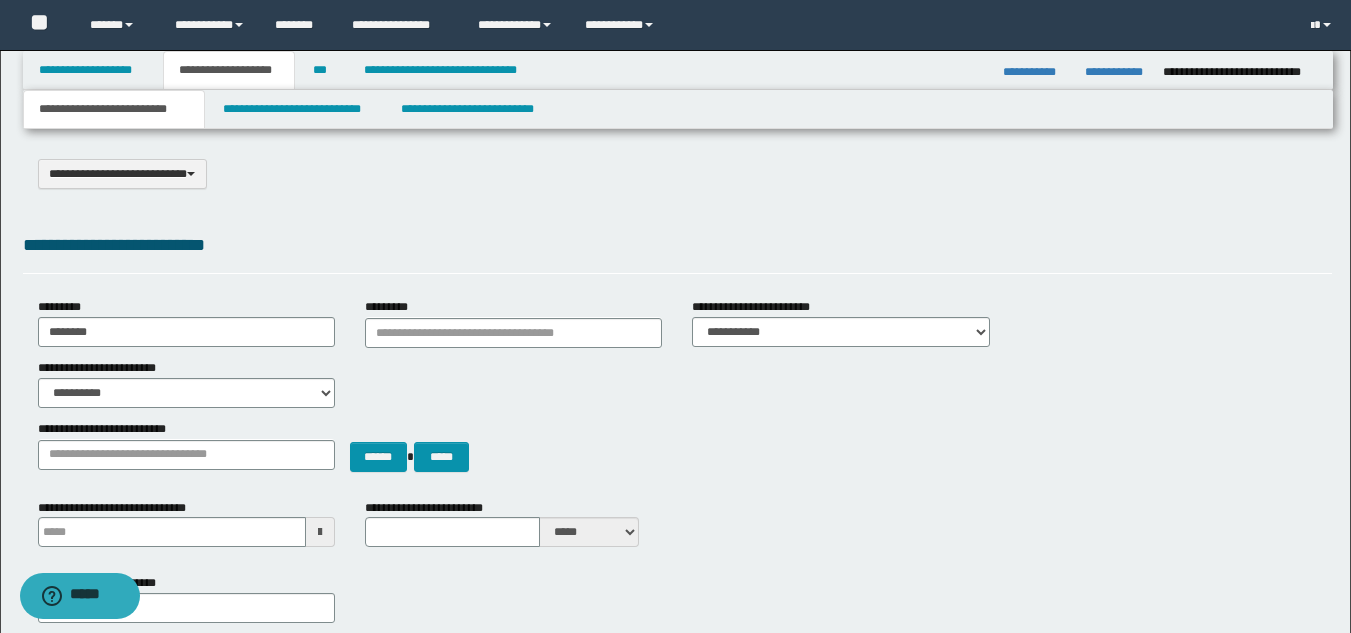 click on "**********" at bounding box center [677, 245] 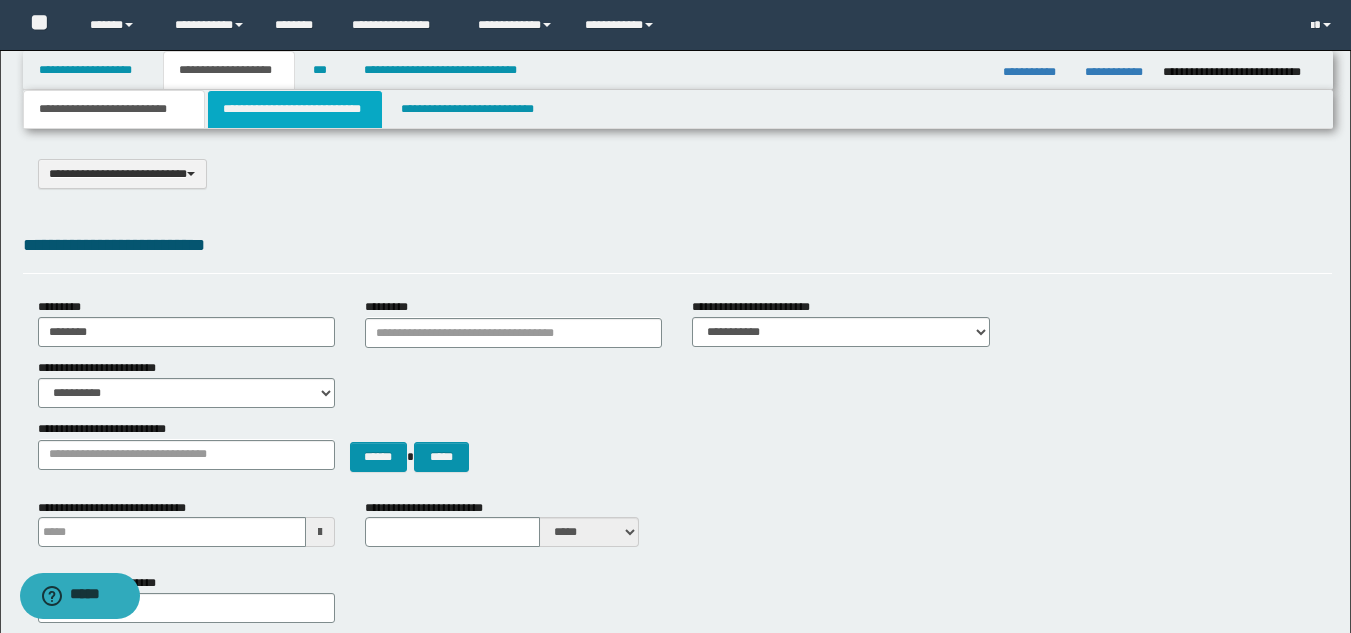 click on "**********" at bounding box center [295, 109] 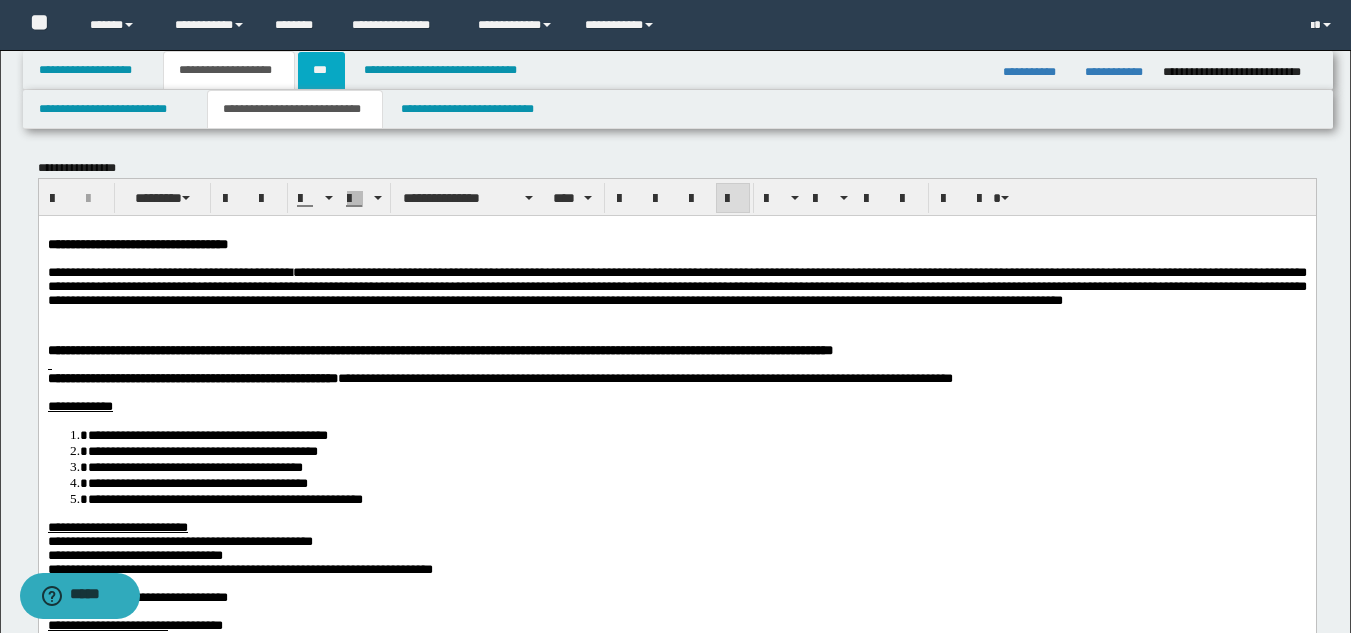 click on "***" at bounding box center [321, 70] 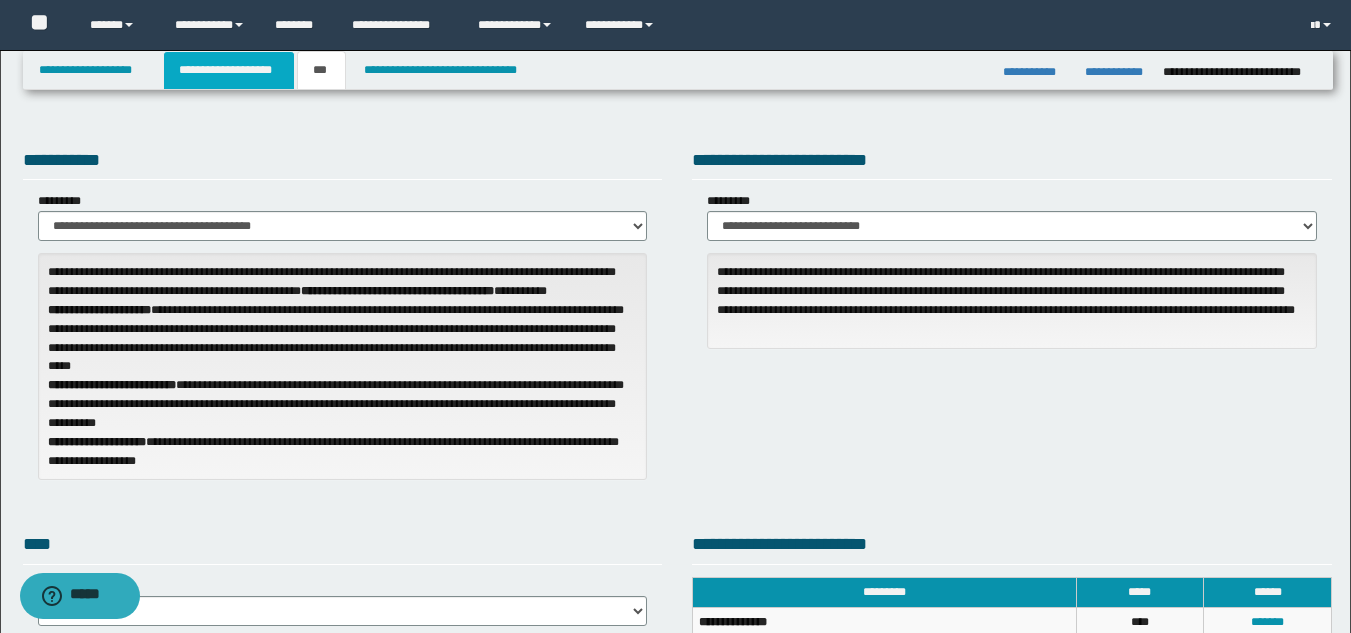 click on "**********" at bounding box center [229, 70] 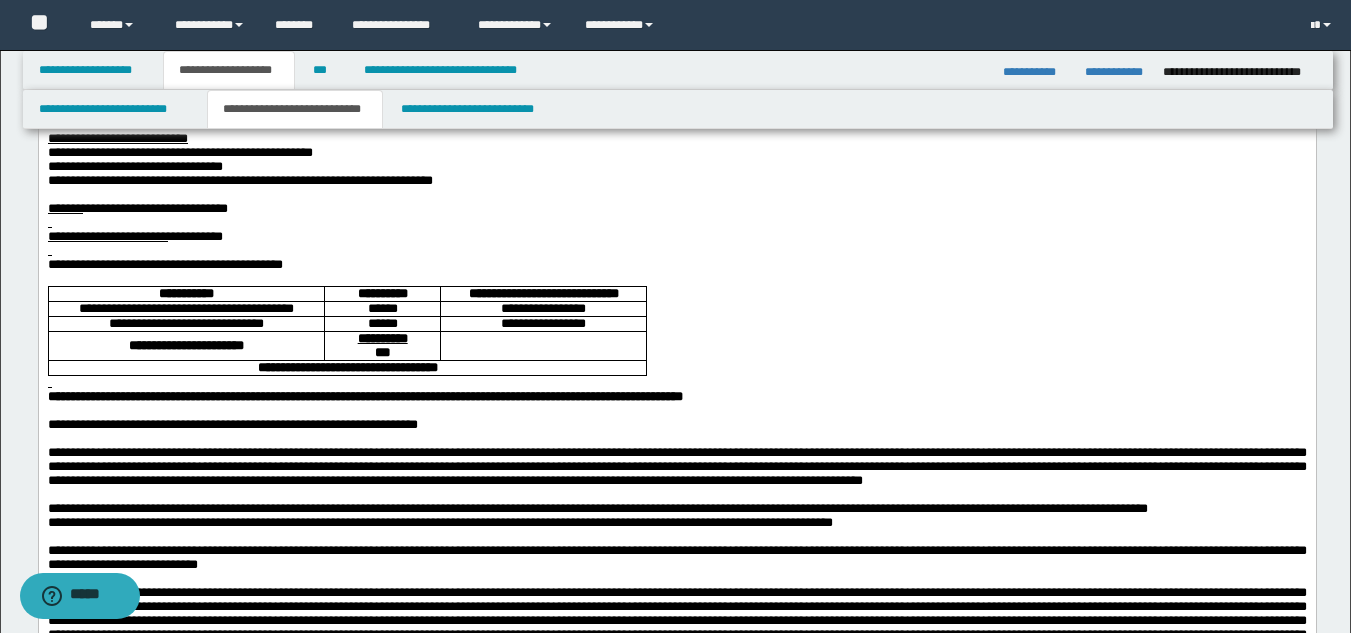 scroll, scrollTop: 0, scrollLeft: 0, axis: both 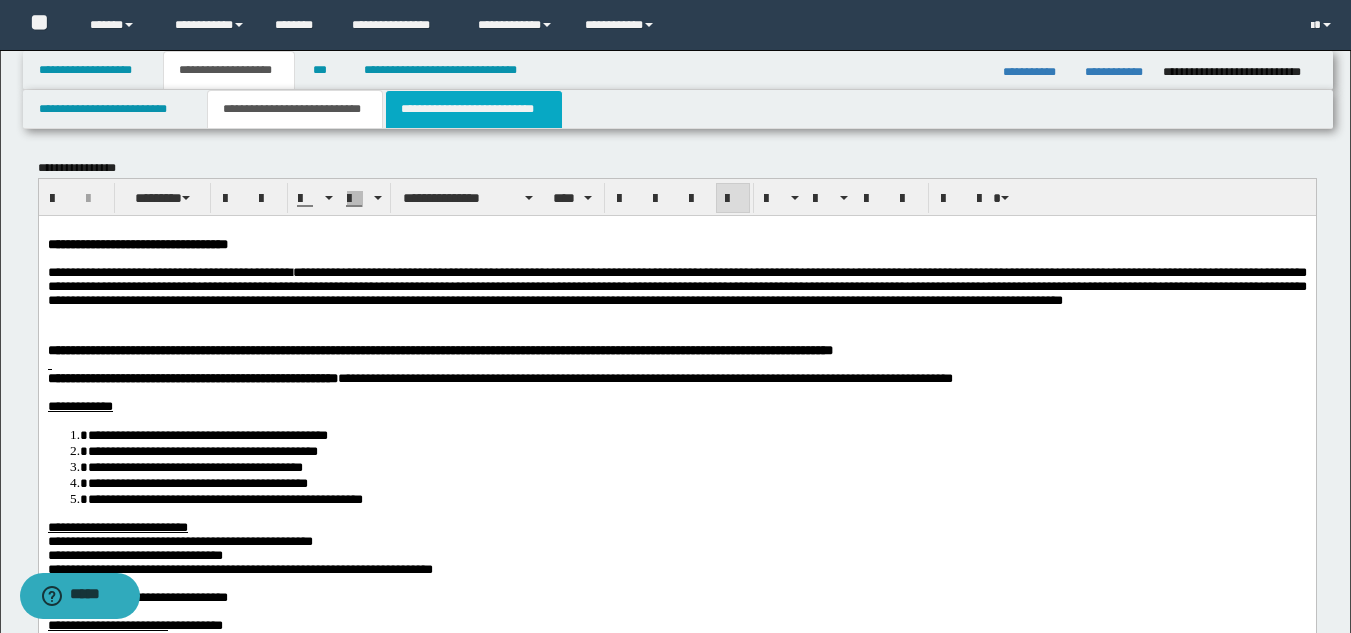 click on "**********" at bounding box center (474, 109) 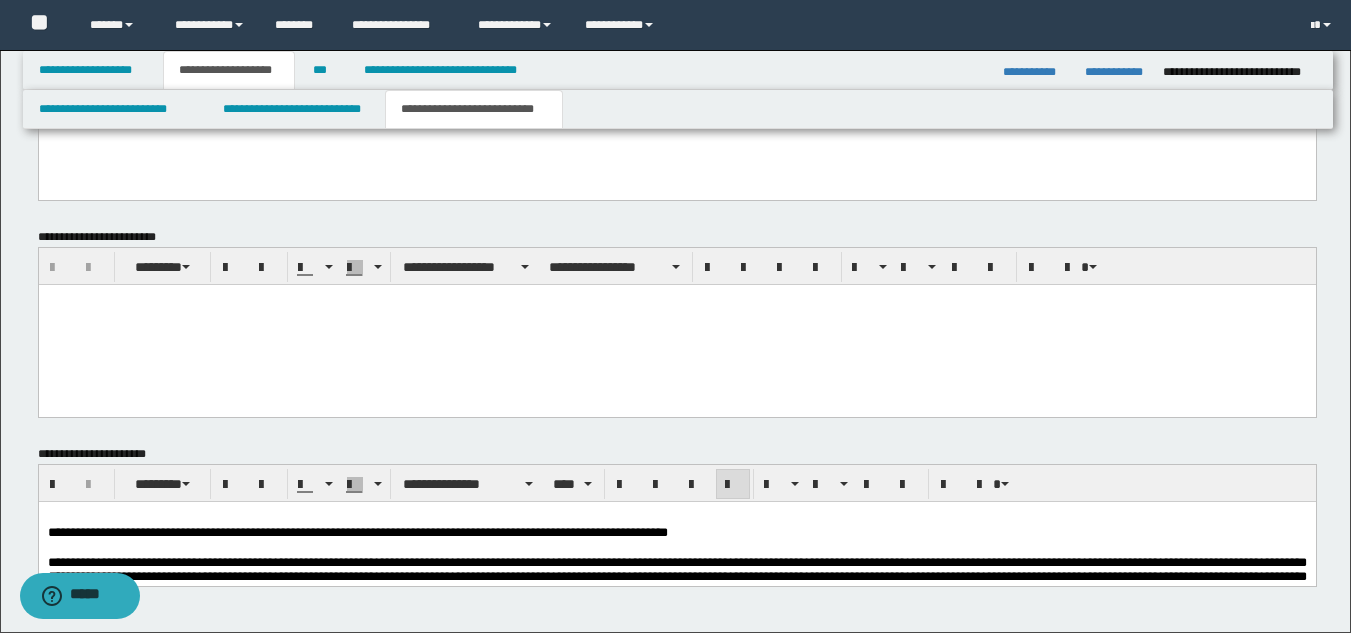 scroll, scrollTop: 1714, scrollLeft: 0, axis: vertical 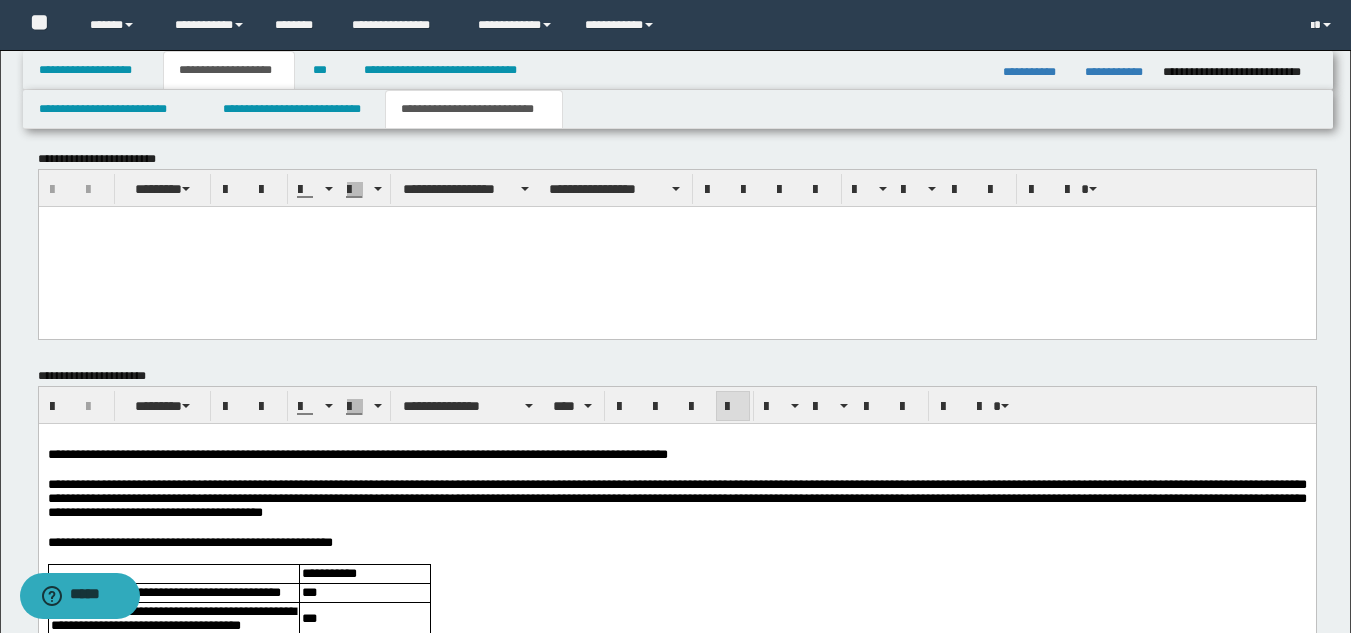 click on "**********" at bounding box center [676, 454] 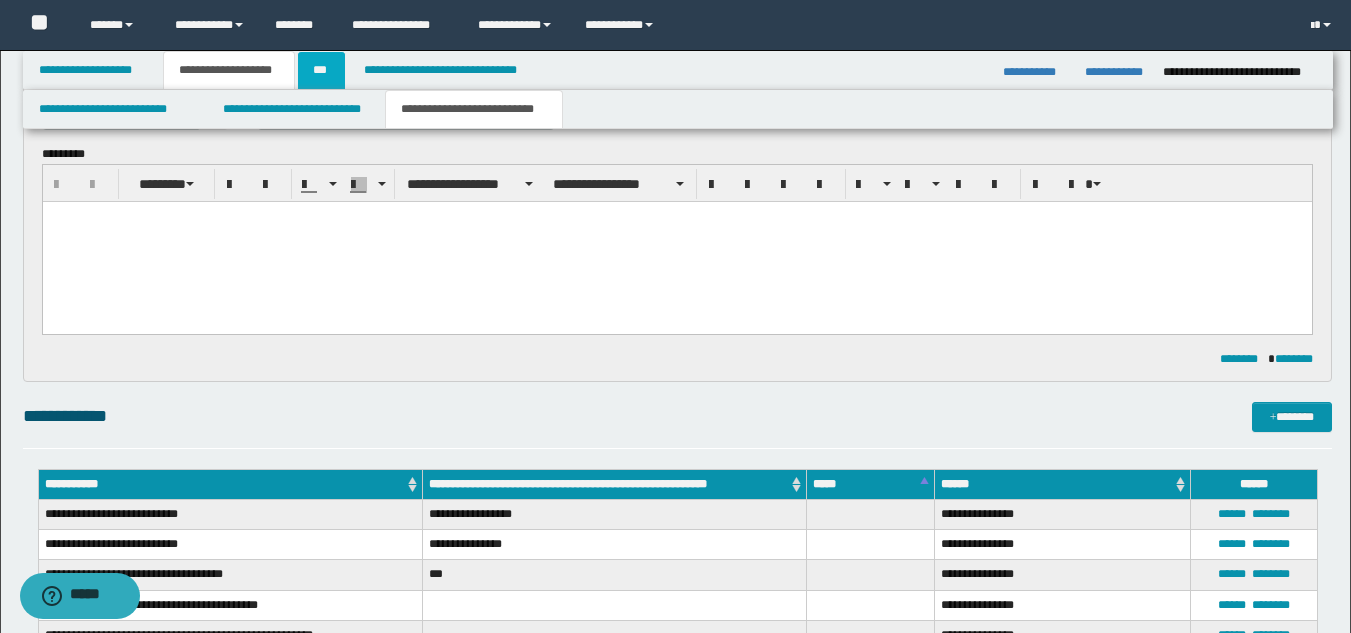 click on "***" at bounding box center [321, 70] 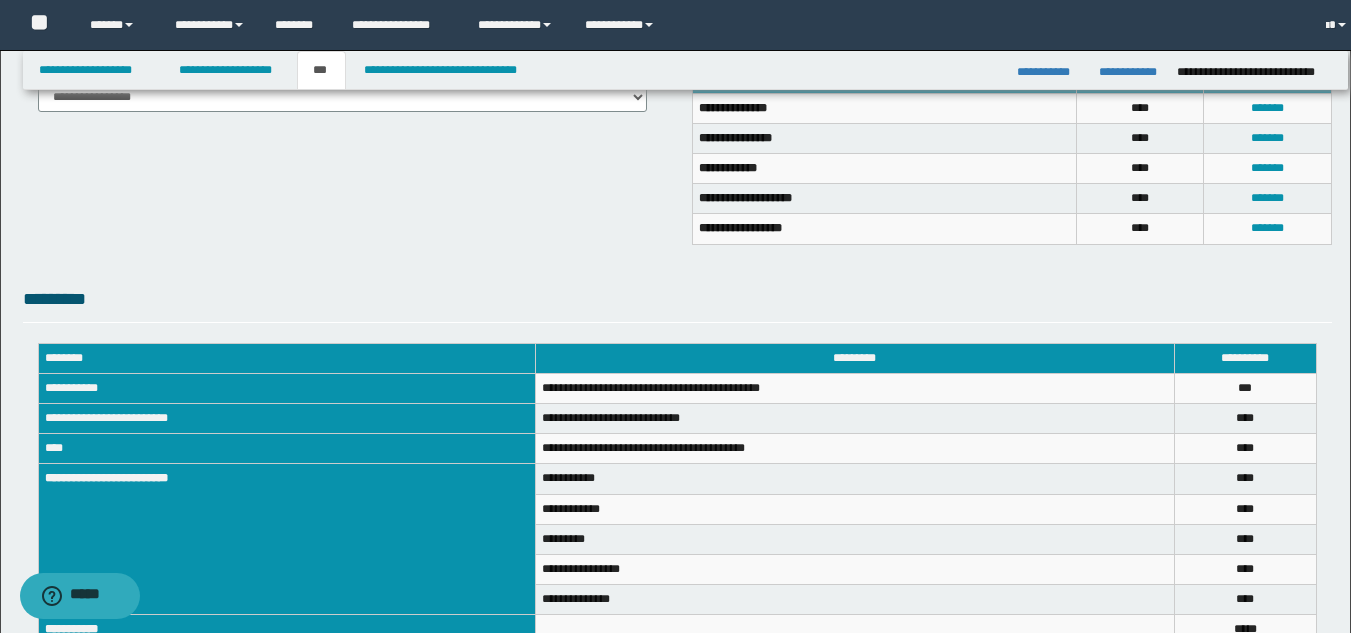 scroll, scrollTop: 483, scrollLeft: 0, axis: vertical 